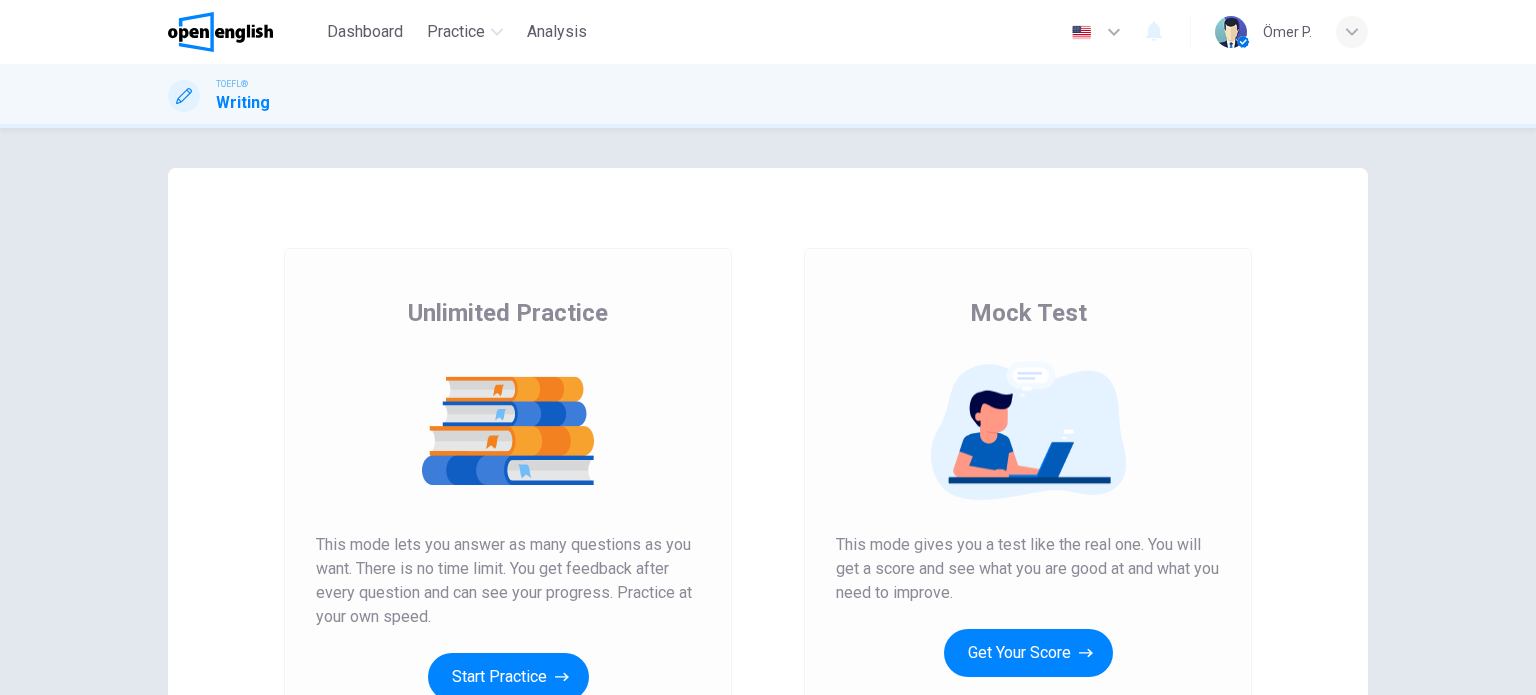 scroll, scrollTop: 0, scrollLeft: 0, axis: both 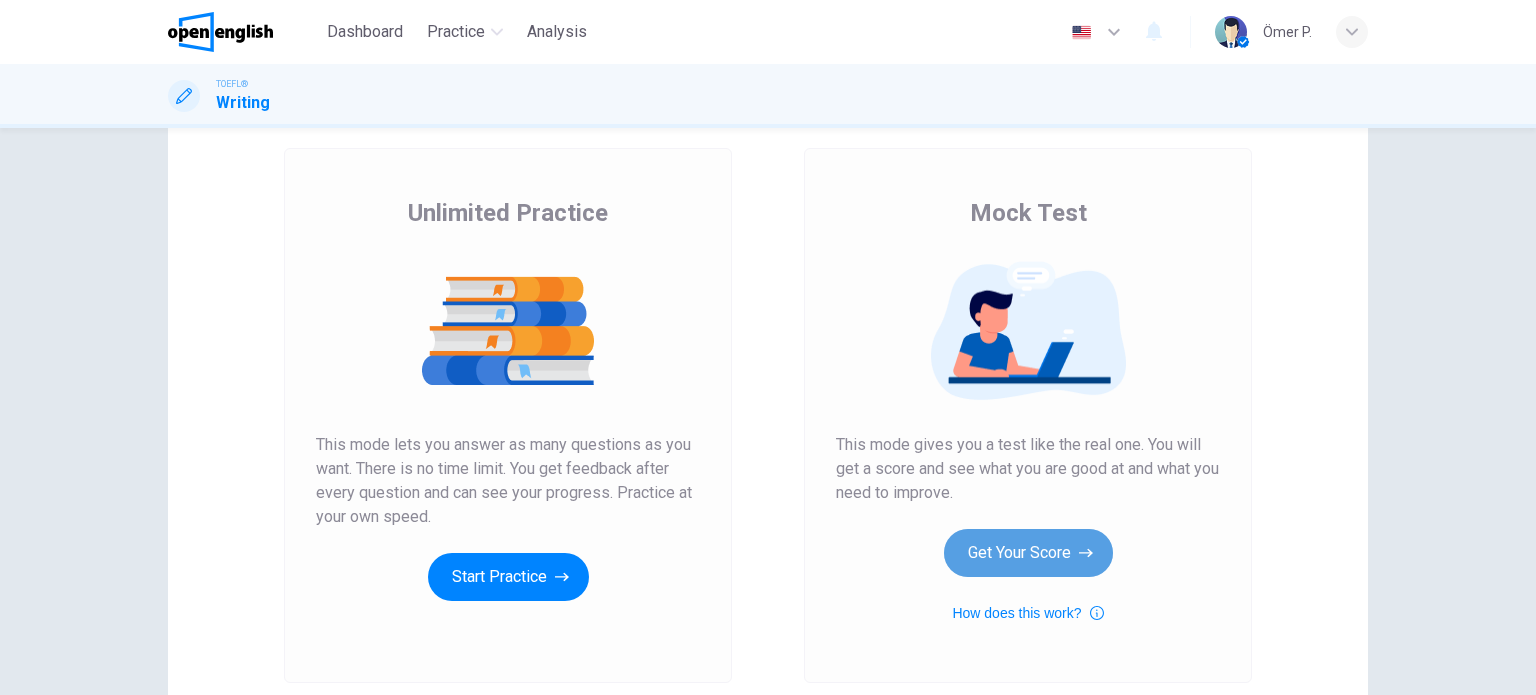 click on "Get Your Score" at bounding box center (1028, 553) 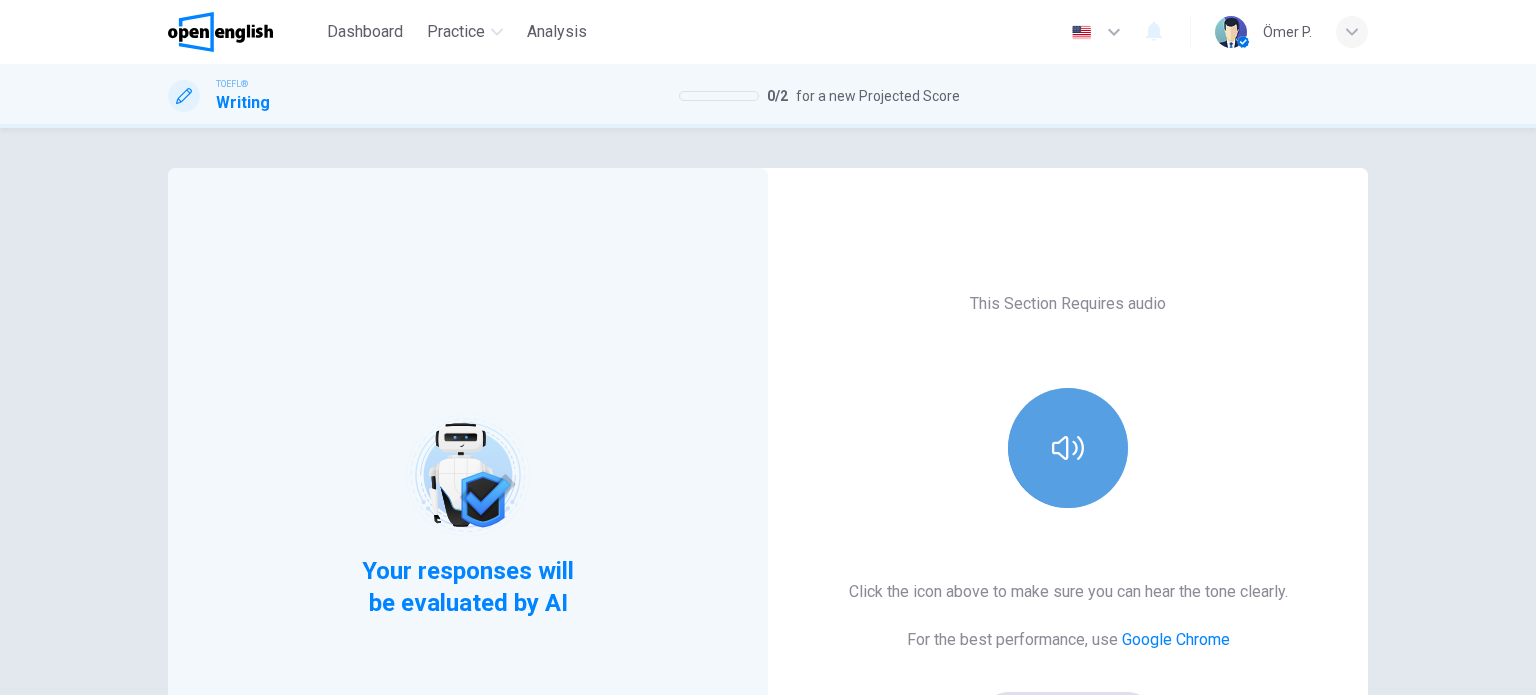 click at bounding box center (1068, 448) 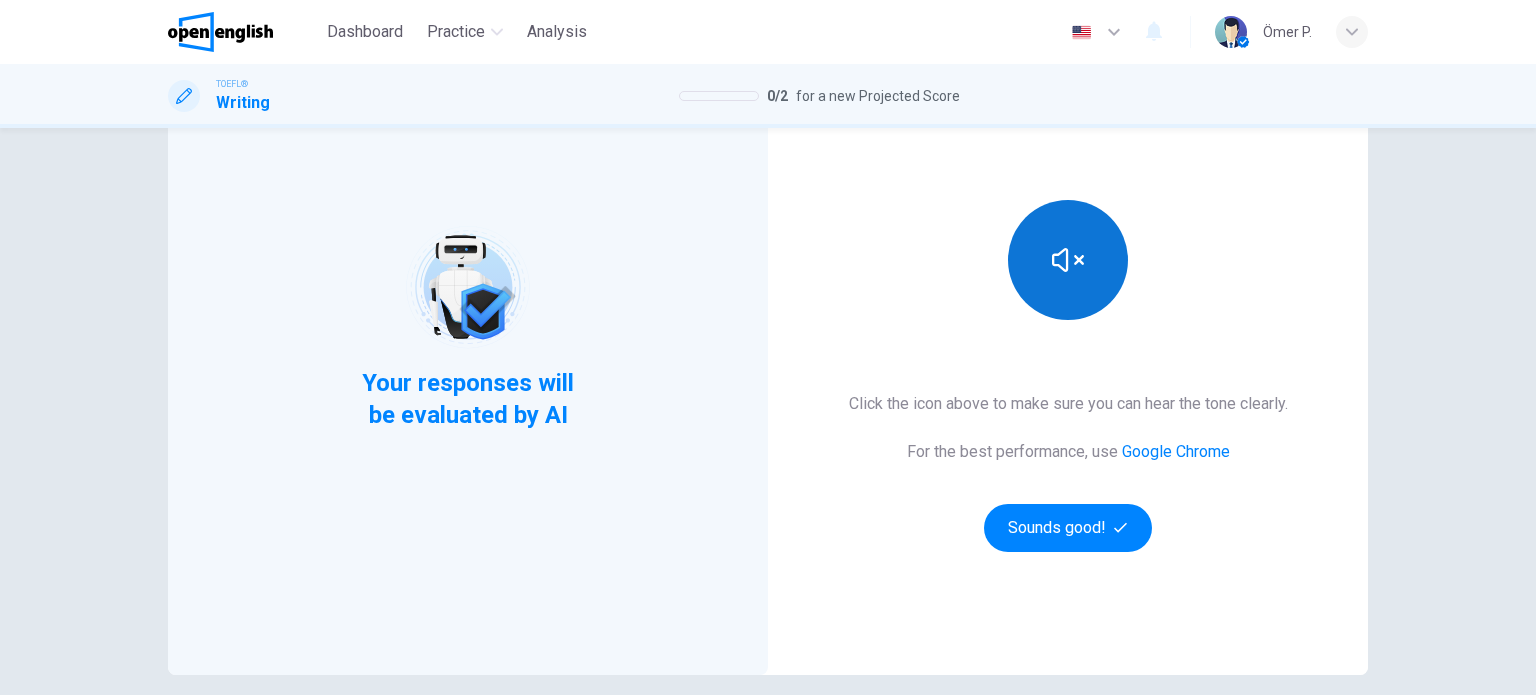 scroll, scrollTop: 200, scrollLeft: 0, axis: vertical 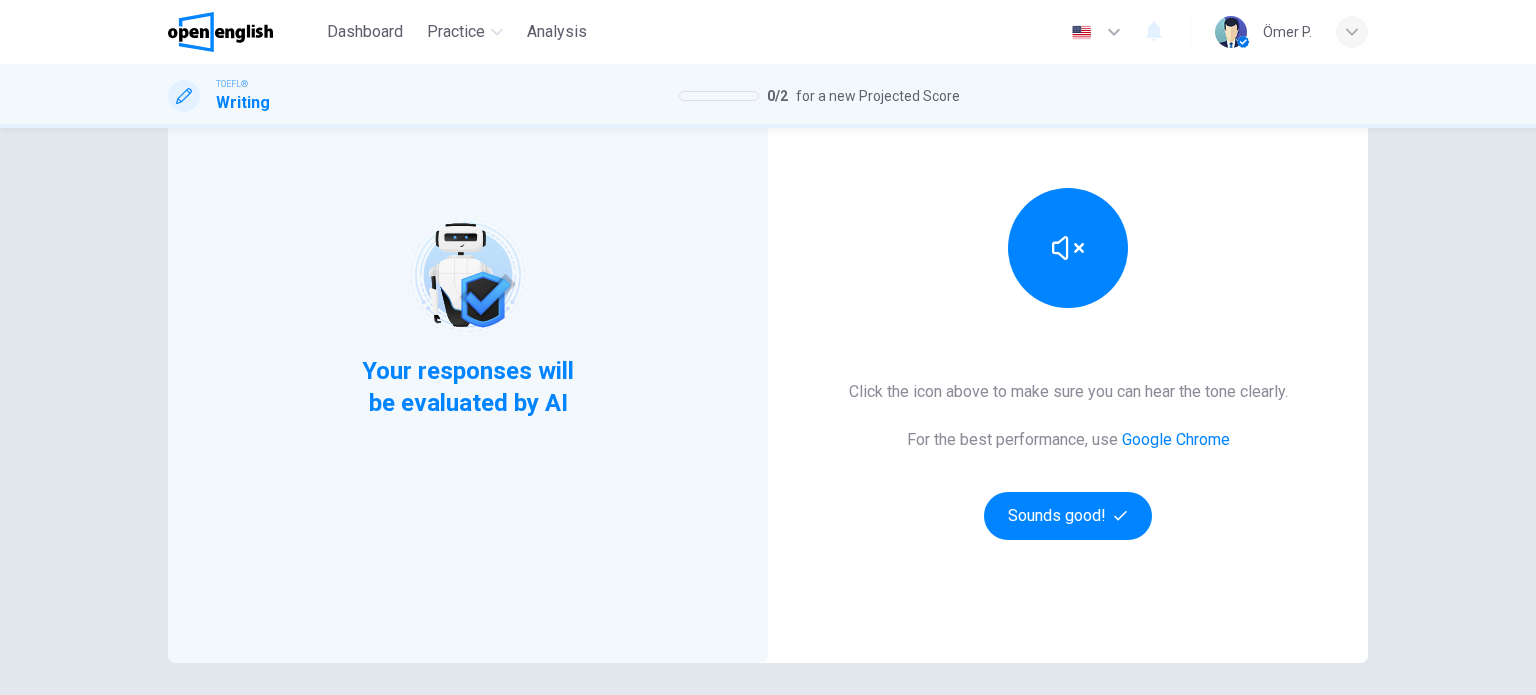 click on "Click the icon above to make sure you can hear the tone clearly. For the best performance, use   Google Chrome Sounds good!" at bounding box center (1068, 460) 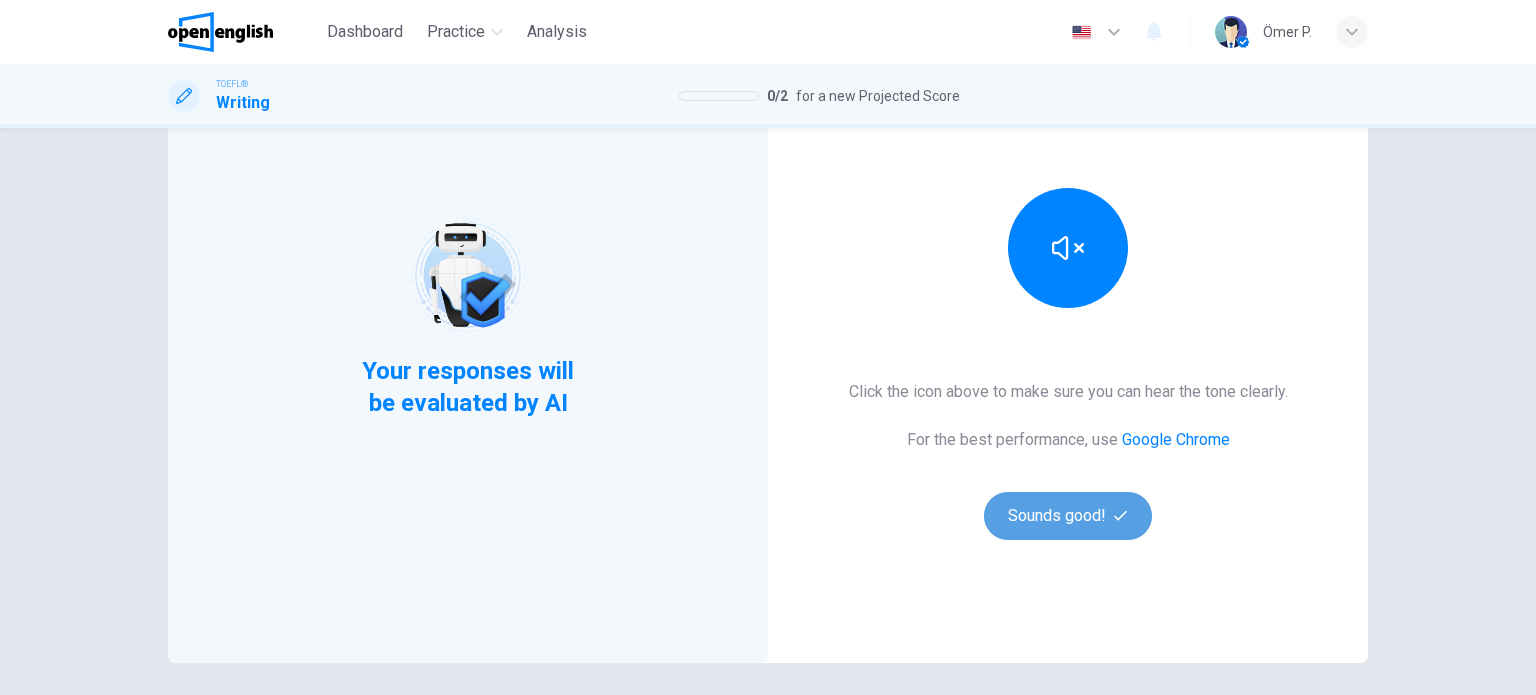 click on "Sounds good!" at bounding box center [1068, 516] 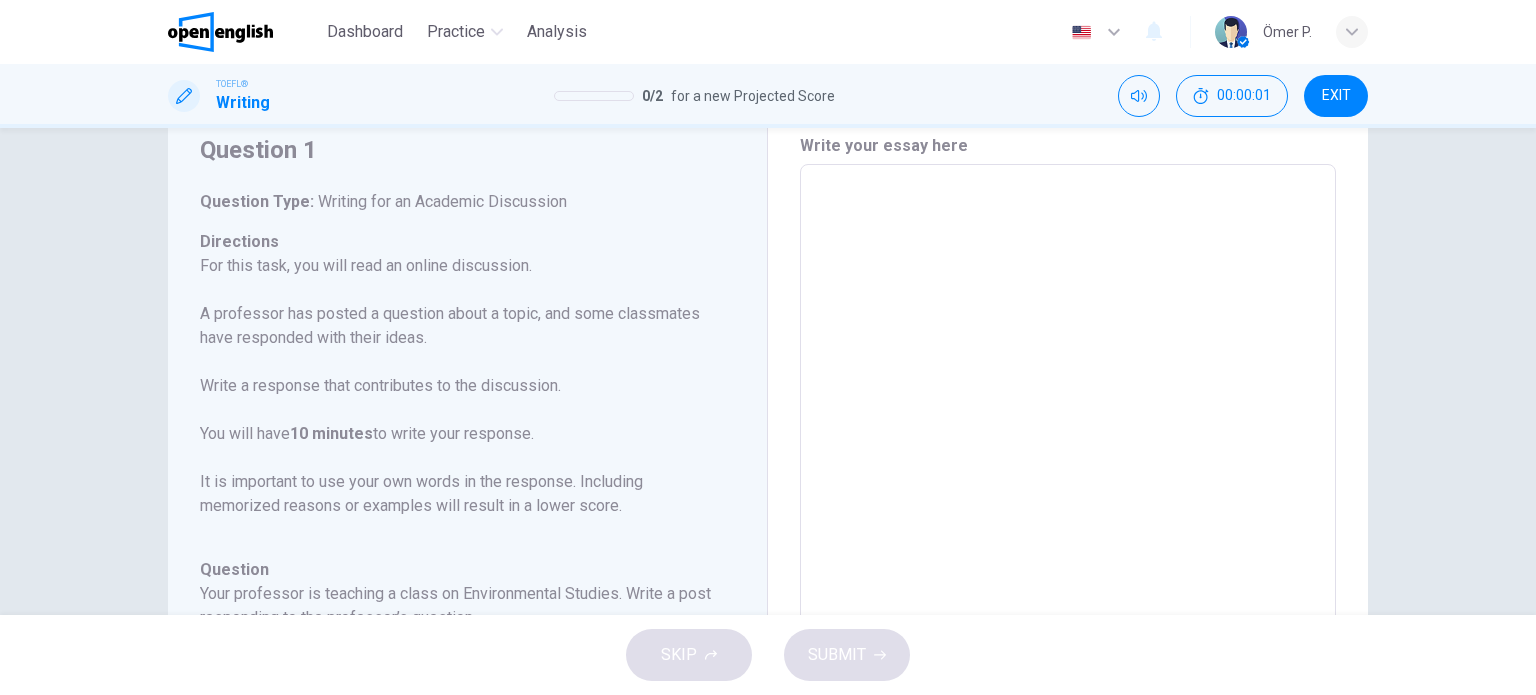 scroll, scrollTop: 300, scrollLeft: 0, axis: vertical 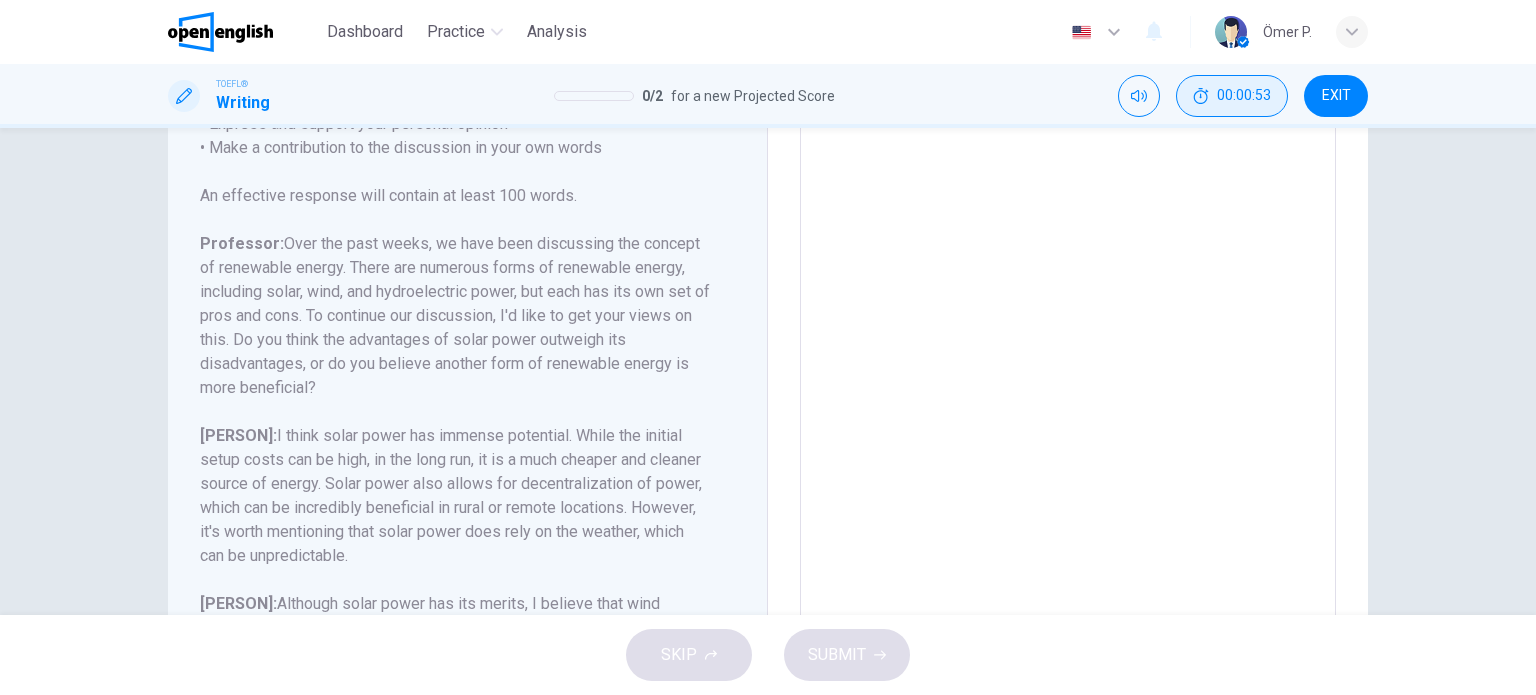 click on "00:00:53" at bounding box center (1232, 96) 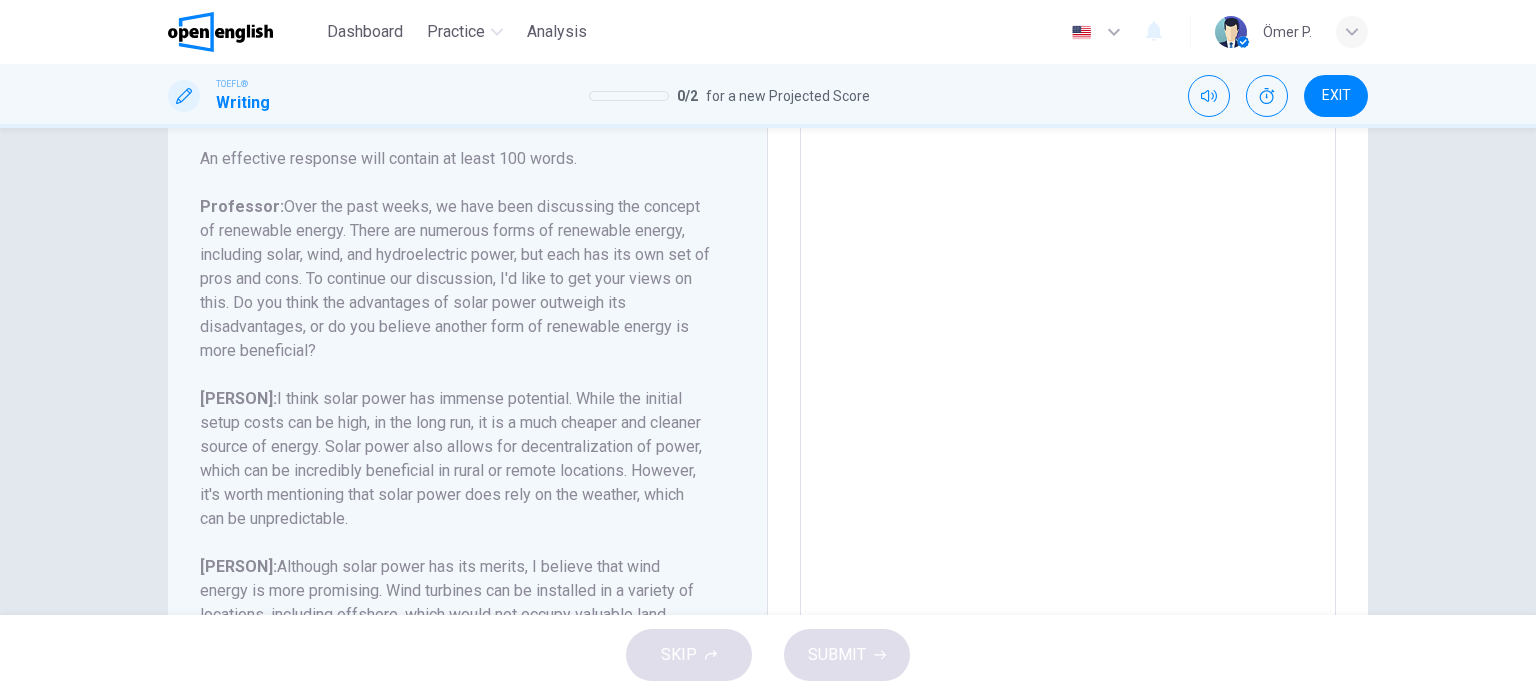 scroll, scrollTop: 303, scrollLeft: 0, axis: vertical 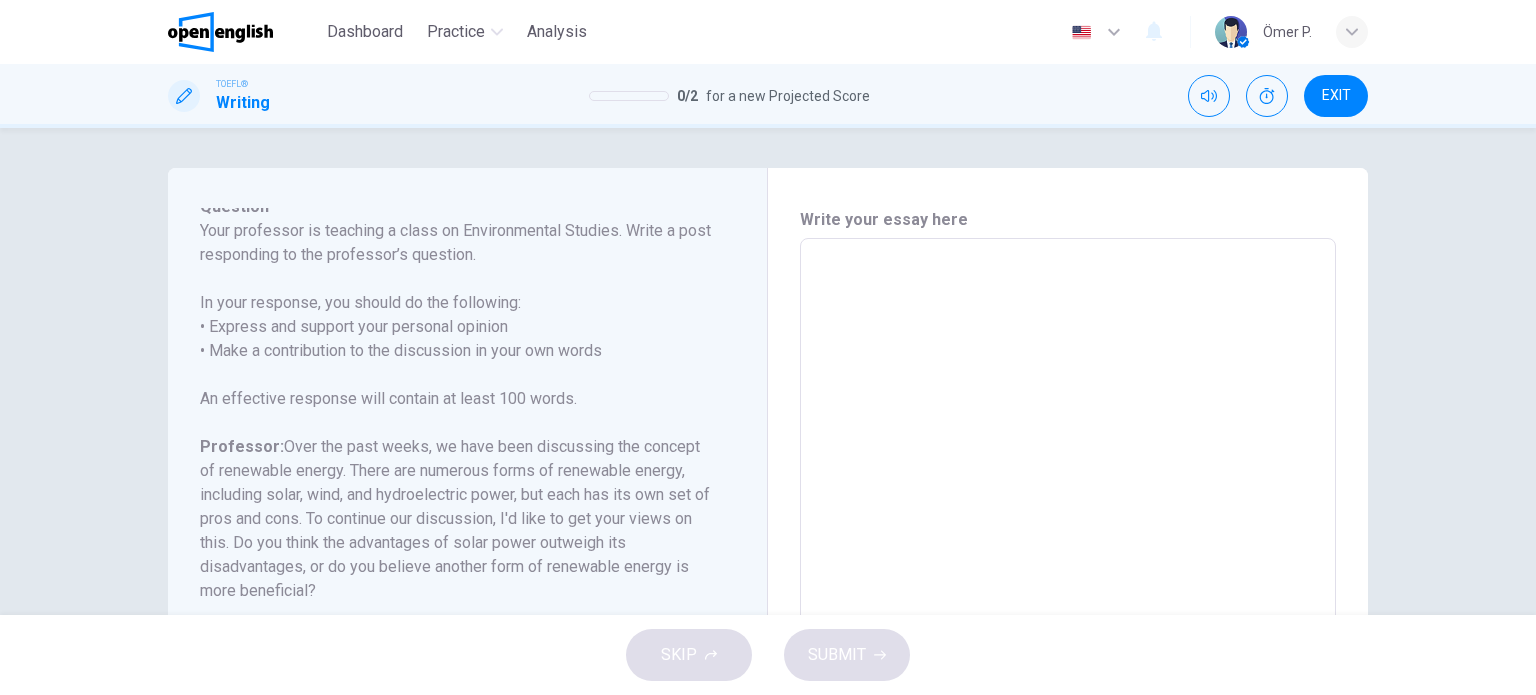 click at bounding box center [1068, 572] 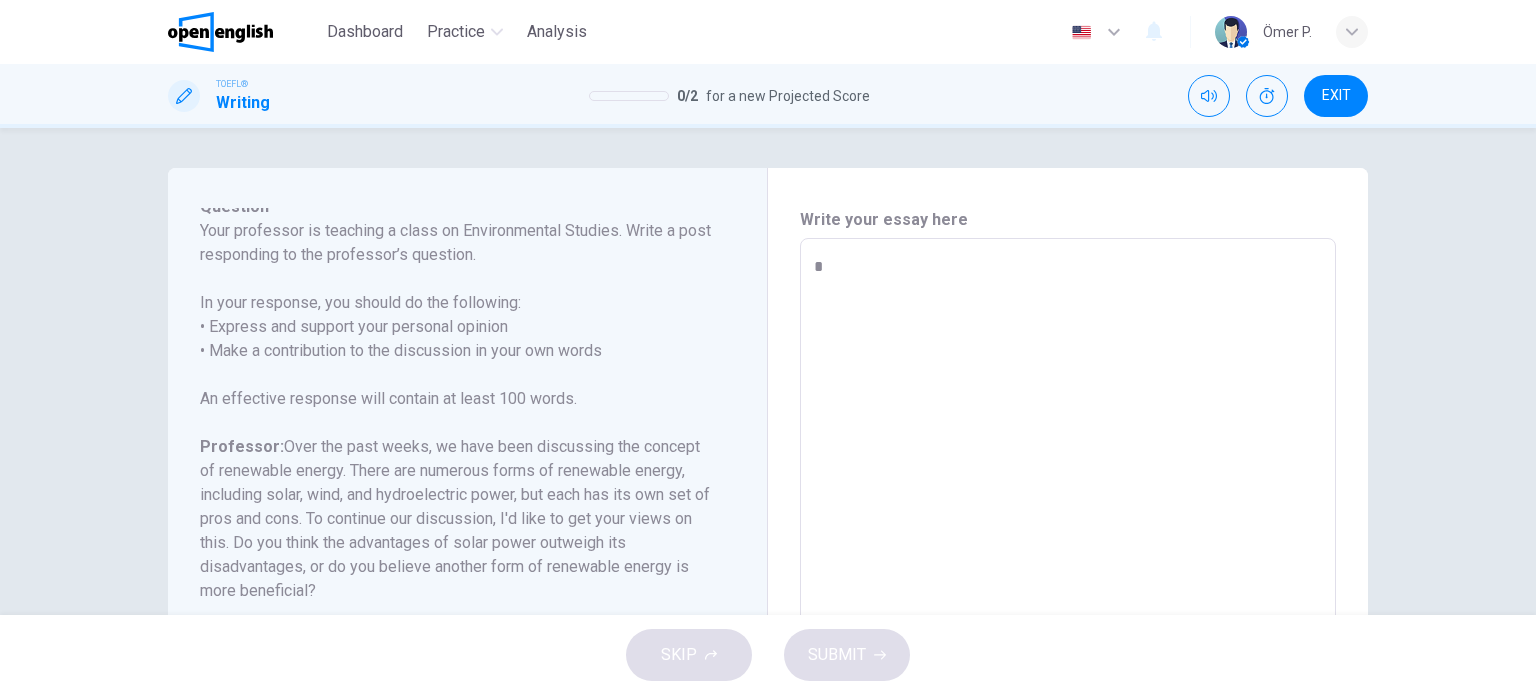 type on "*" 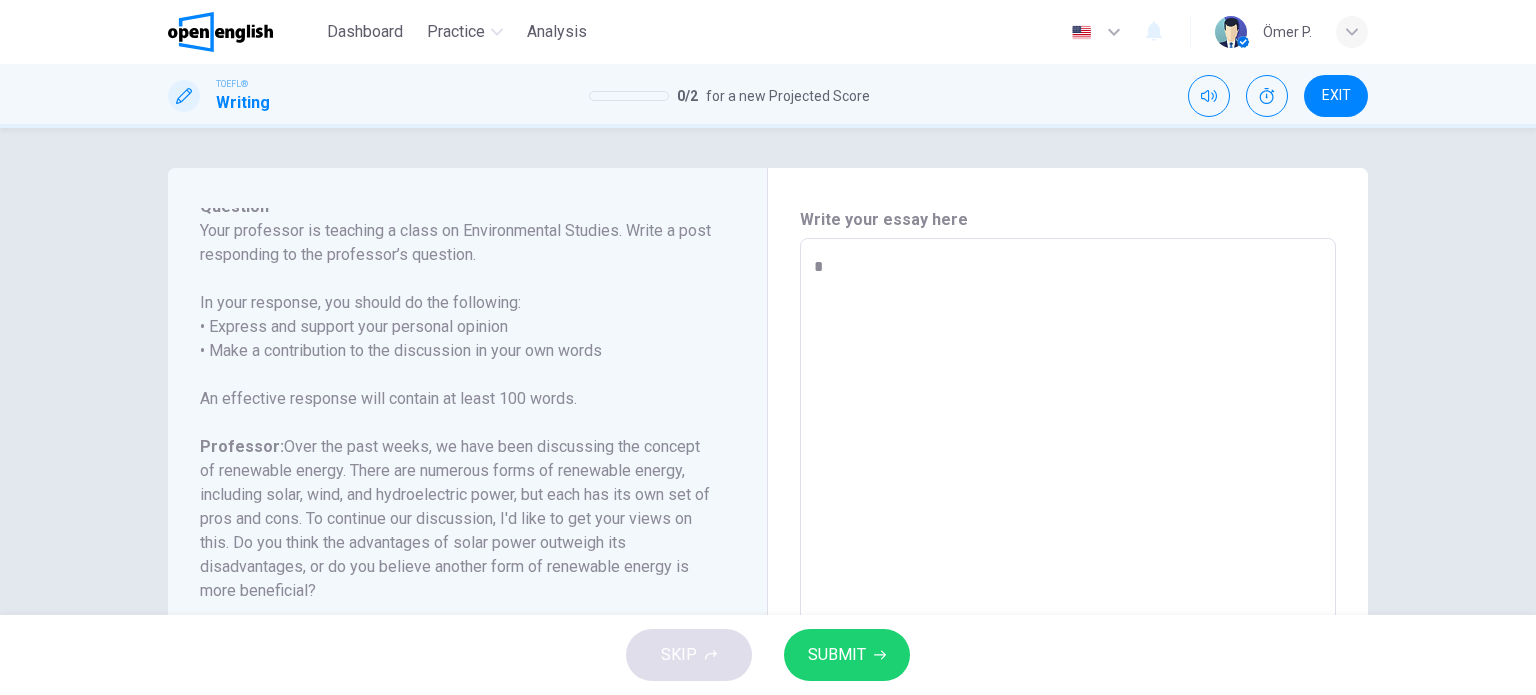 type on "*" 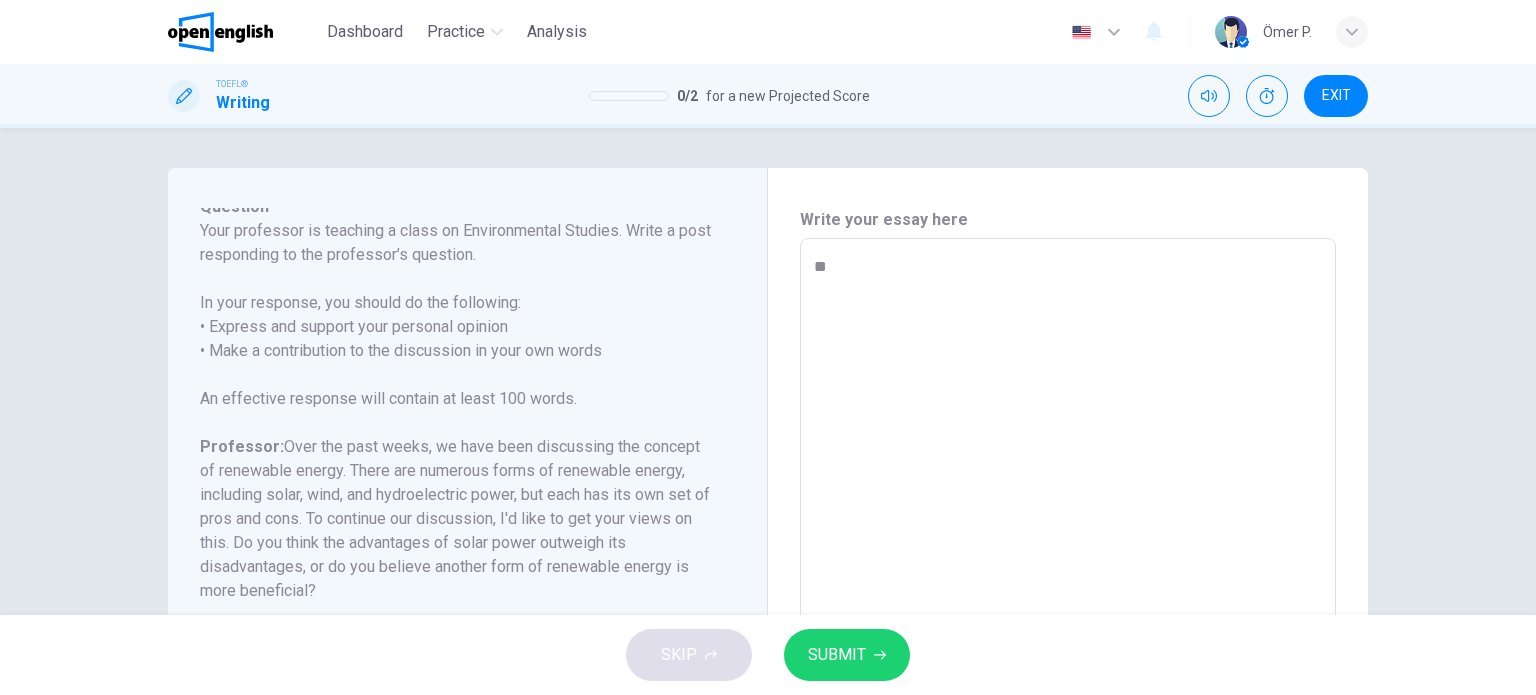 type on "***" 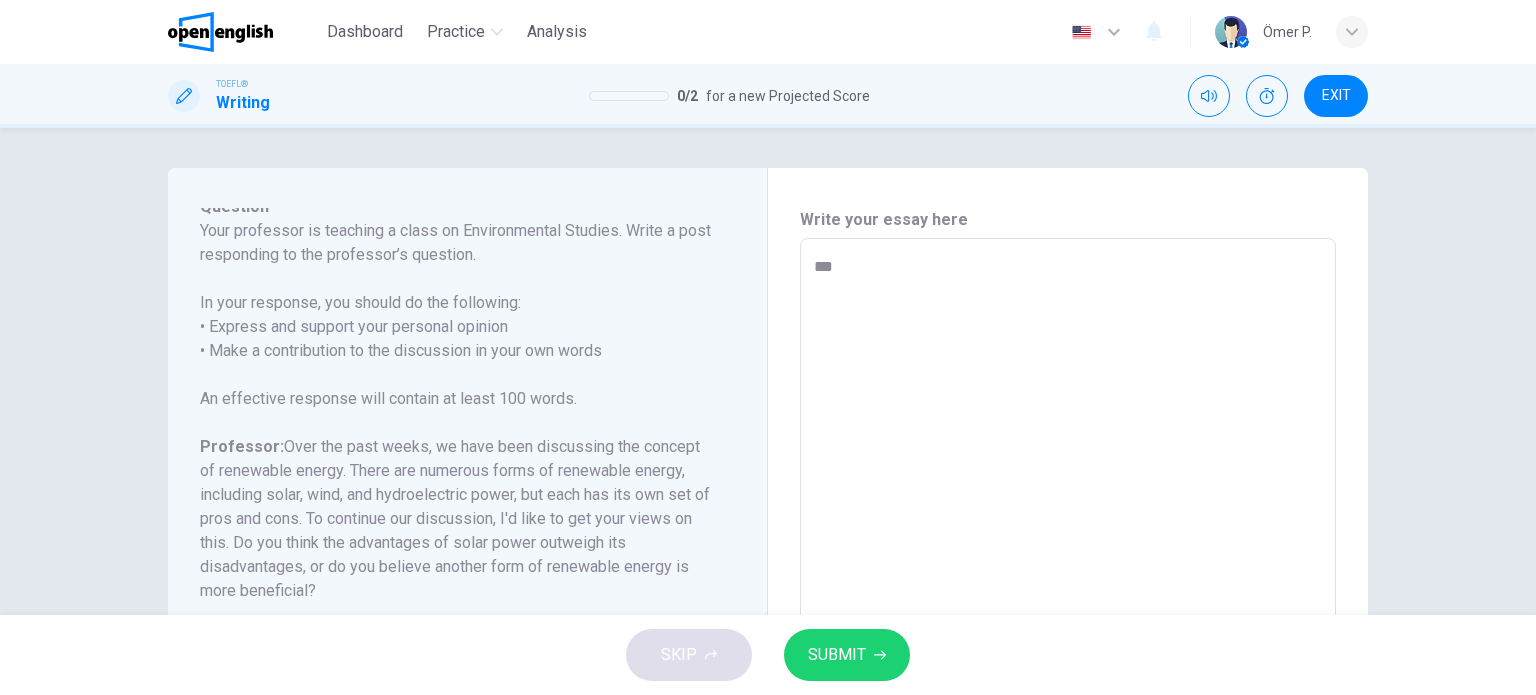 type on "*" 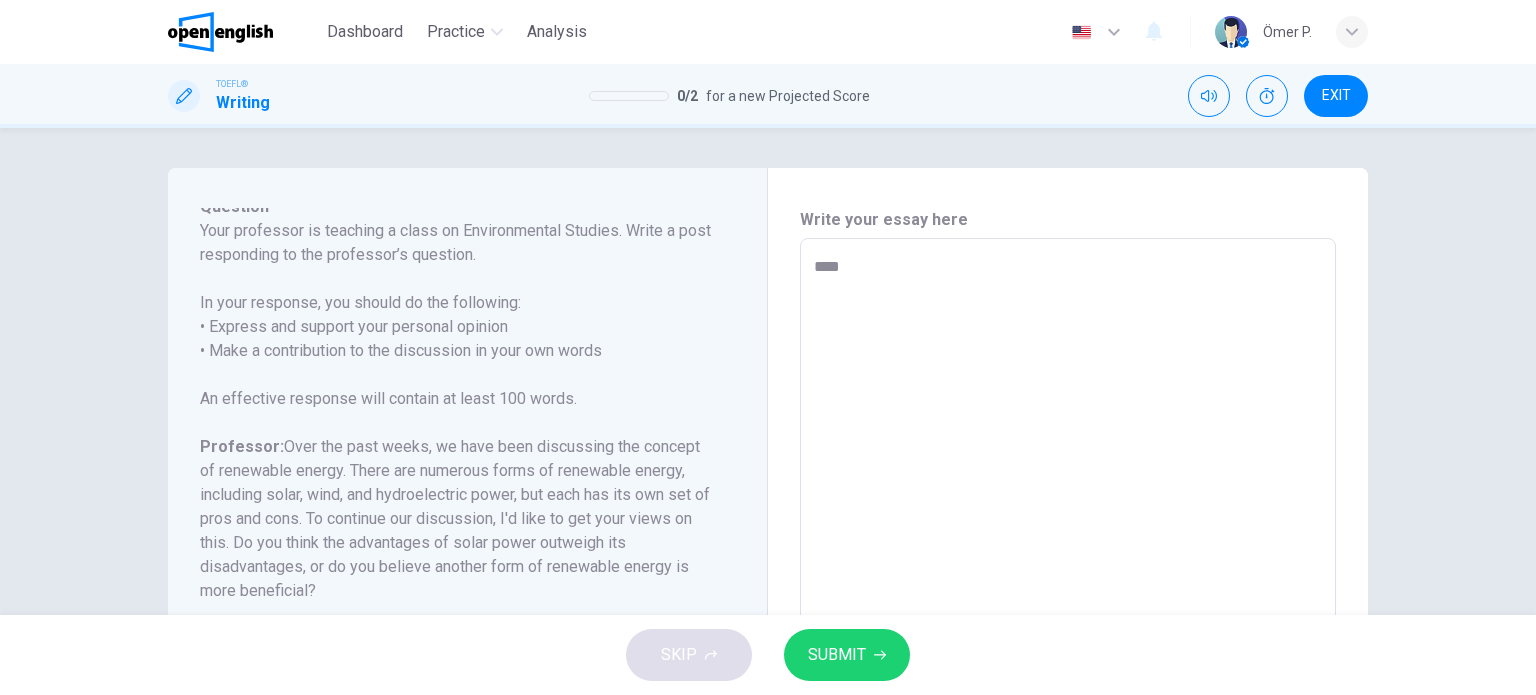 type on "*" 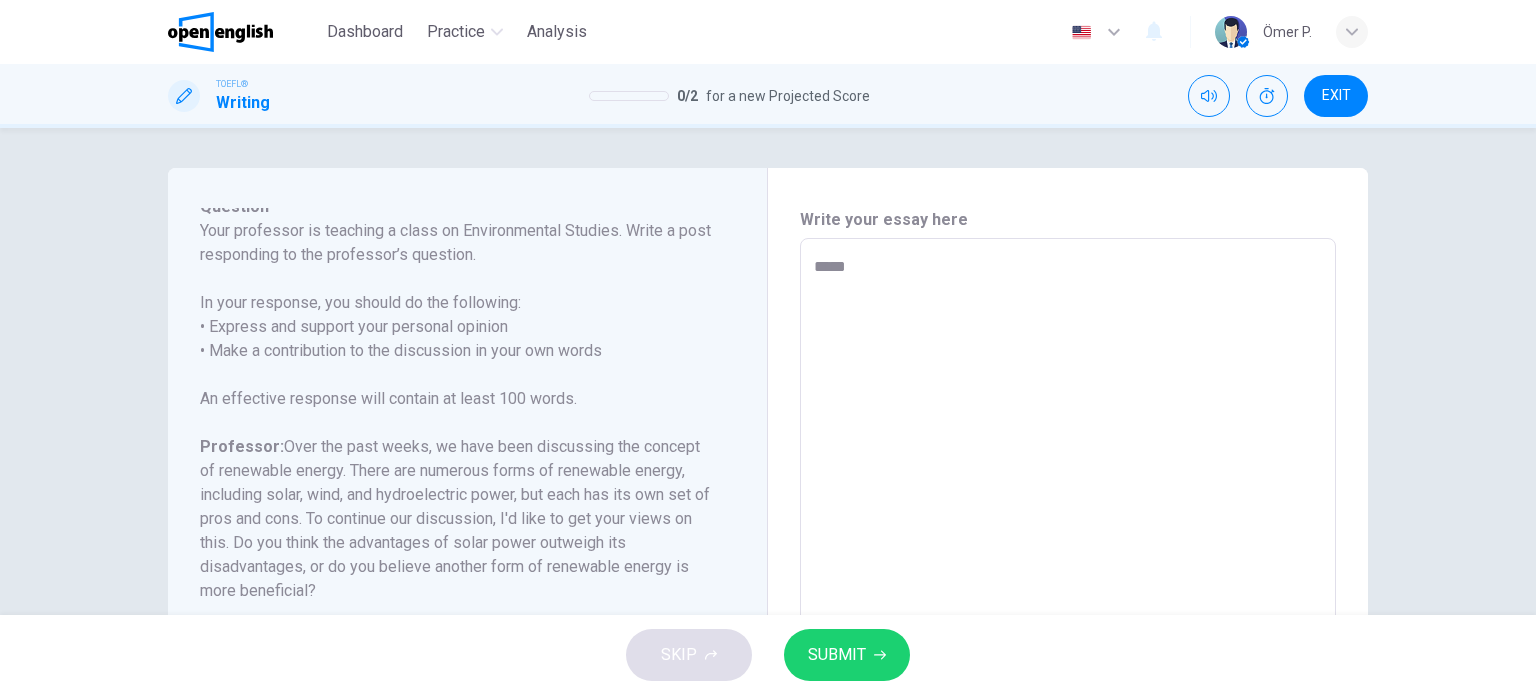 type on "*" 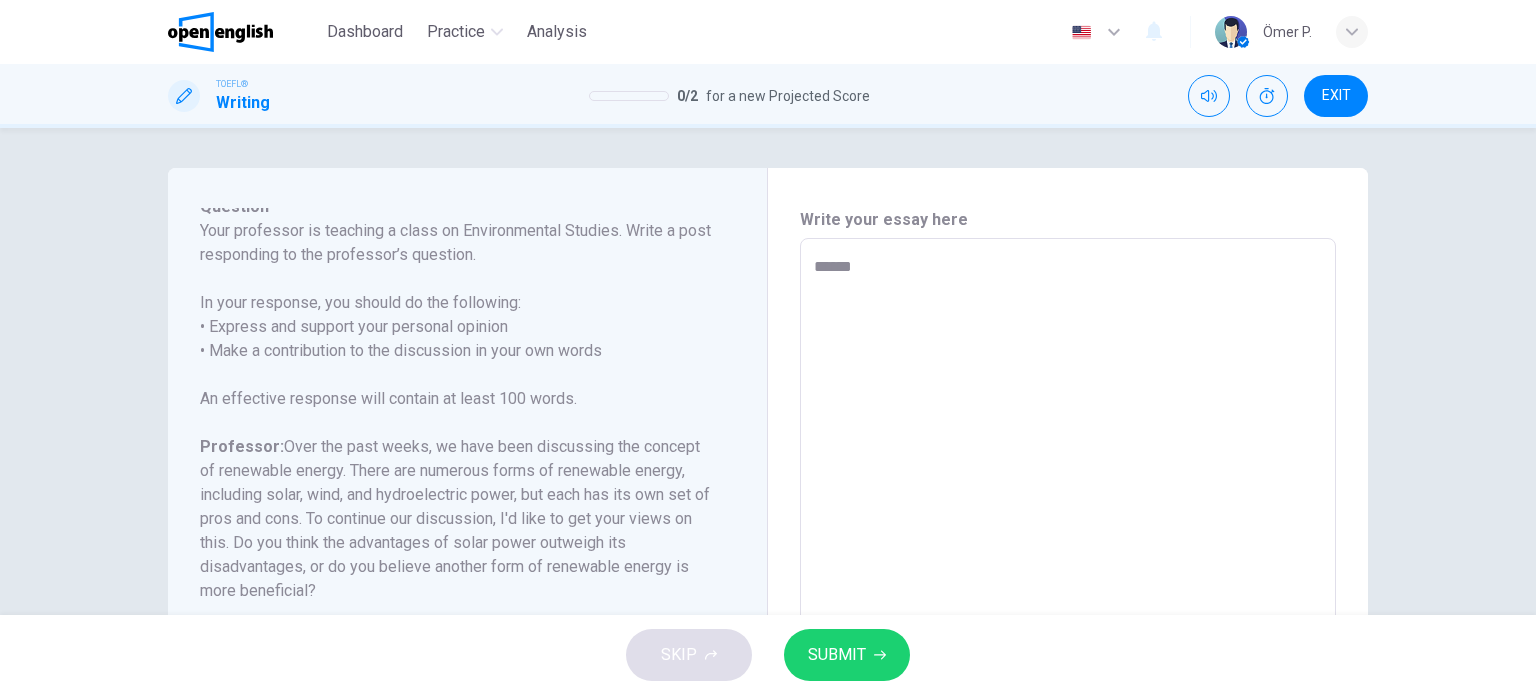type on "*" 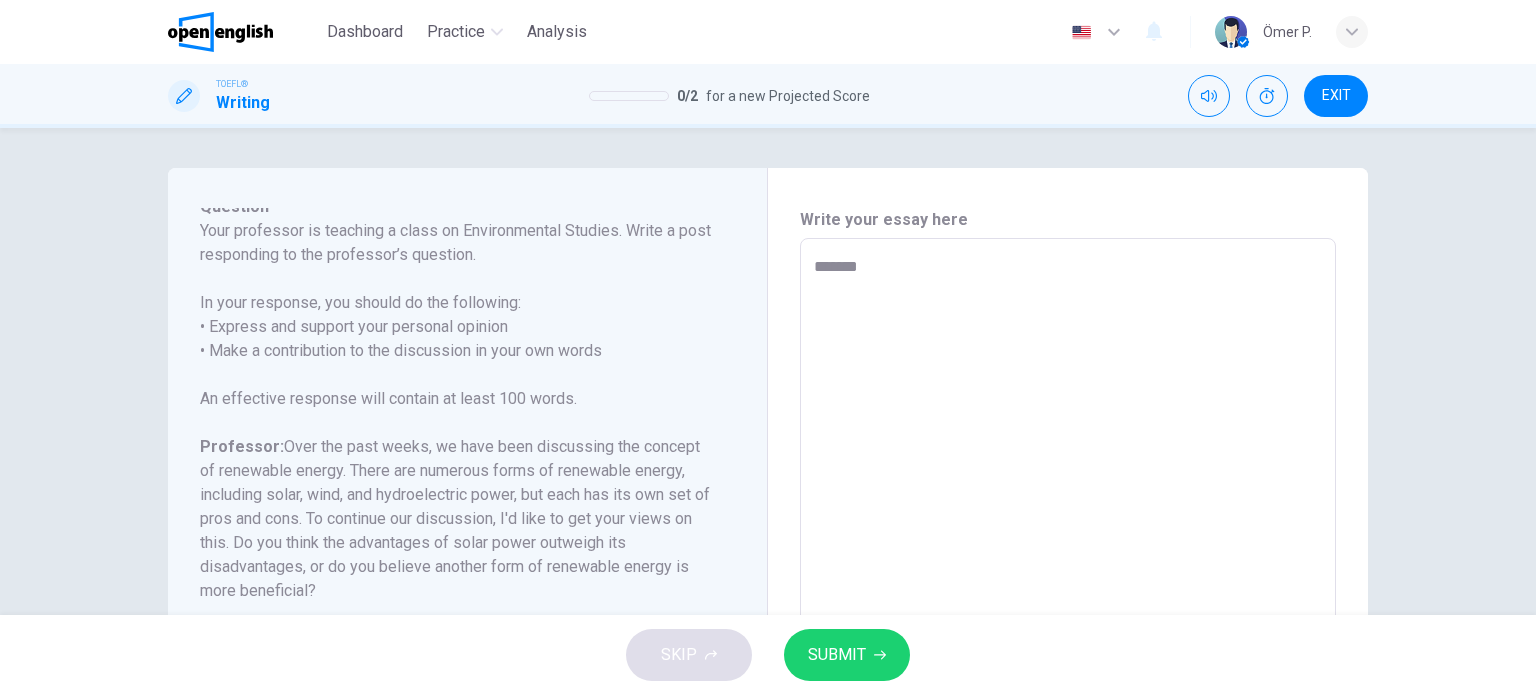 type on "*" 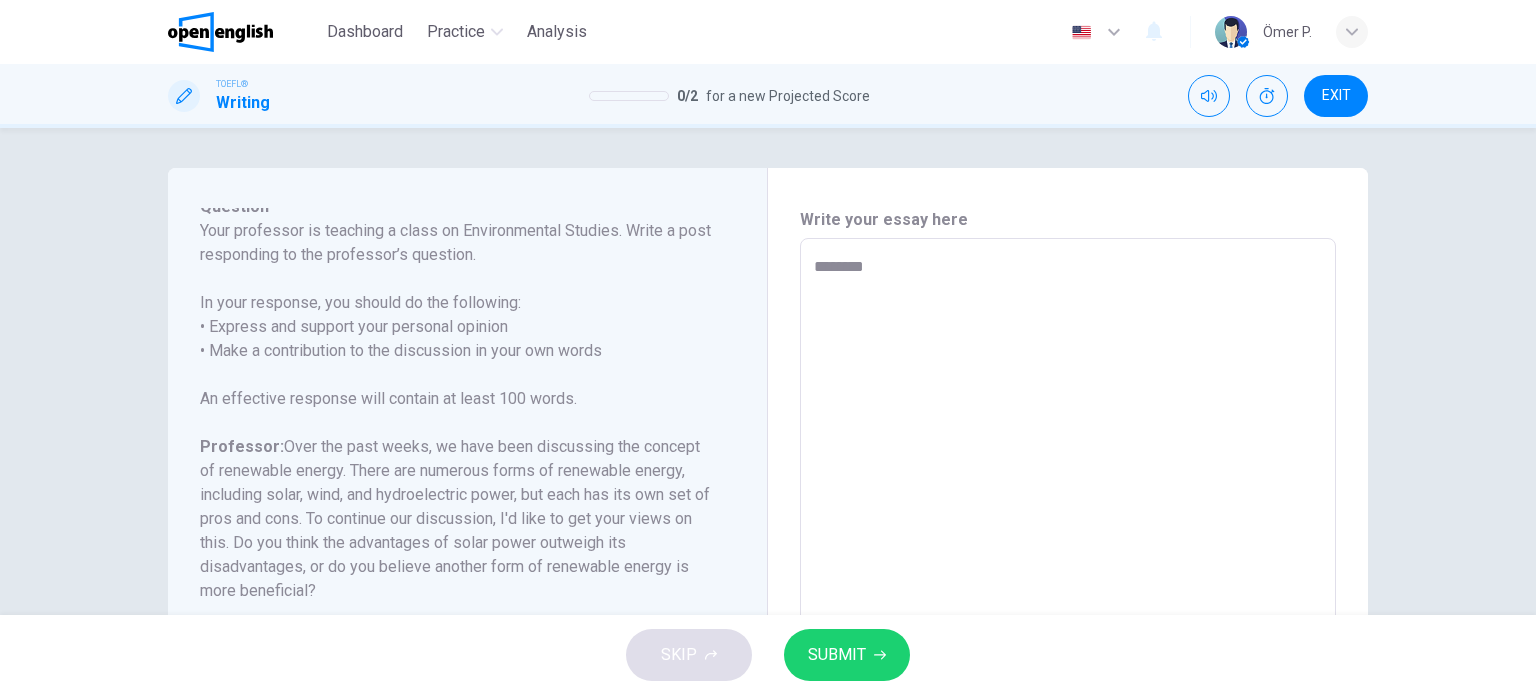 type on "*" 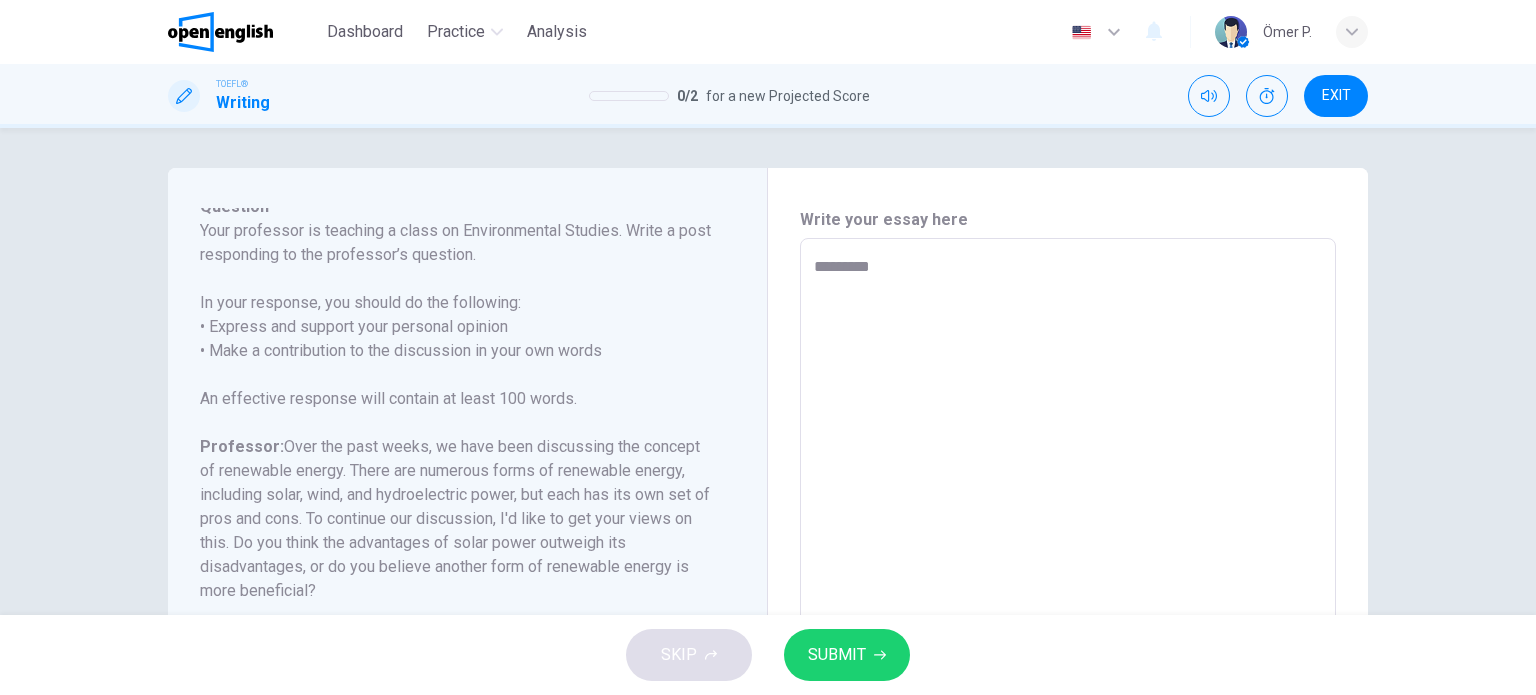 type on "**********" 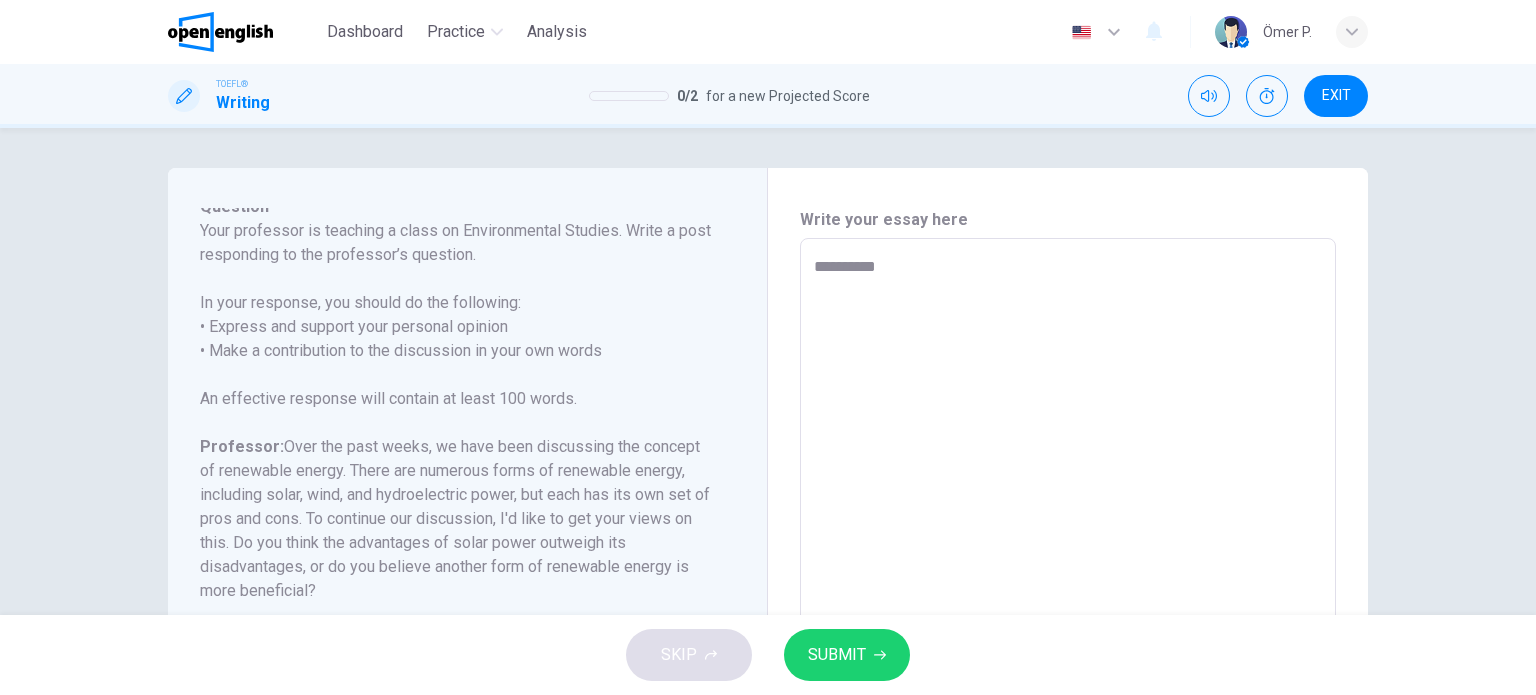 type on "*" 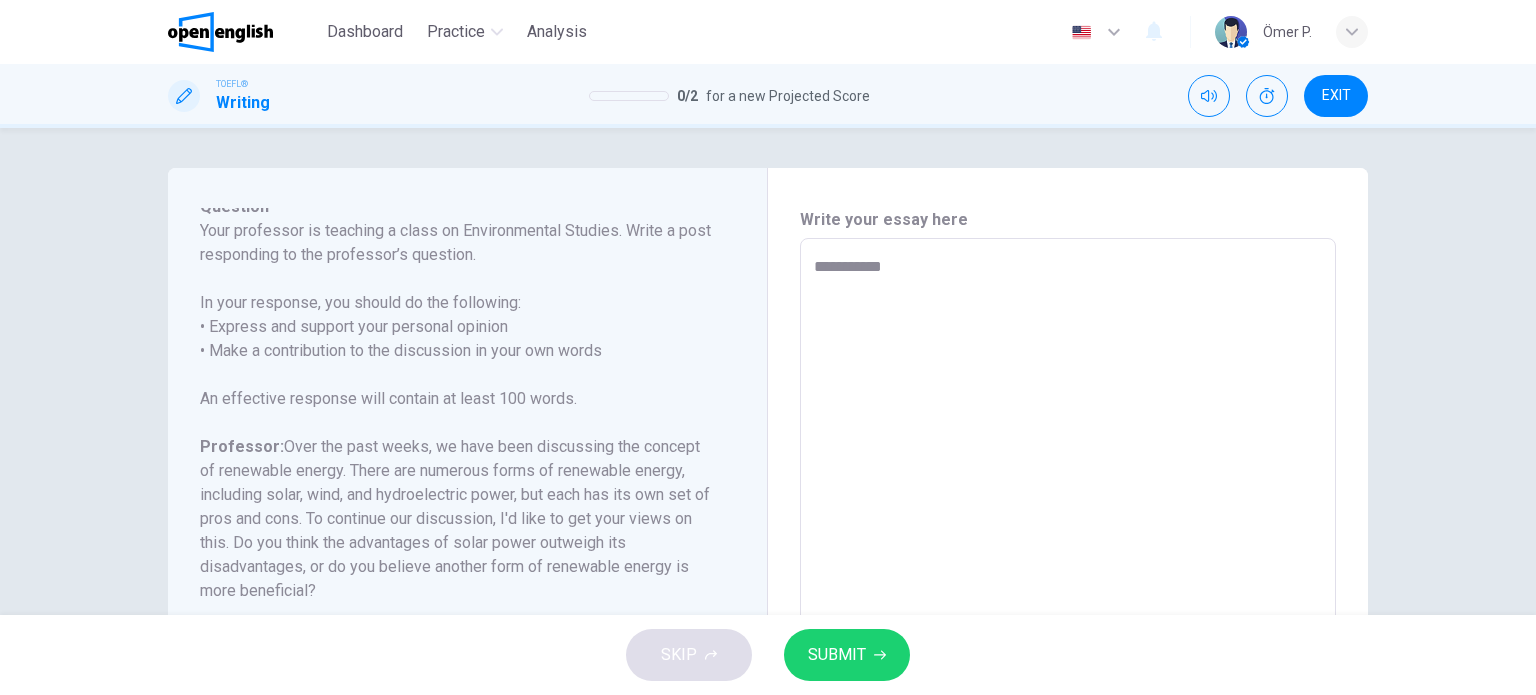 type on "*" 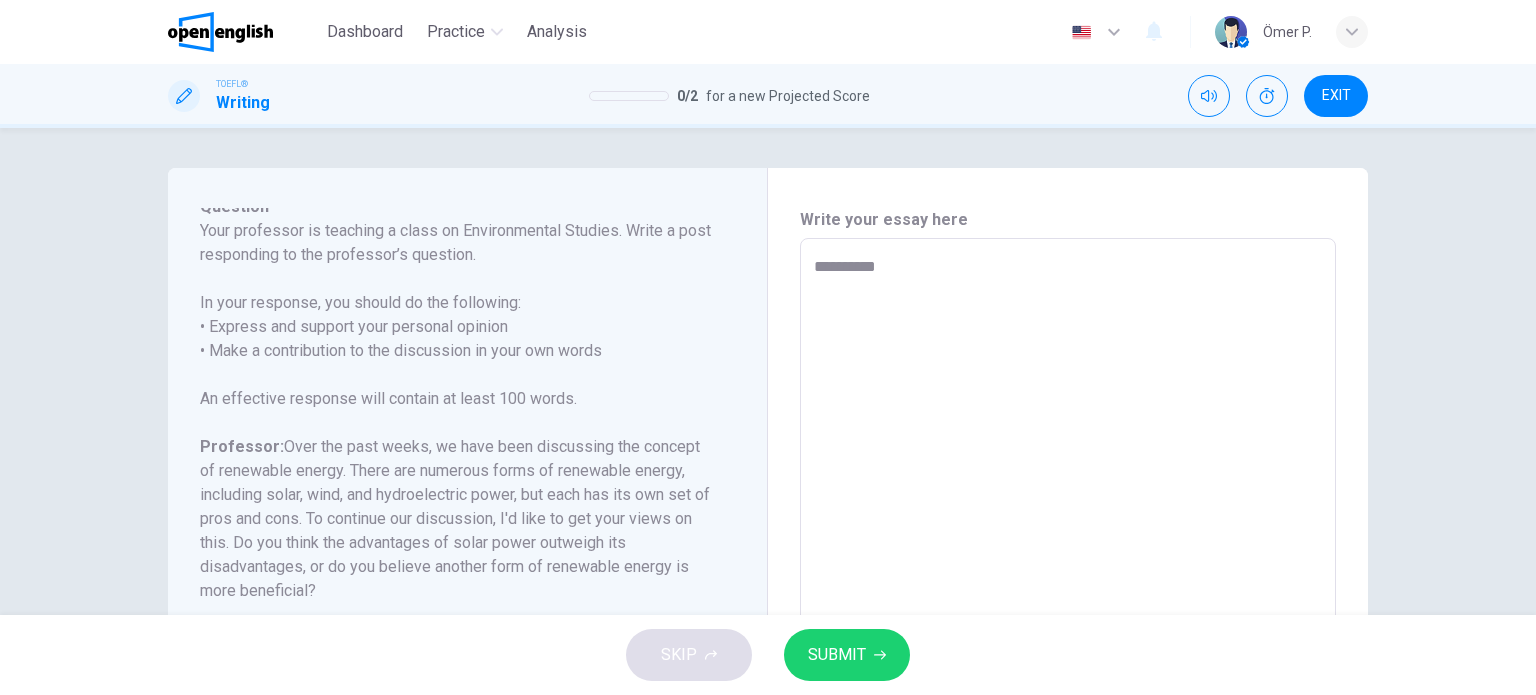 type on "*********" 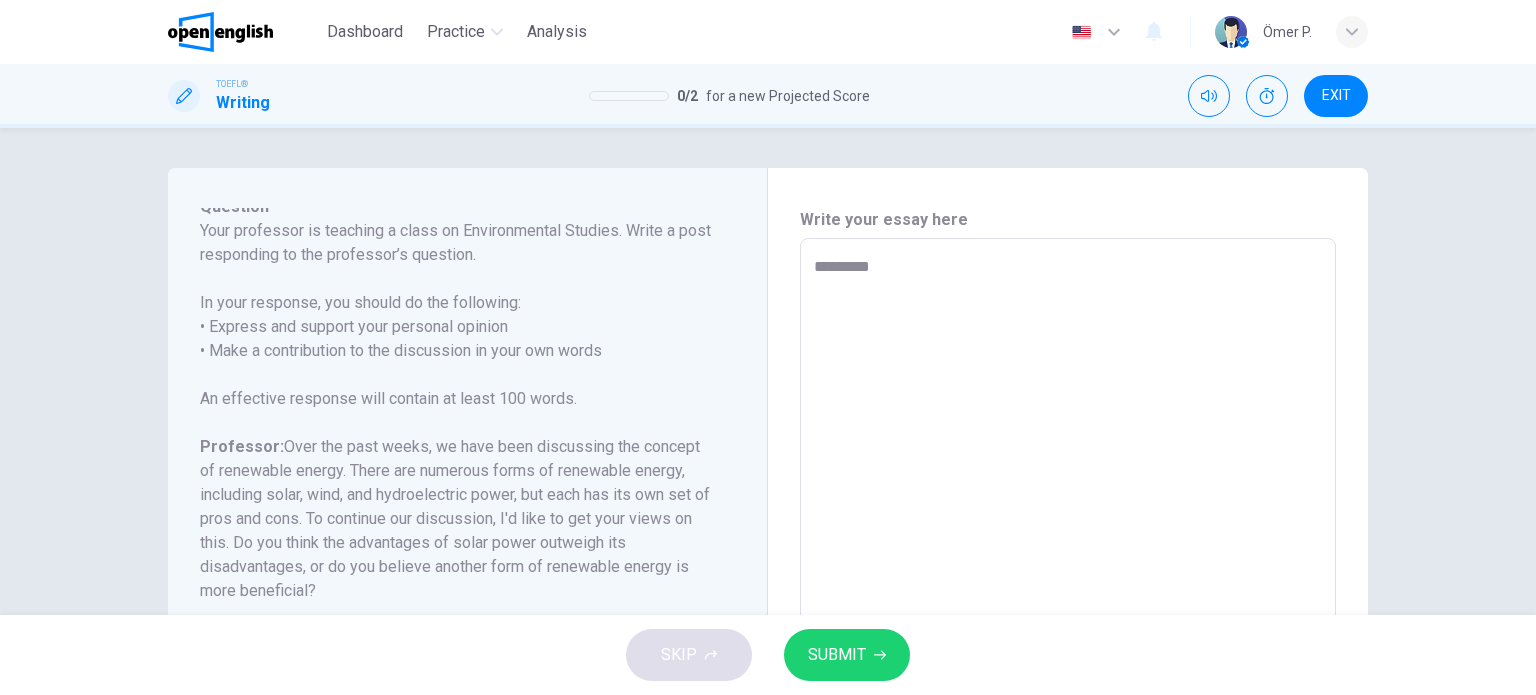 type on "*" 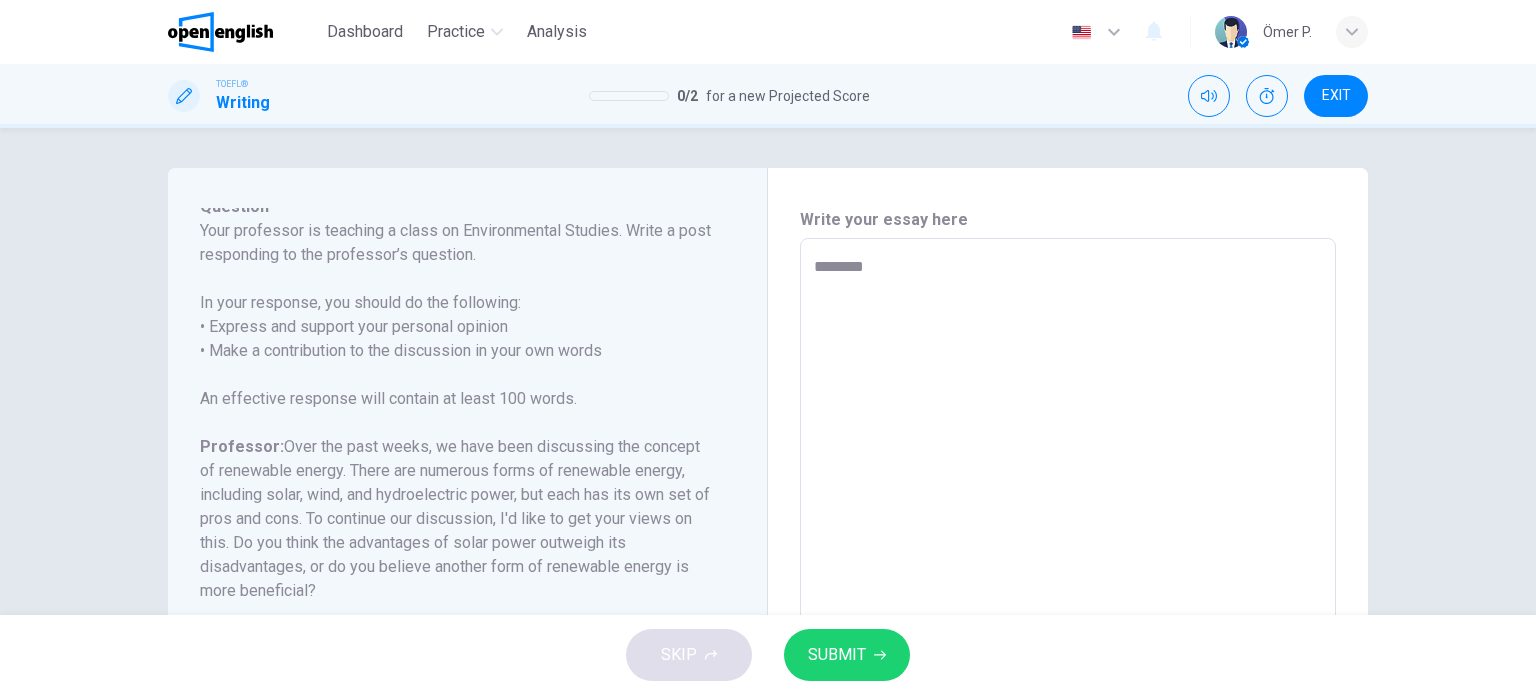 type on "*" 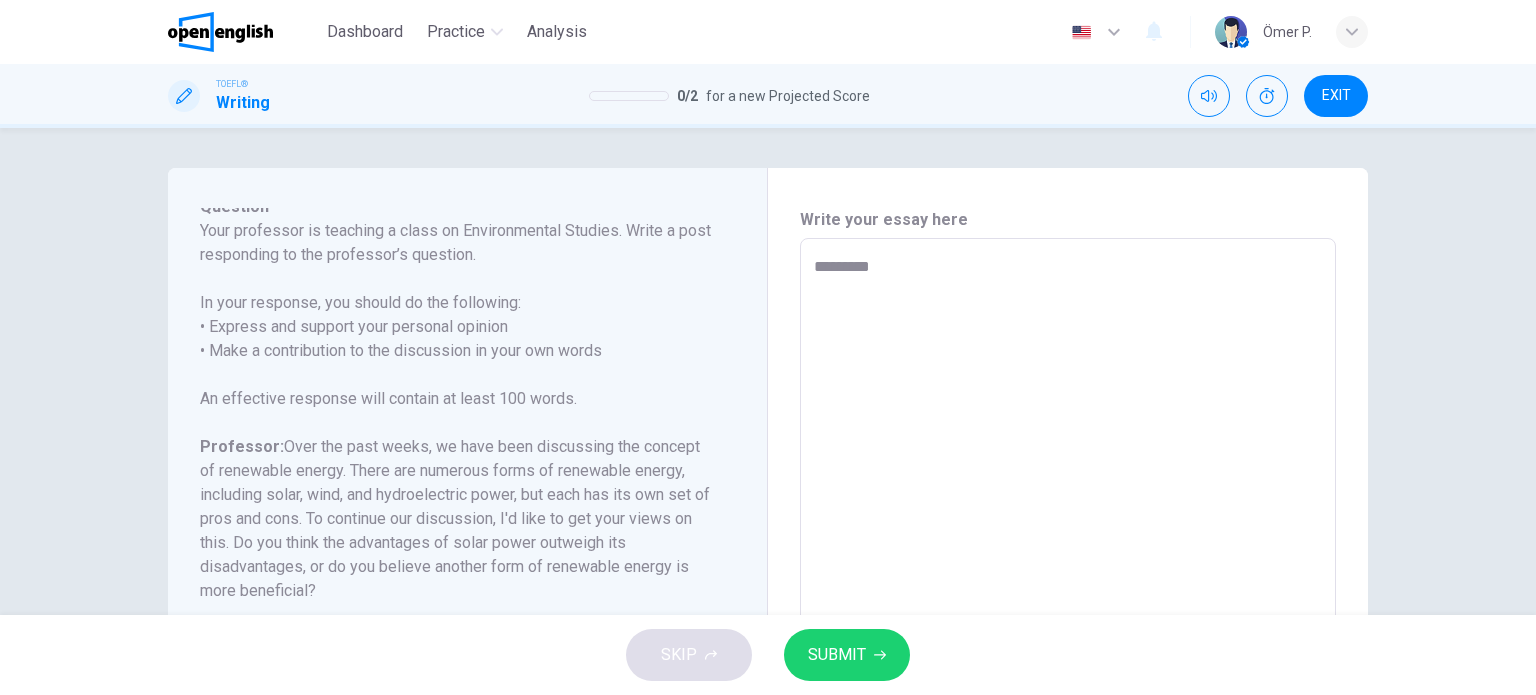 type on "********" 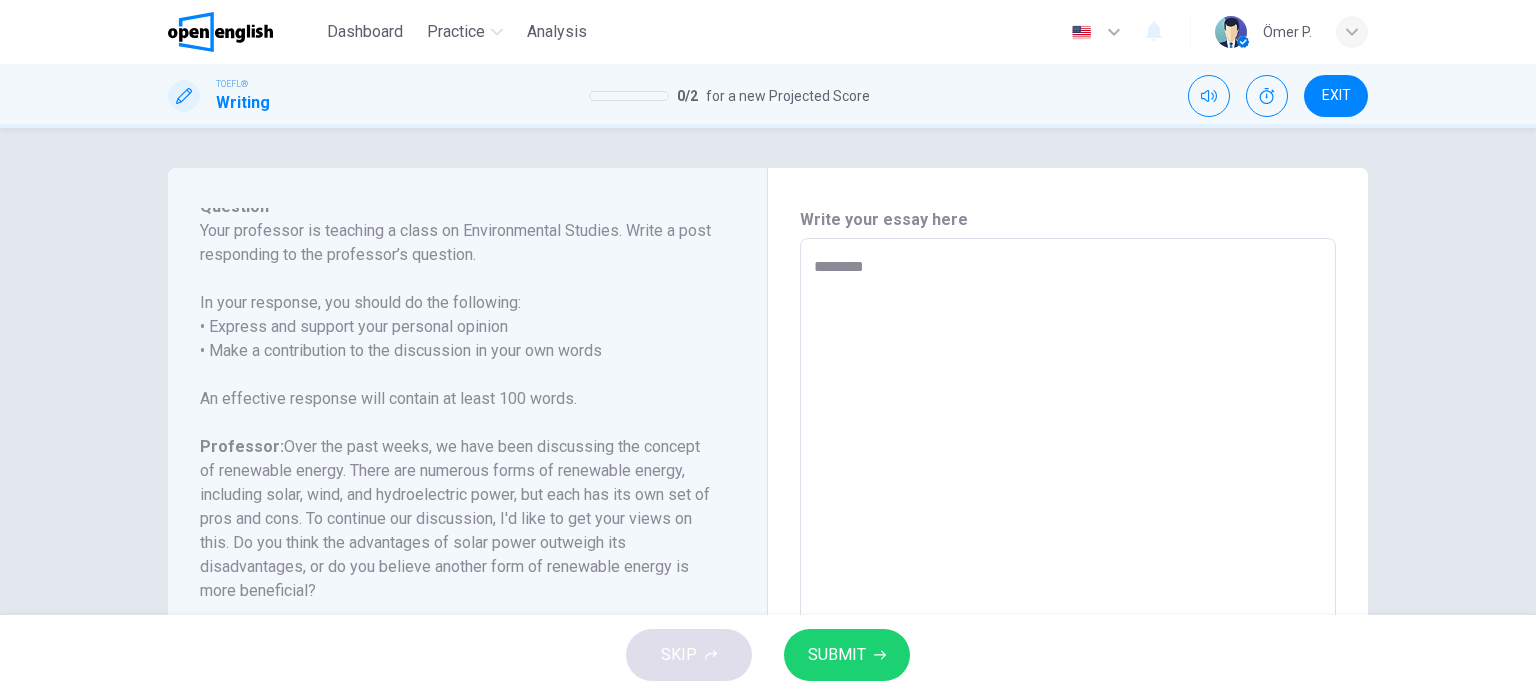 type on "*" 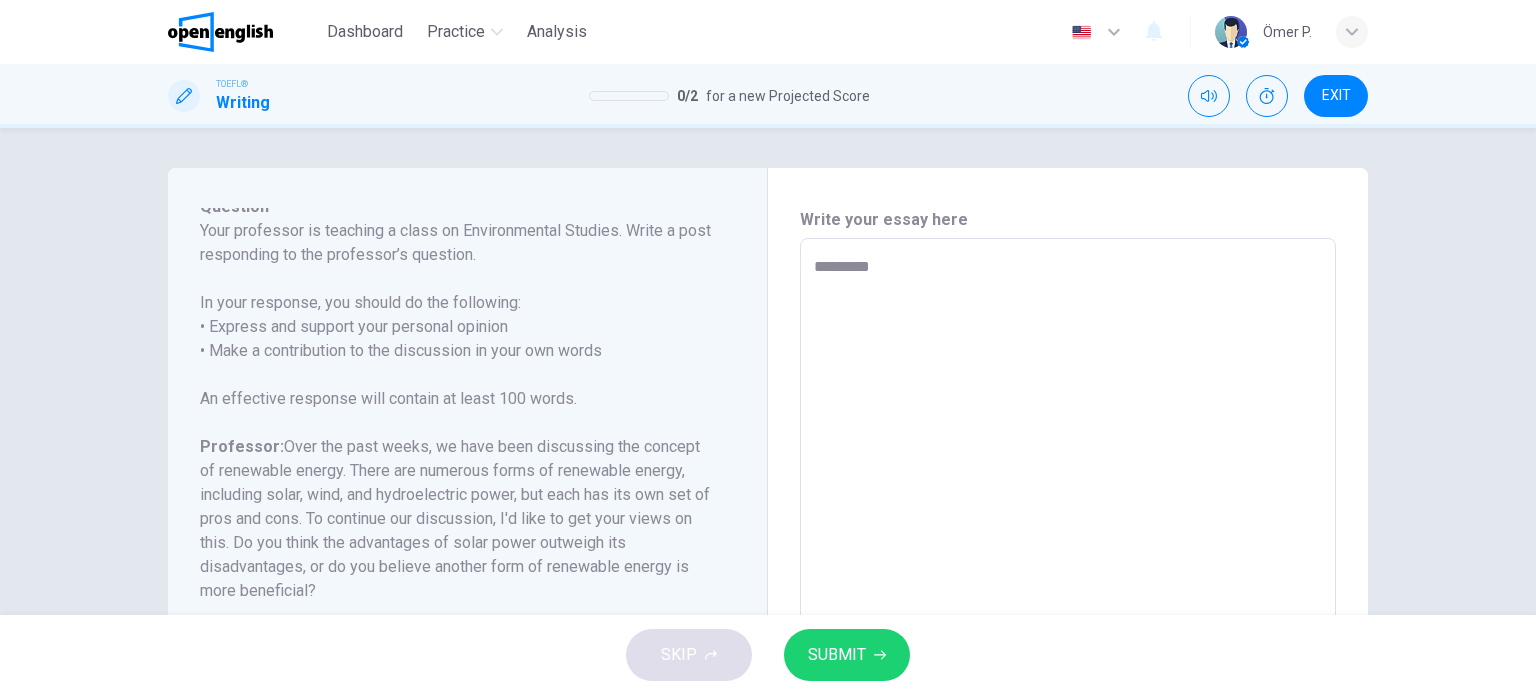 type on "**********" 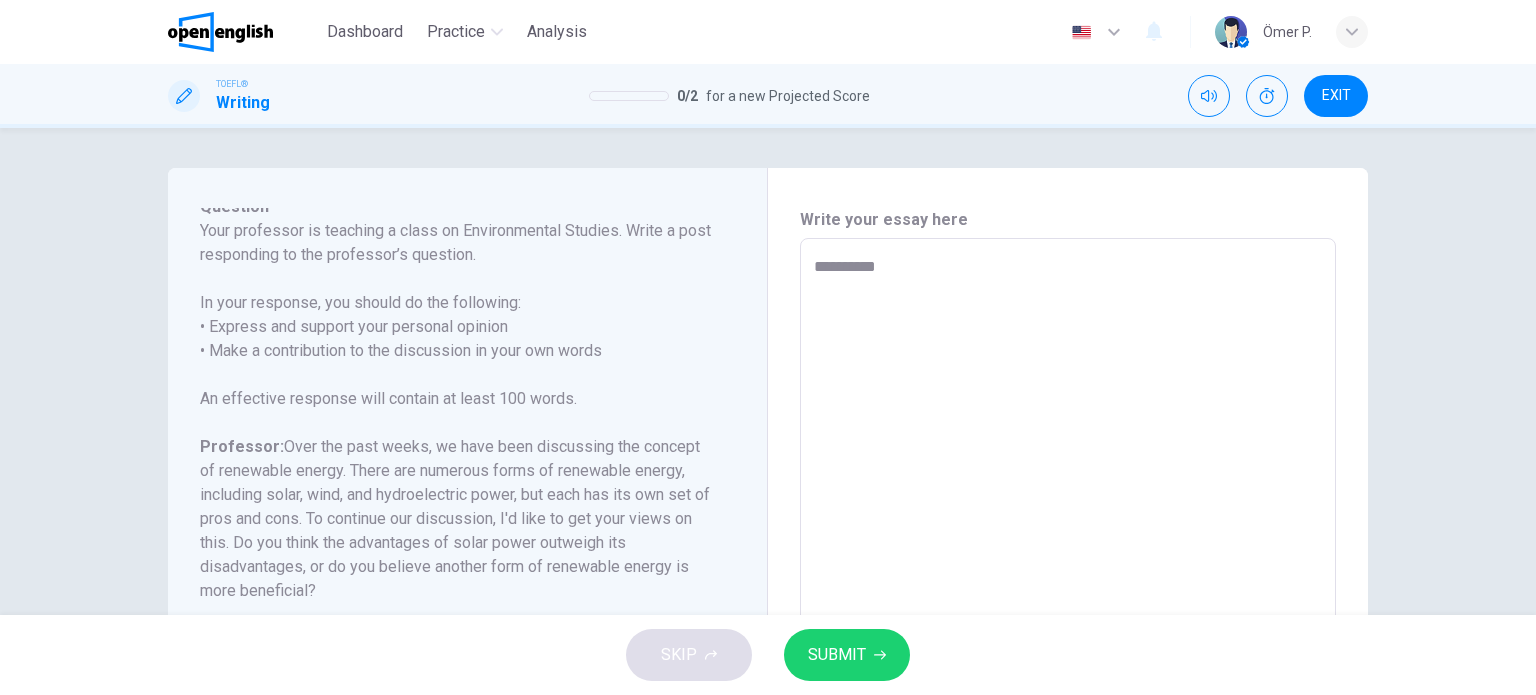type on "*" 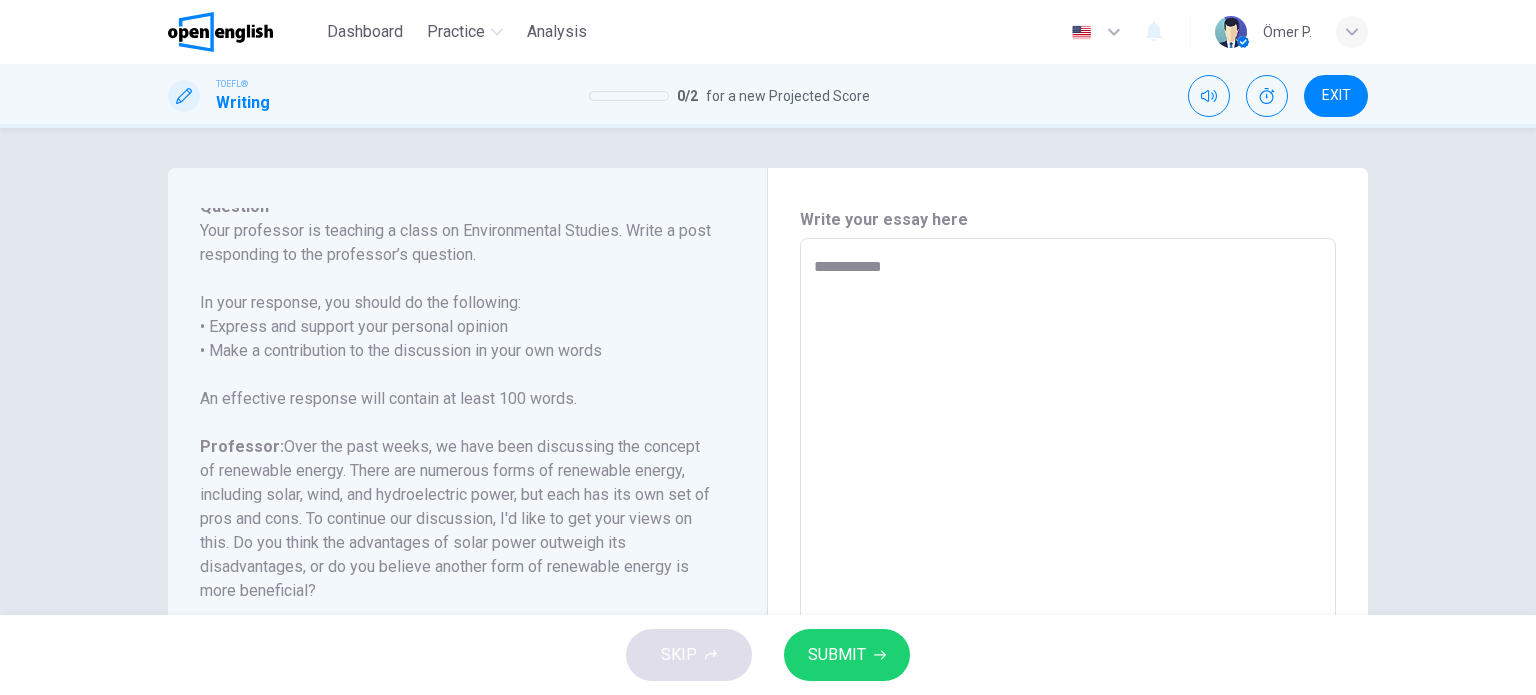 type on "*" 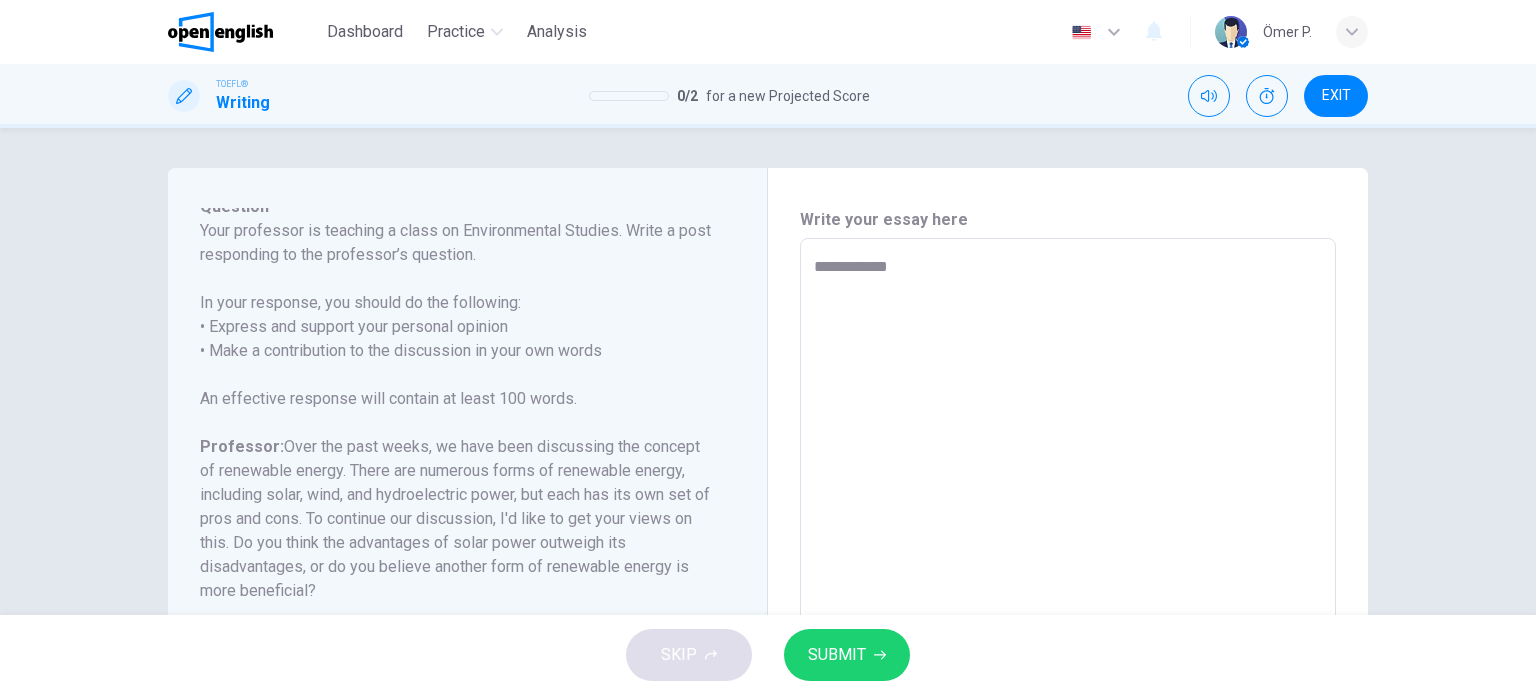 type on "*" 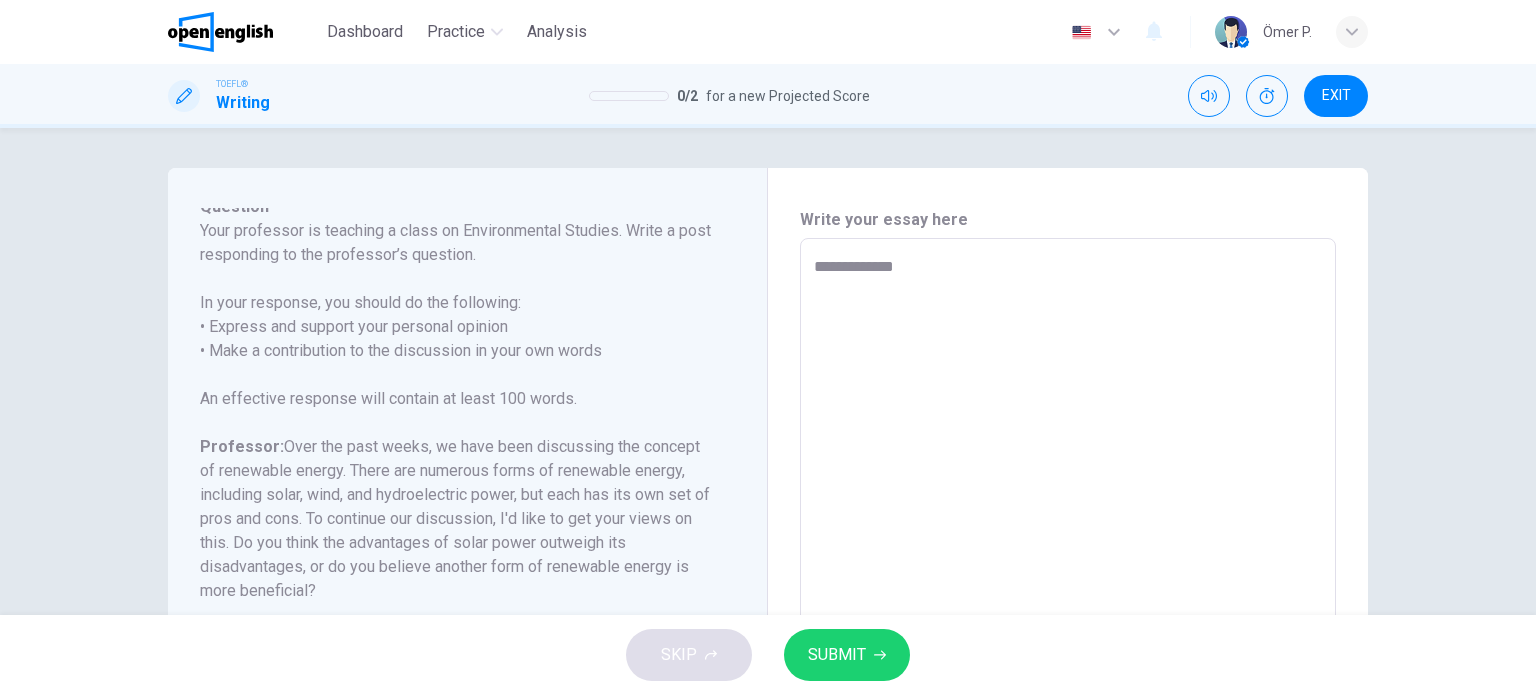 type on "*" 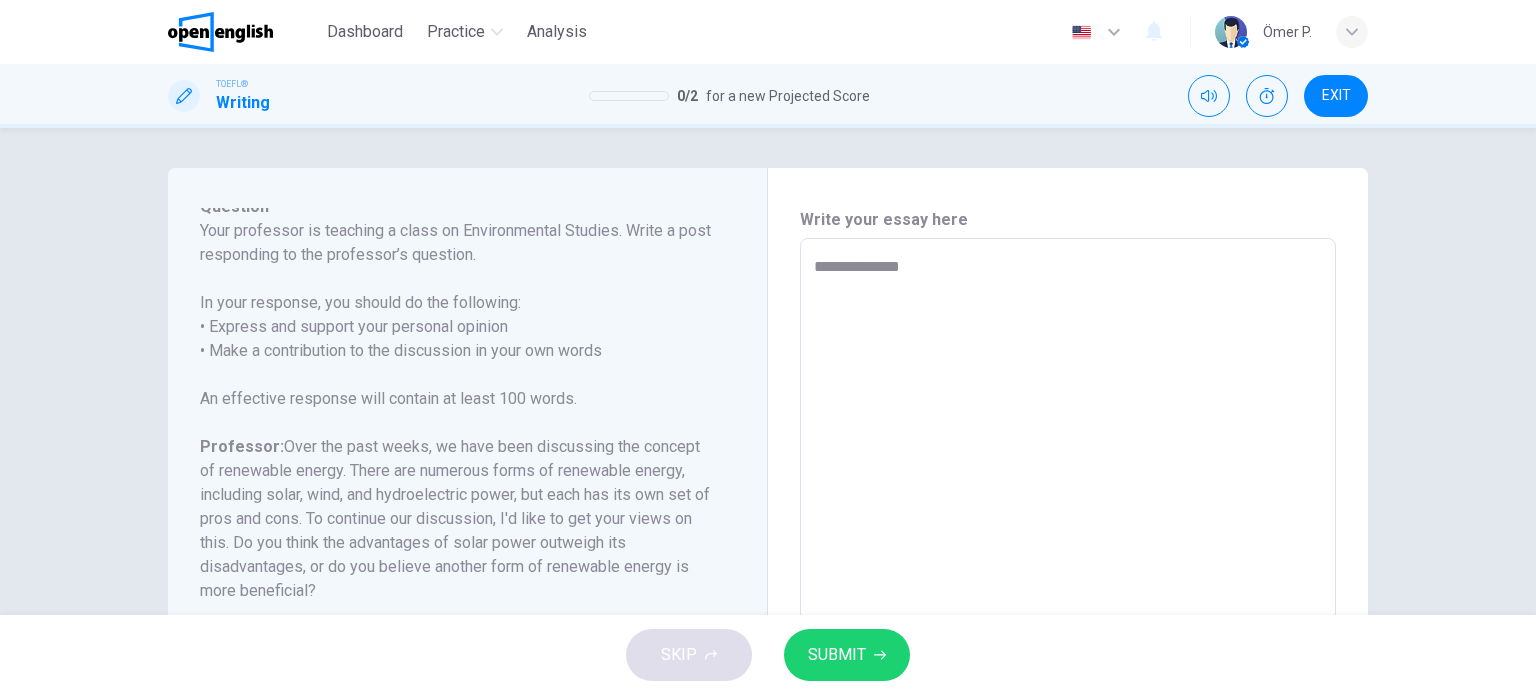 type on "*" 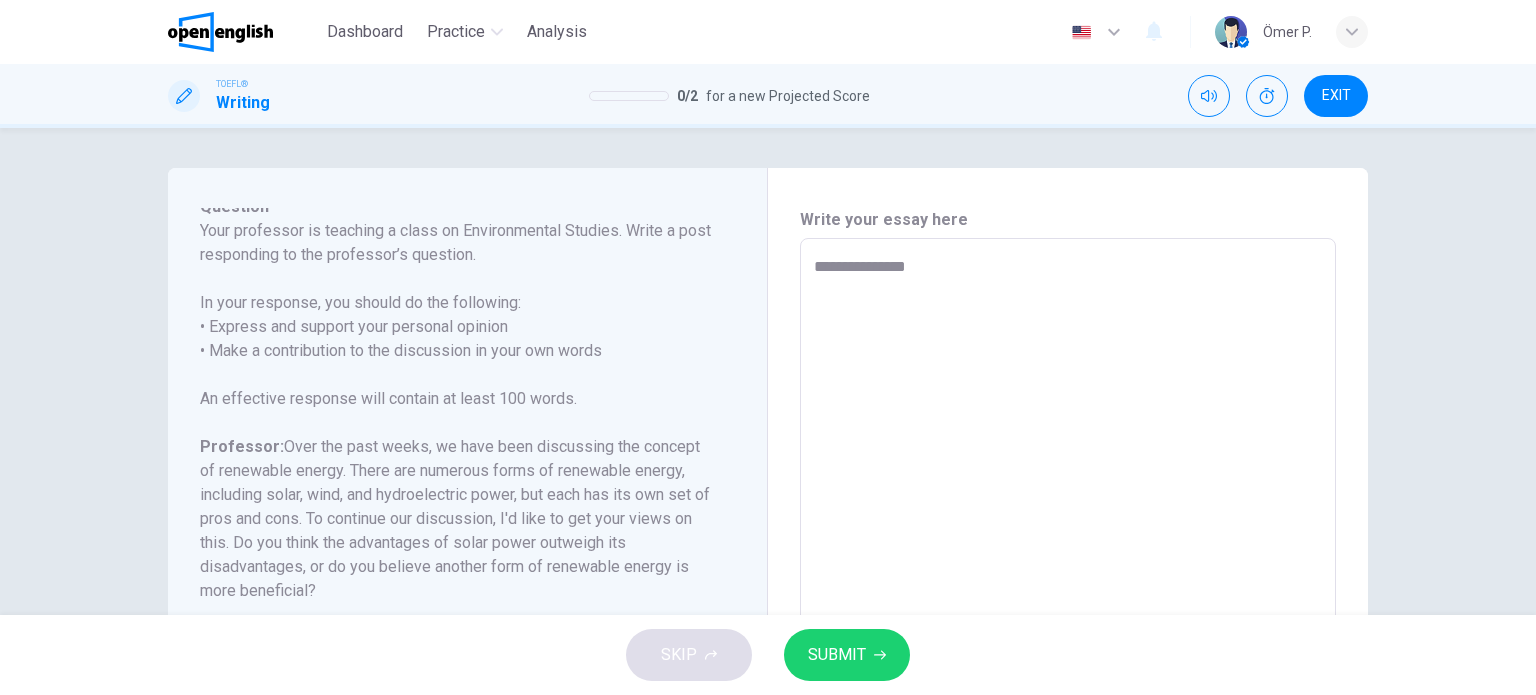 type on "*" 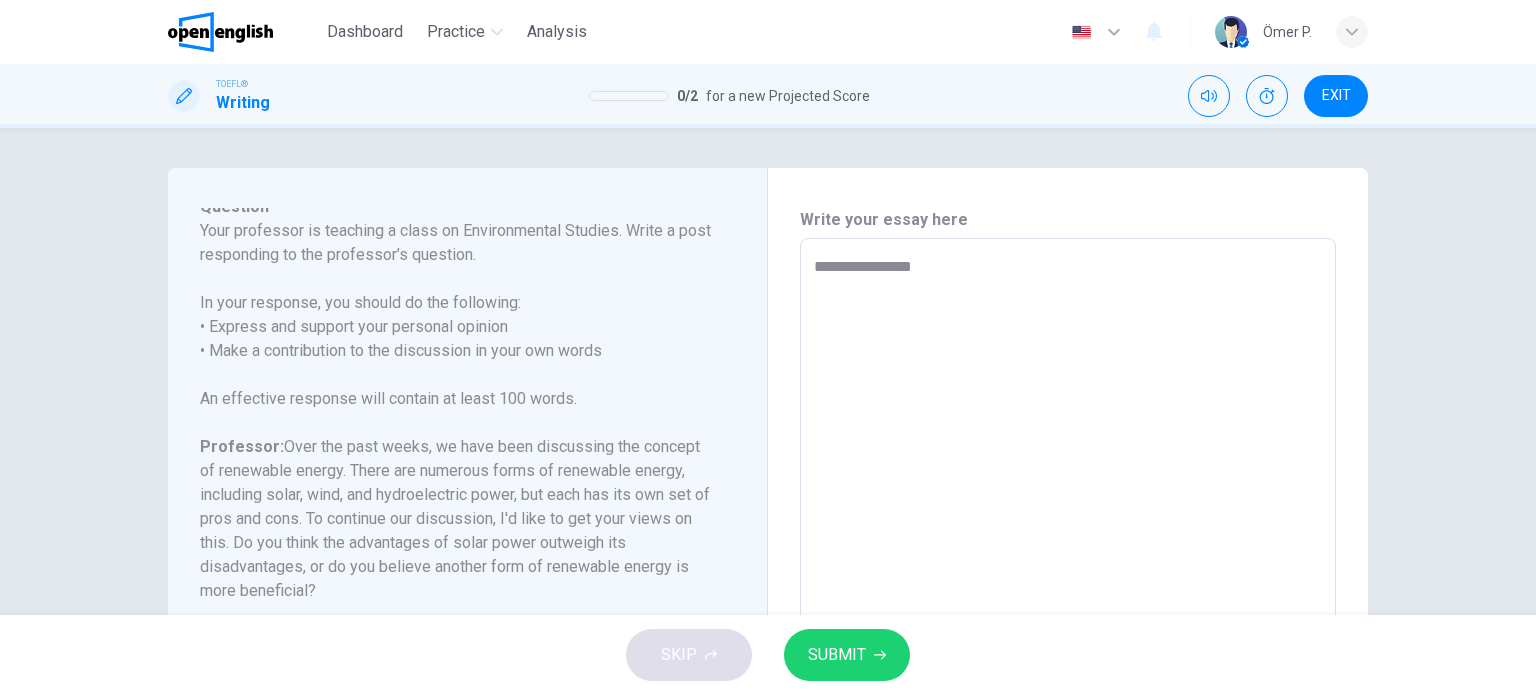 type on "*" 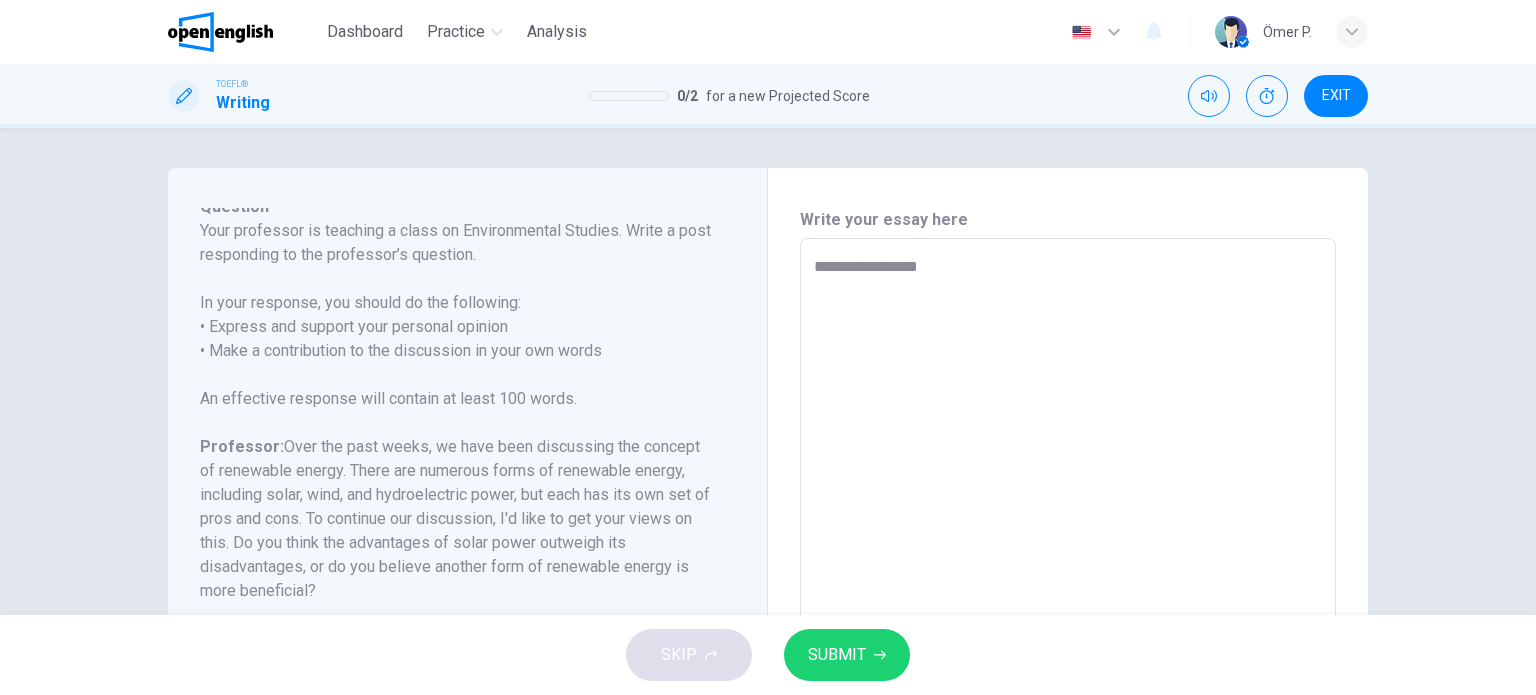type on "**********" 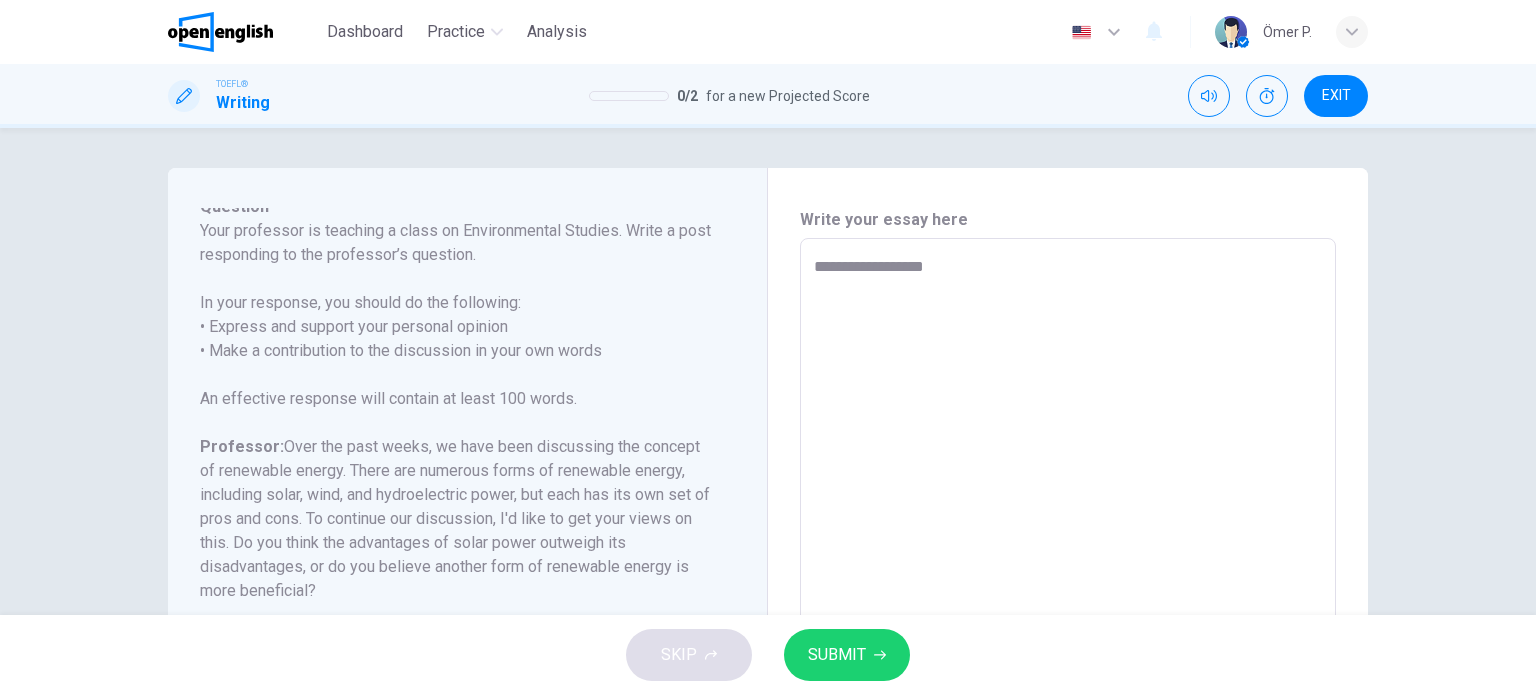 type on "*" 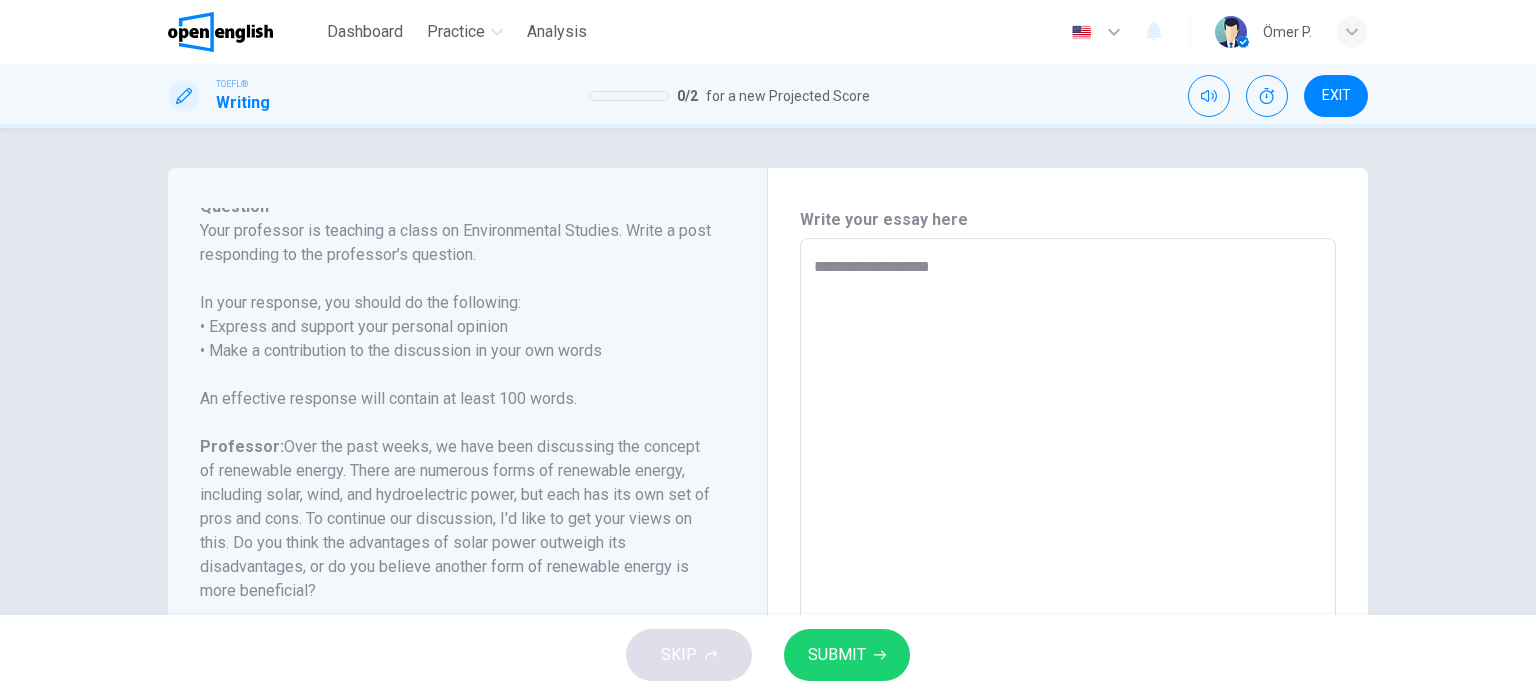 type on "**********" 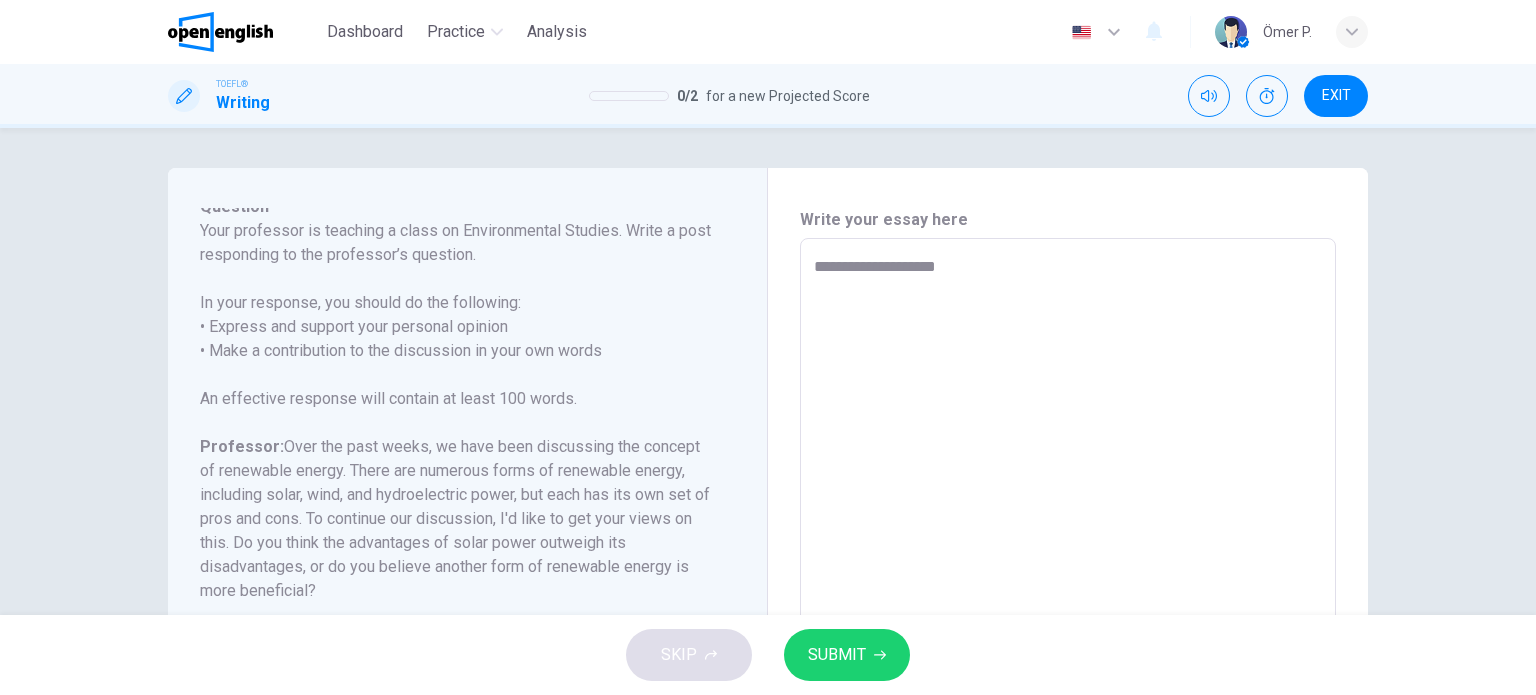type on "*" 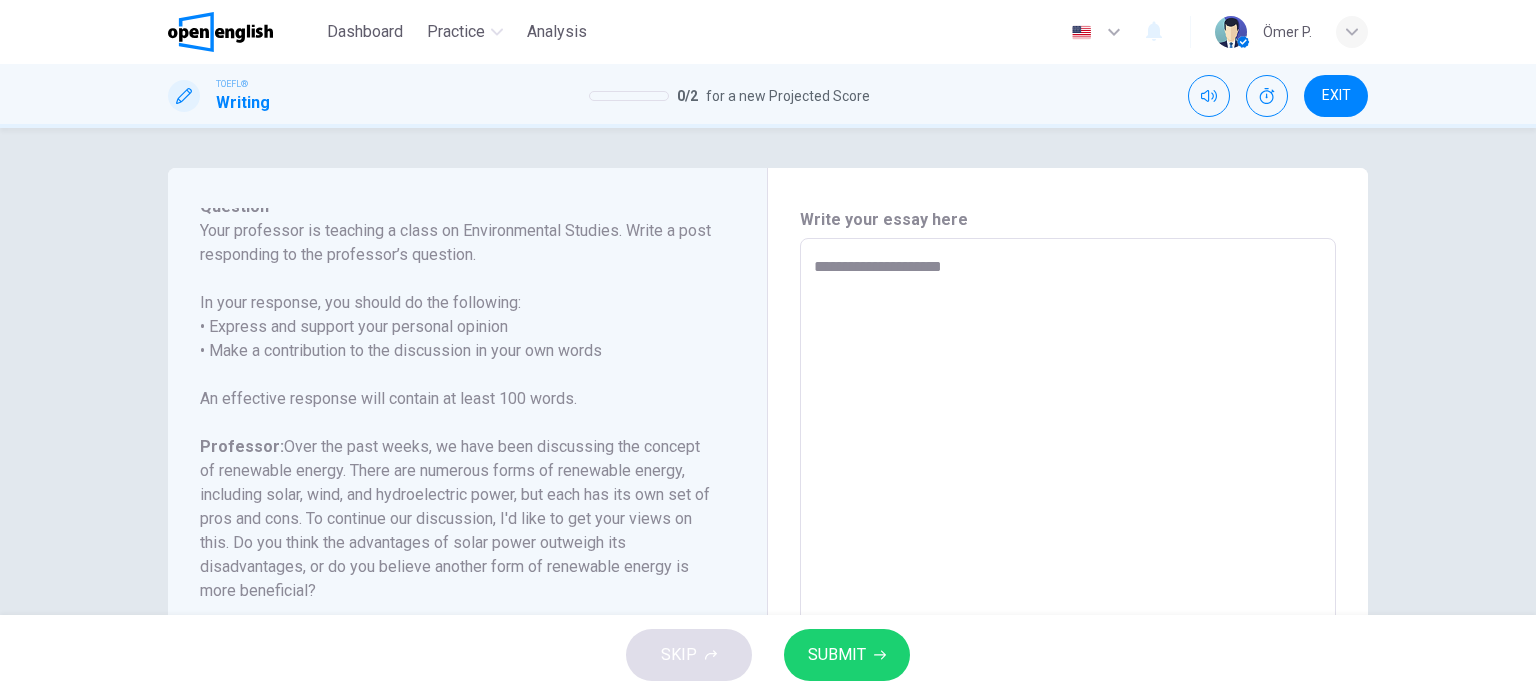 type on "**********" 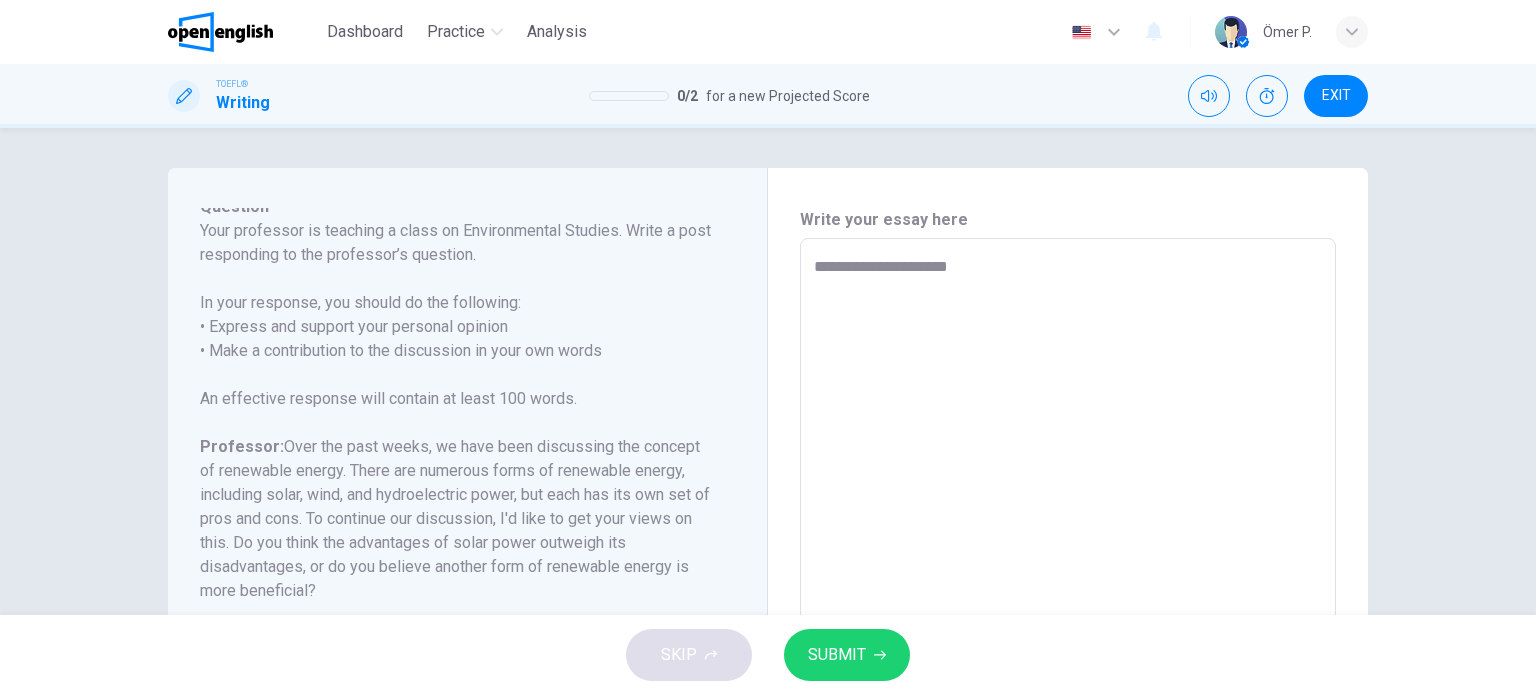 type on "*" 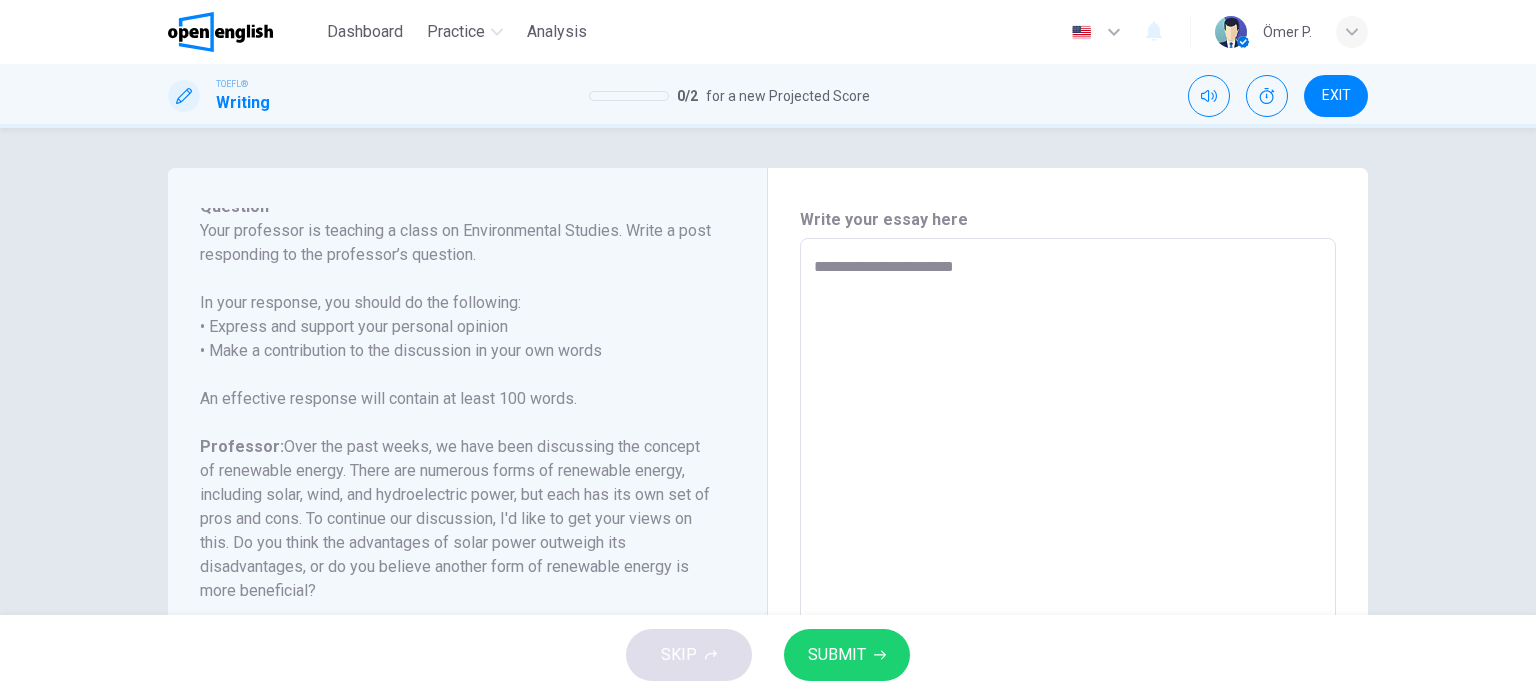 type on "*" 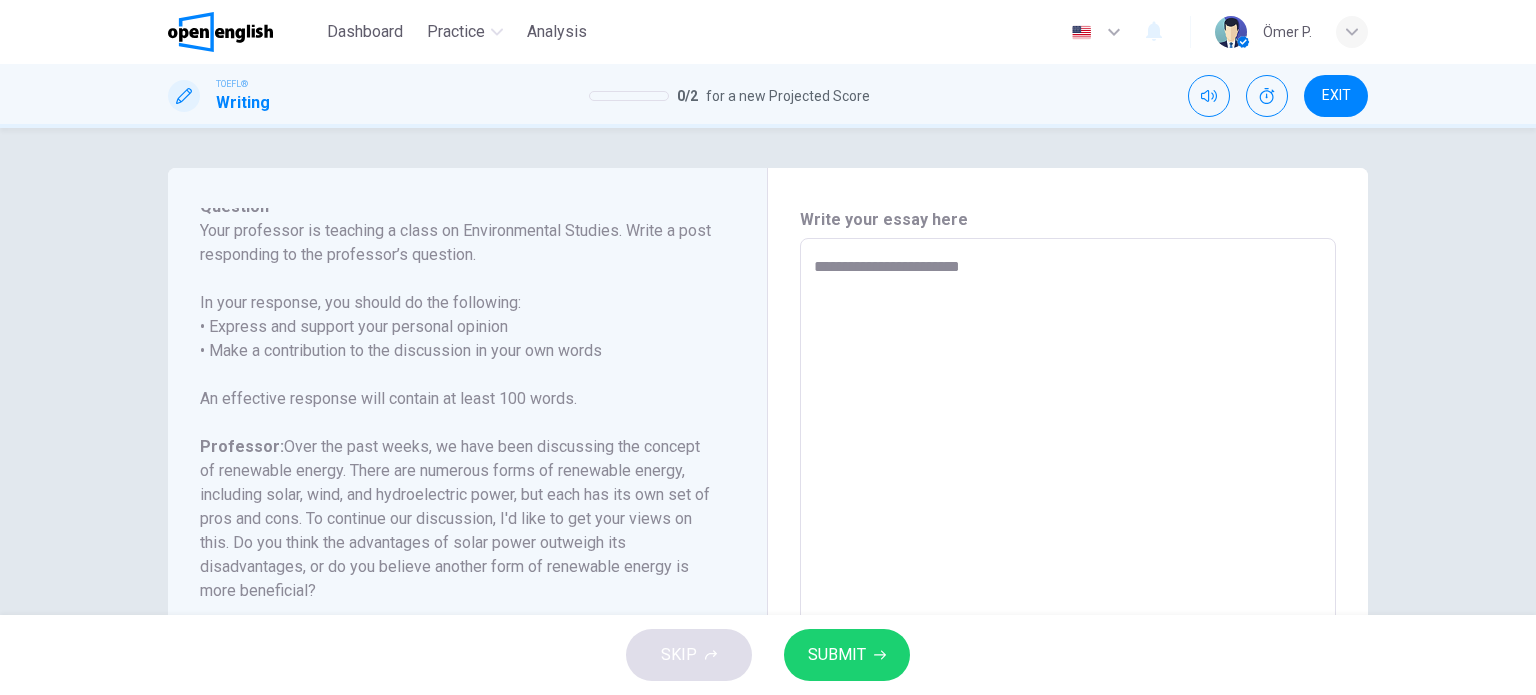 type on "**********" 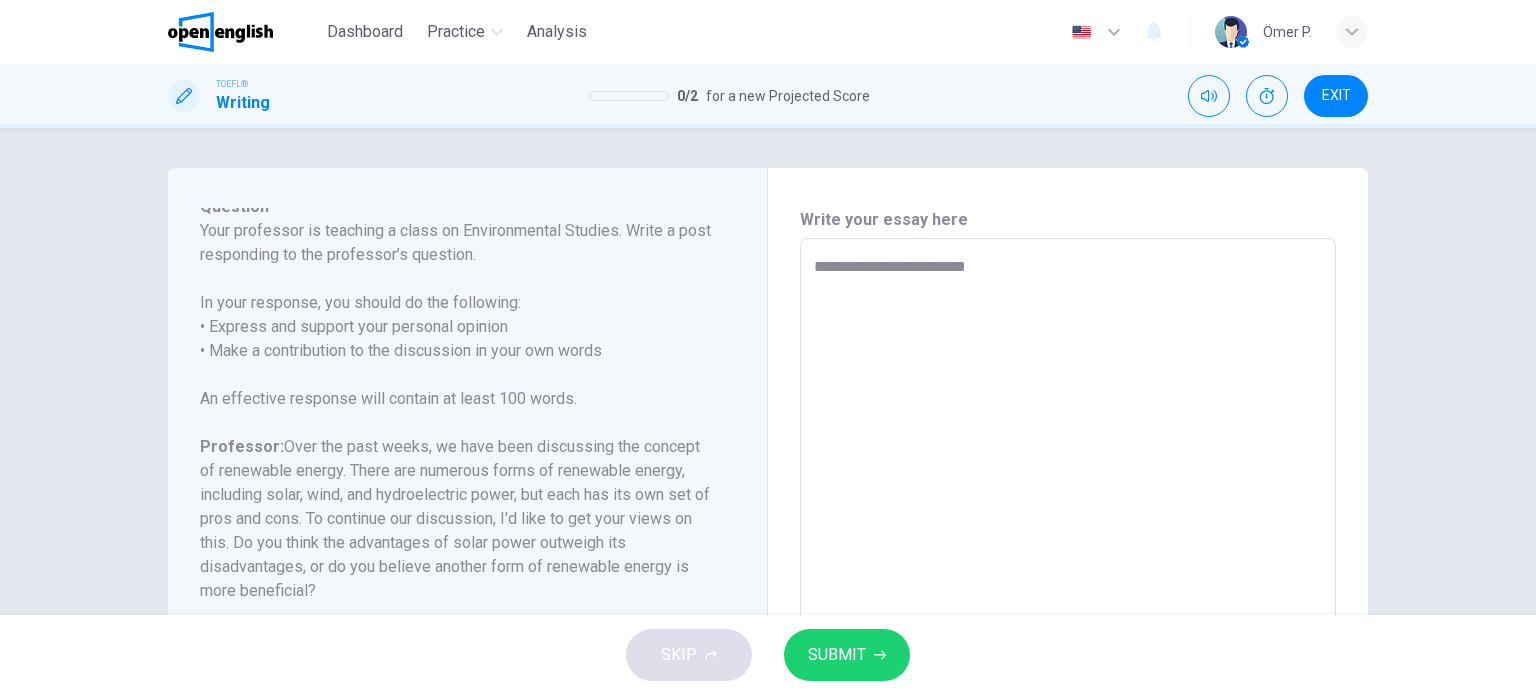 type on "*" 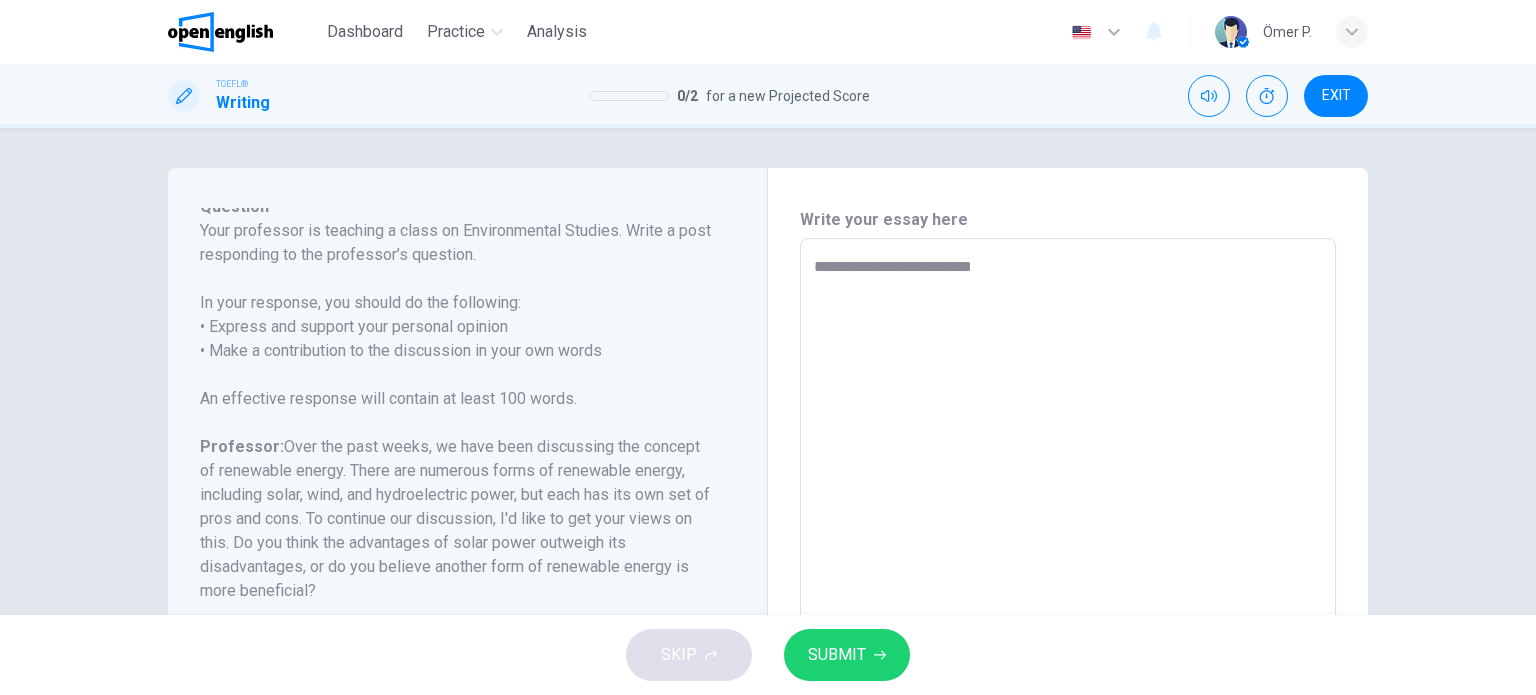 type on "*" 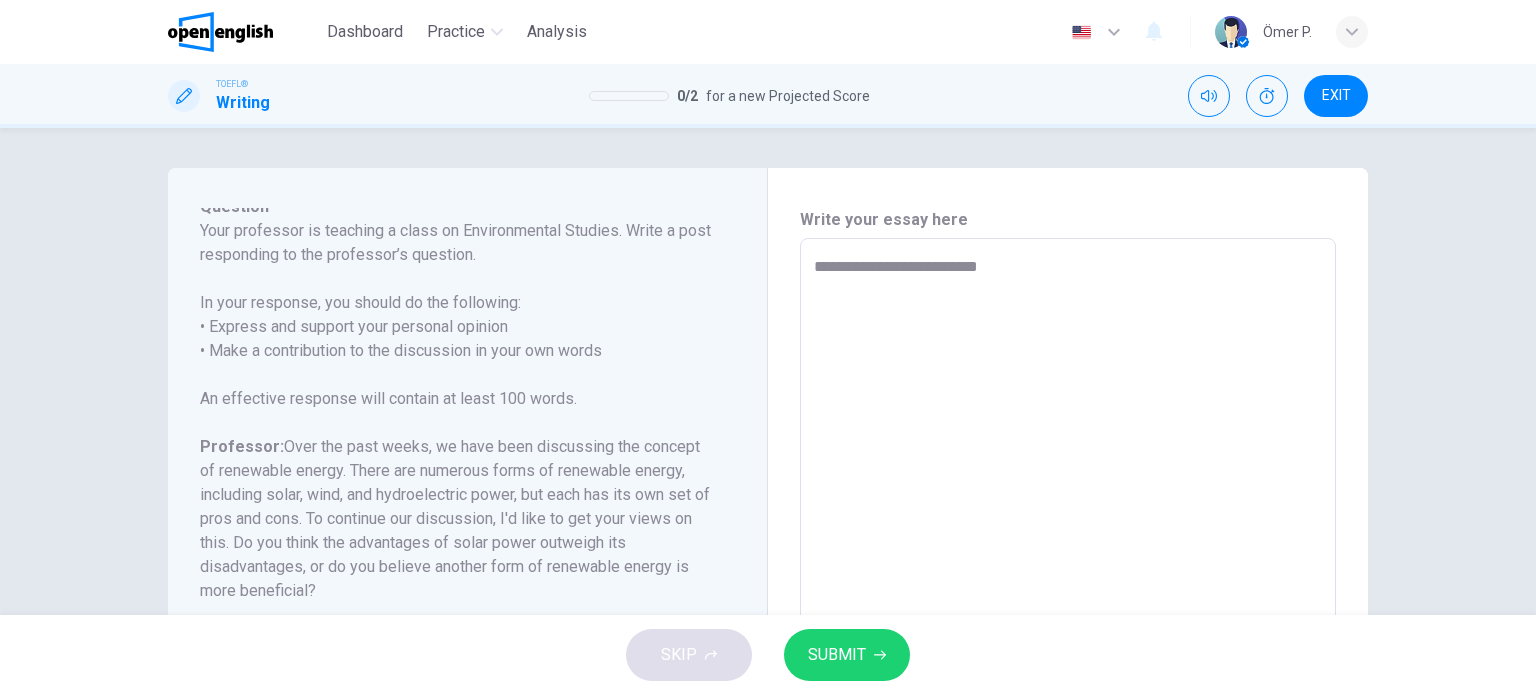 type on "*" 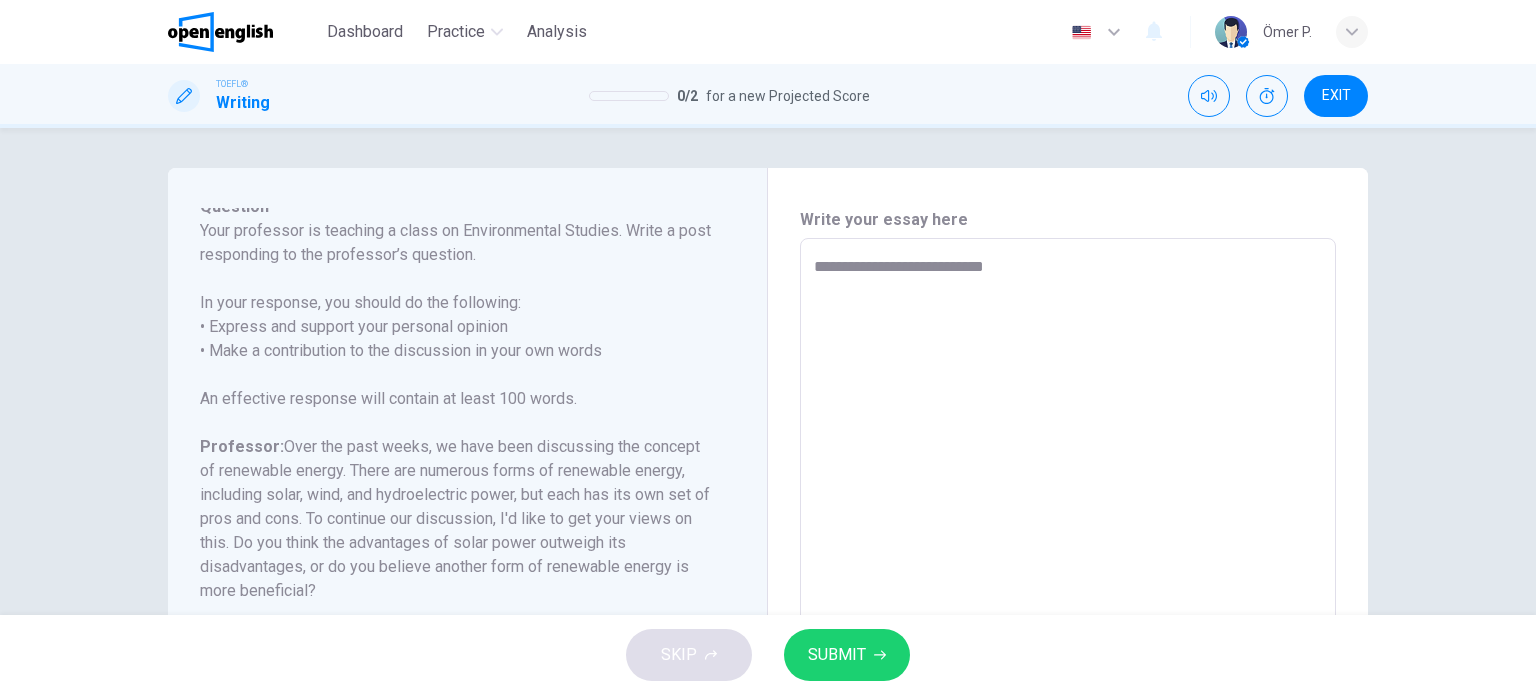 type on "*" 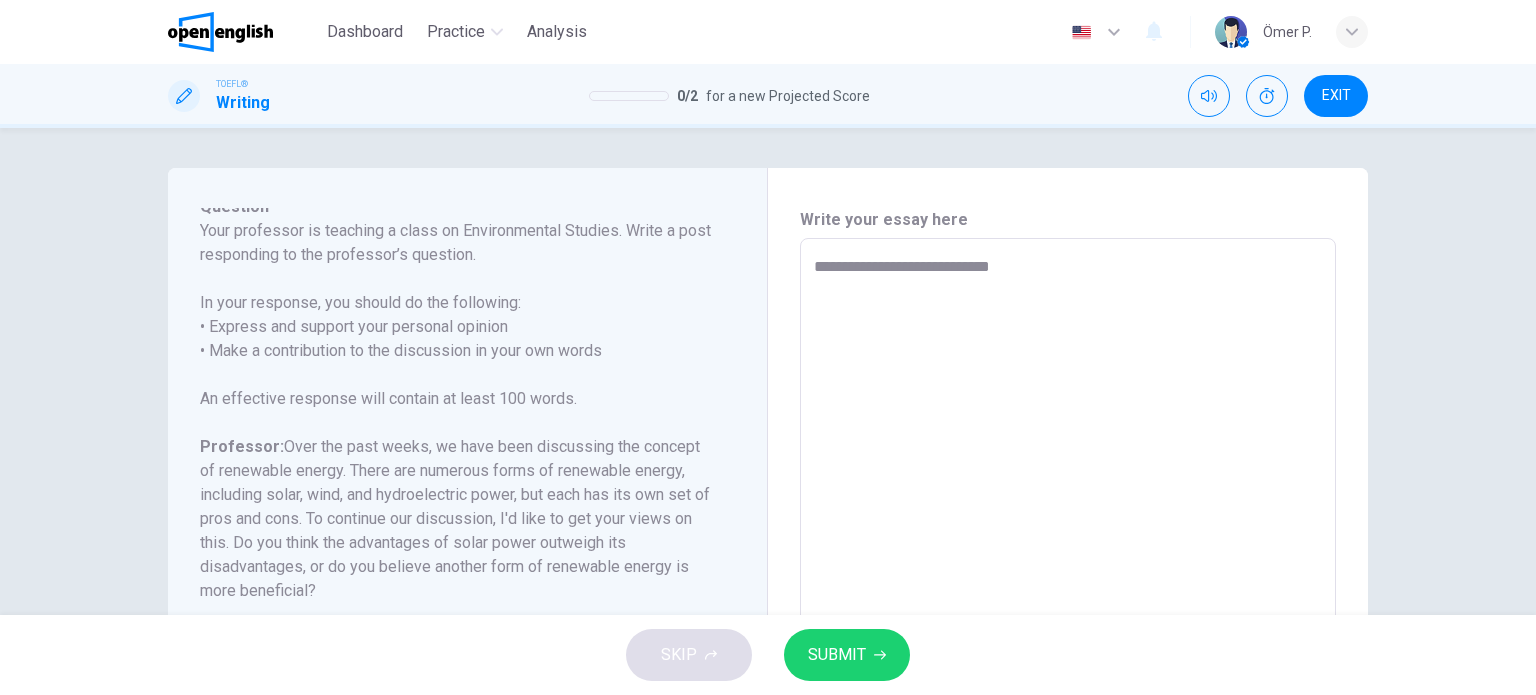 type on "*" 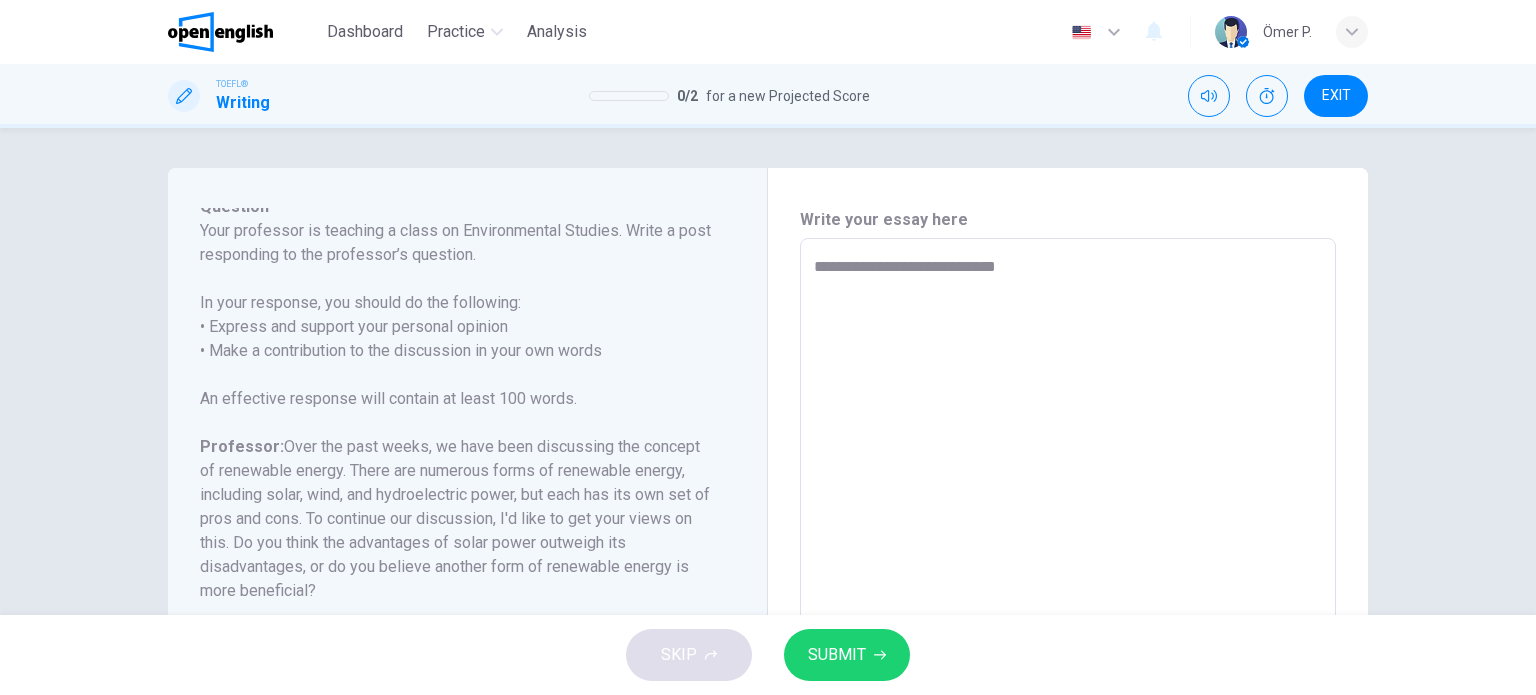 type on "*" 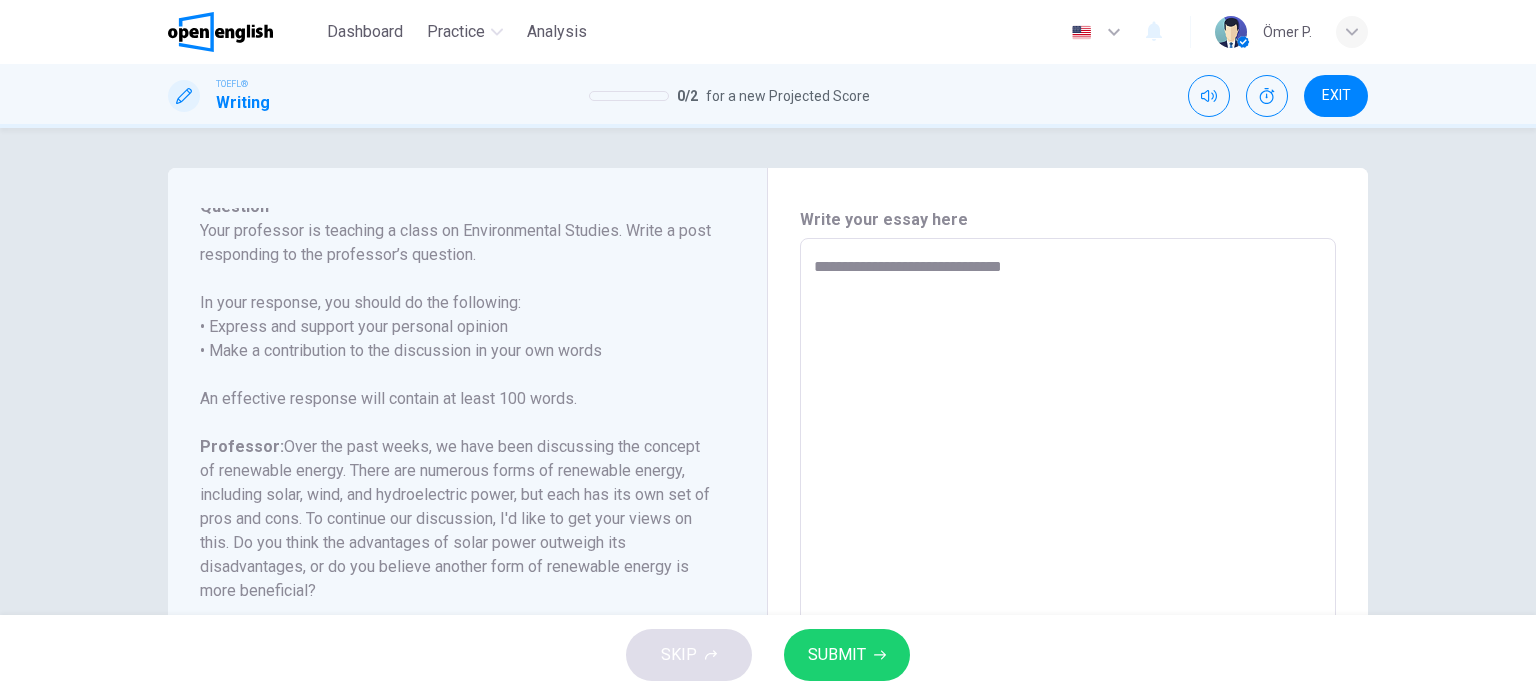 type on "*" 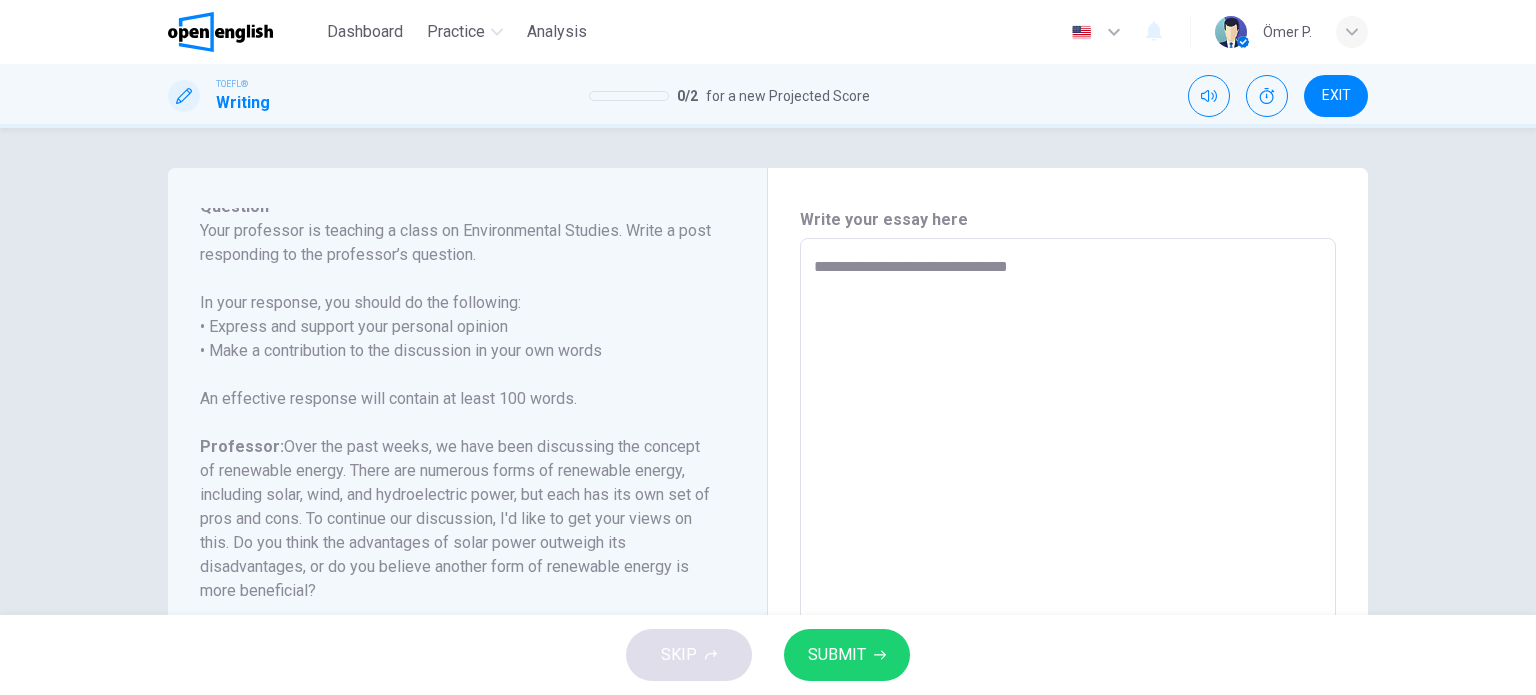 type on "*" 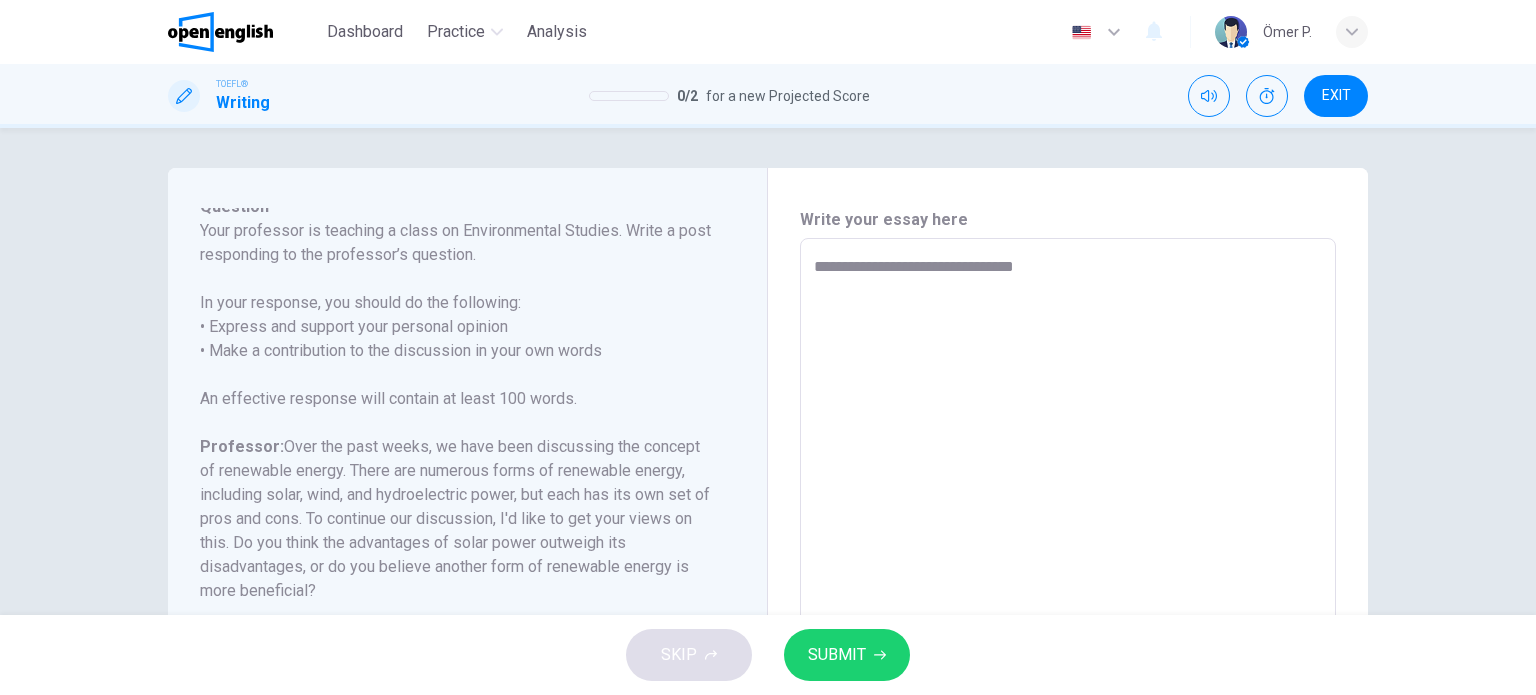 type on "*" 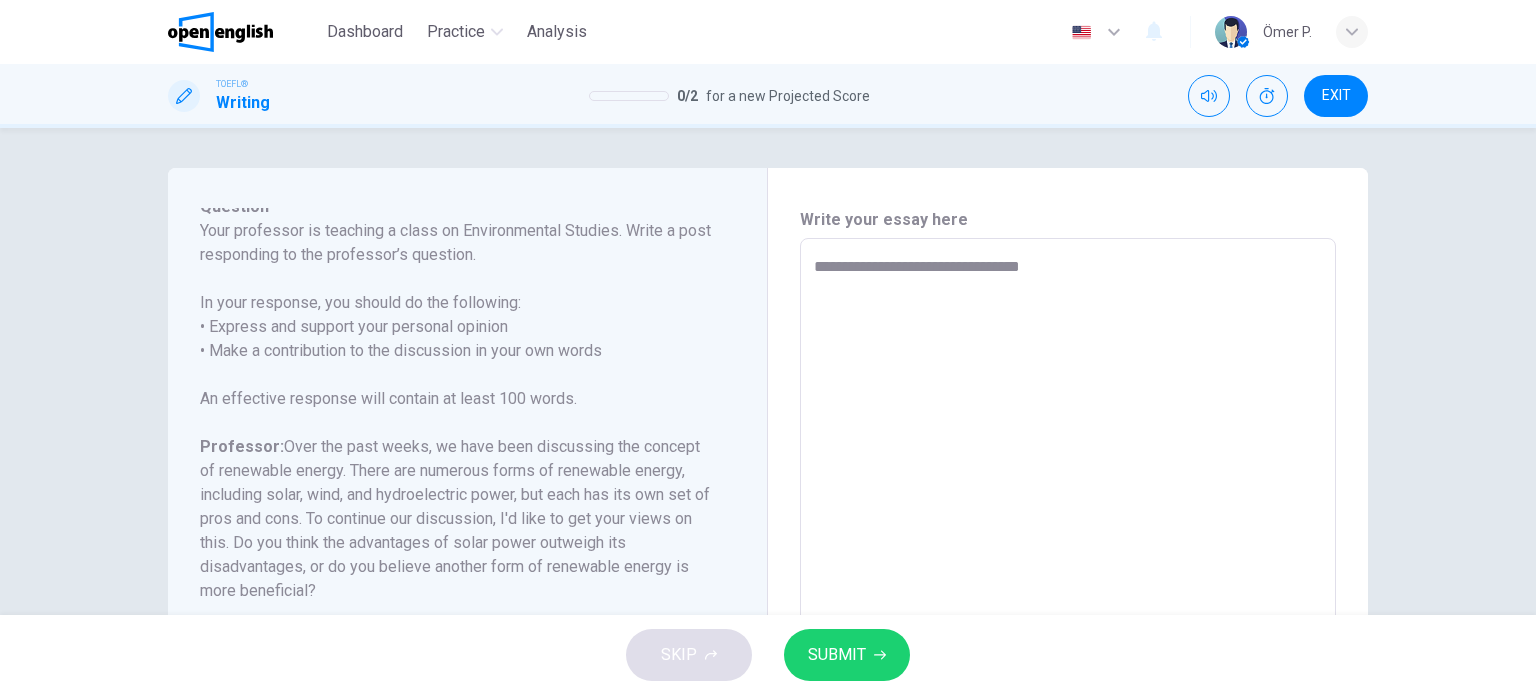 type on "*" 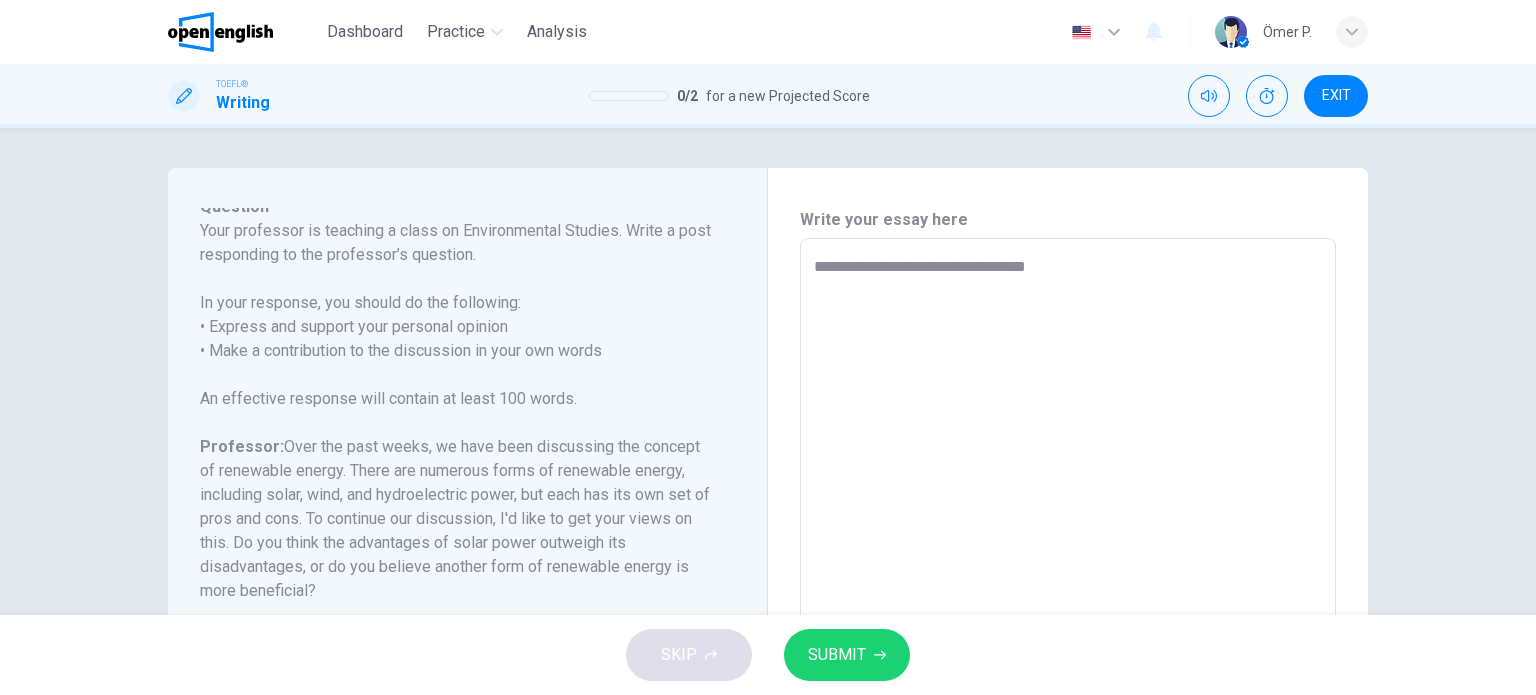 type on "**********" 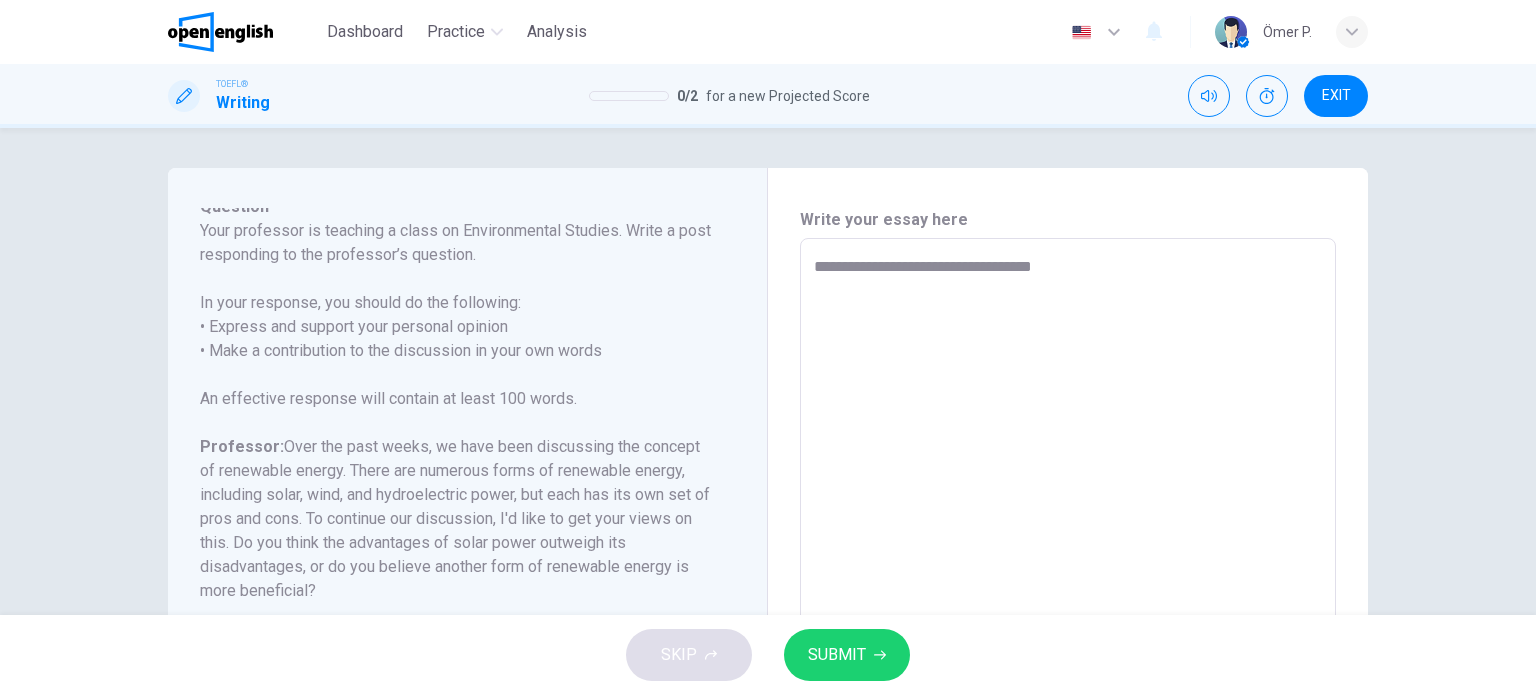 type on "*" 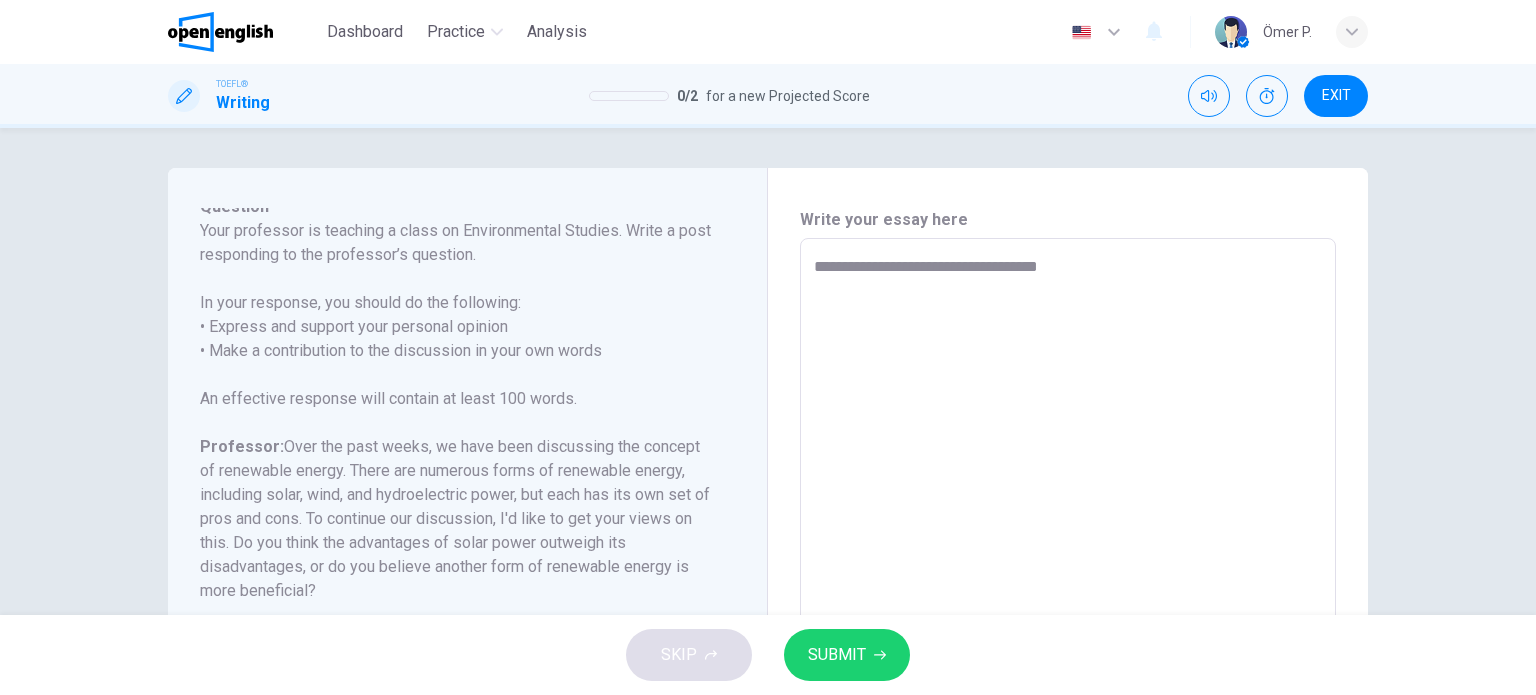 type on "**********" 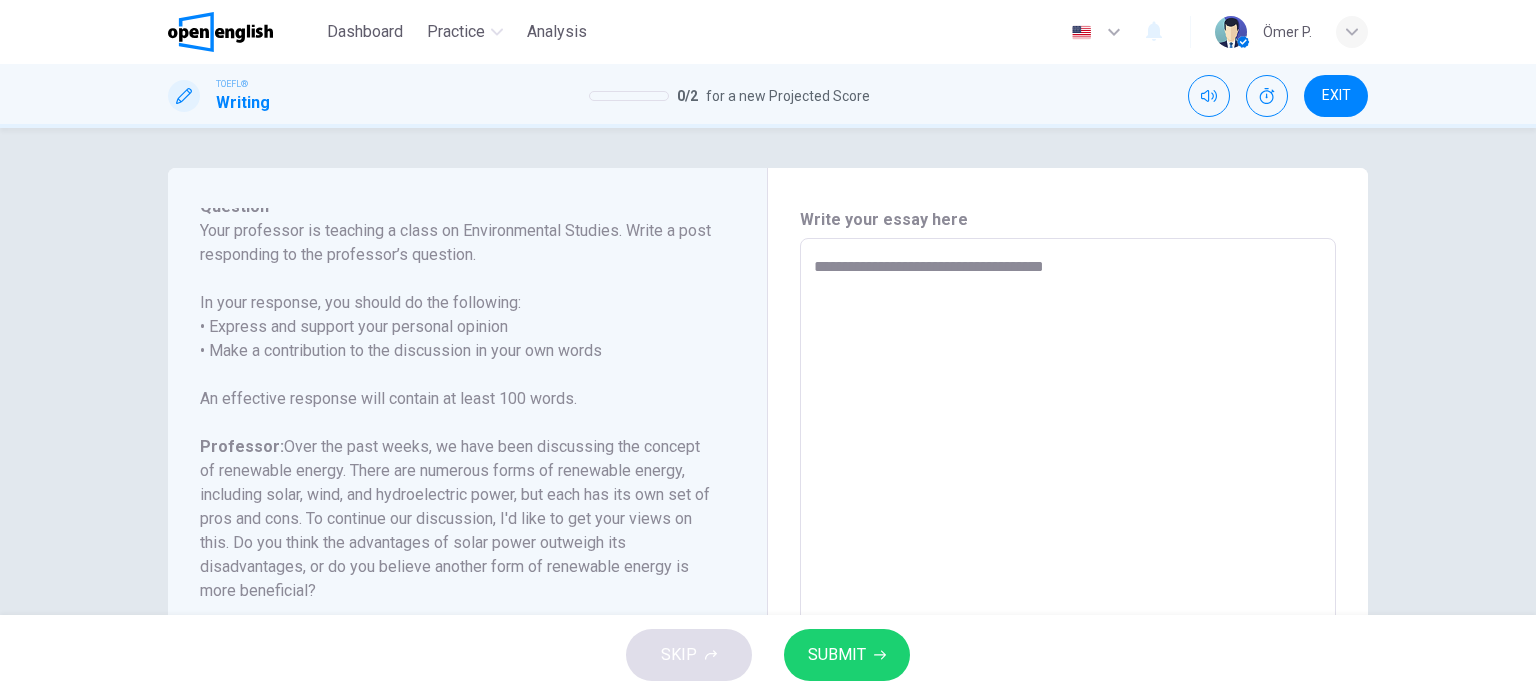 type on "*" 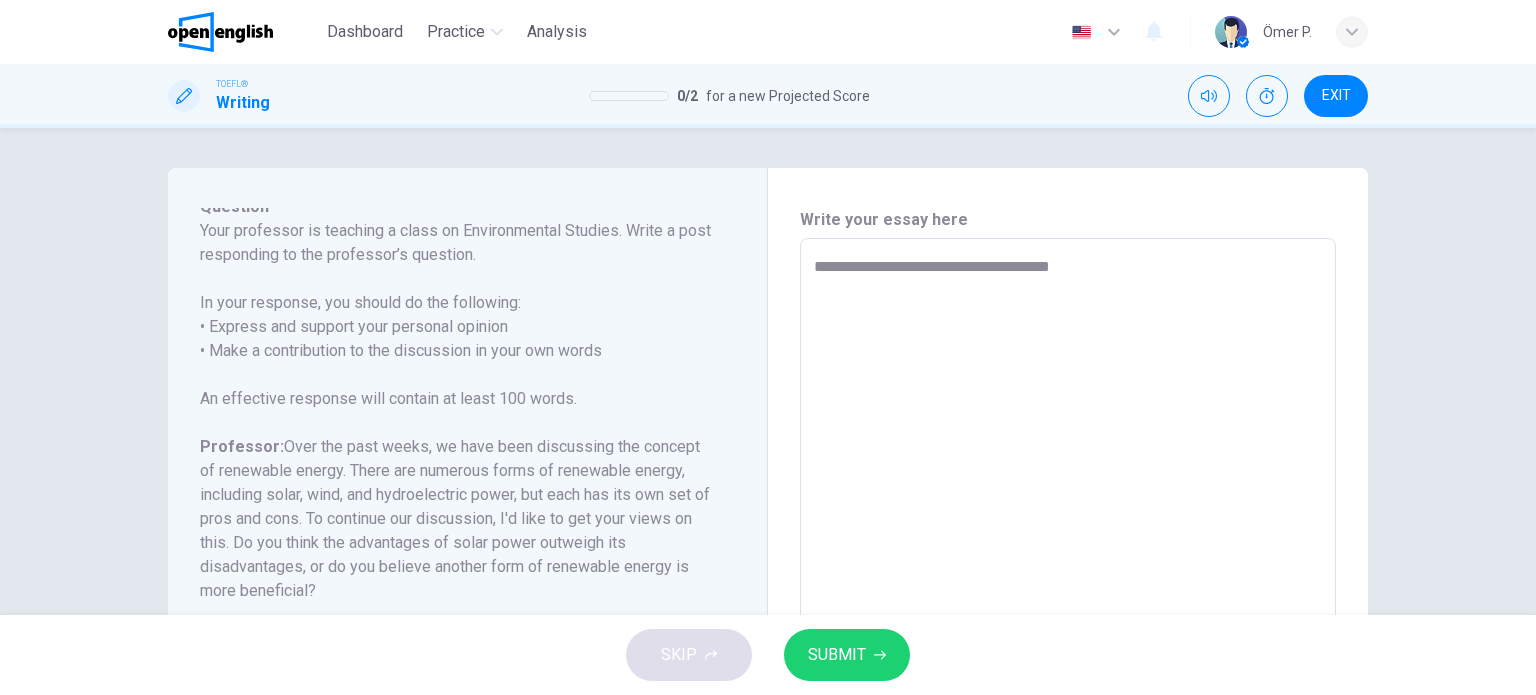 type on "*" 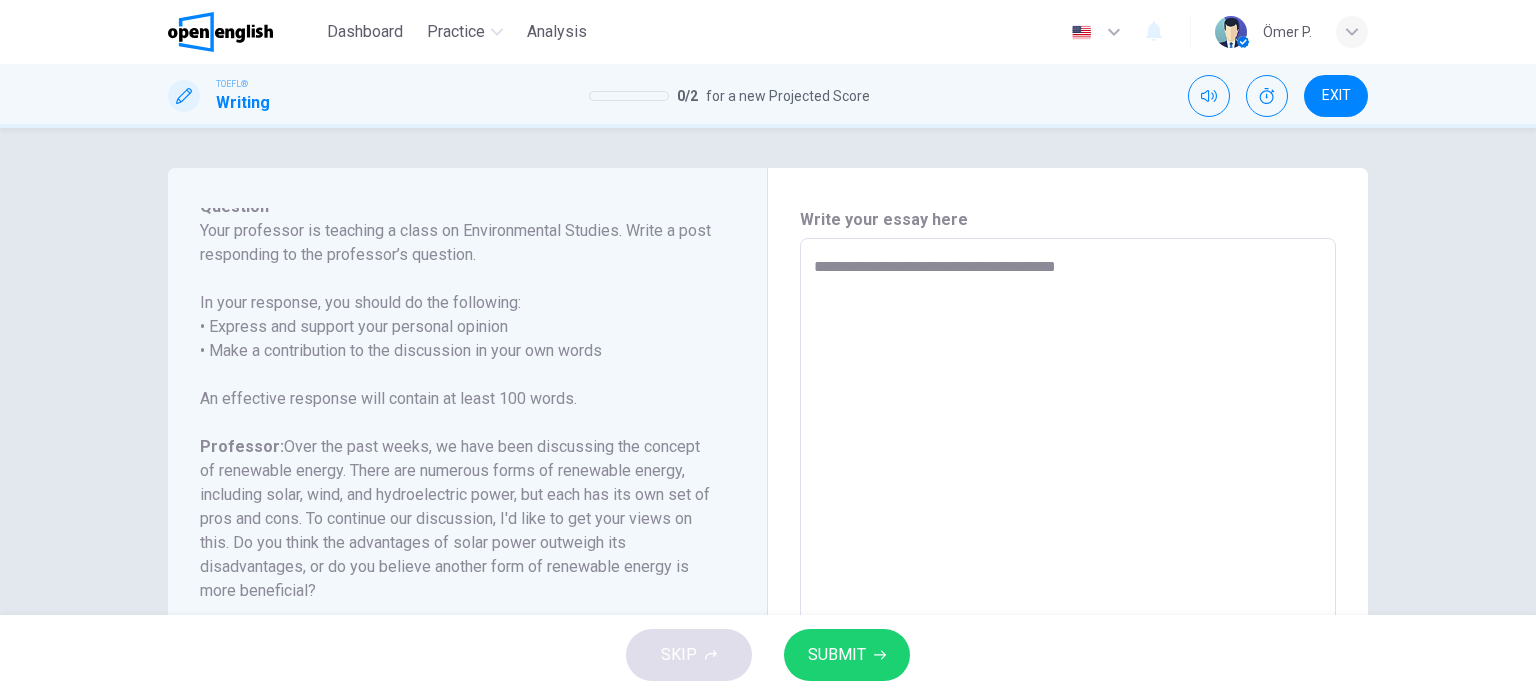 type on "*" 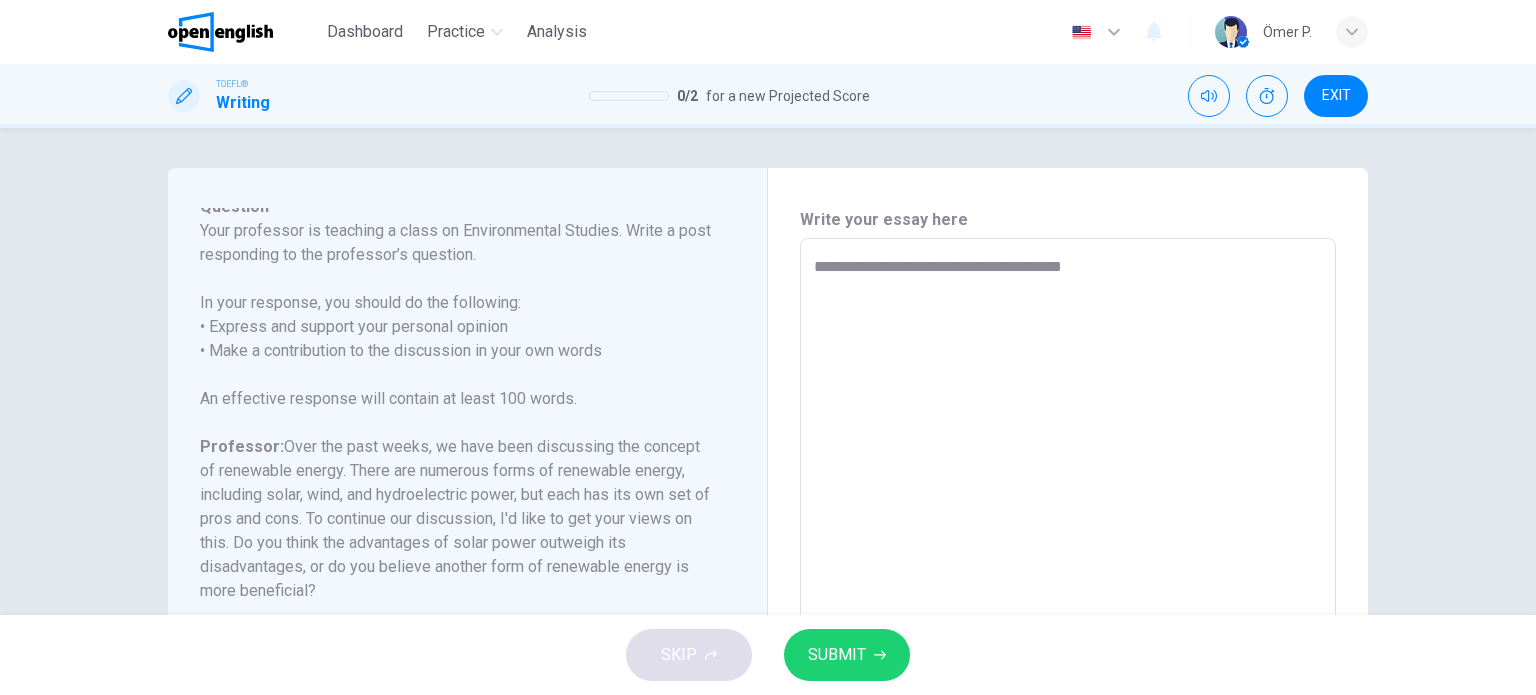 type on "*" 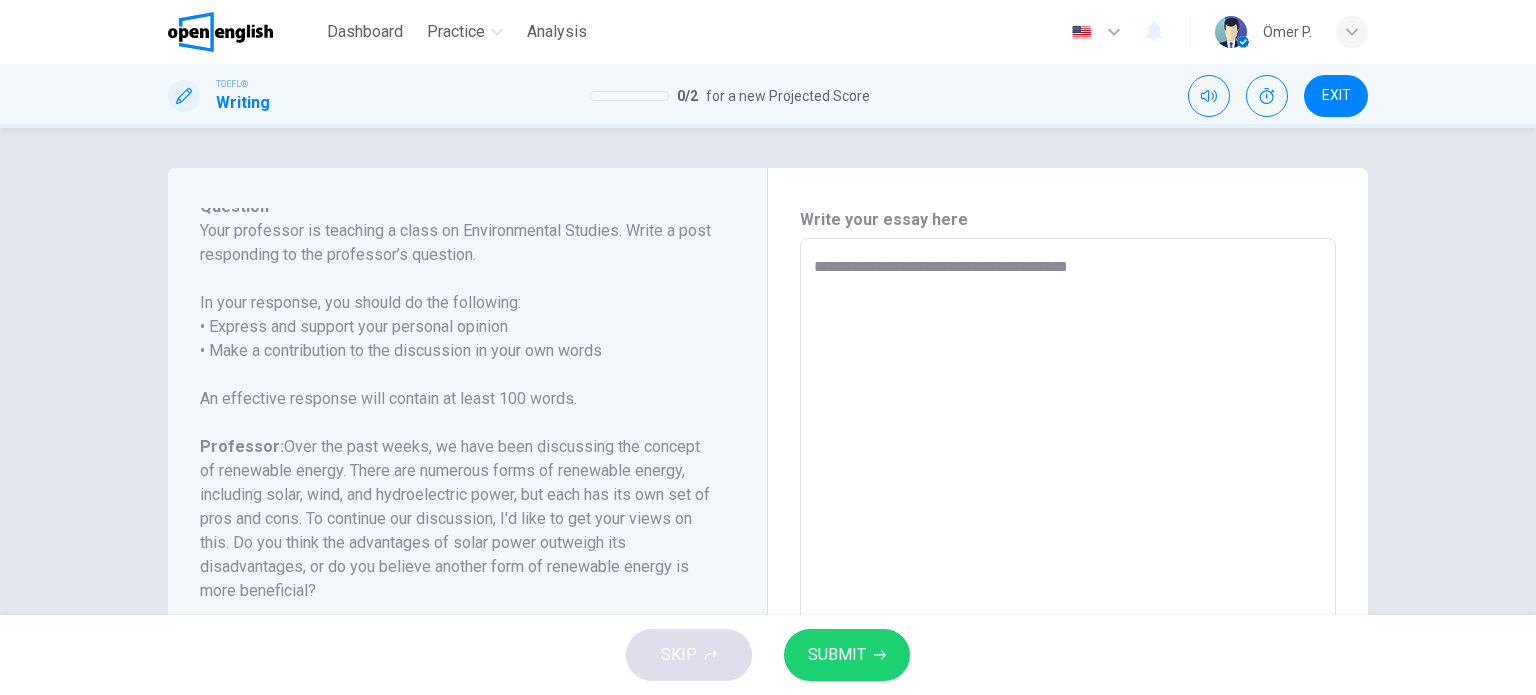 type on "*" 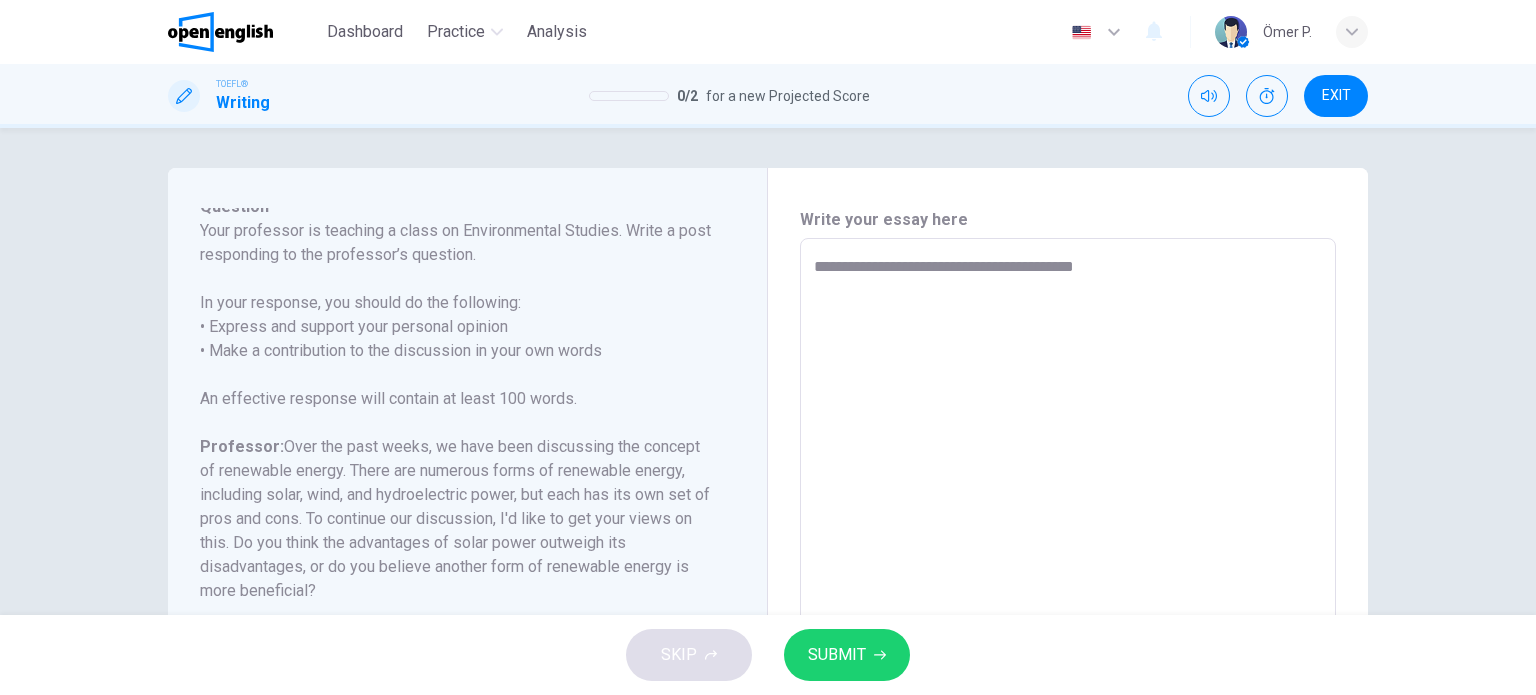 type on "*" 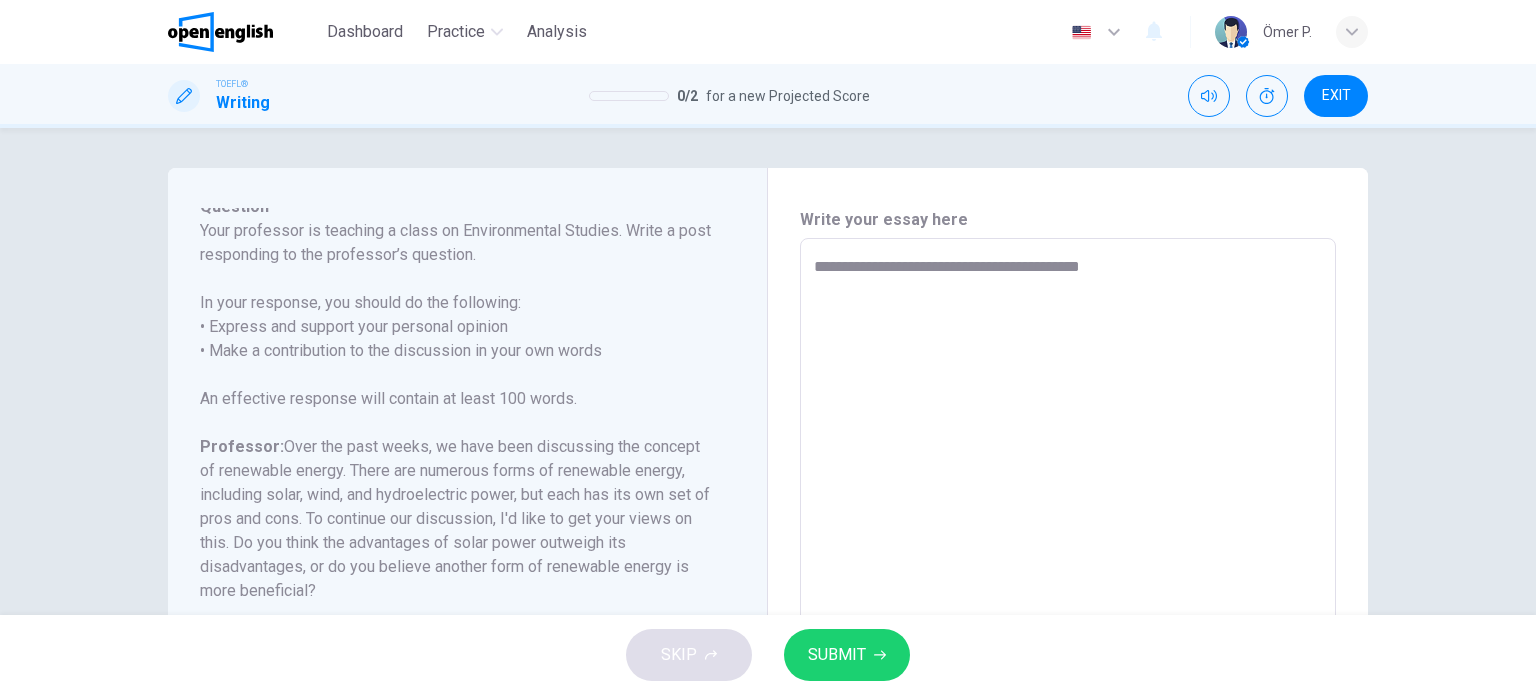 type on "*" 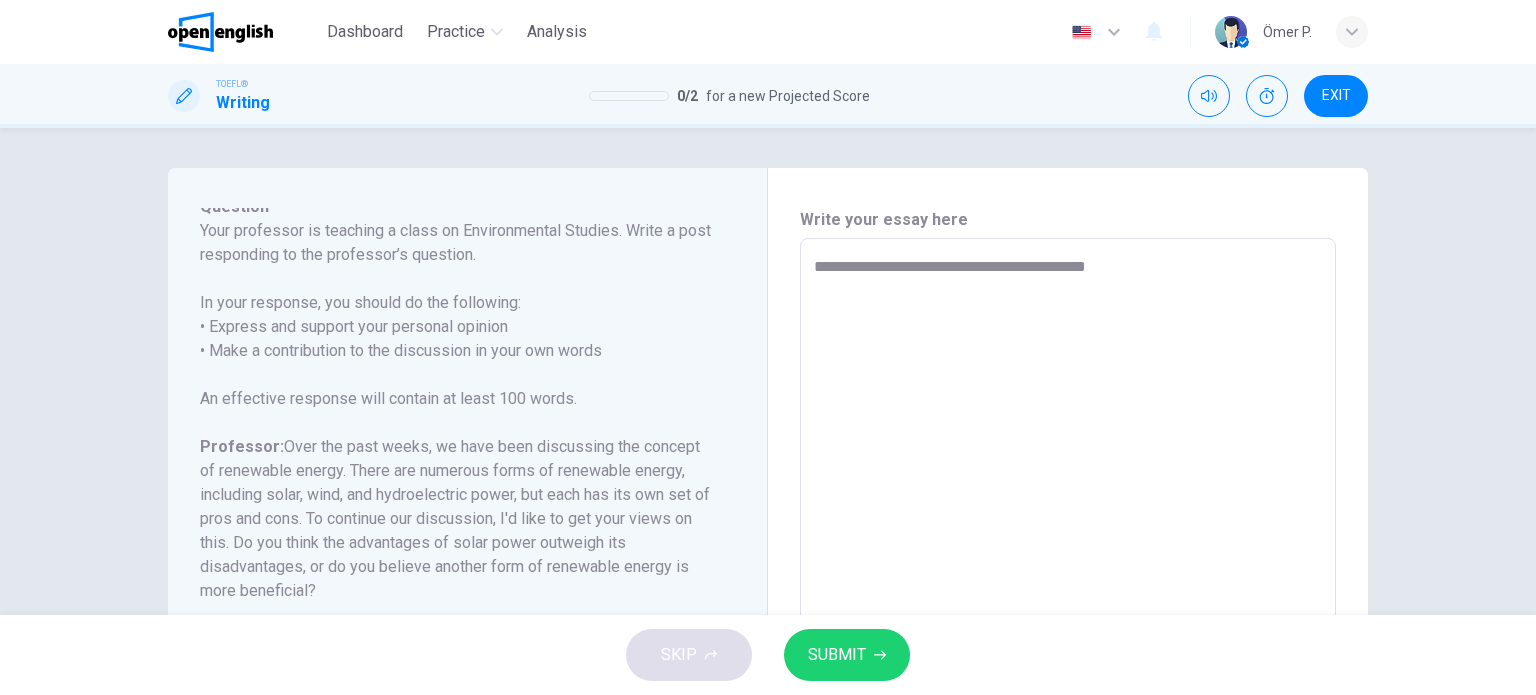 type on "*" 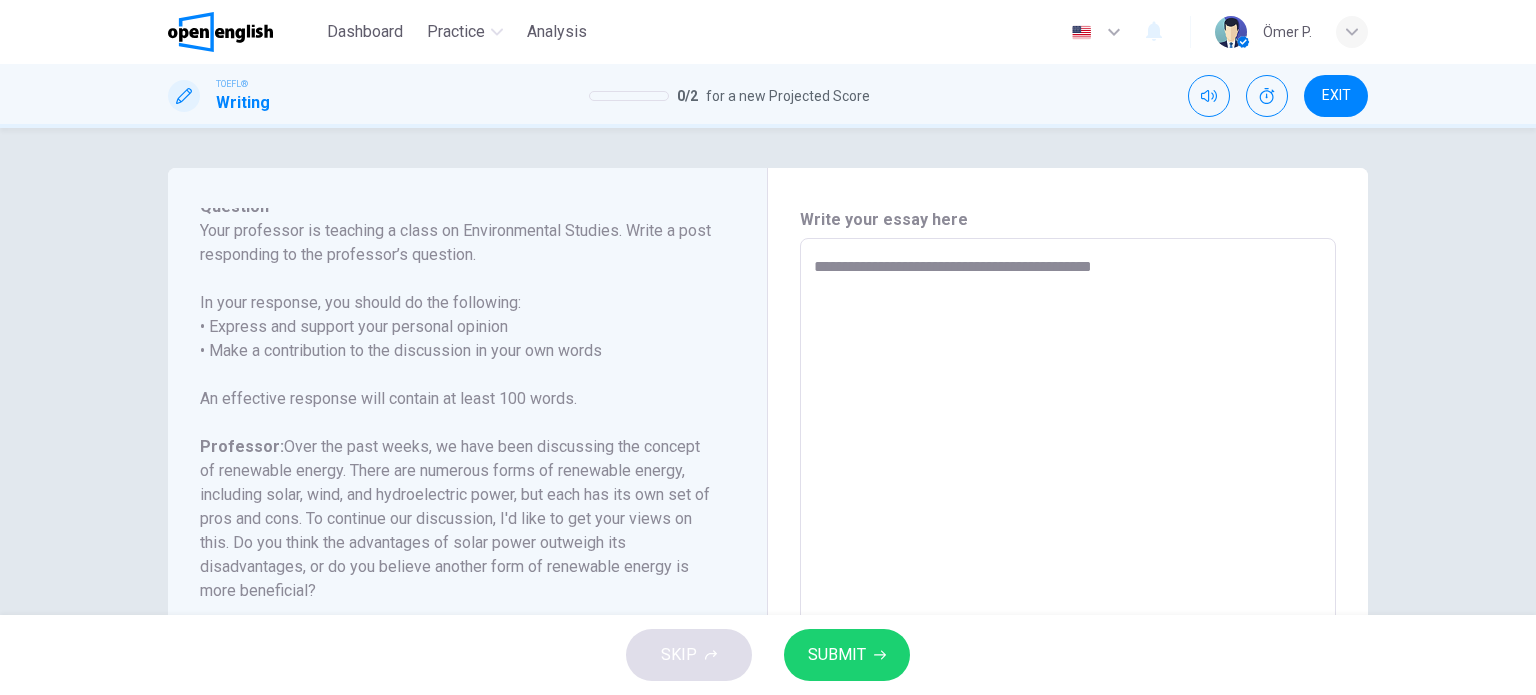 type on "*" 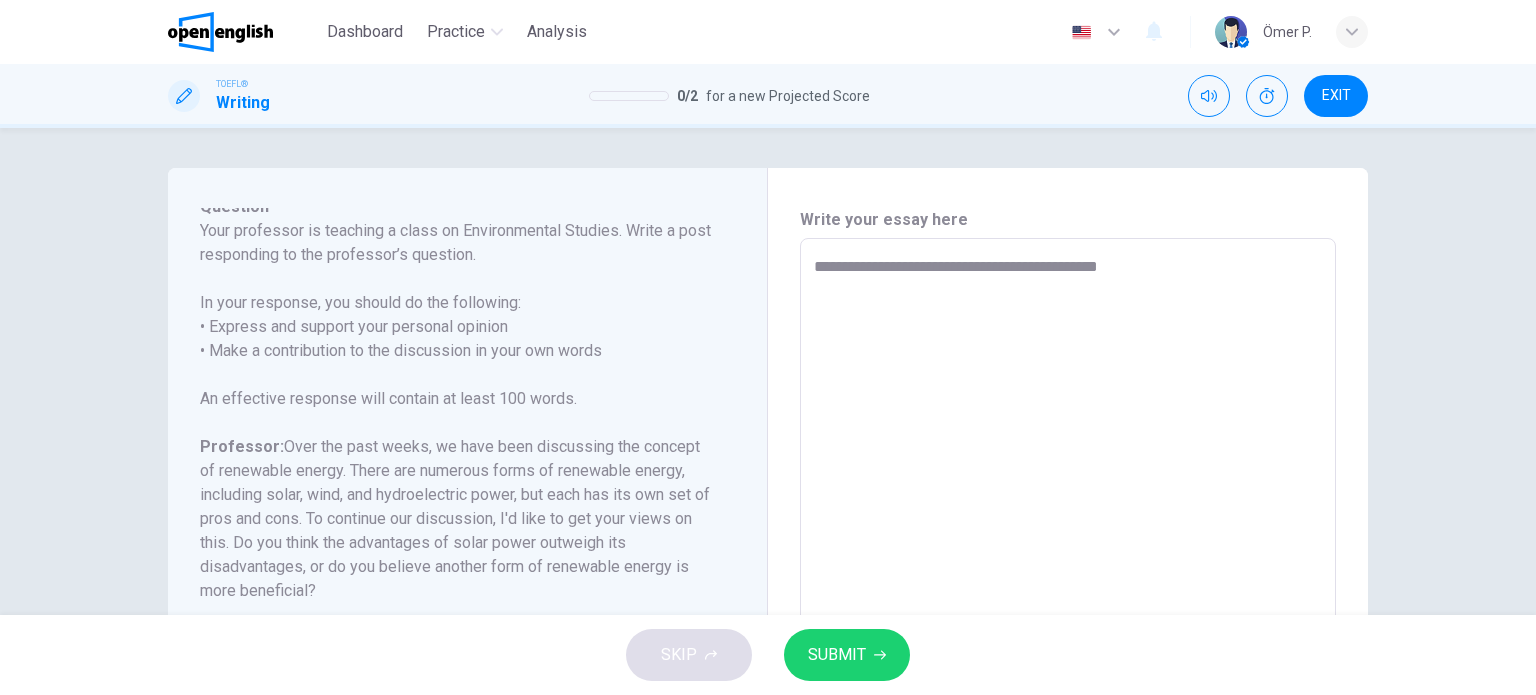 type on "*" 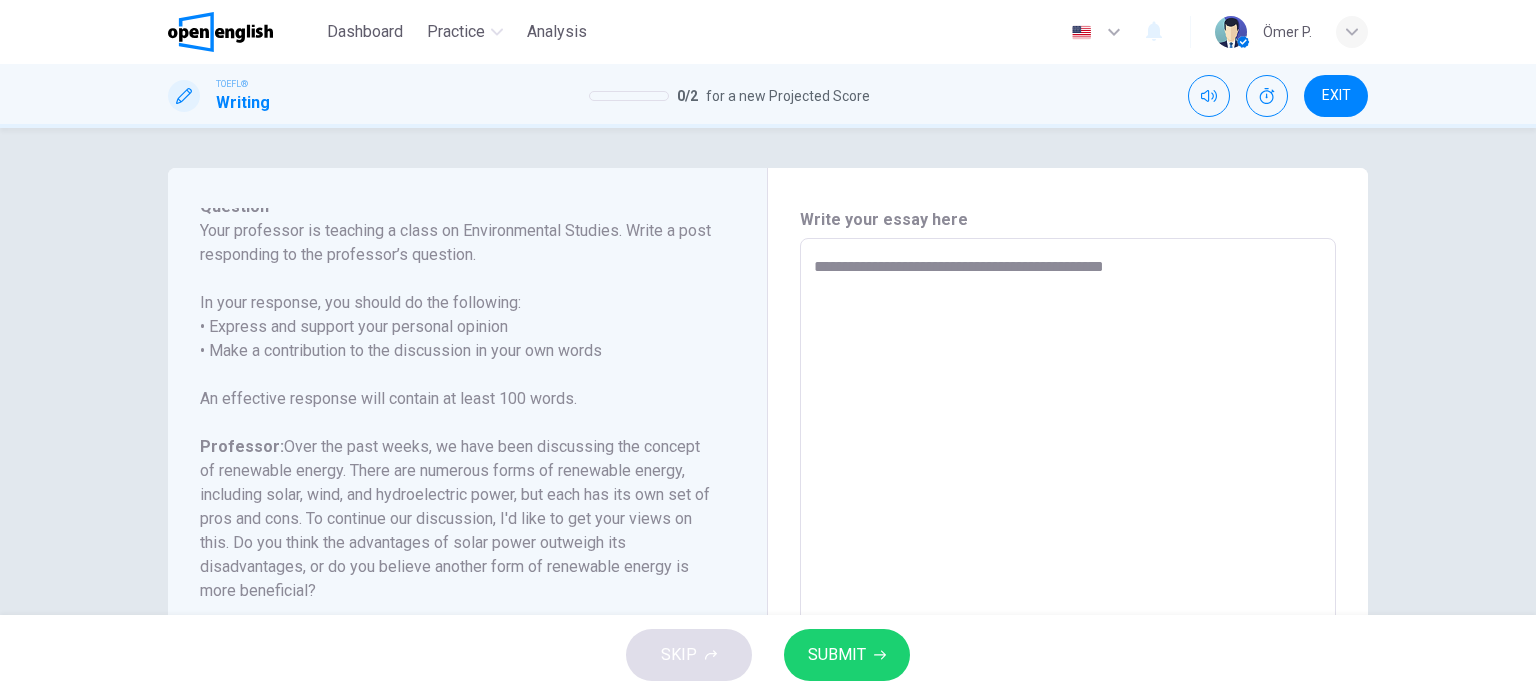 type on "*" 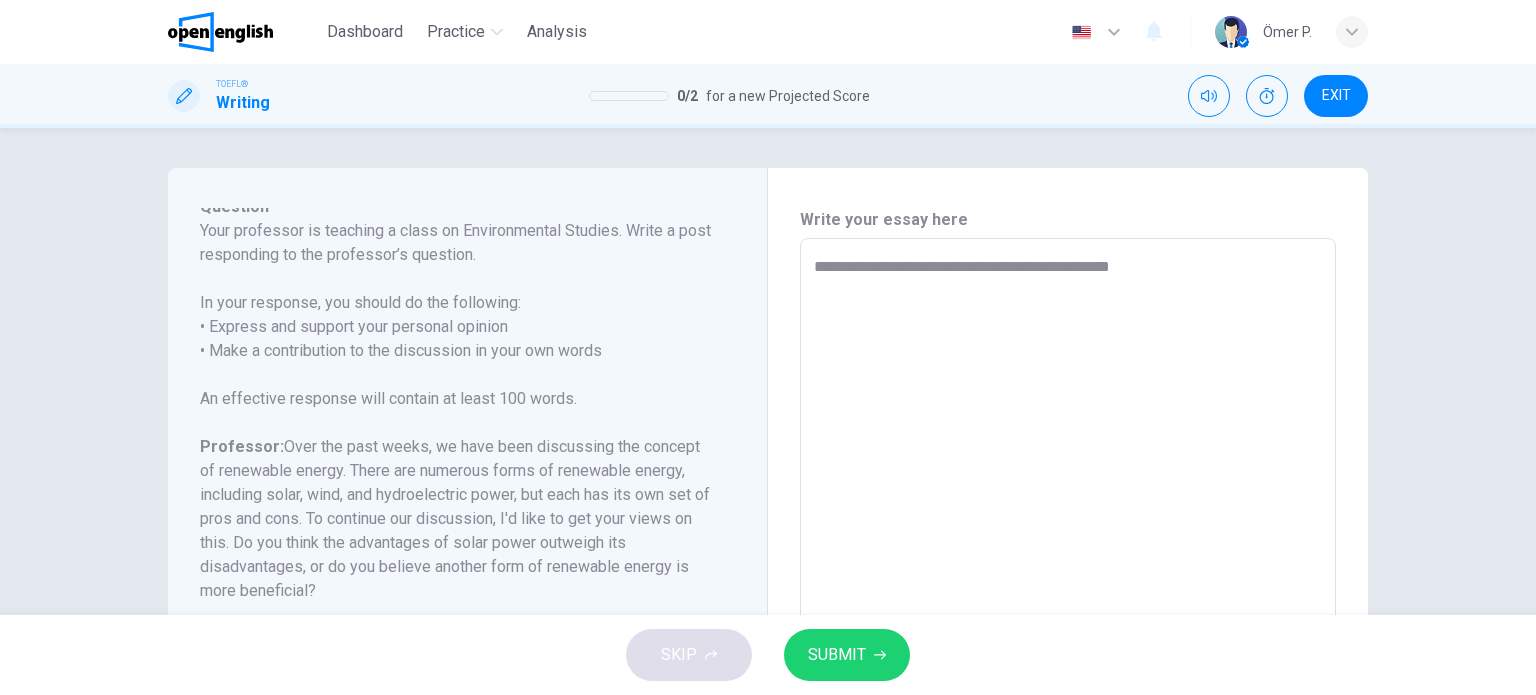 type on "**********" 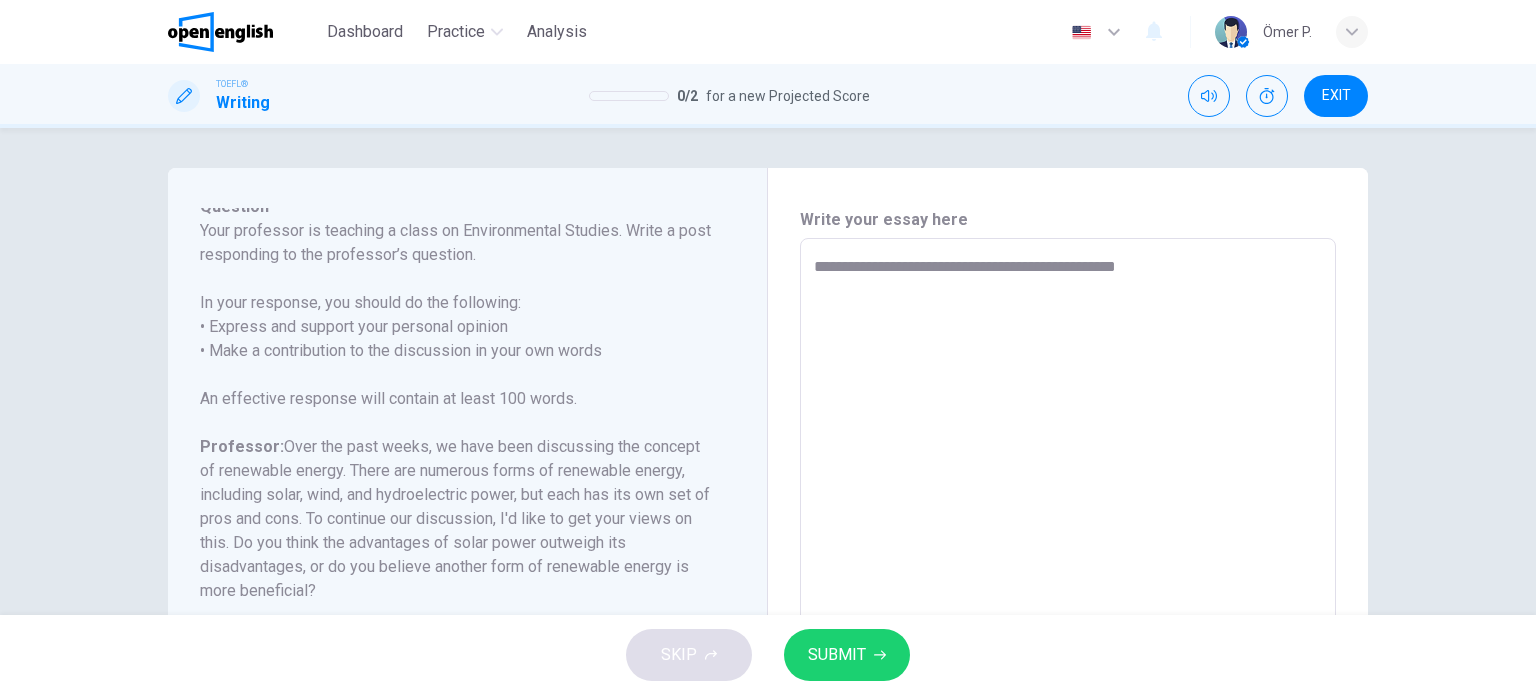 type on "**********" 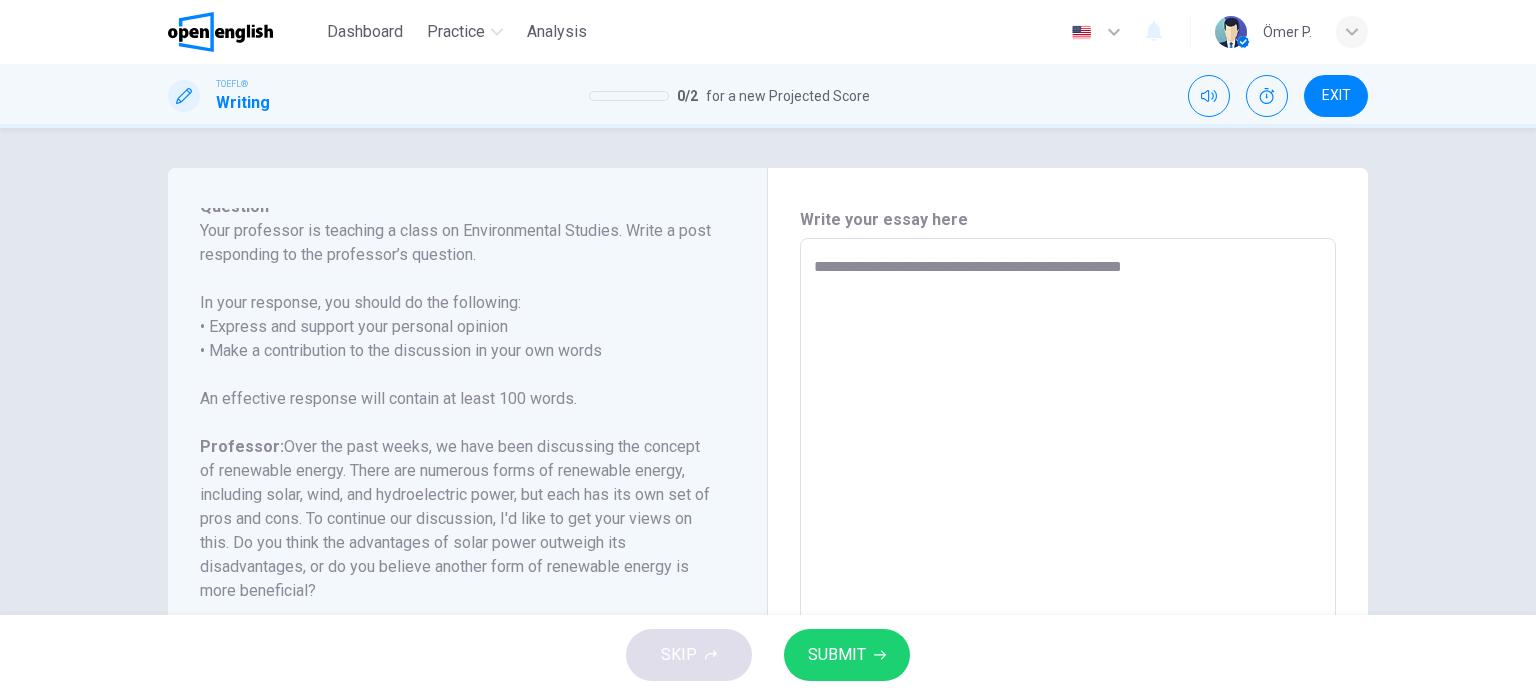 type on "*" 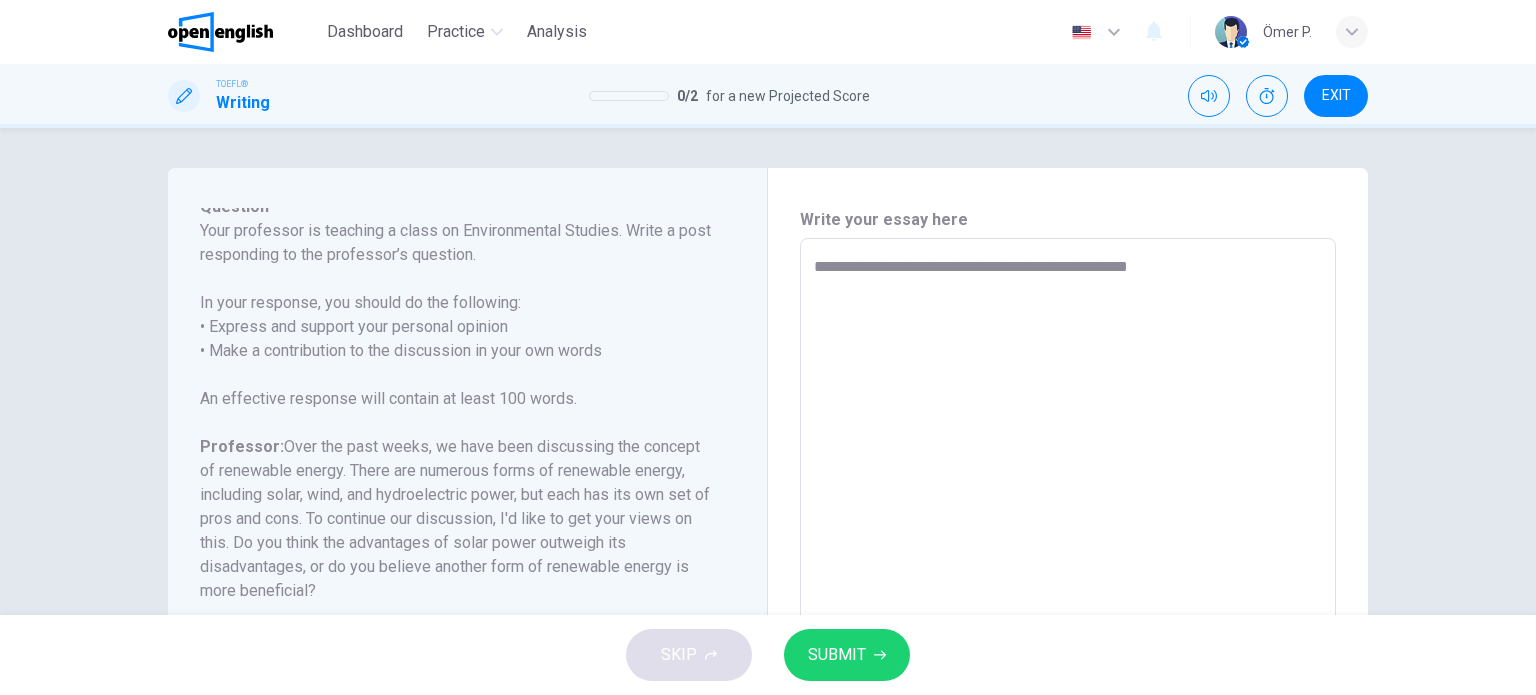 type on "*" 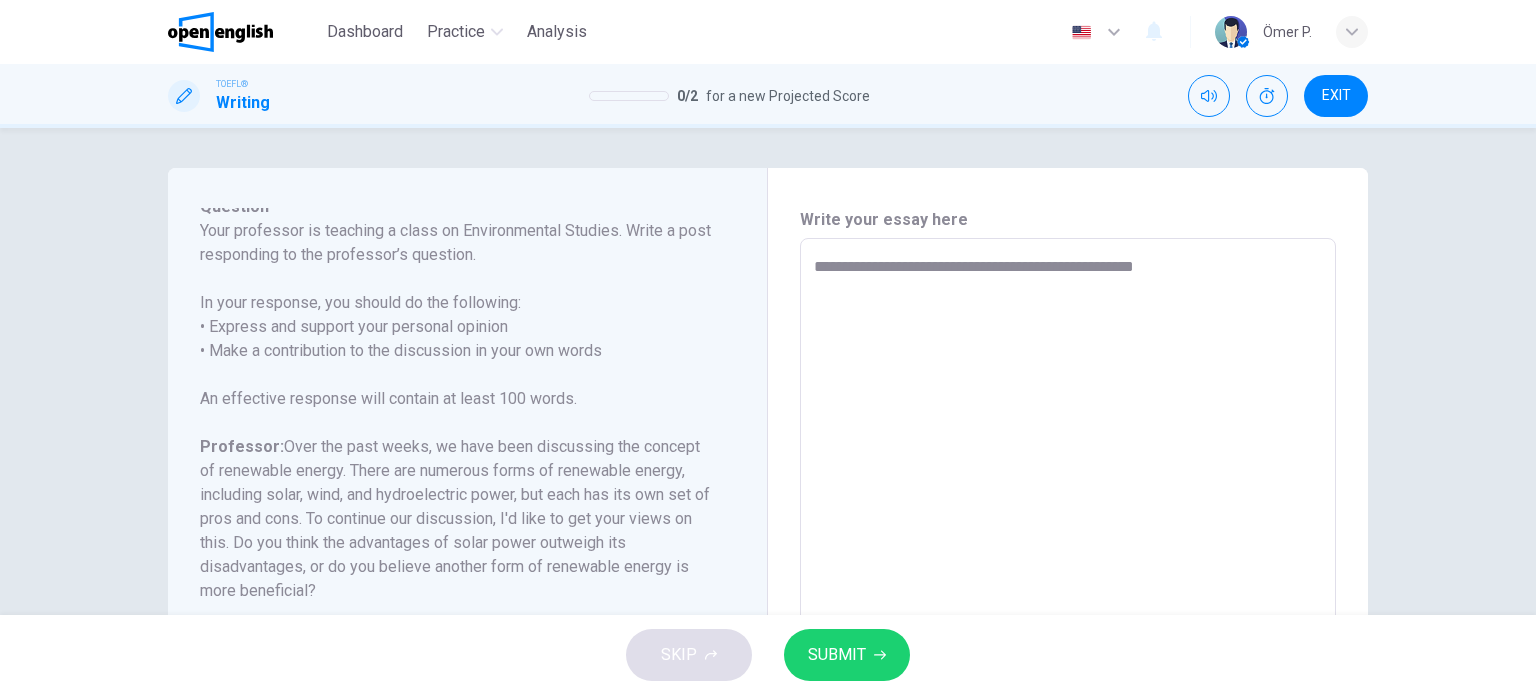 type on "*" 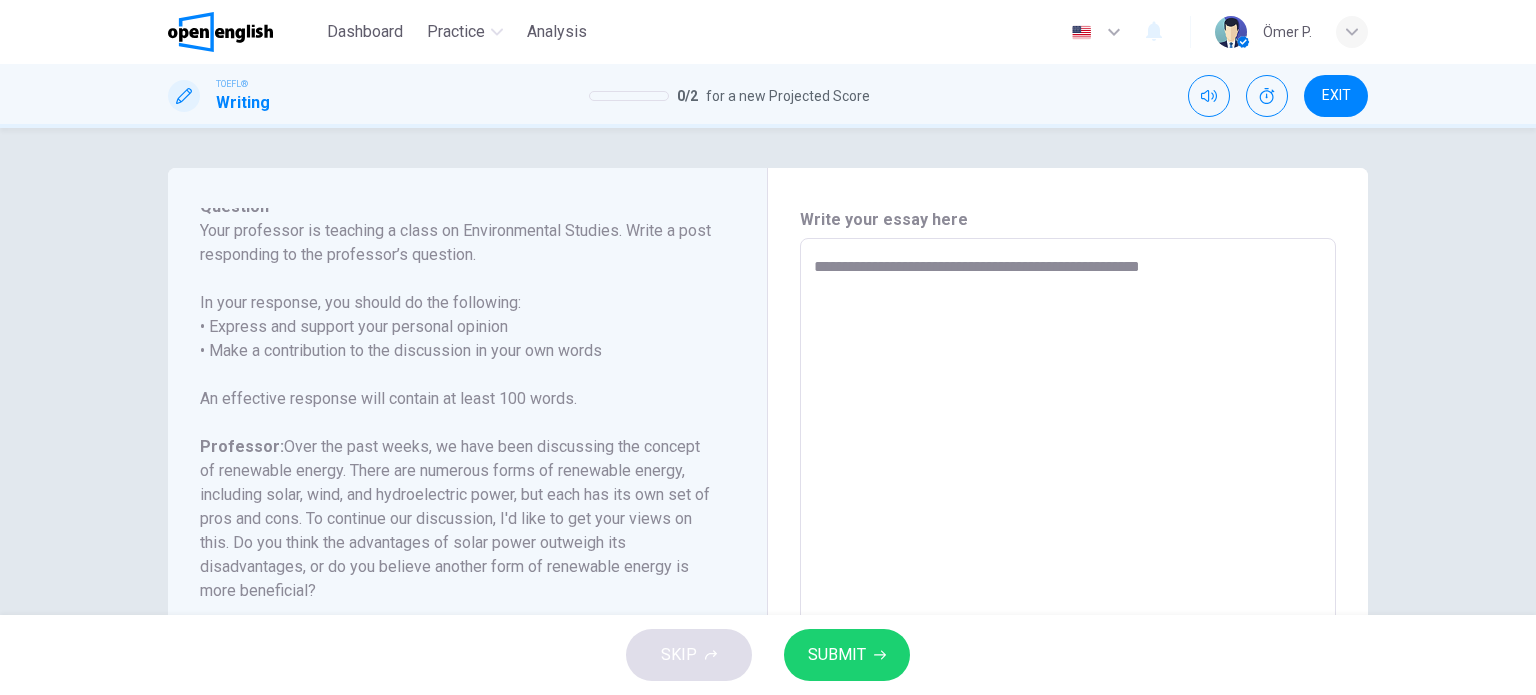 type on "*" 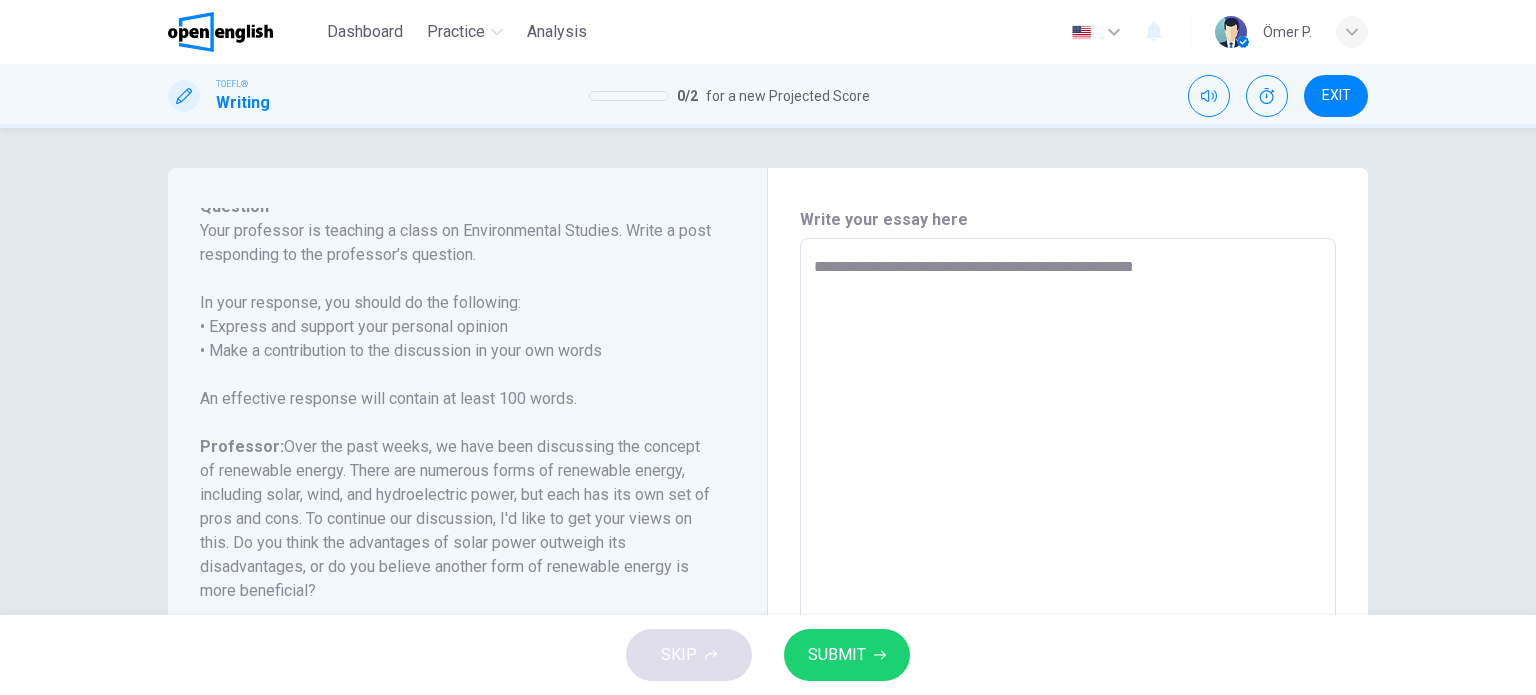 type on "**********" 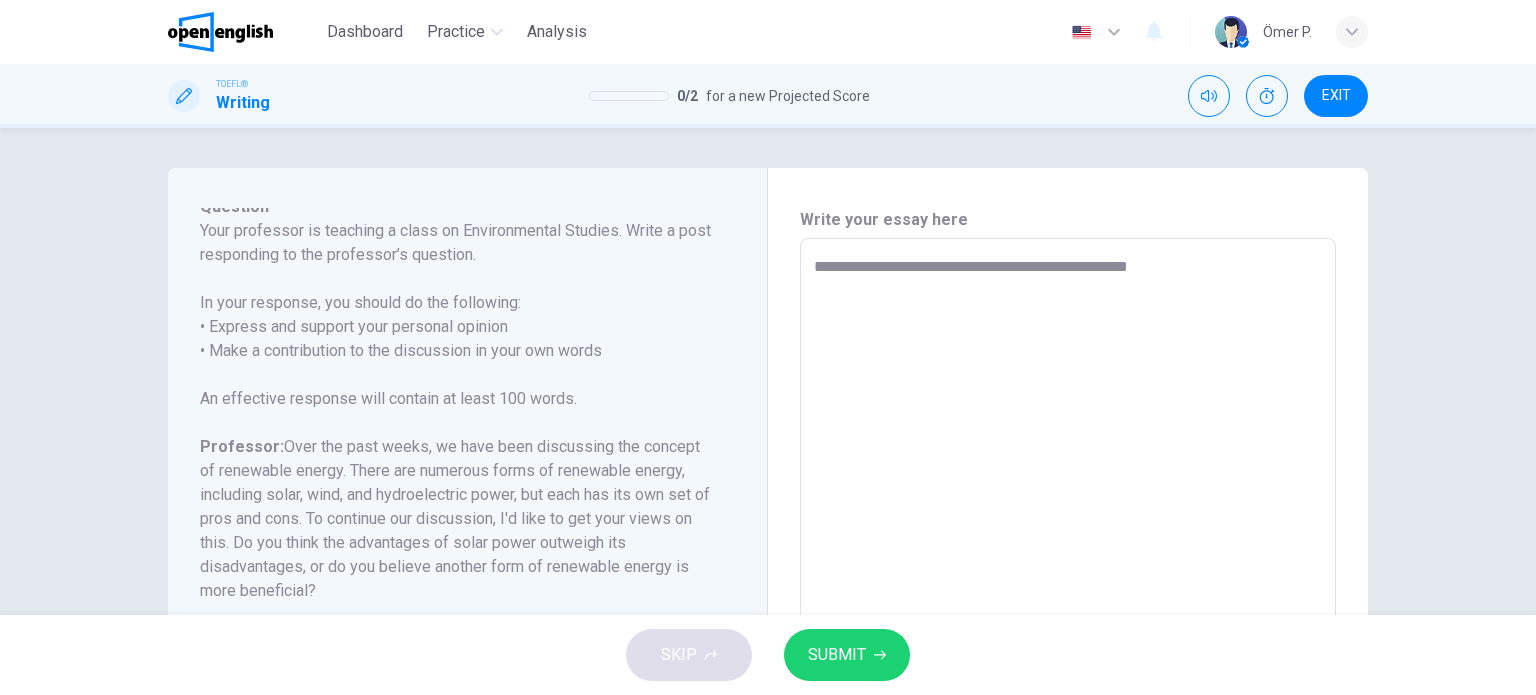 type on "*" 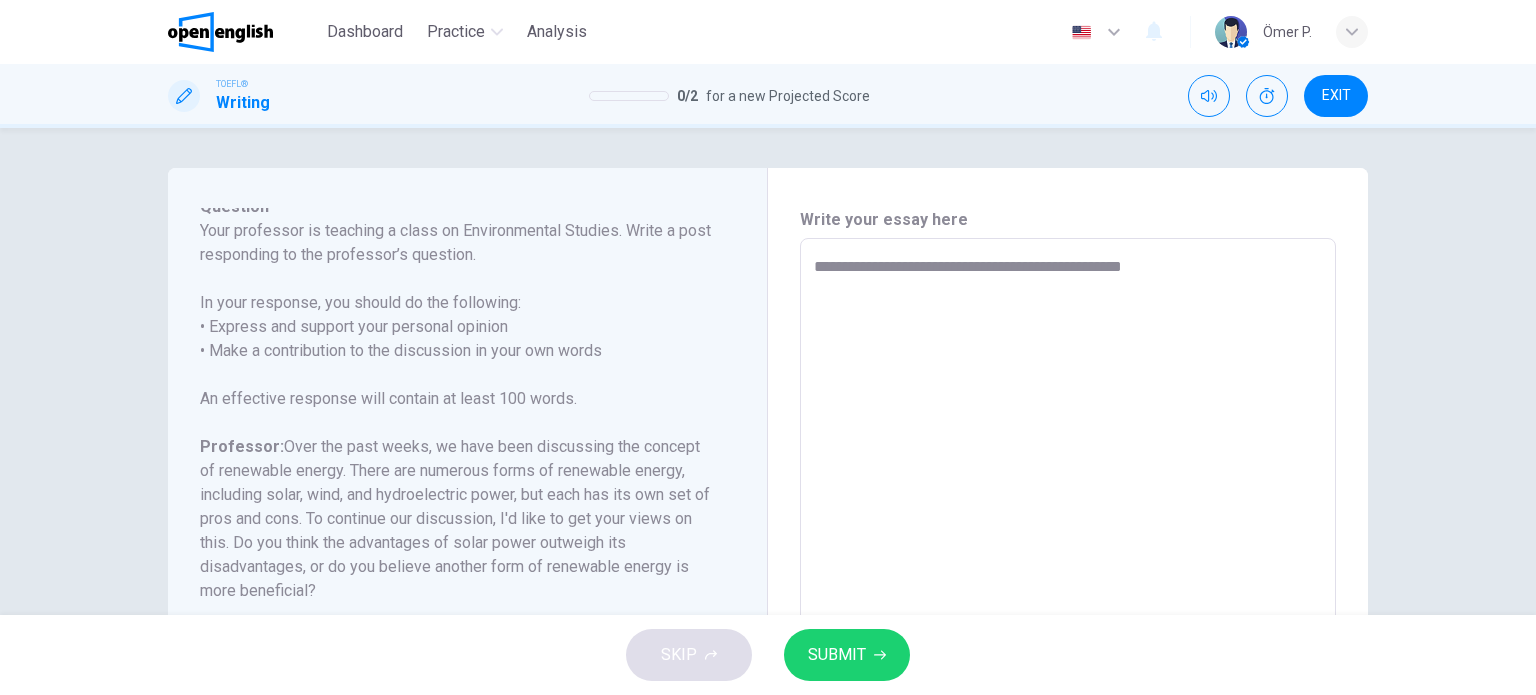 type on "*" 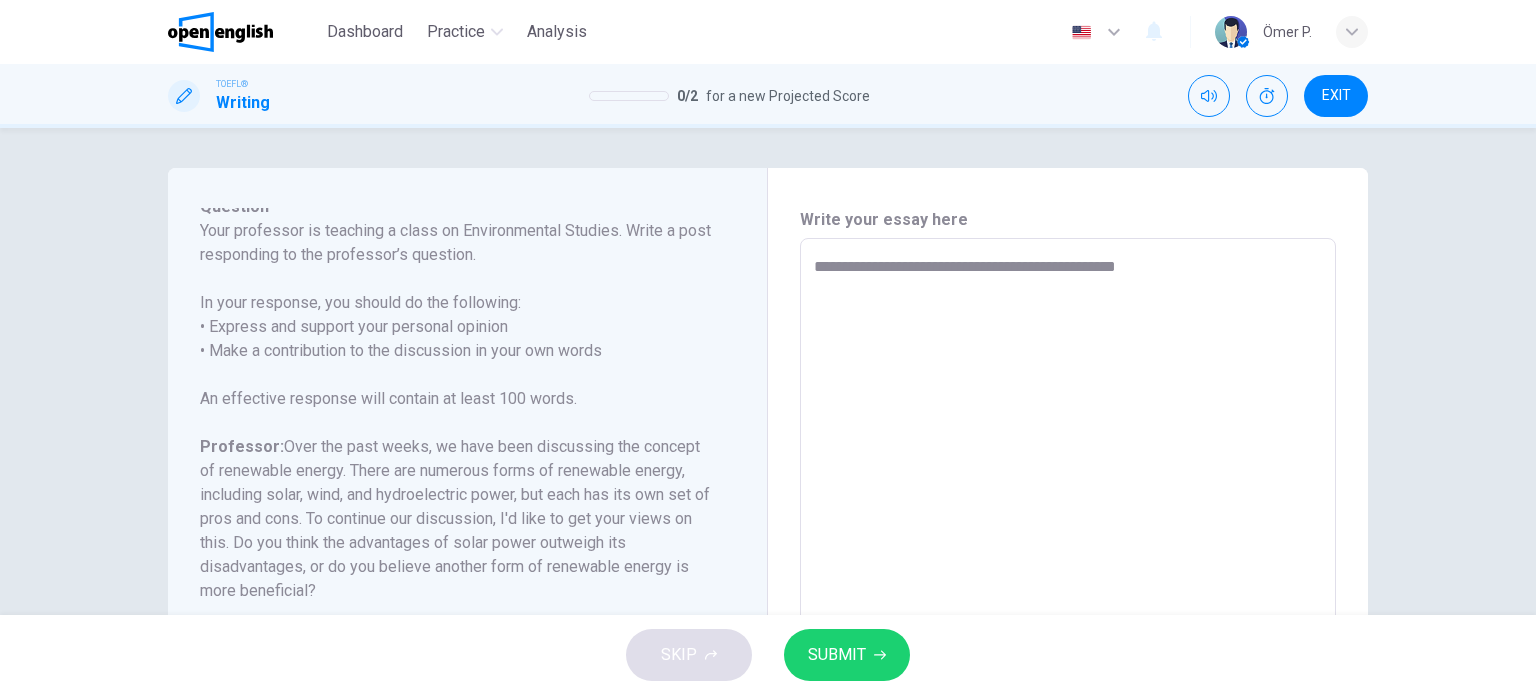 type on "*" 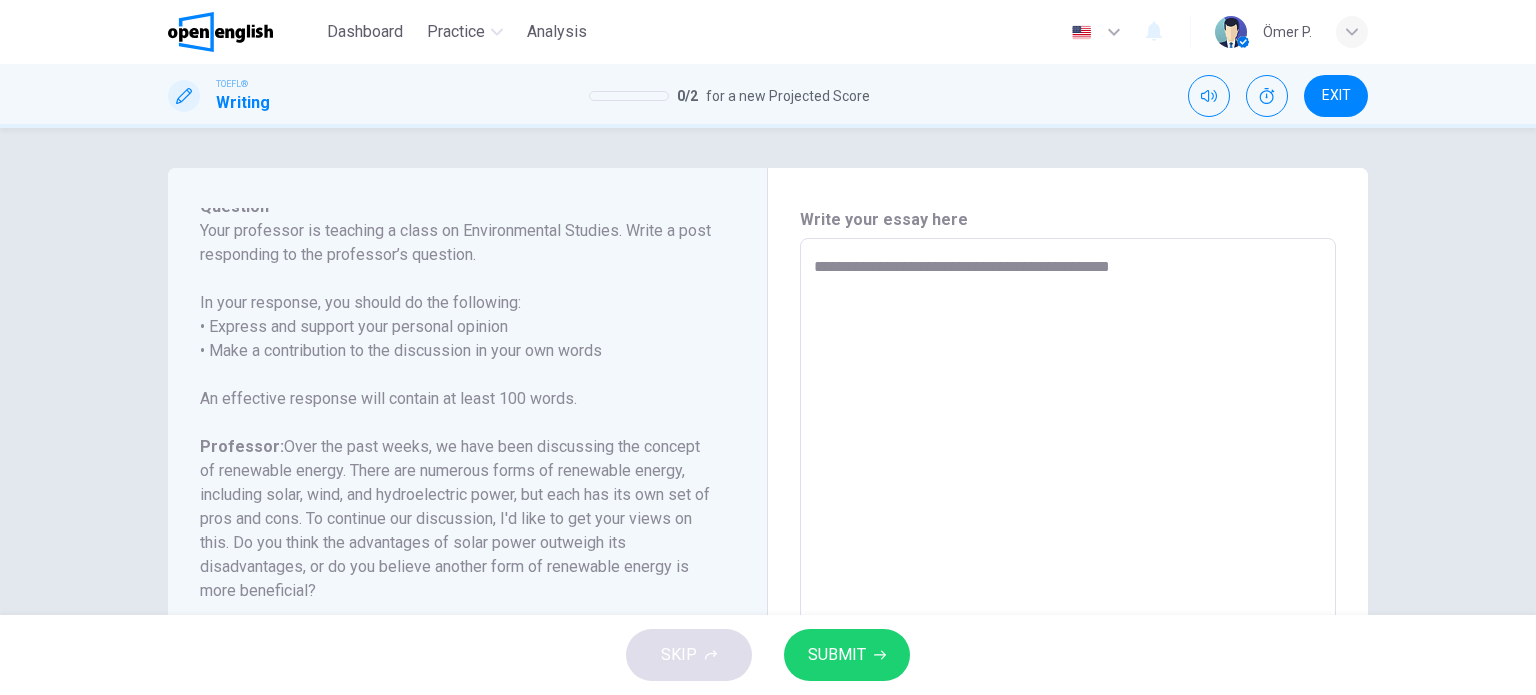 type on "*" 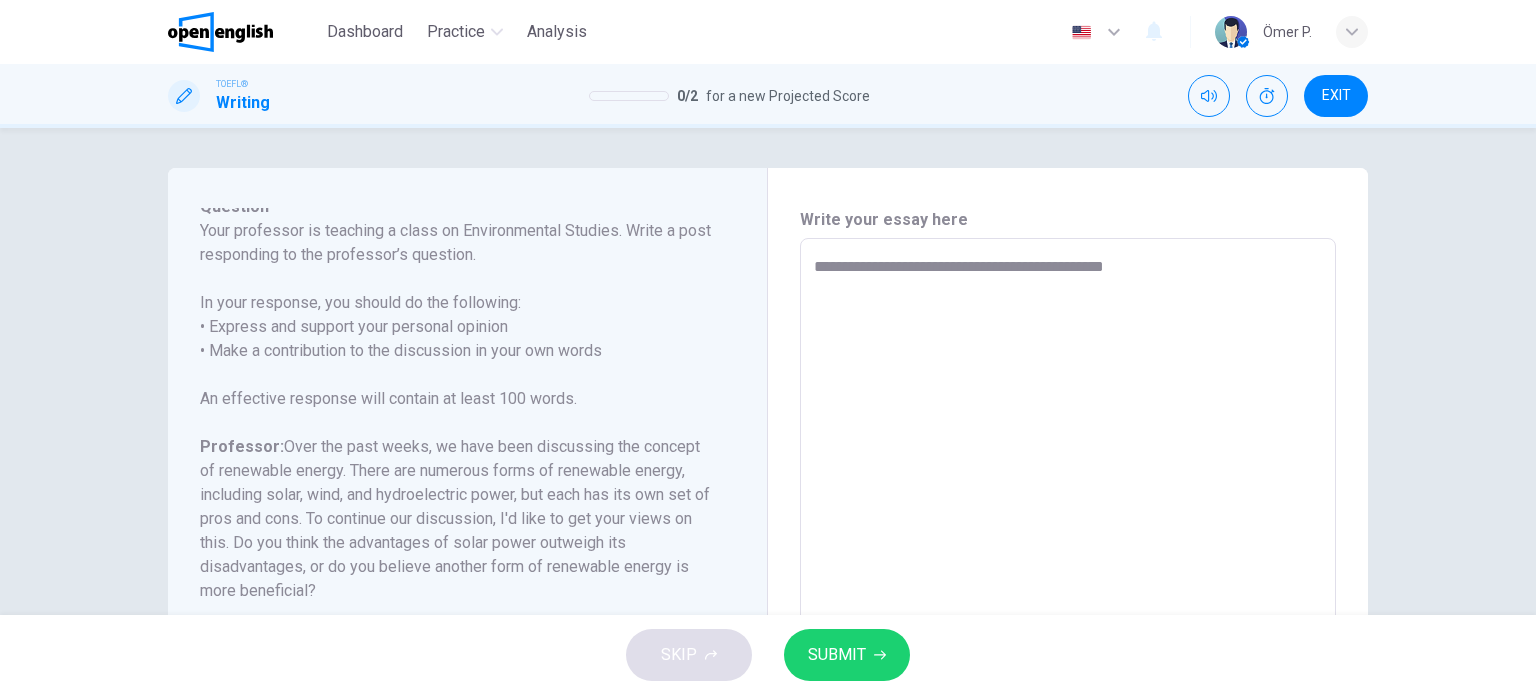 type on "*" 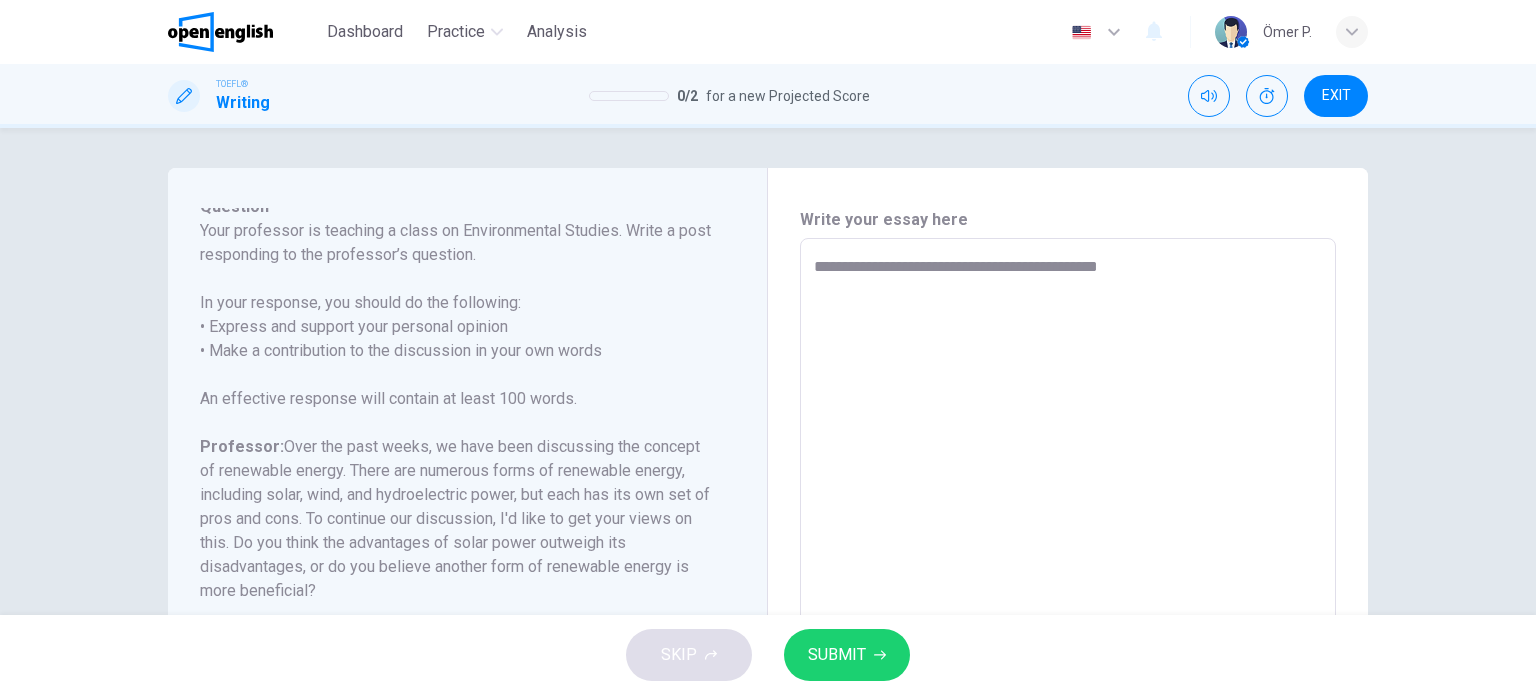type on "**********" 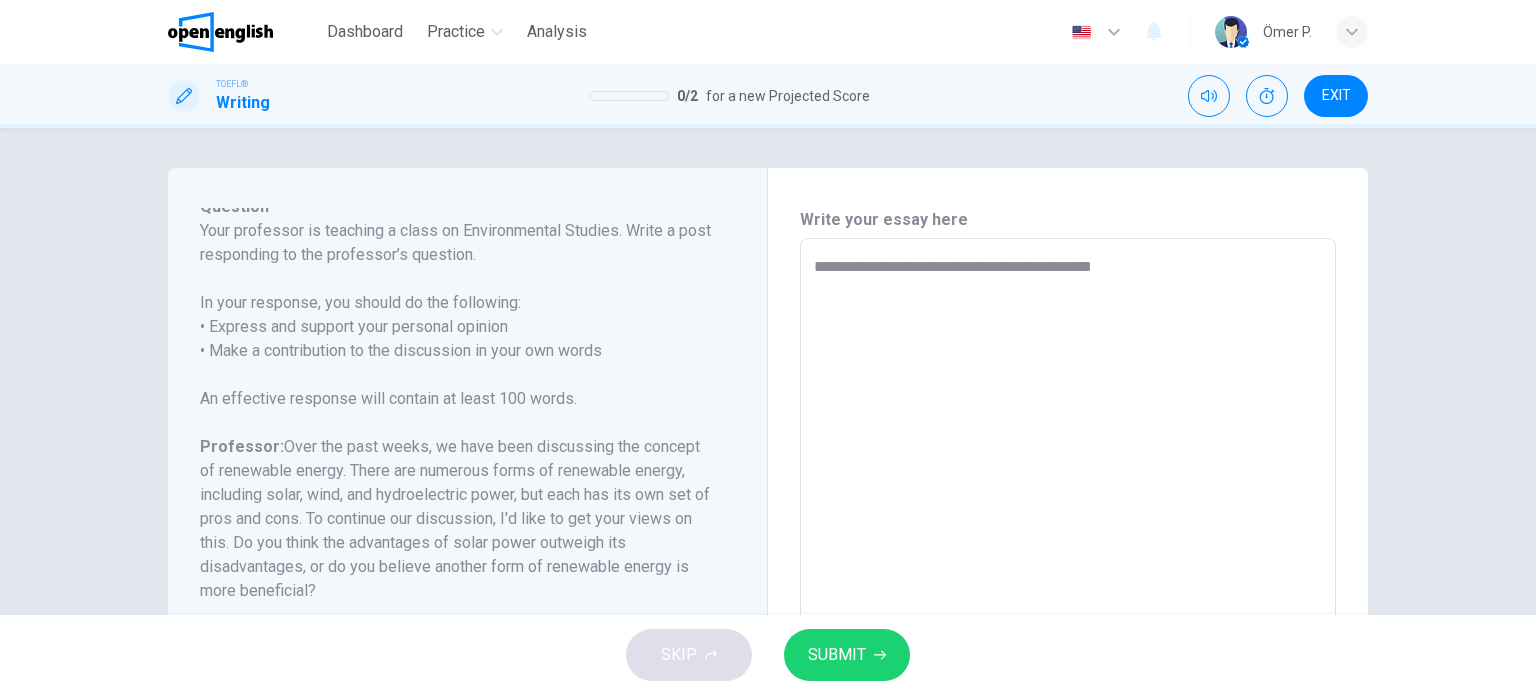 type on "*" 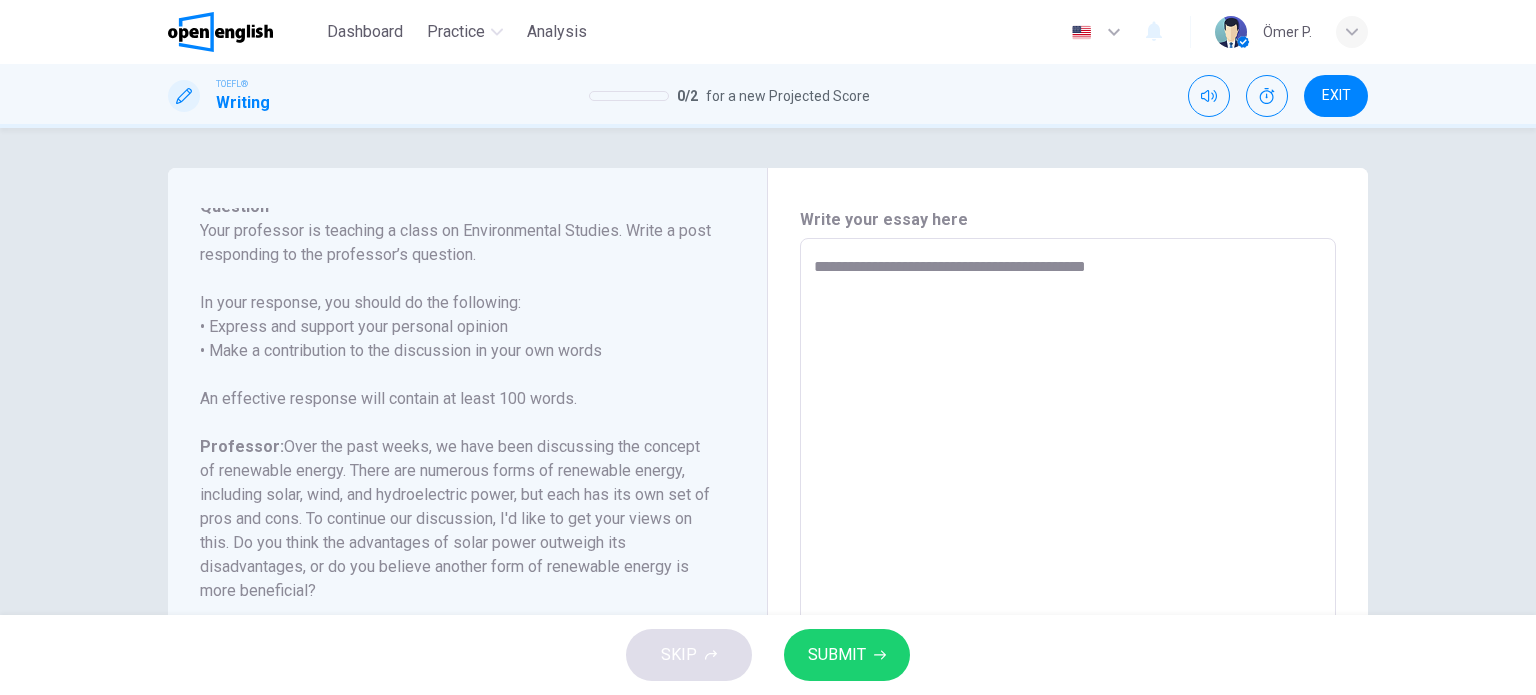 type on "*" 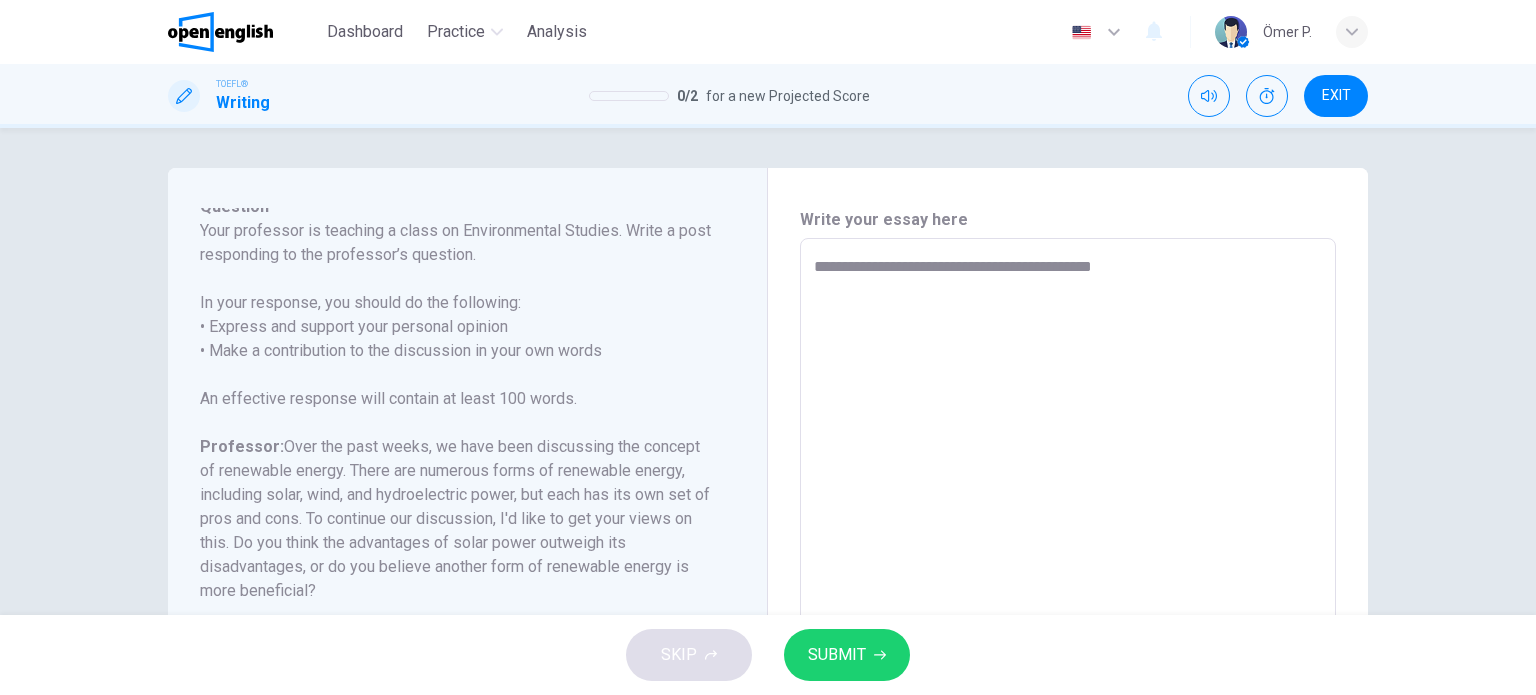 type on "**********" 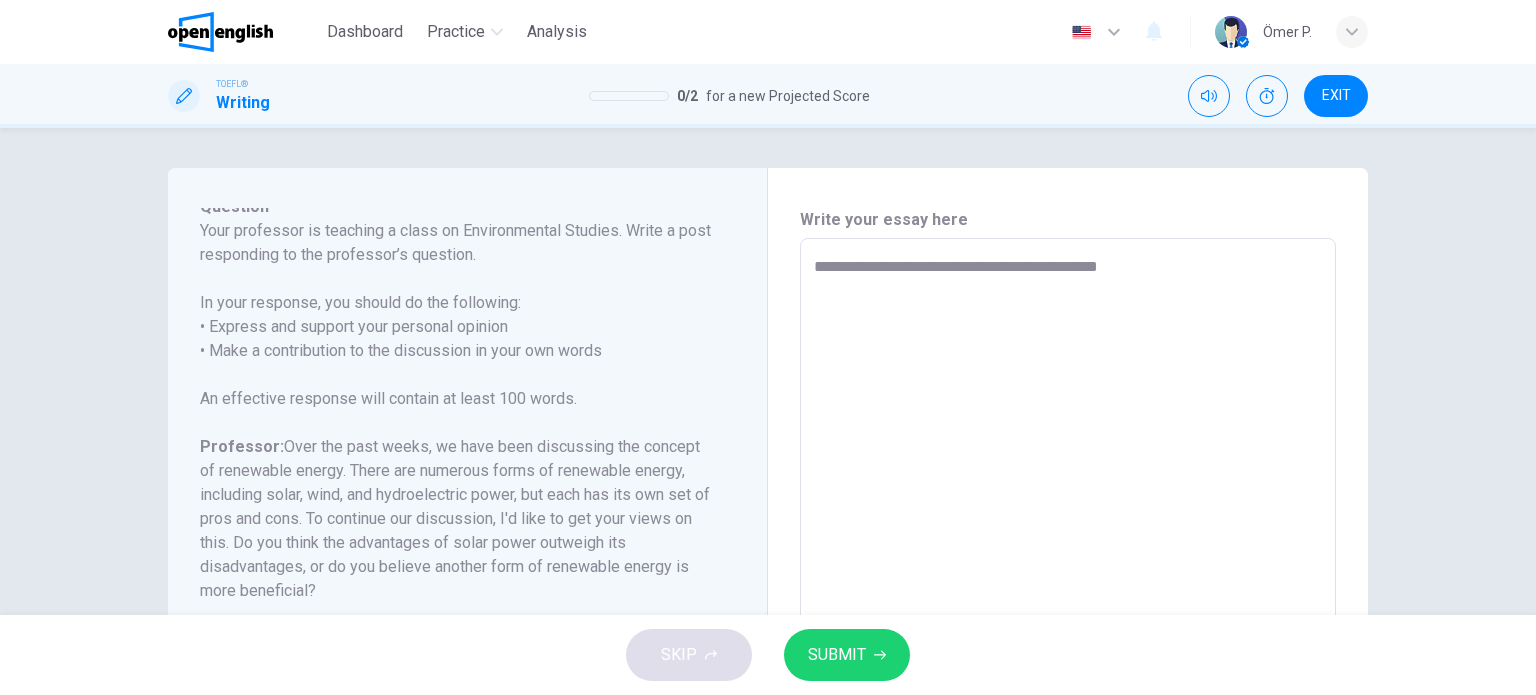 type on "*" 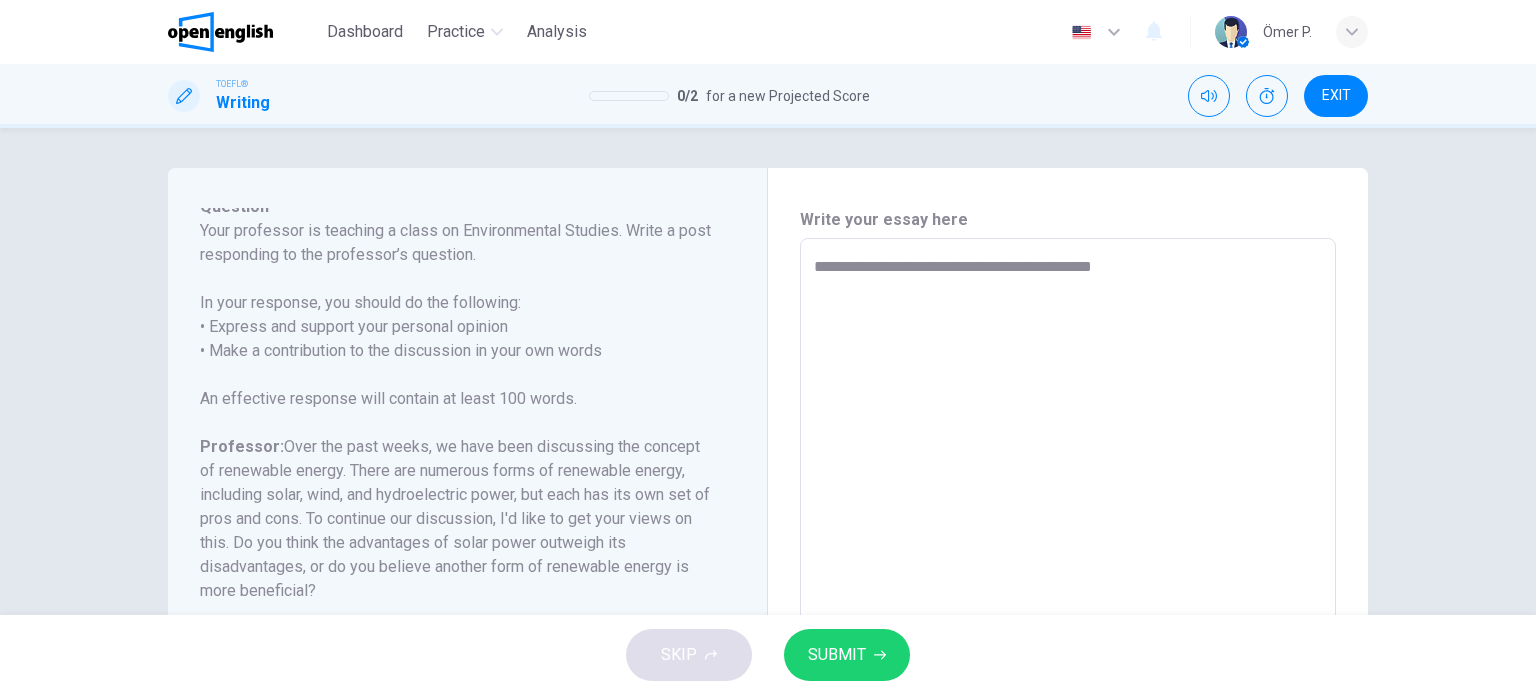 type on "*" 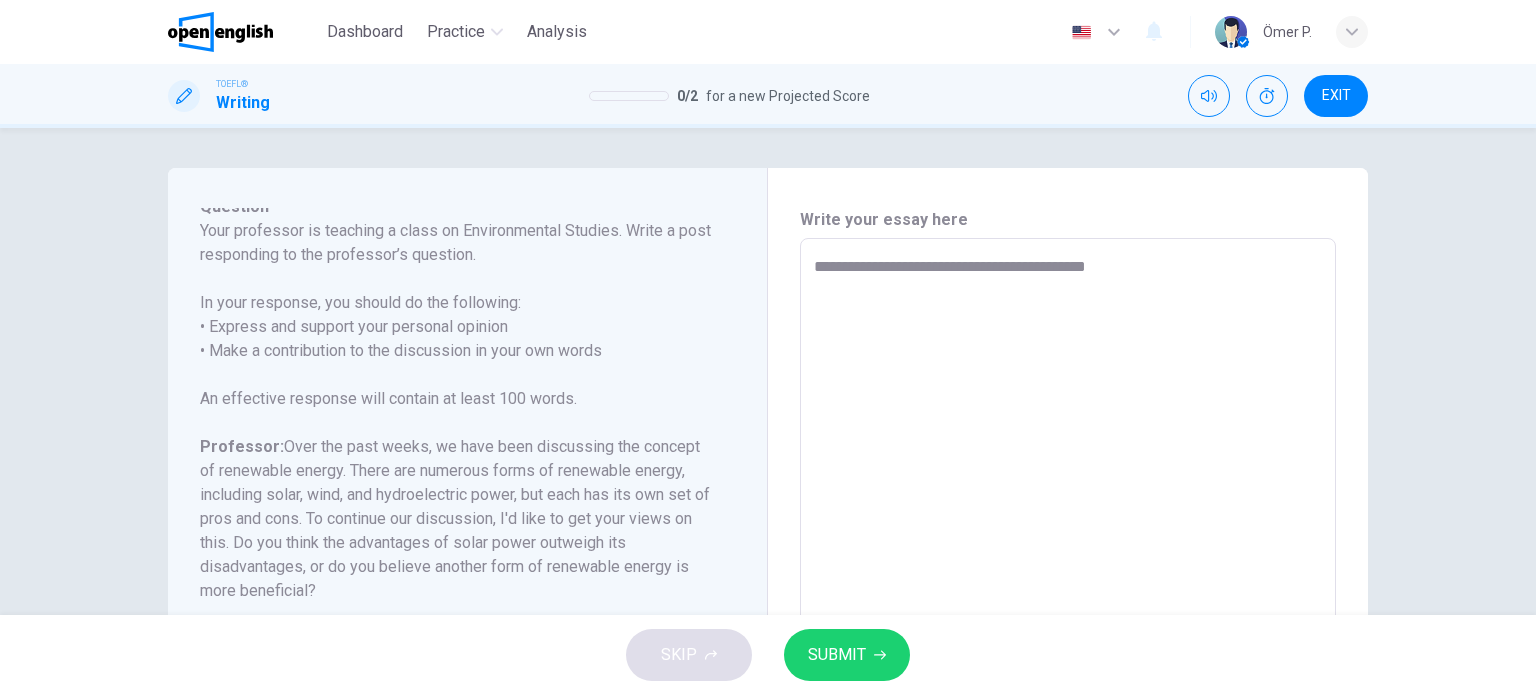 type on "*" 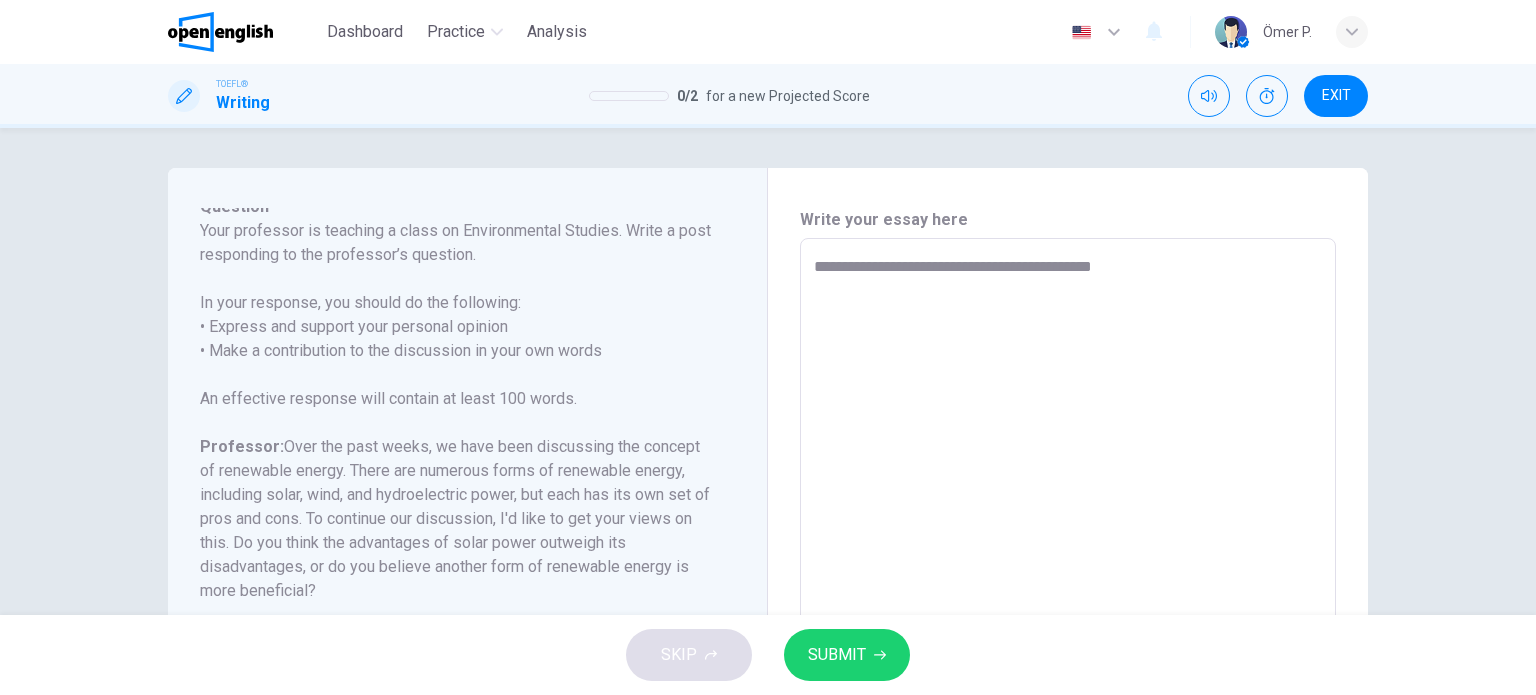 type on "*" 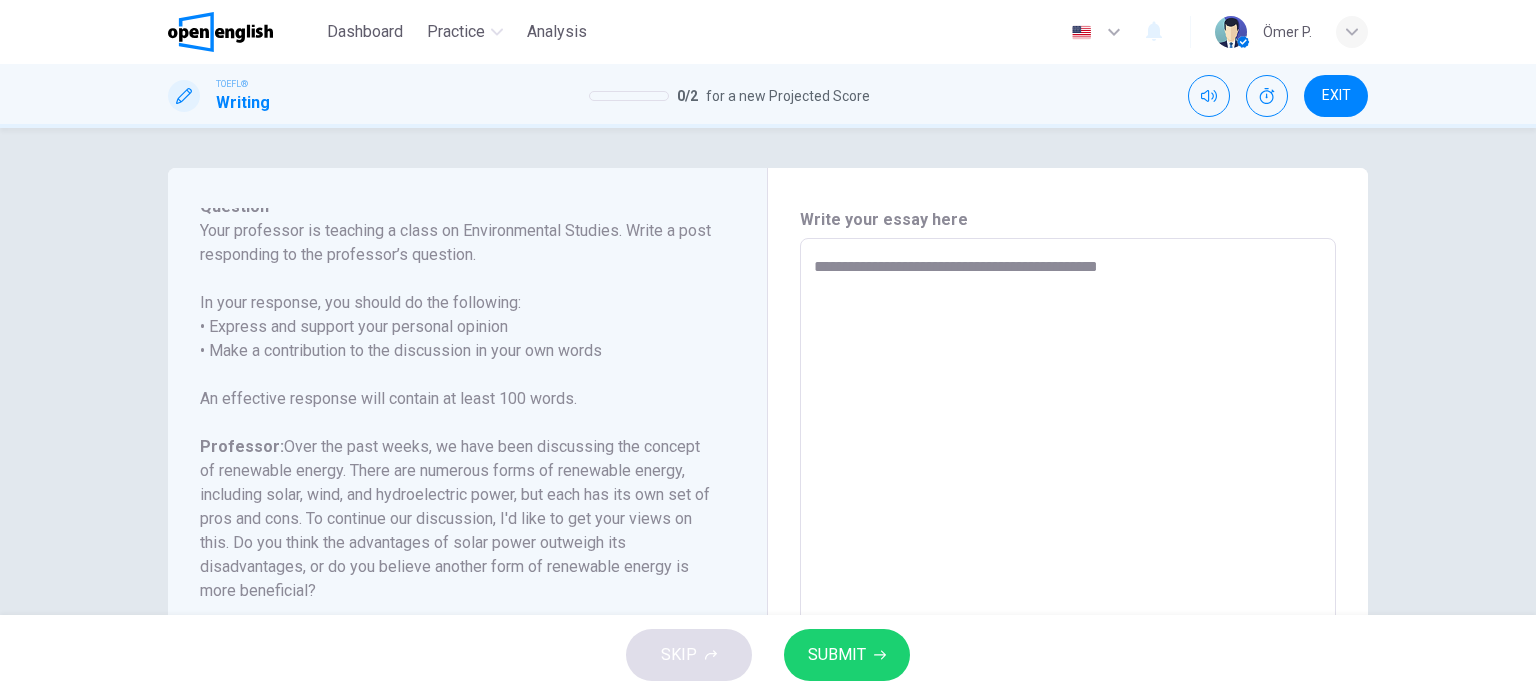 type on "**********" 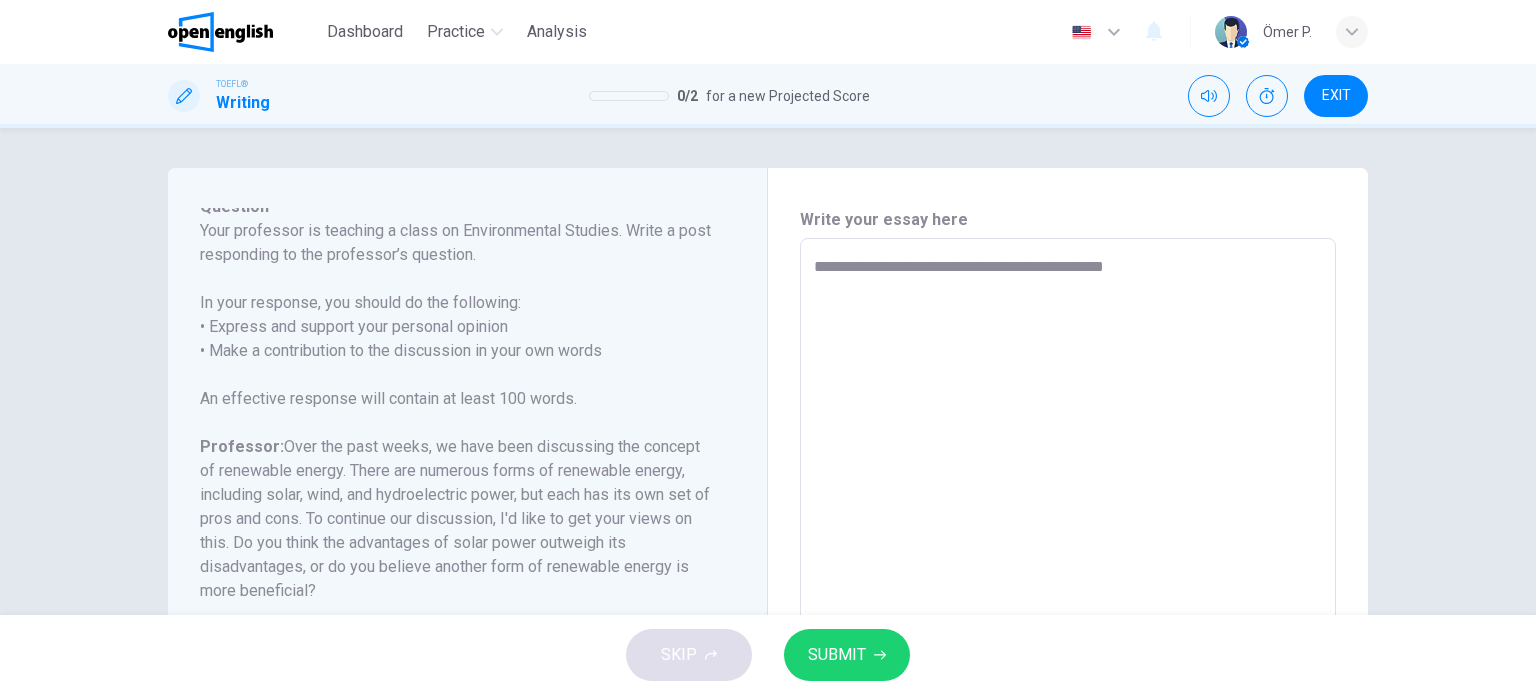 type on "*" 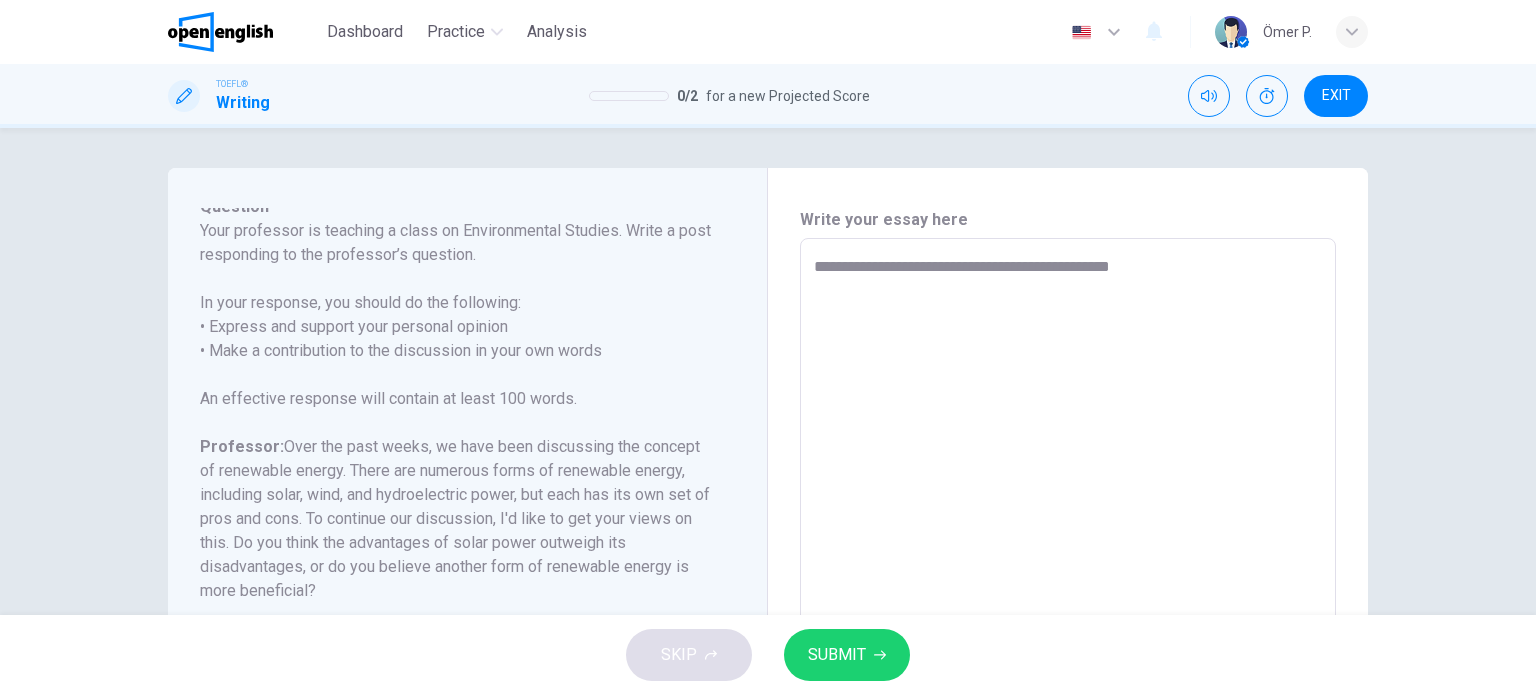 type on "*" 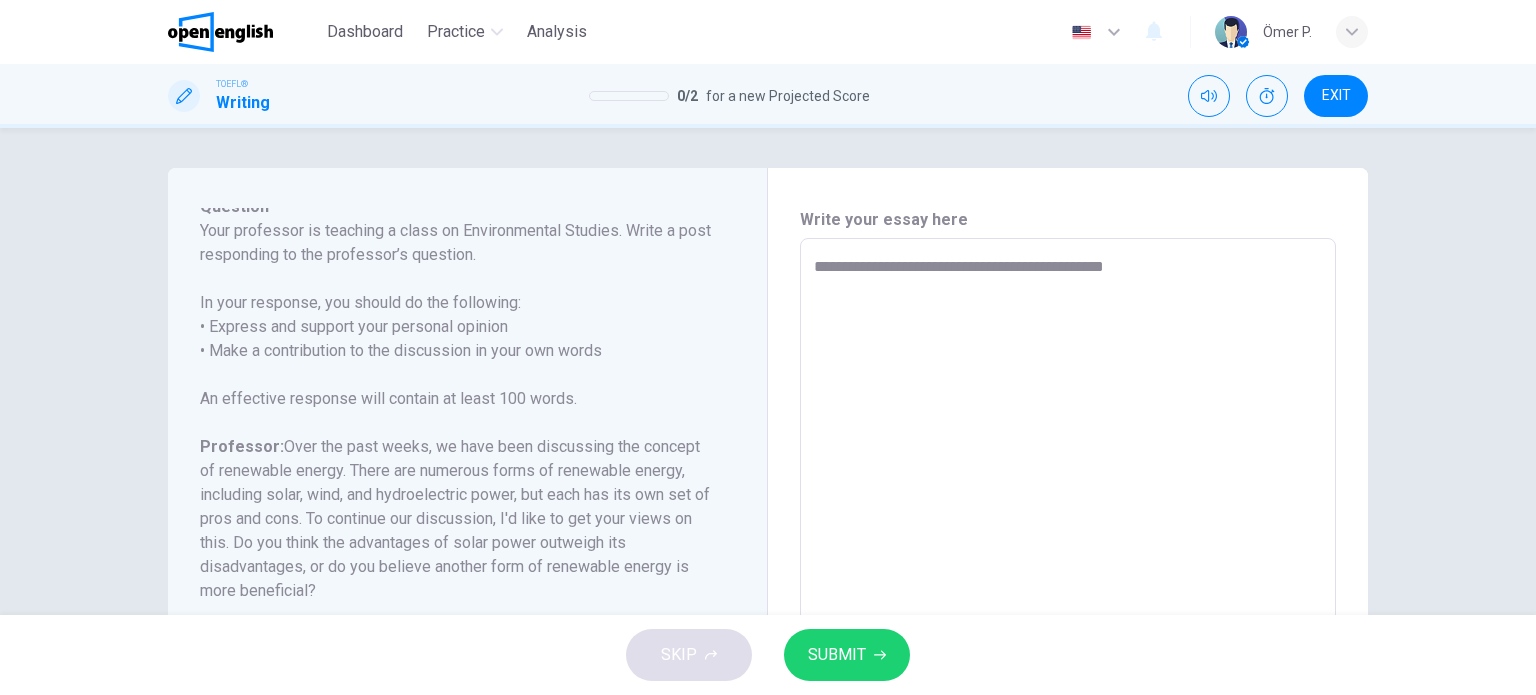 type on "*" 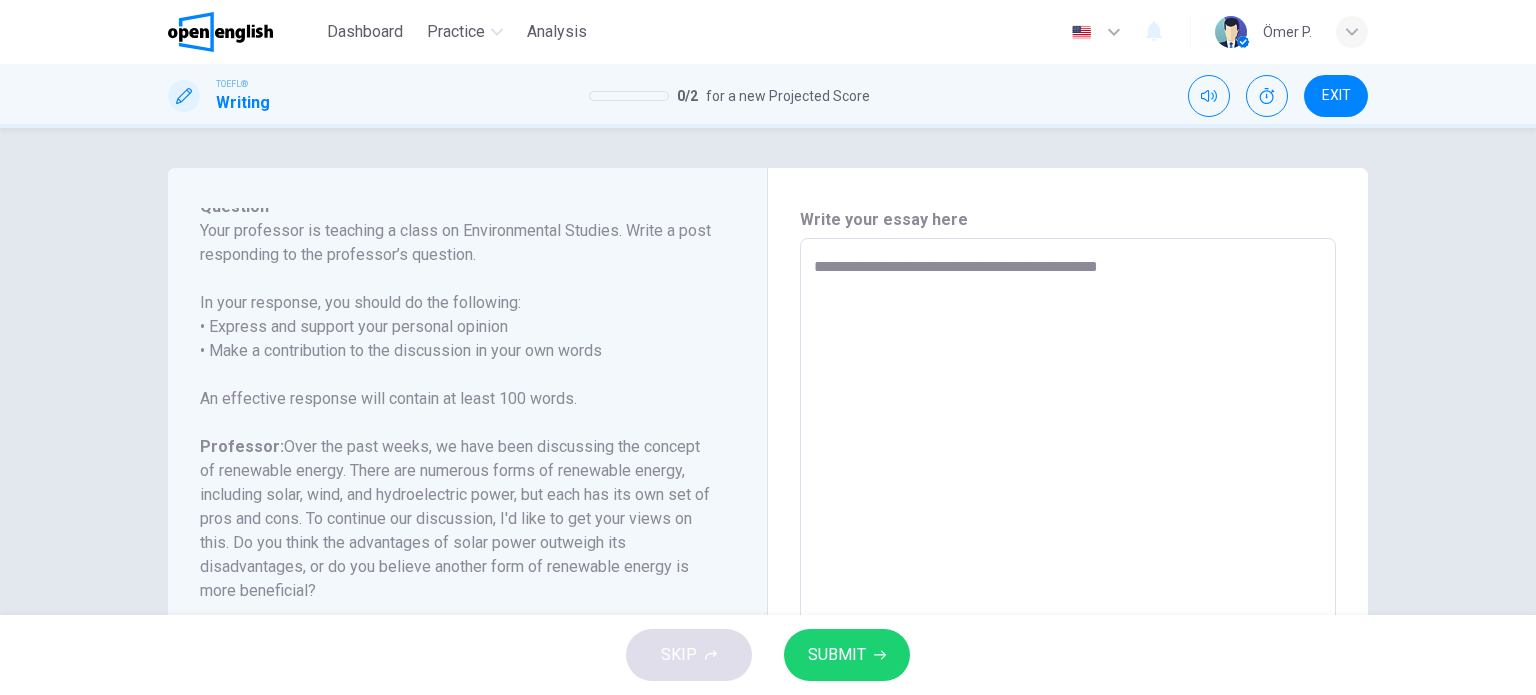 type on "*" 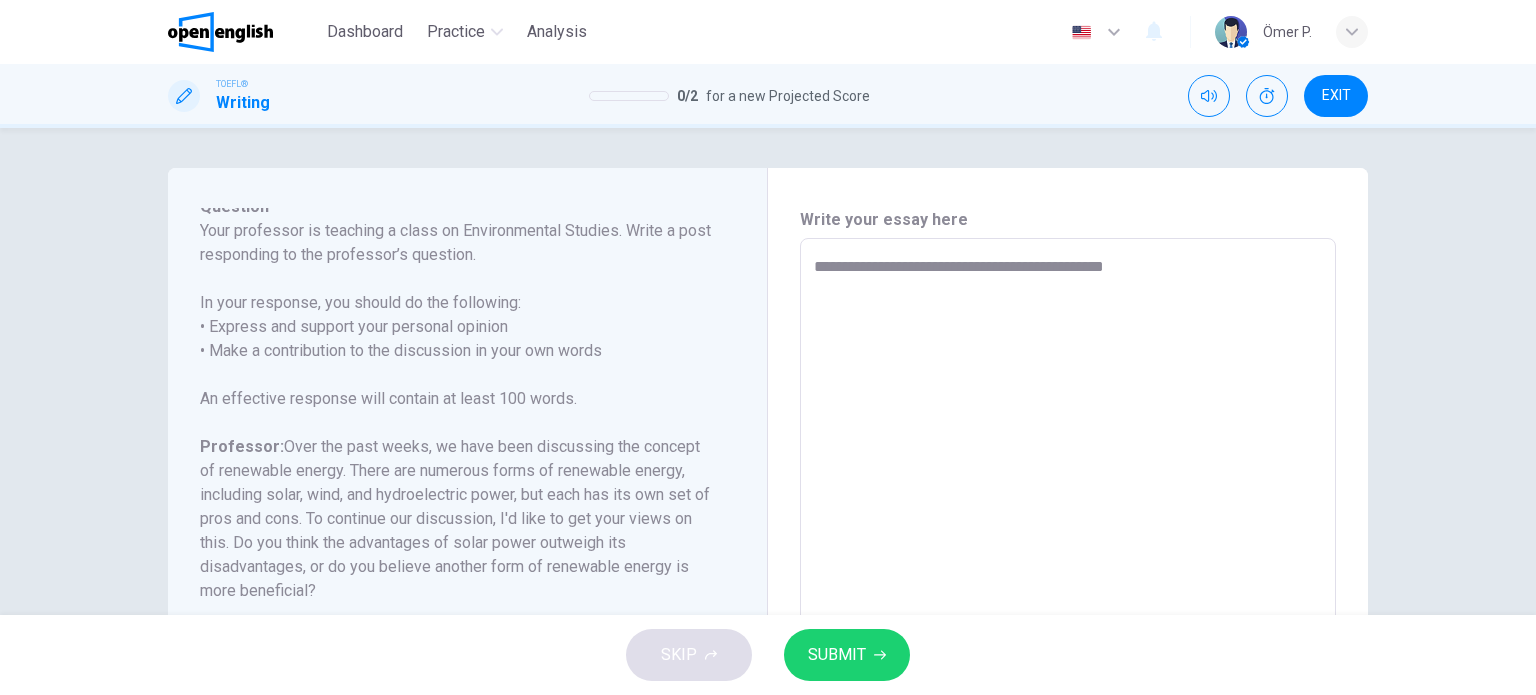 type on "**********" 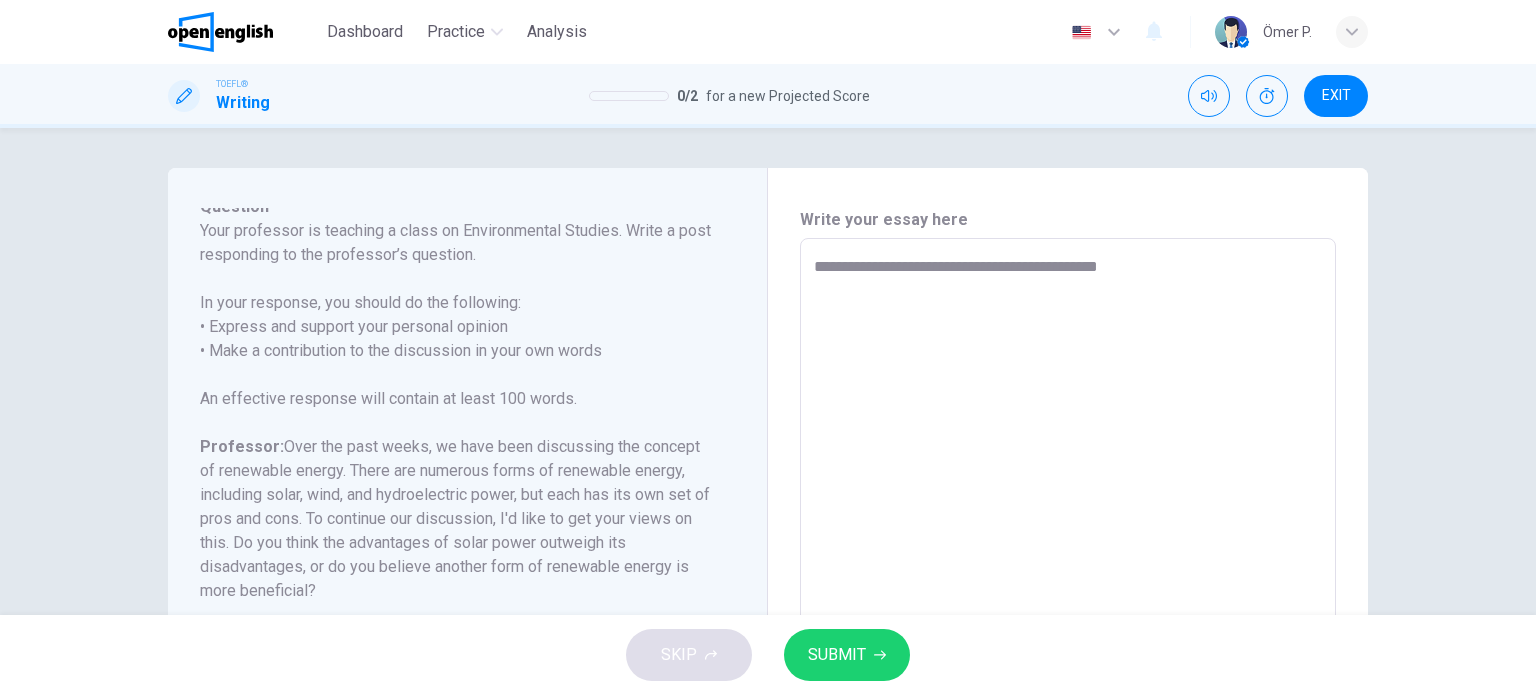 type on "**********" 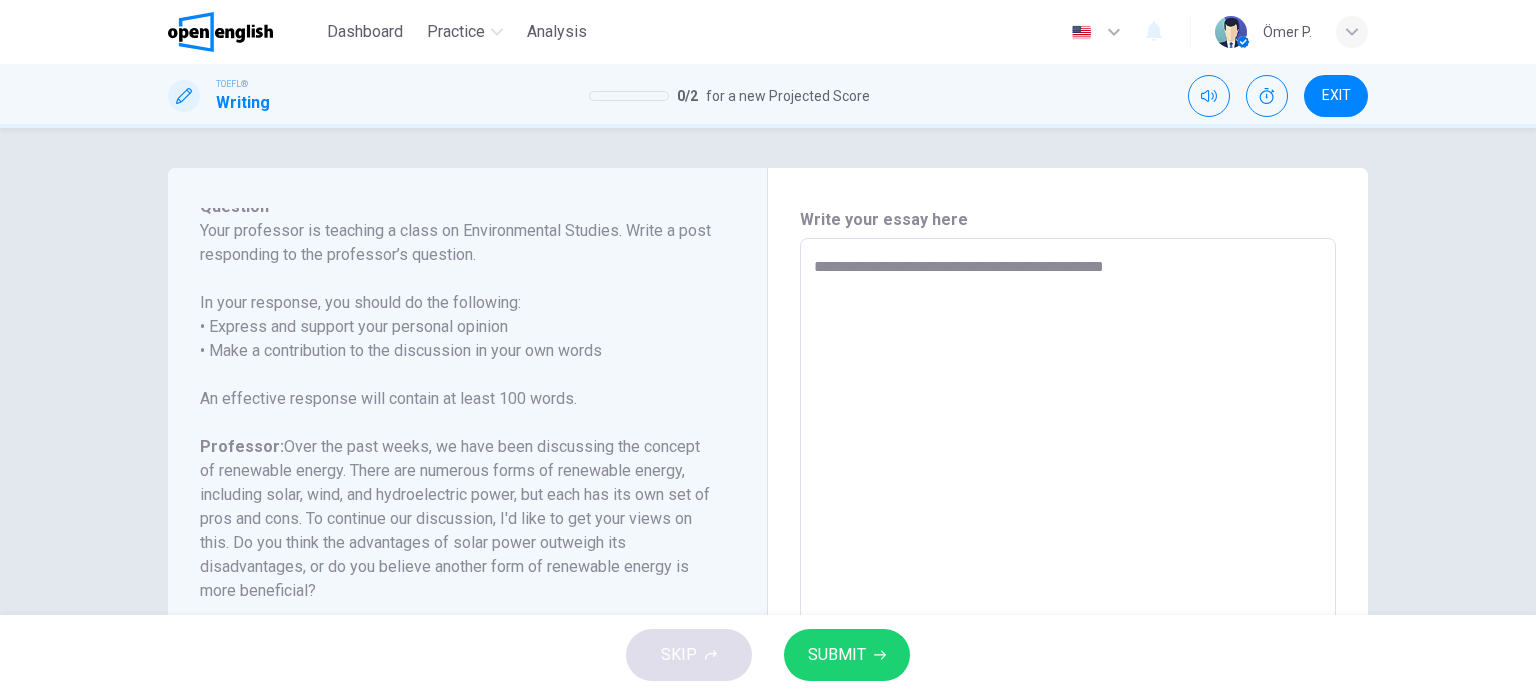 type on "*" 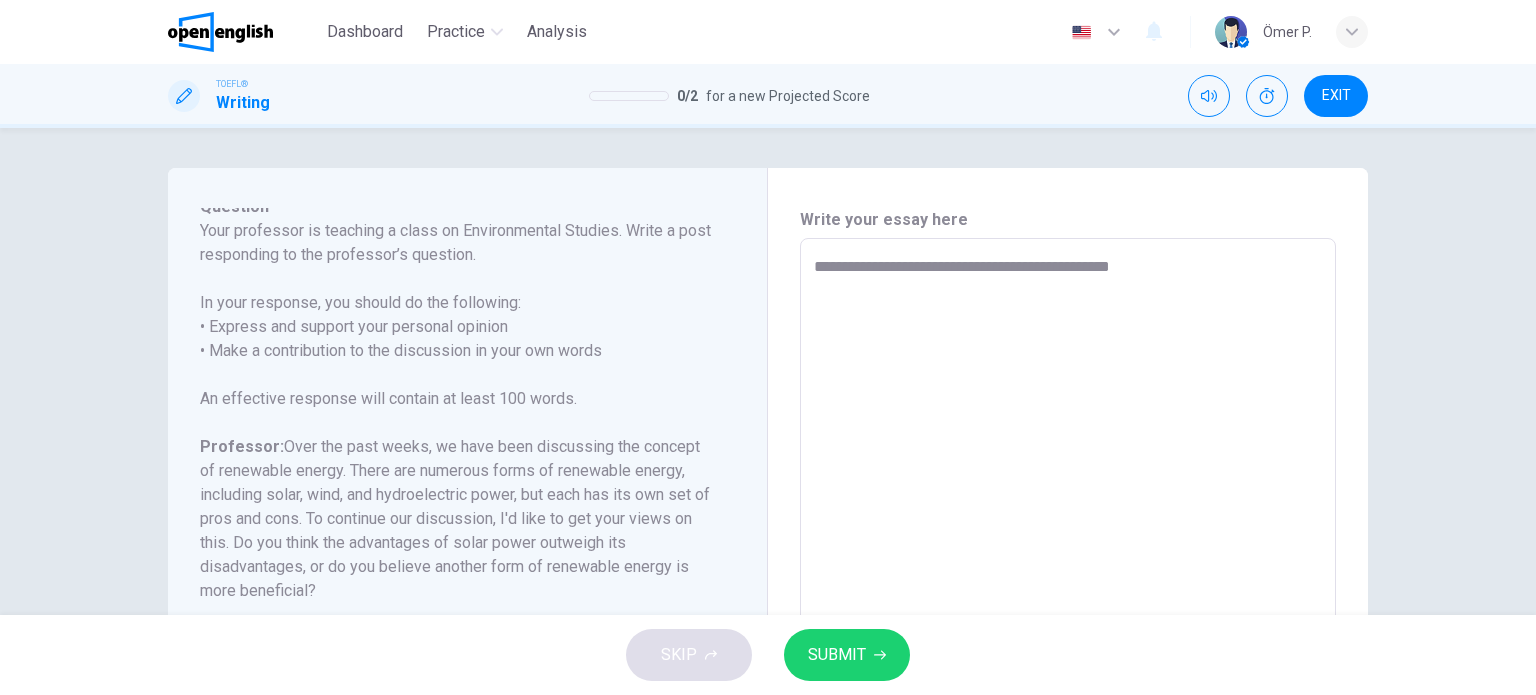 type on "*" 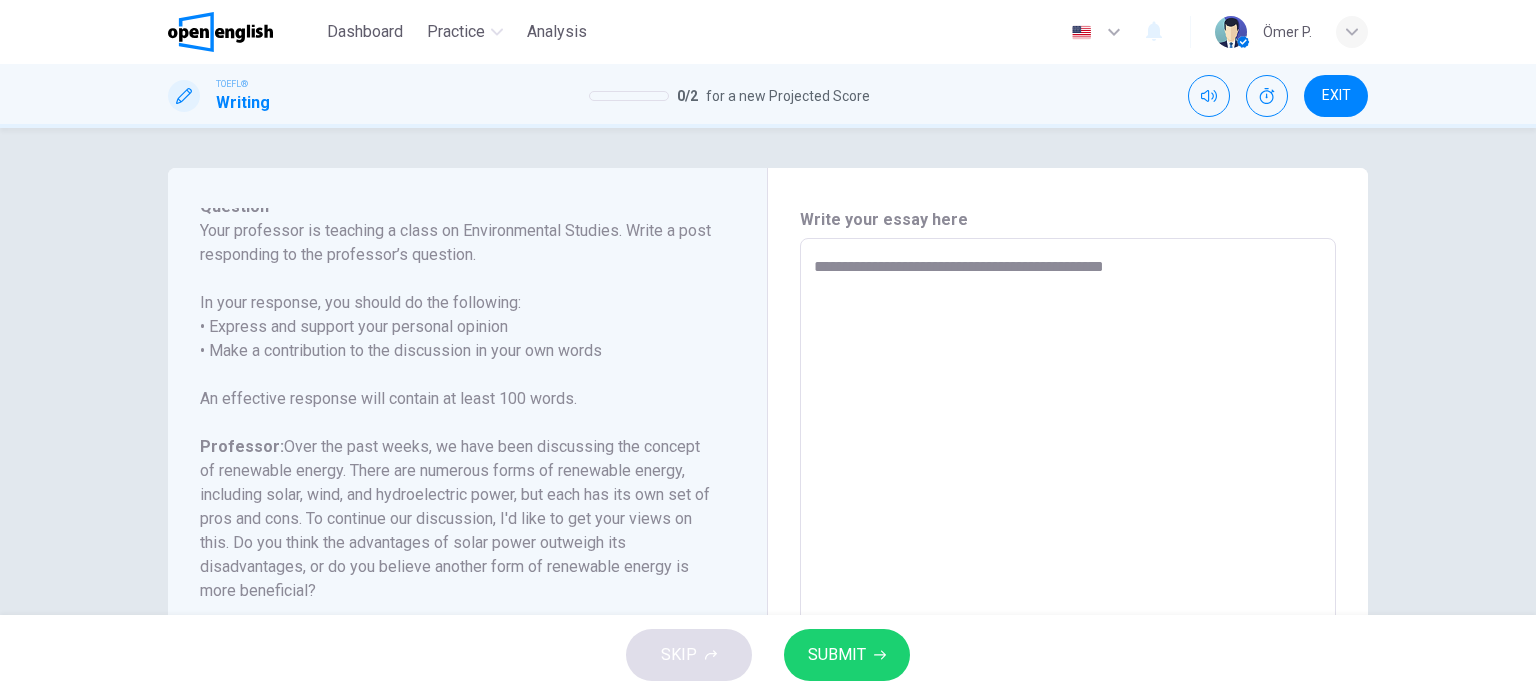 type on "*" 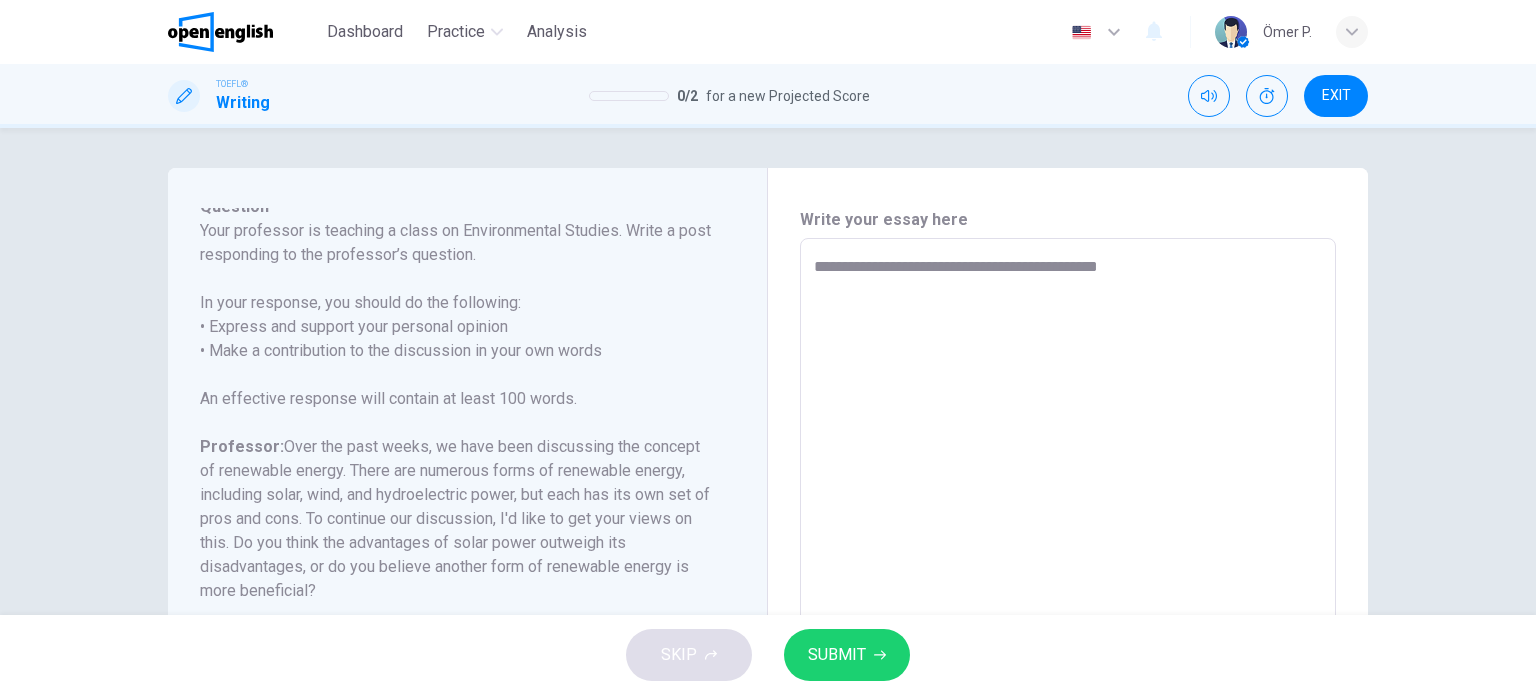 type on "*" 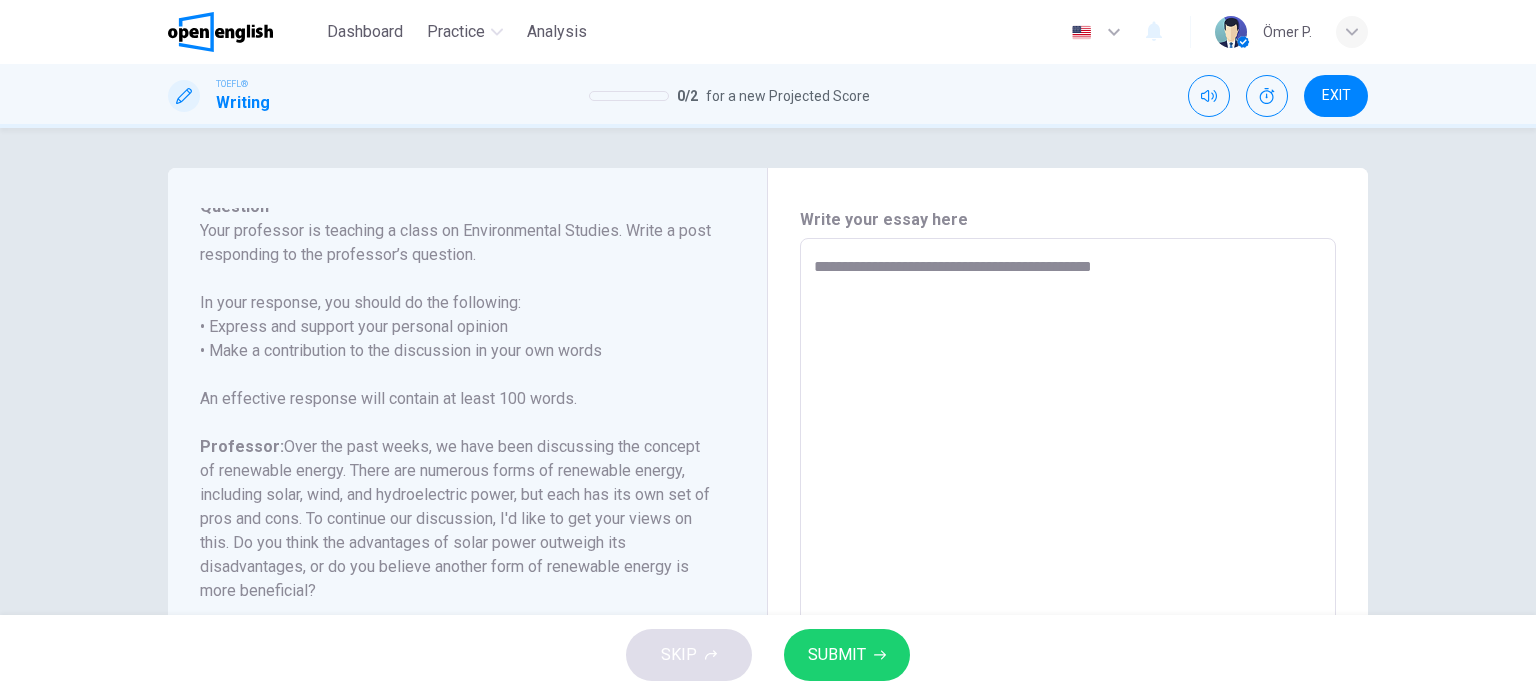 type on "*" 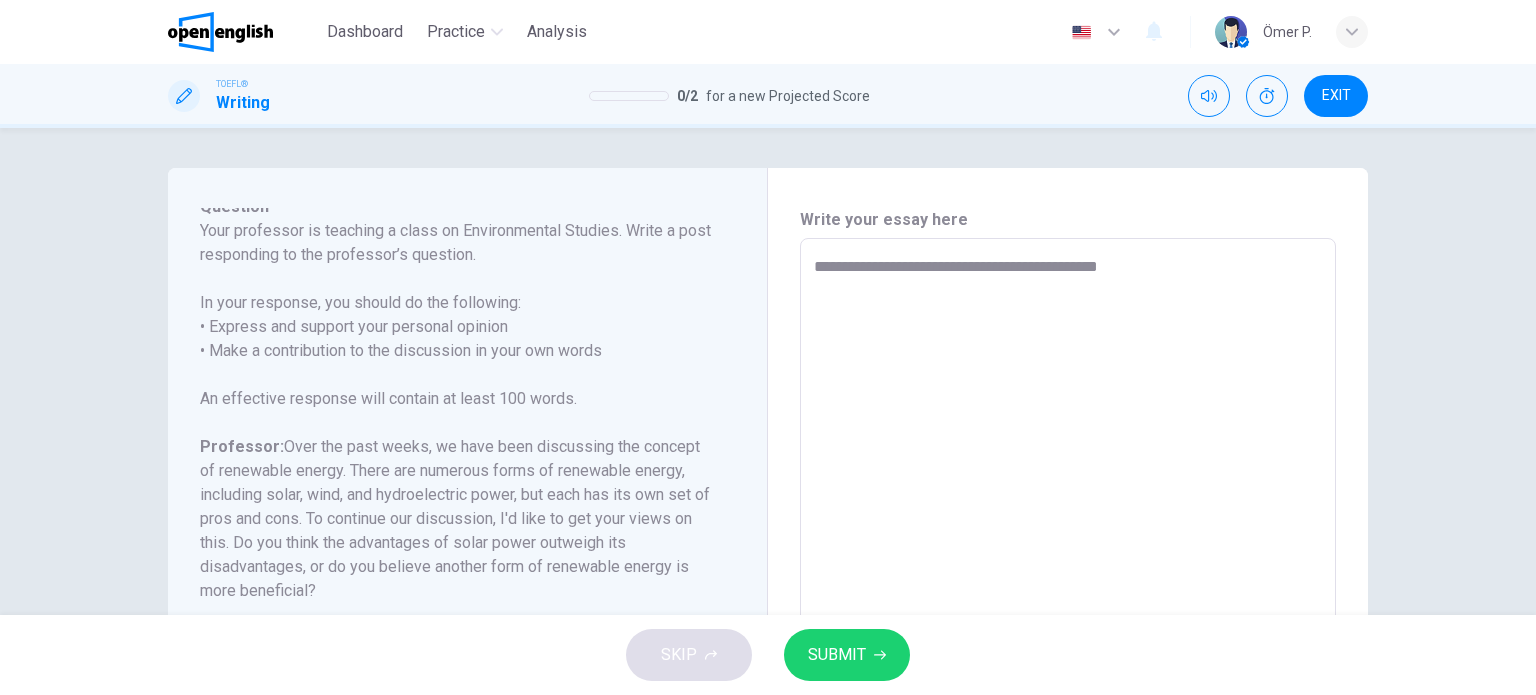 type on "*" 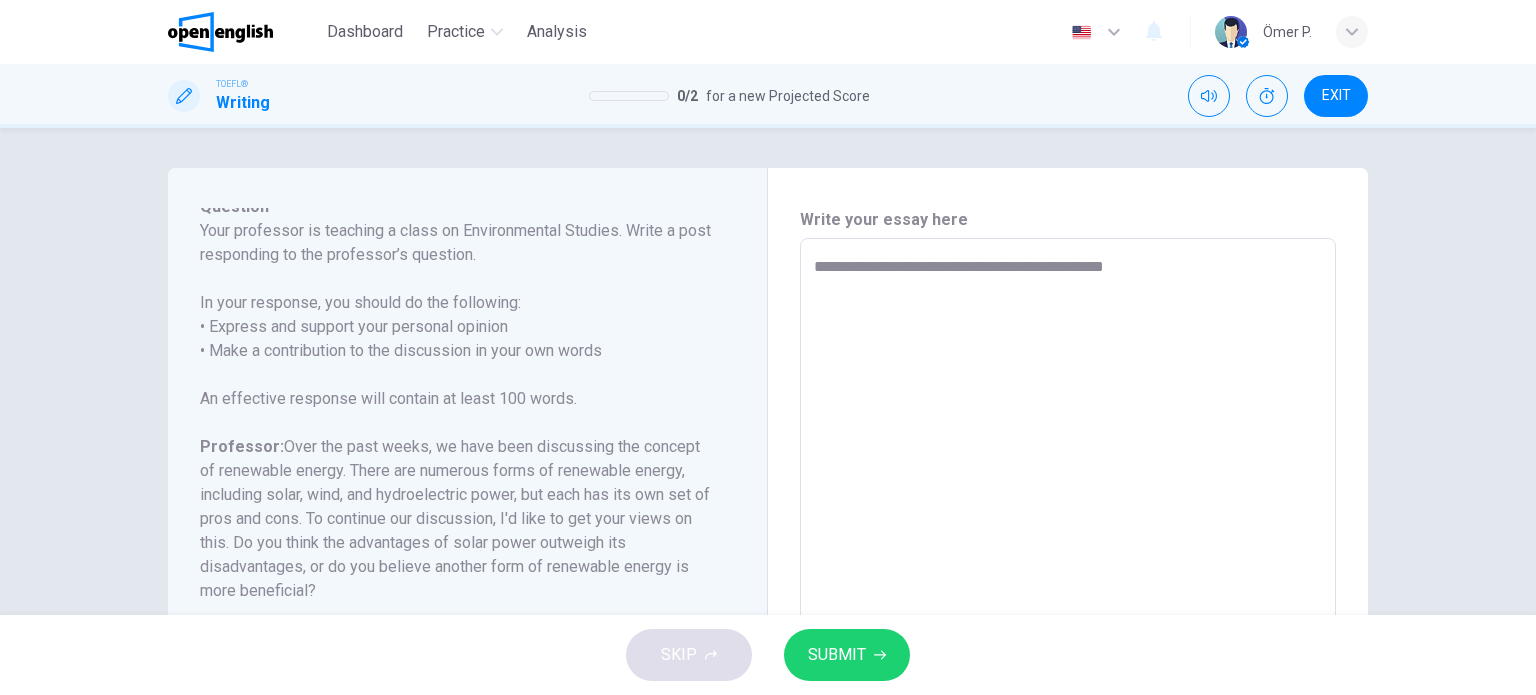 type on "*" 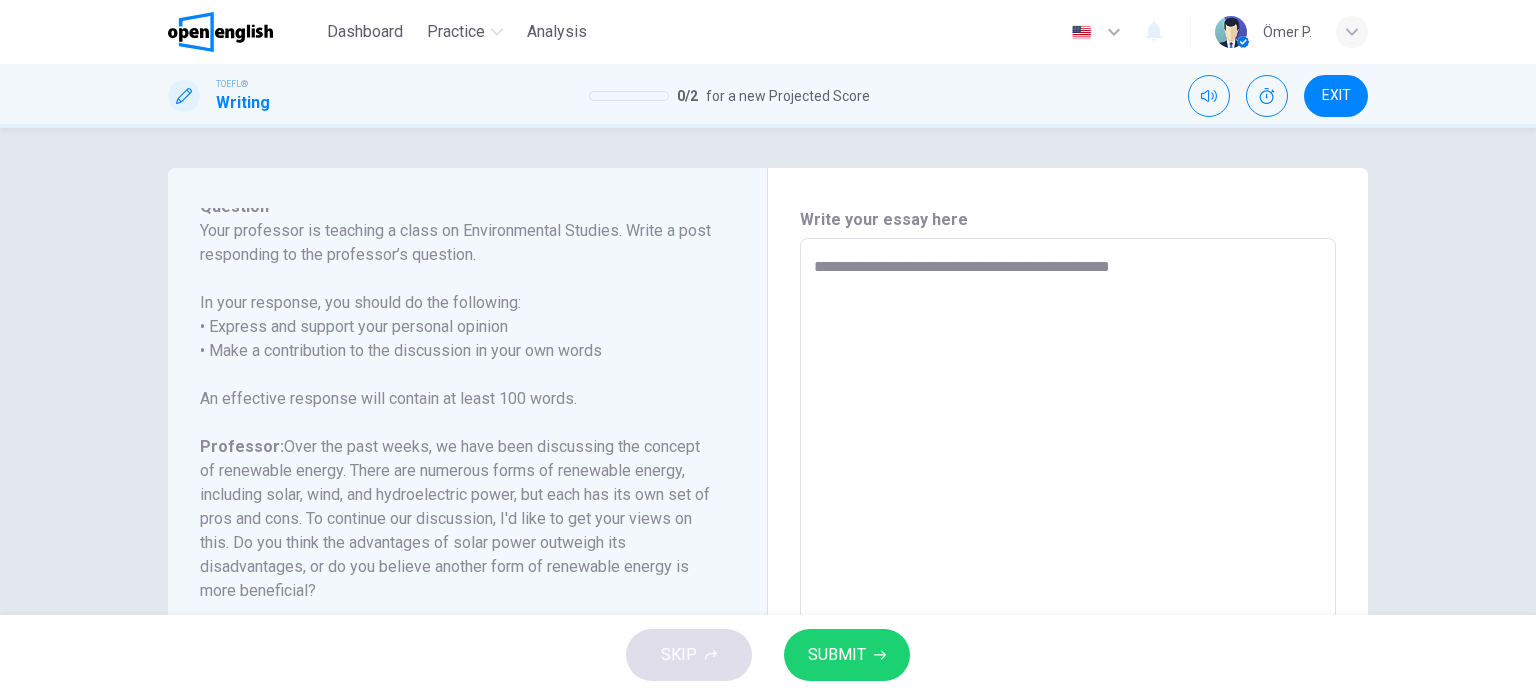 type on "*" 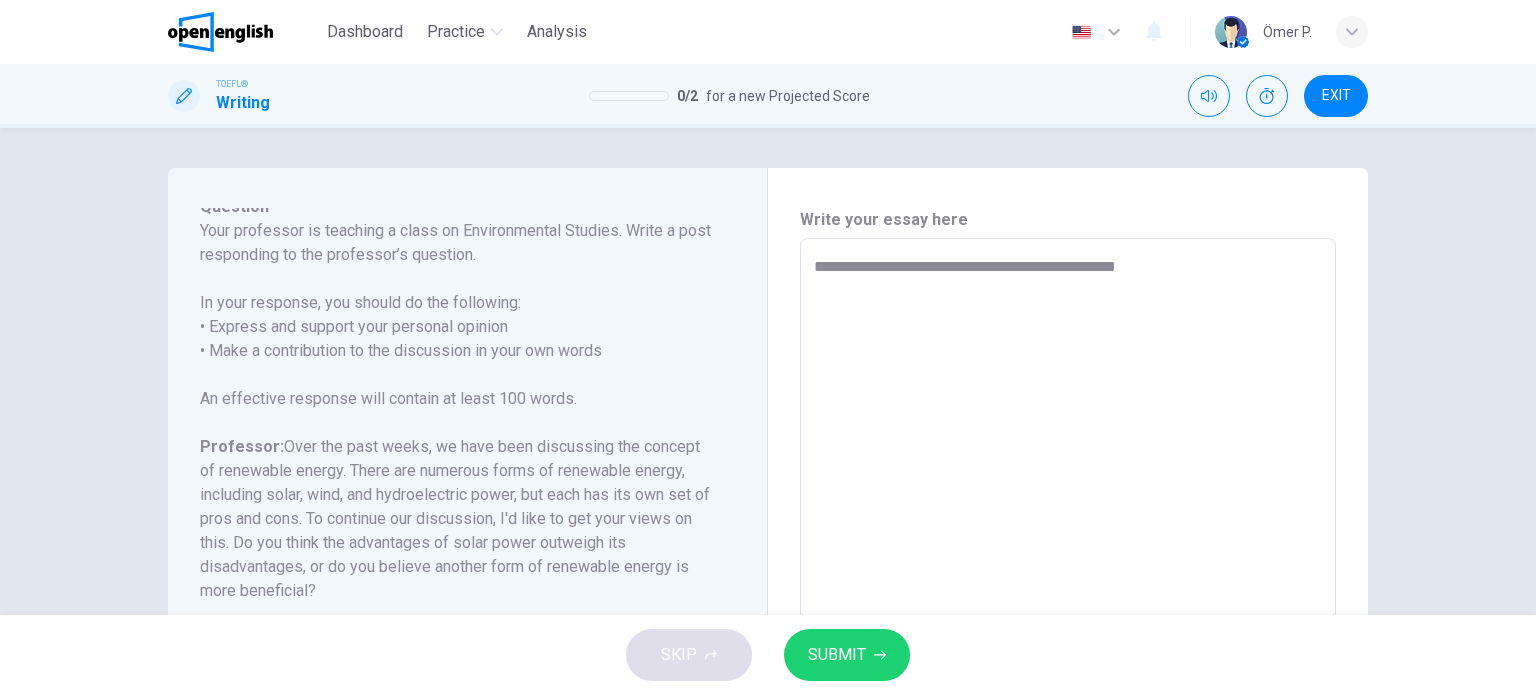 type on "**********" 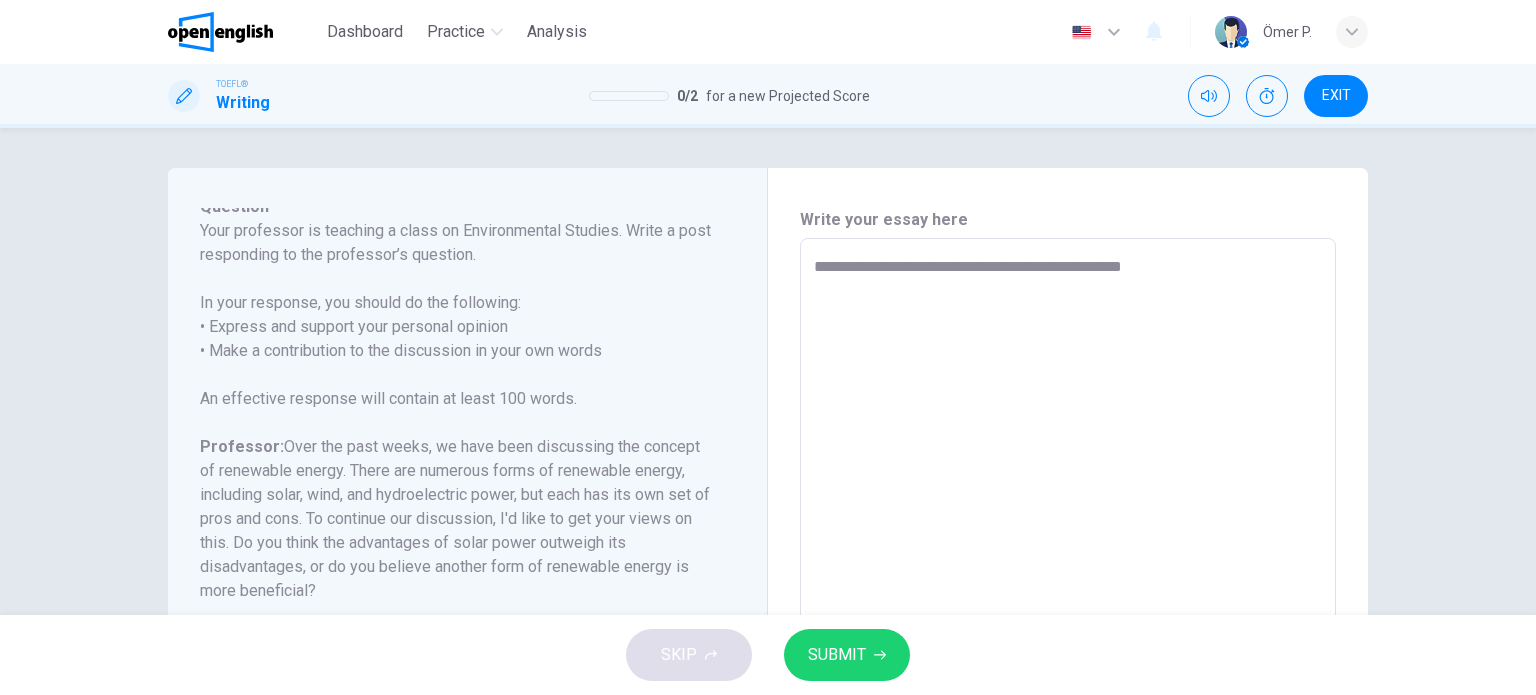 type on "*" 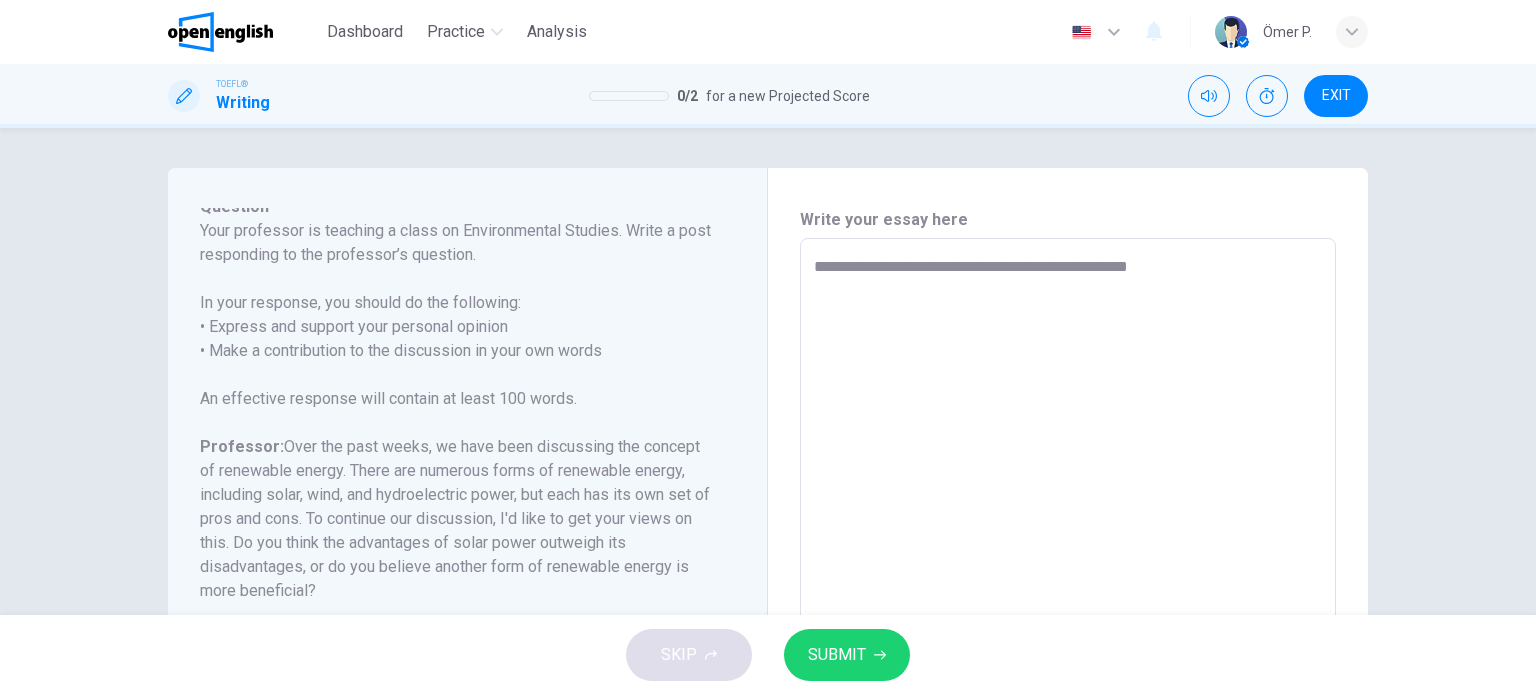 type on "*" 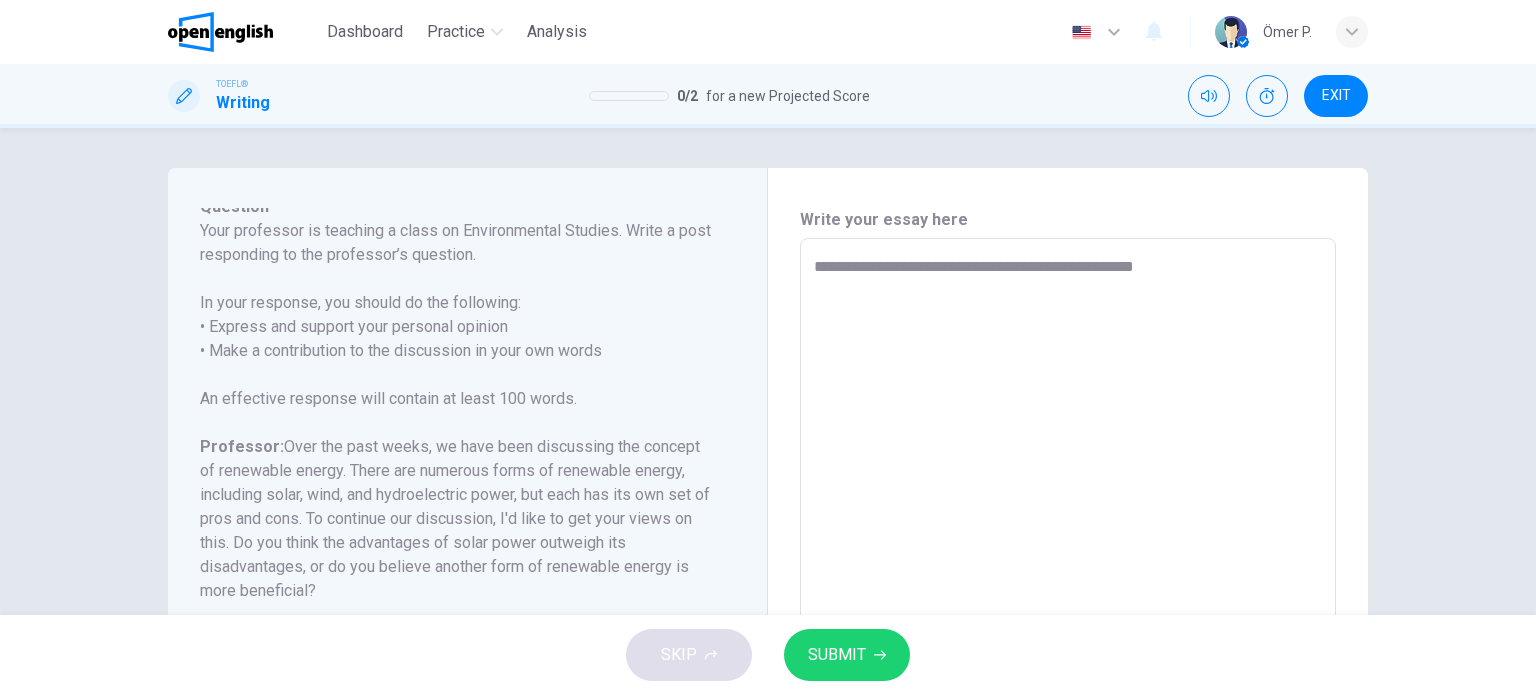 type on "*" 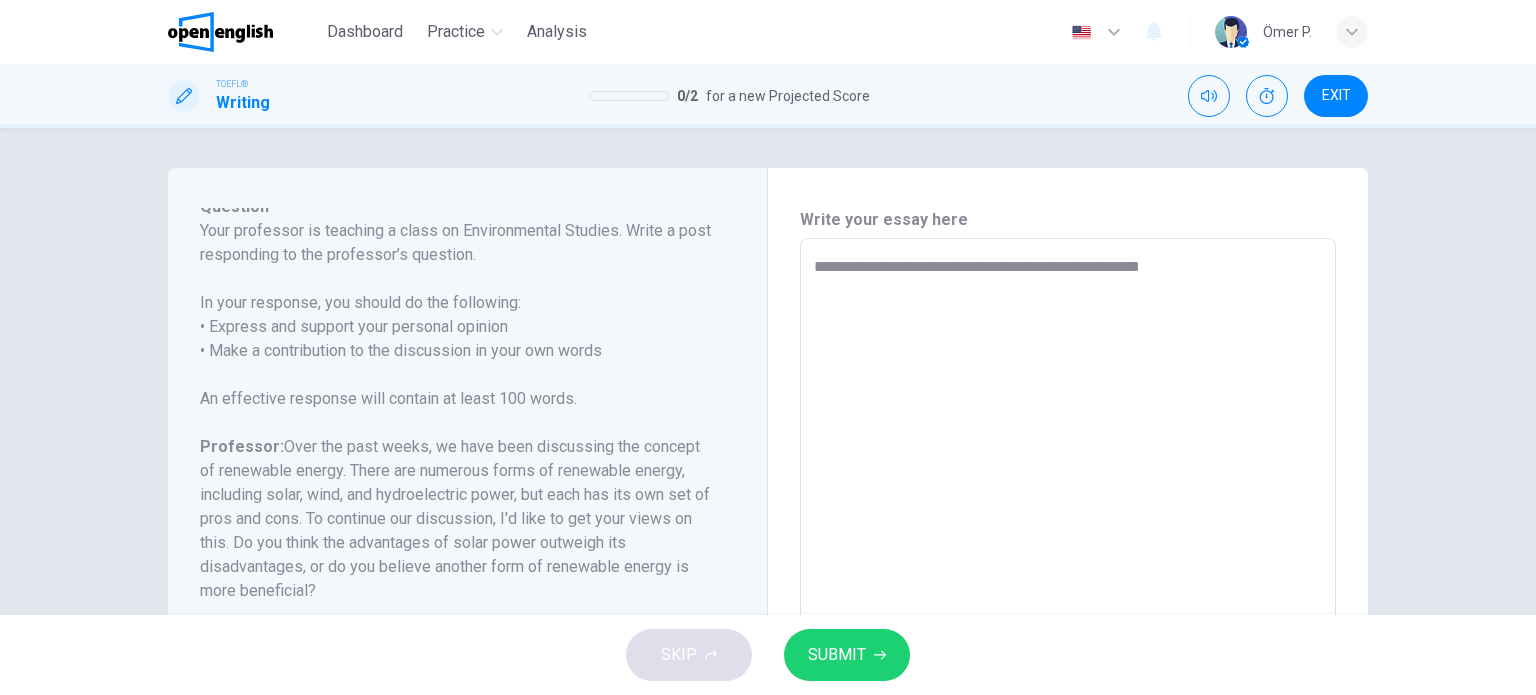 type on "*" 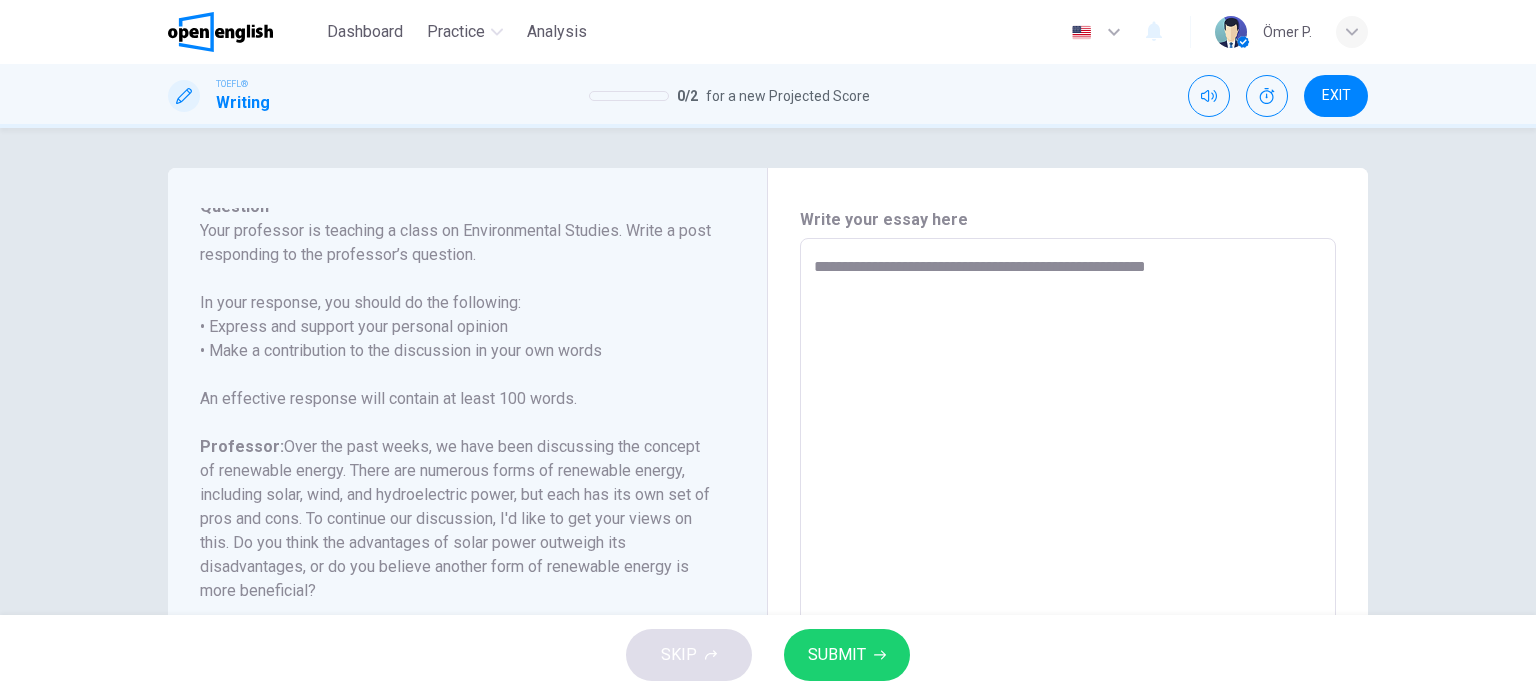 type on "**********" 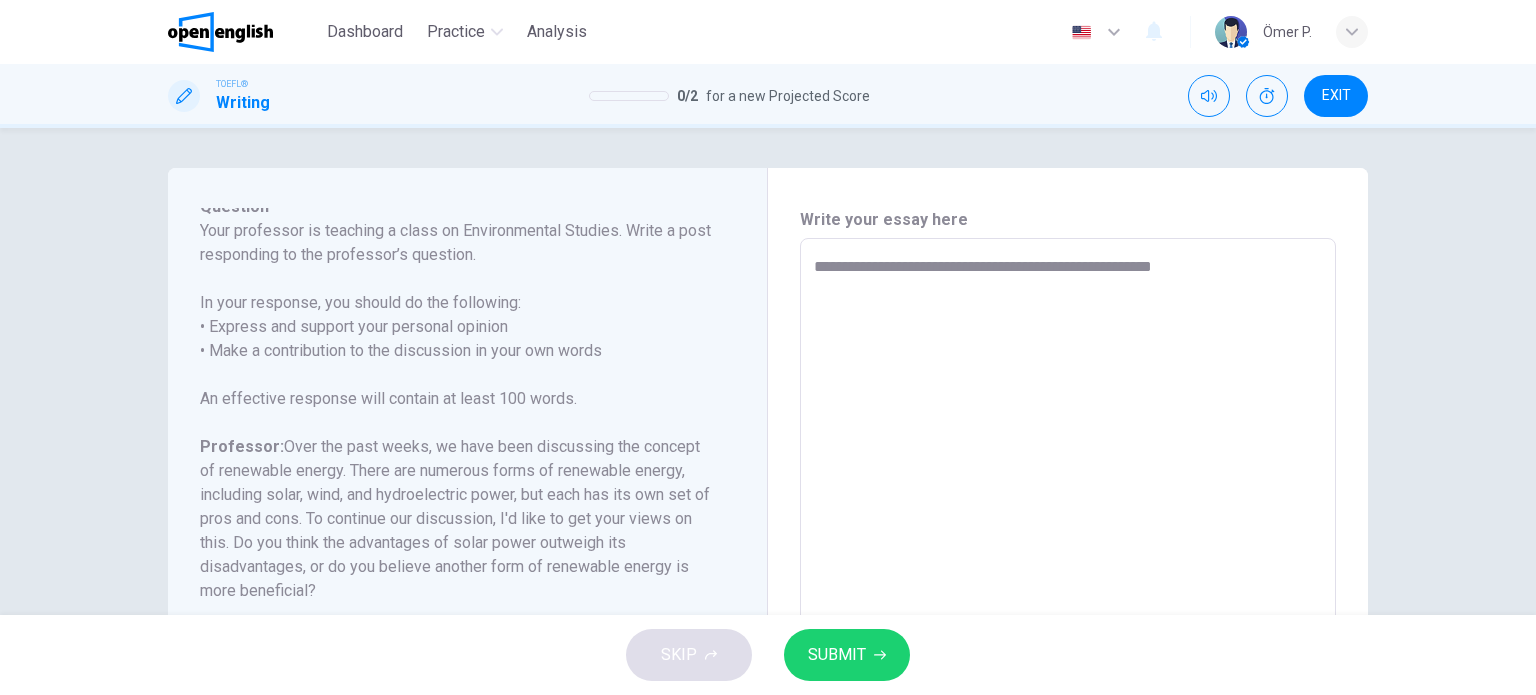 type on "*" 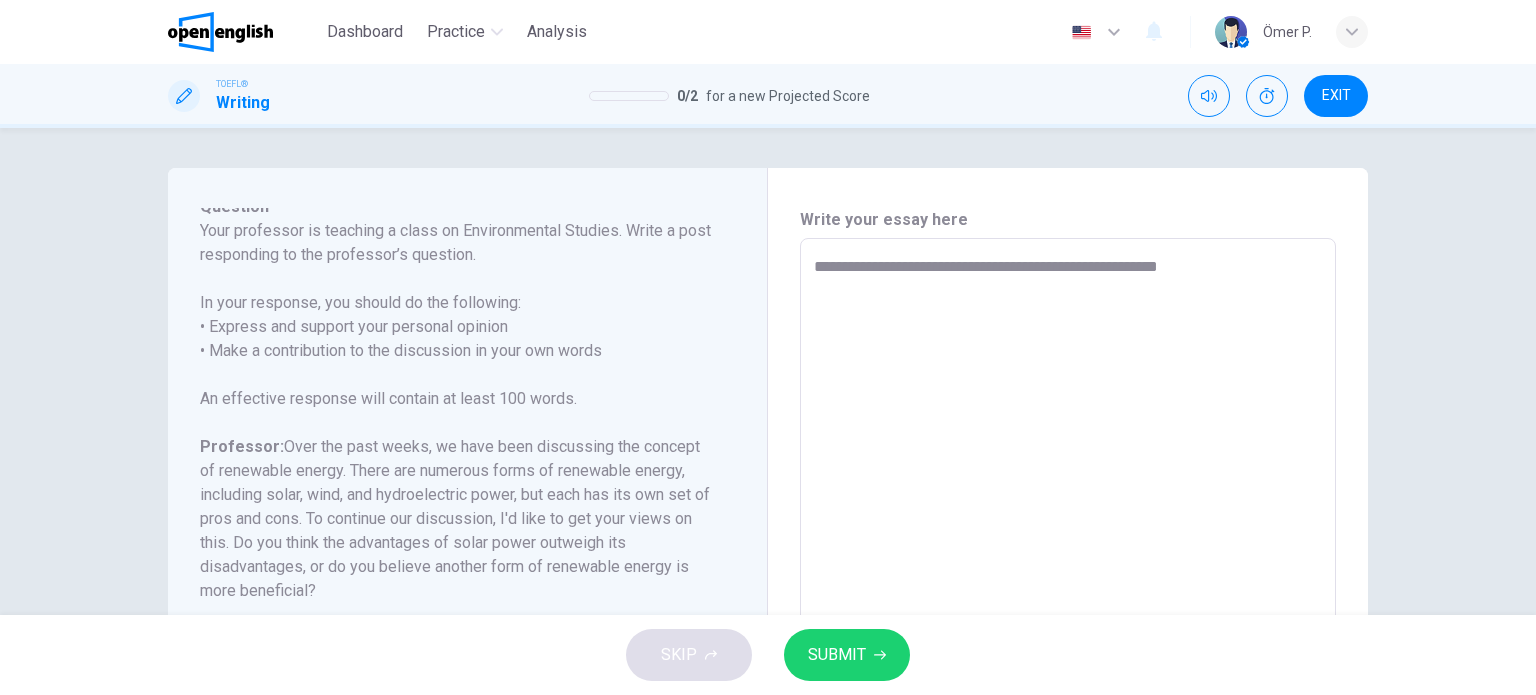 type on "*" 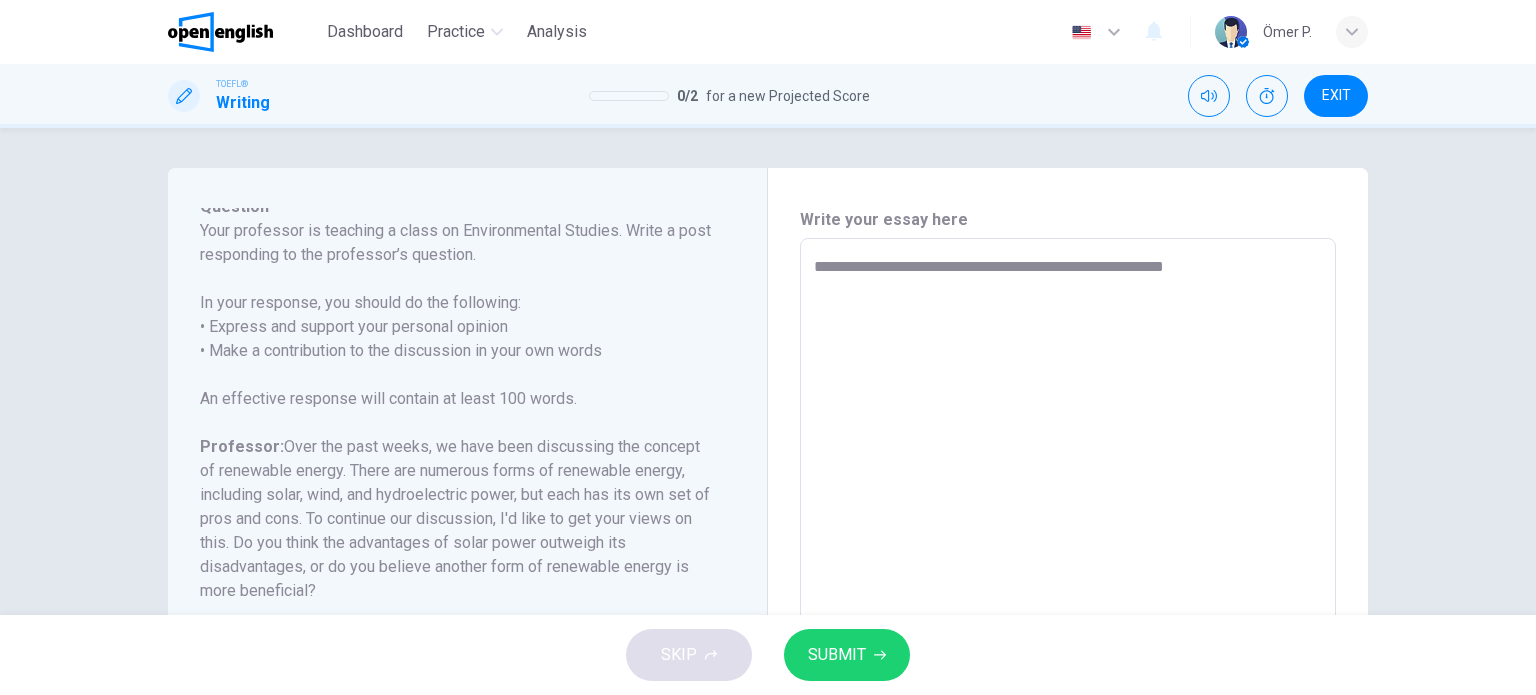 type on "*" 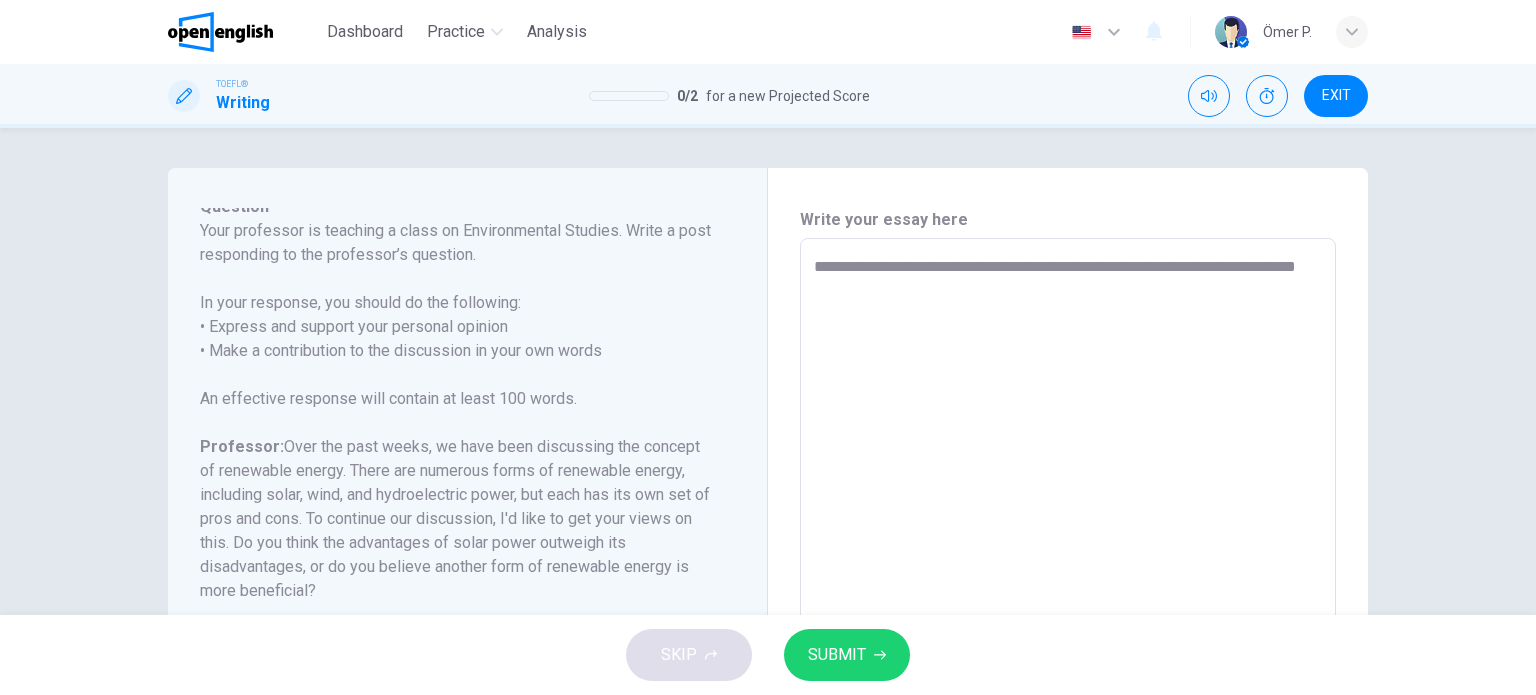 click on "**********" at bounding box center [1068, 572] 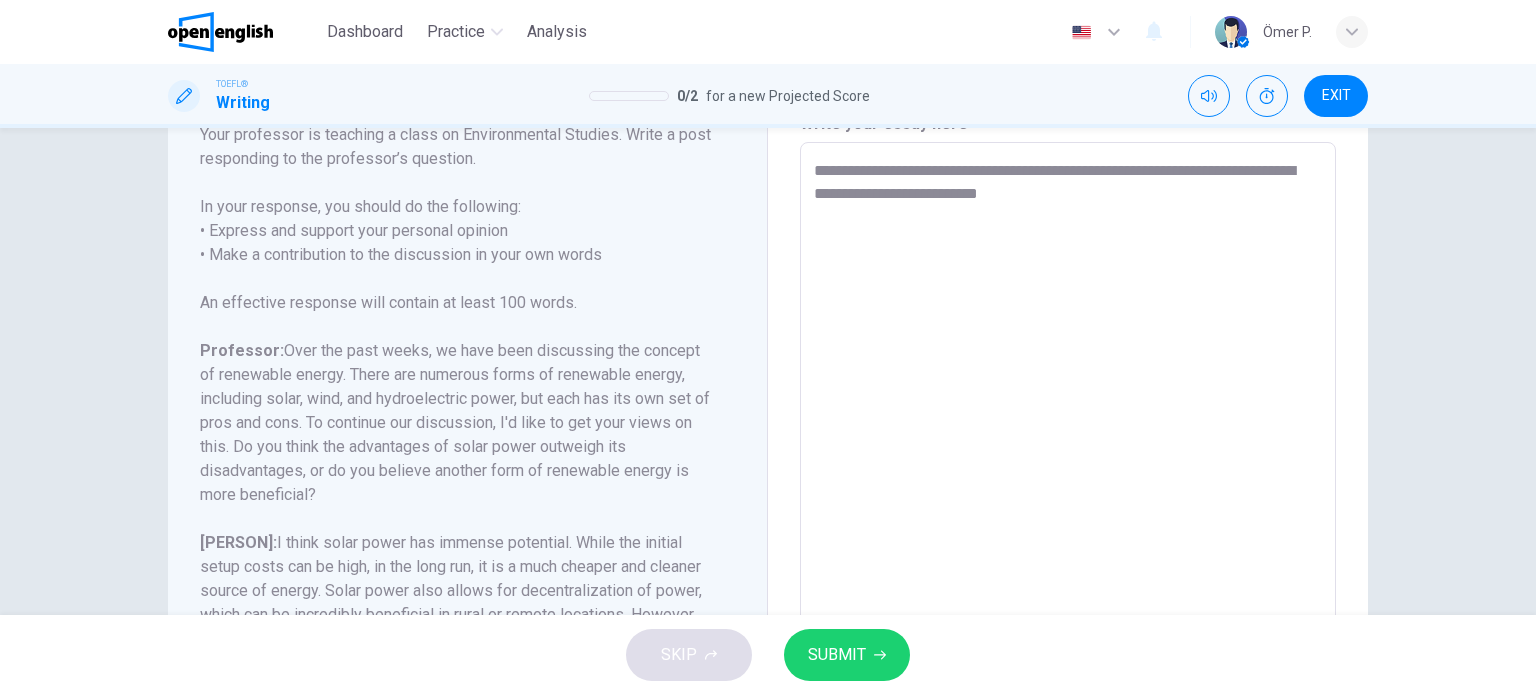 scroll, scrollTop: 100, scrollLeft: 0, axis: vertical 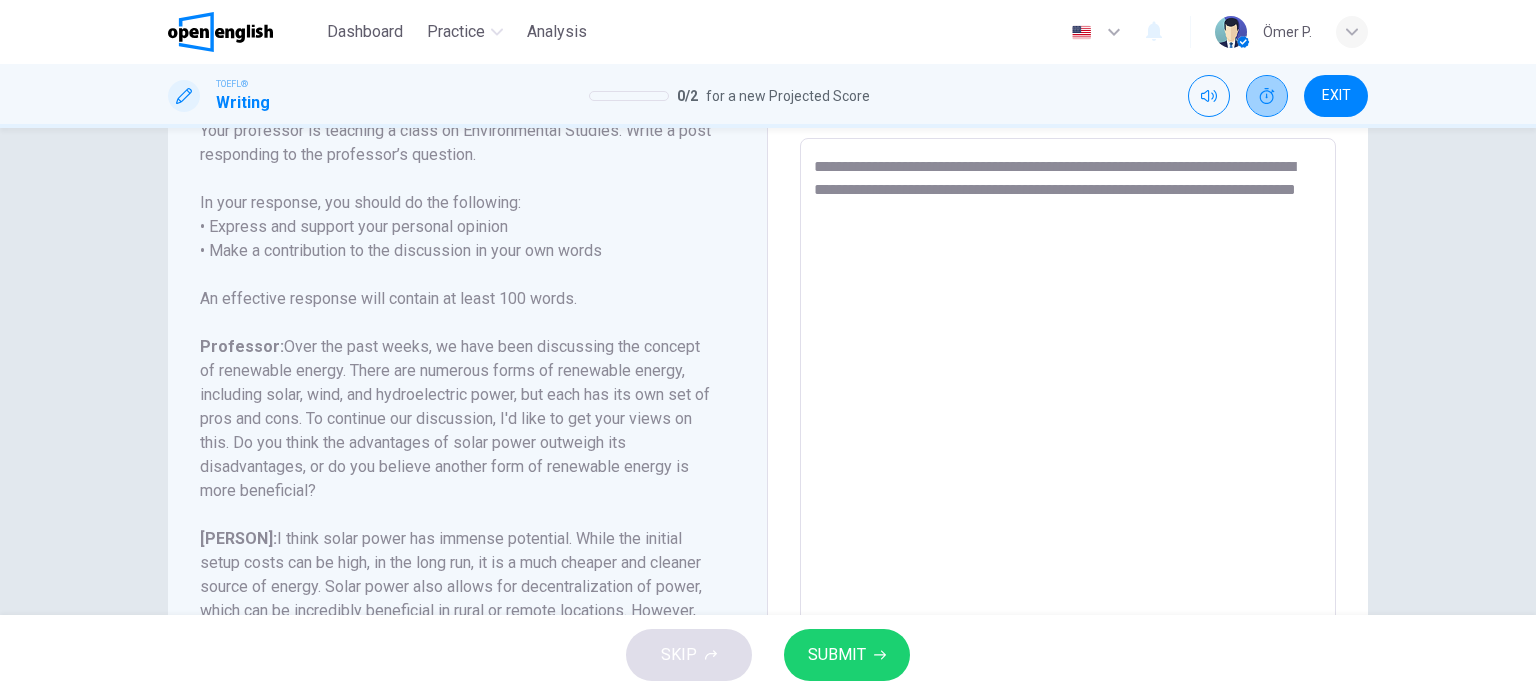 click at bounding box center (1267, 96) 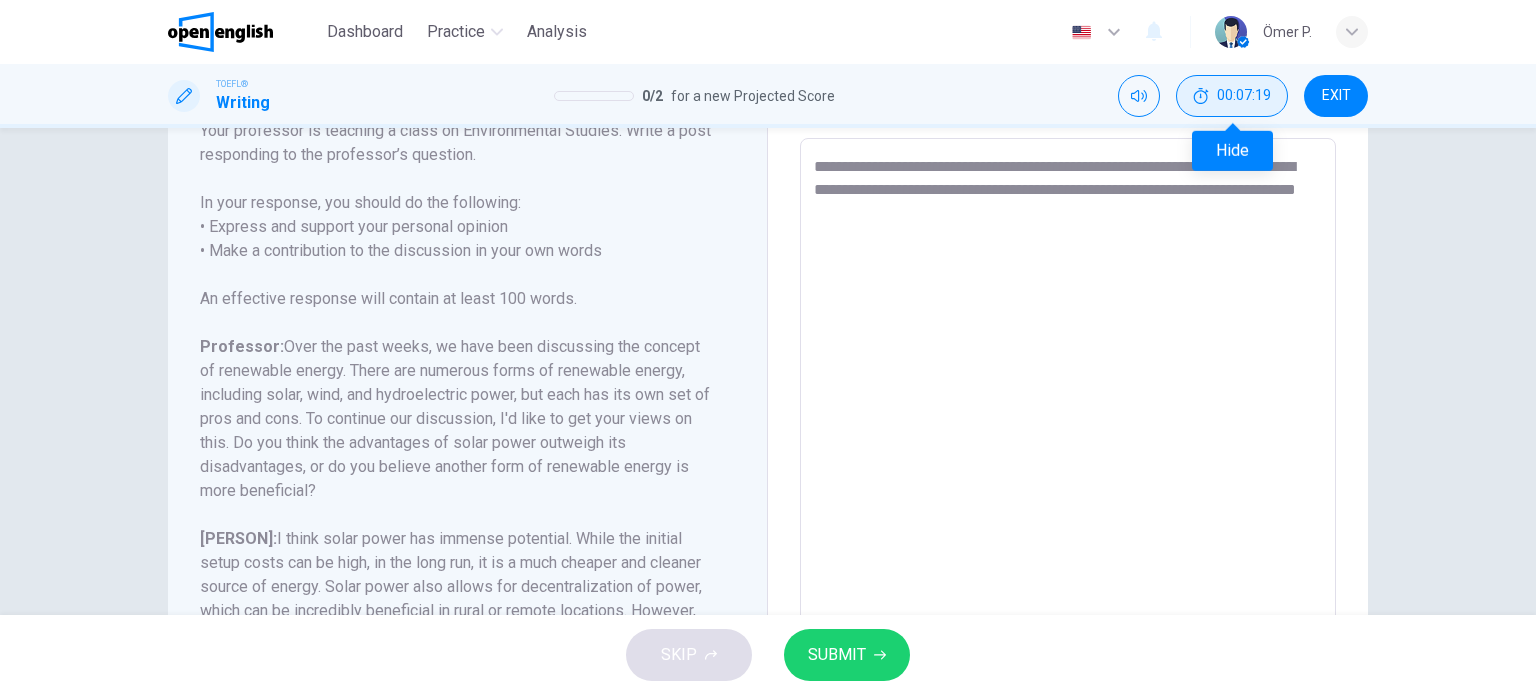 click on "00:07:19" at bounding box center (1244, 96) 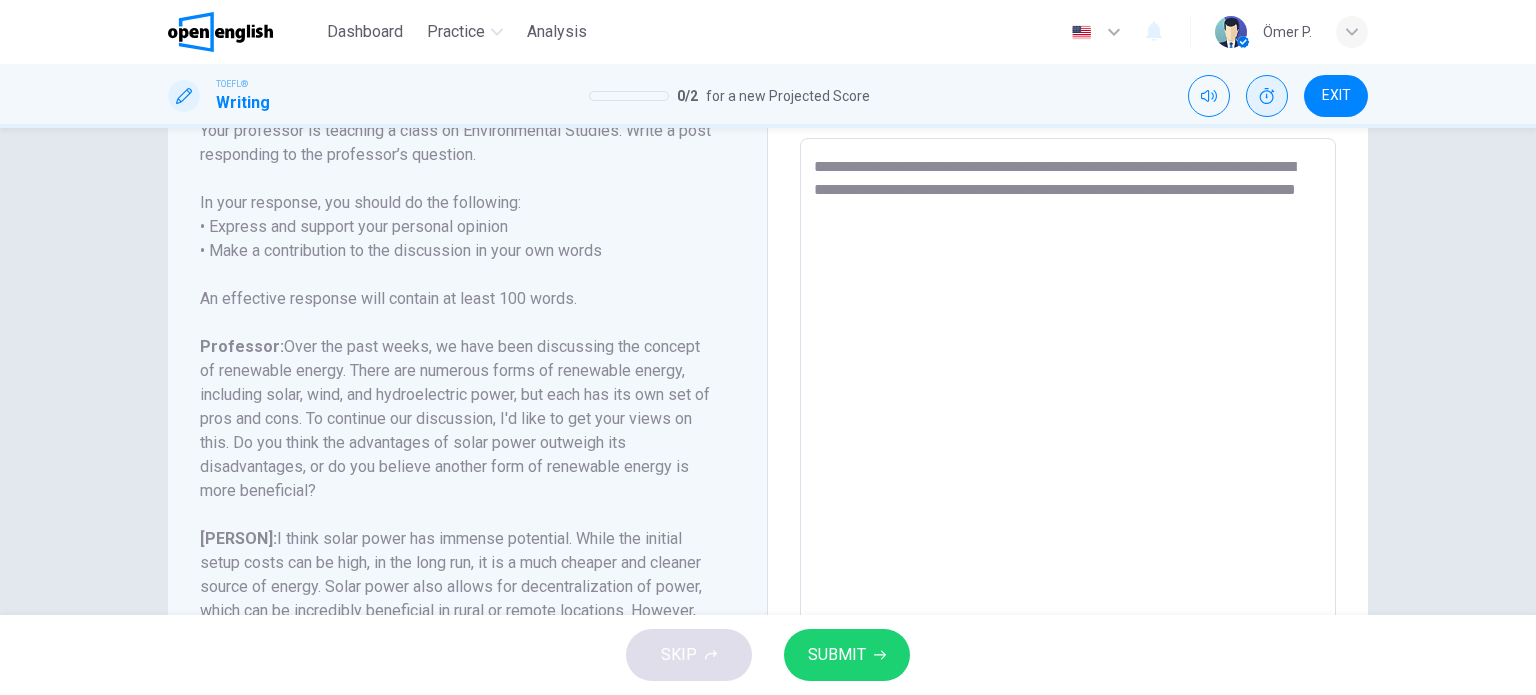 click on "**********" at bounding box center (1068, 472) 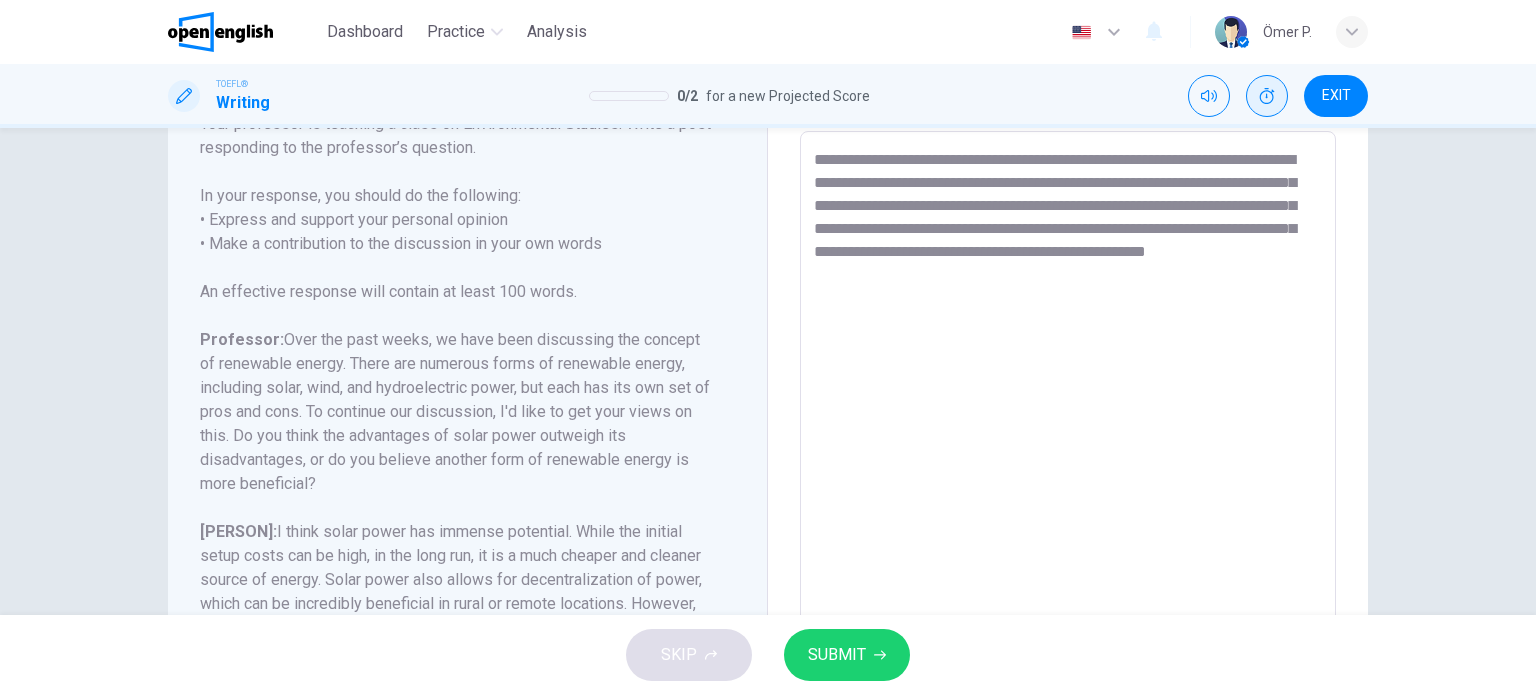 scroll, scrollTop: 100, scrollLeft: 0, axis: vertical 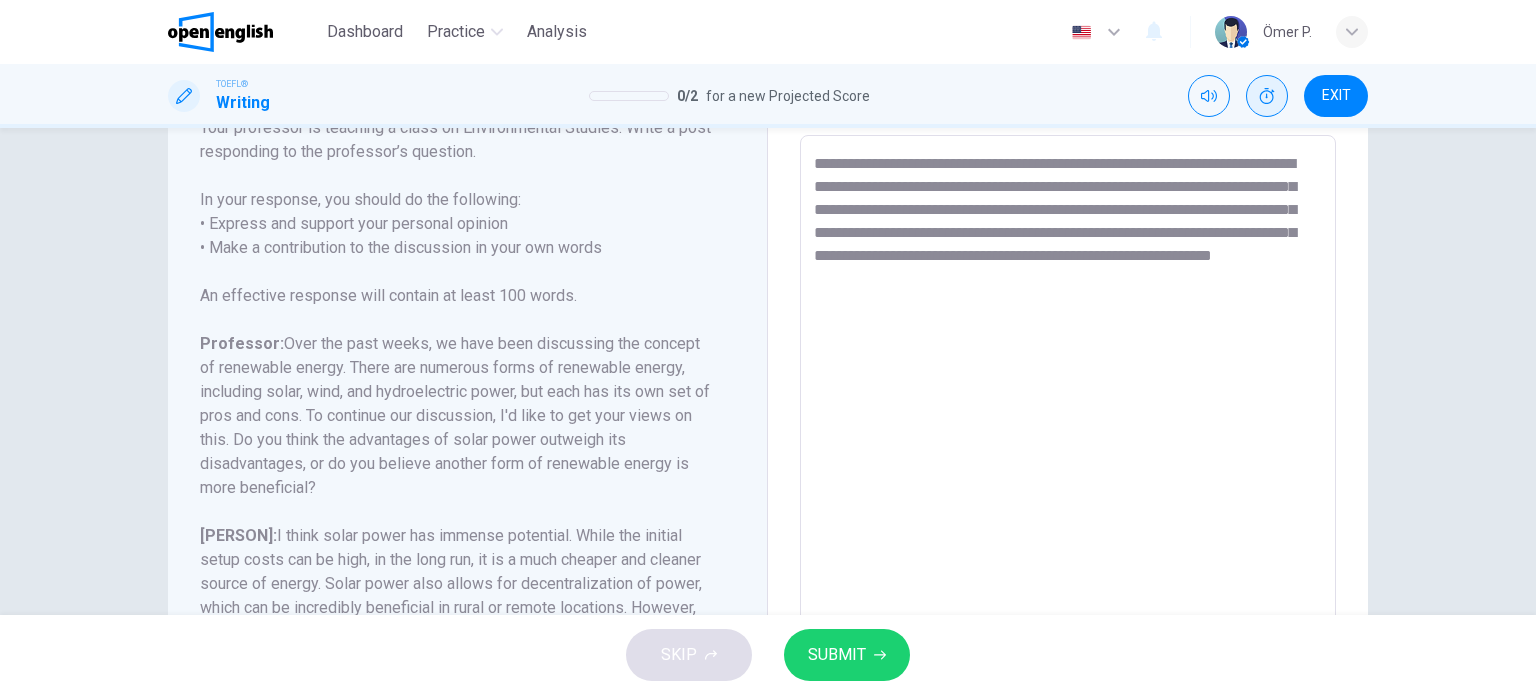 click on "**********" at bounding box center (1068, 469) 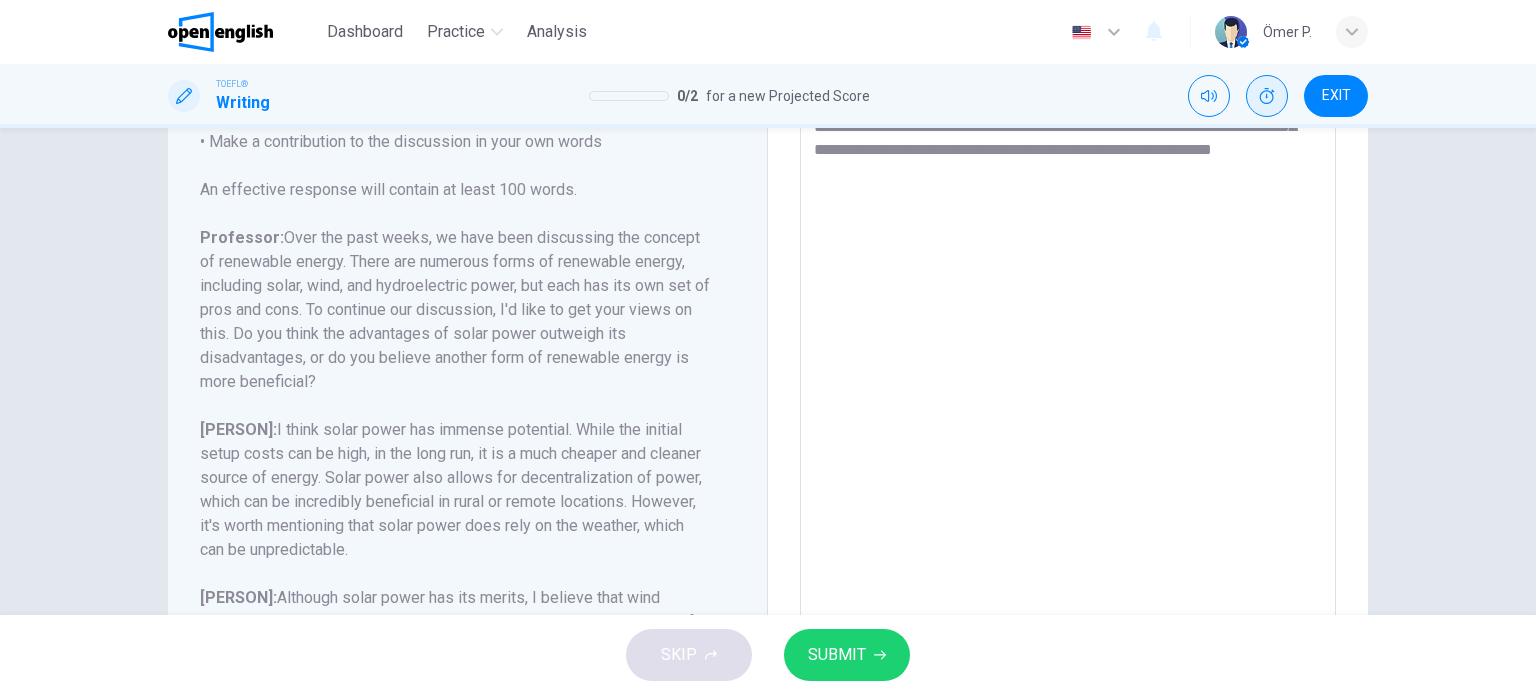scroll, scrollTop: 203, scrollLeft: 0, axis: vertical 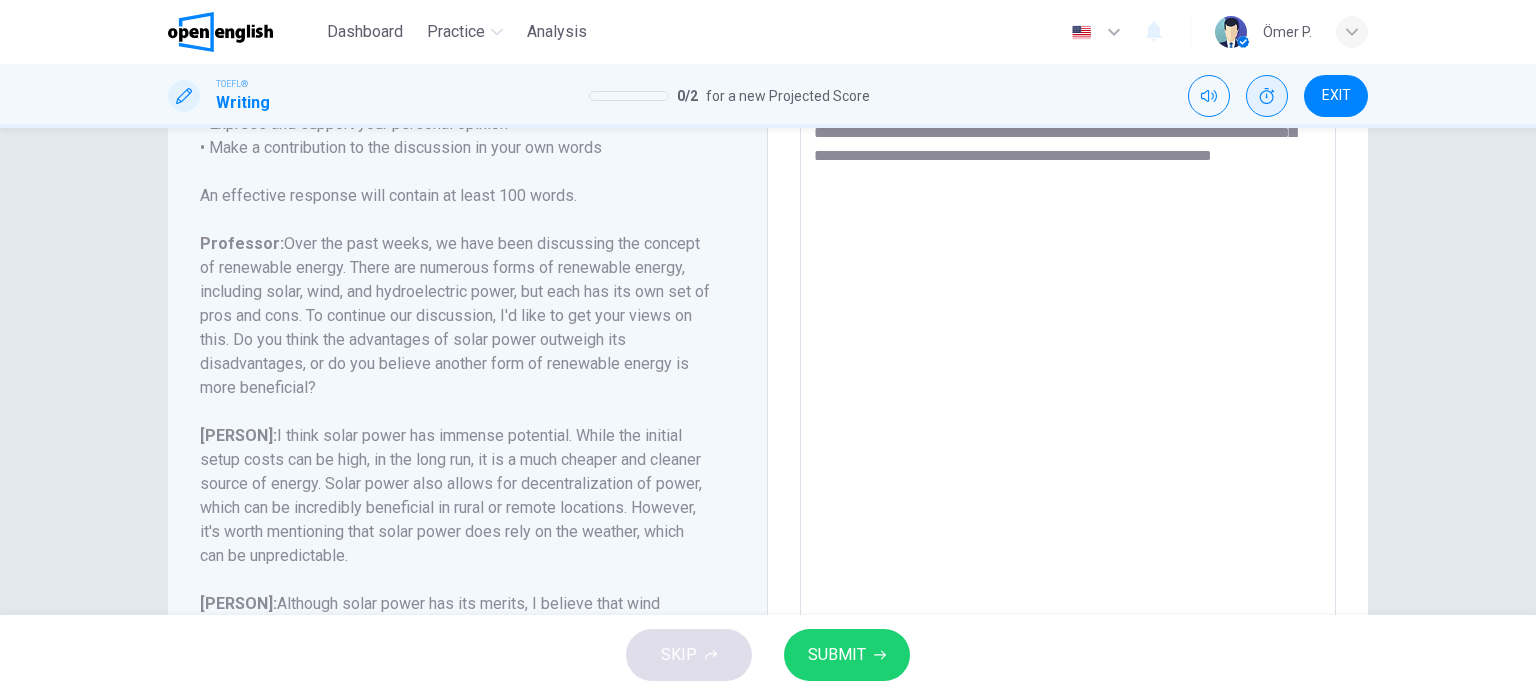 click on "**********" at bounding box center [1068, 369] 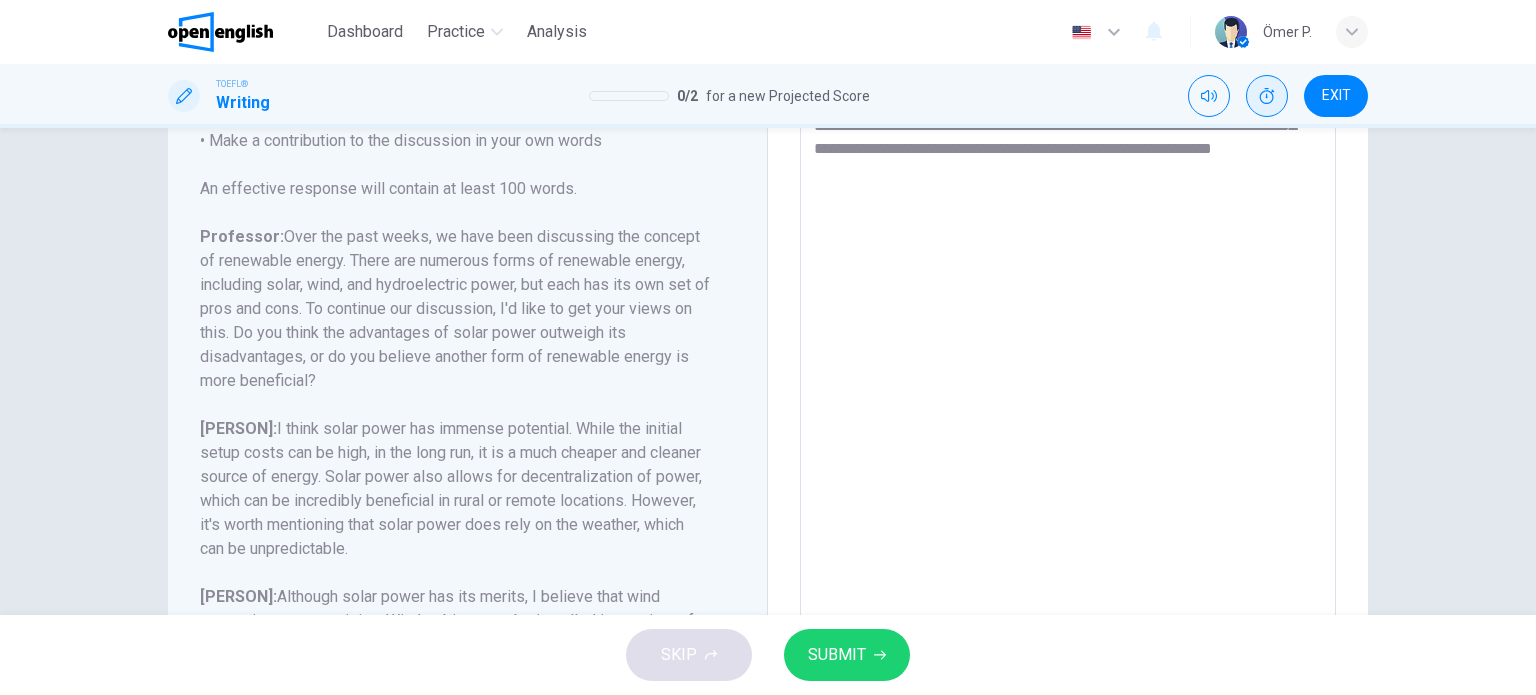 scroll, scrollTop: 203, scrollLeft: 0, axis: vertical 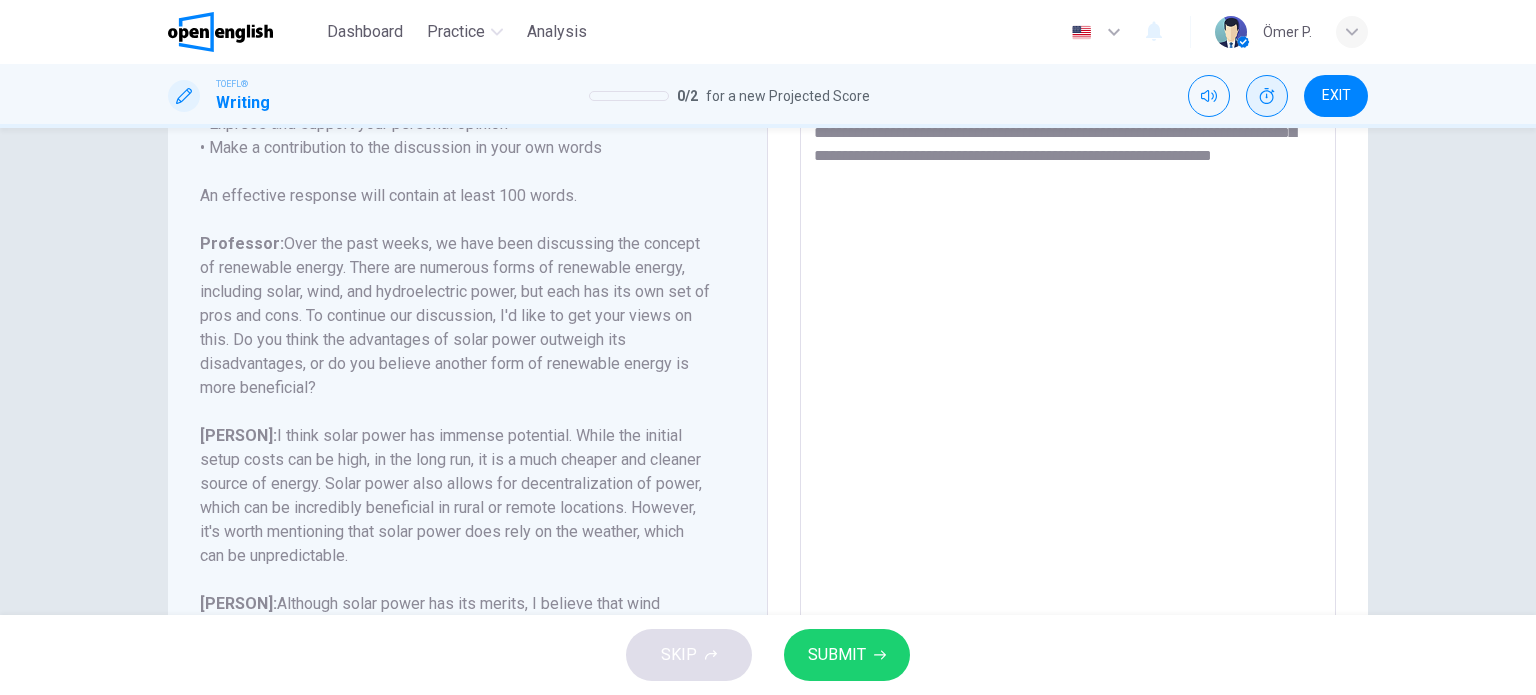 click on "**********" at bounding box center [1068, 369] 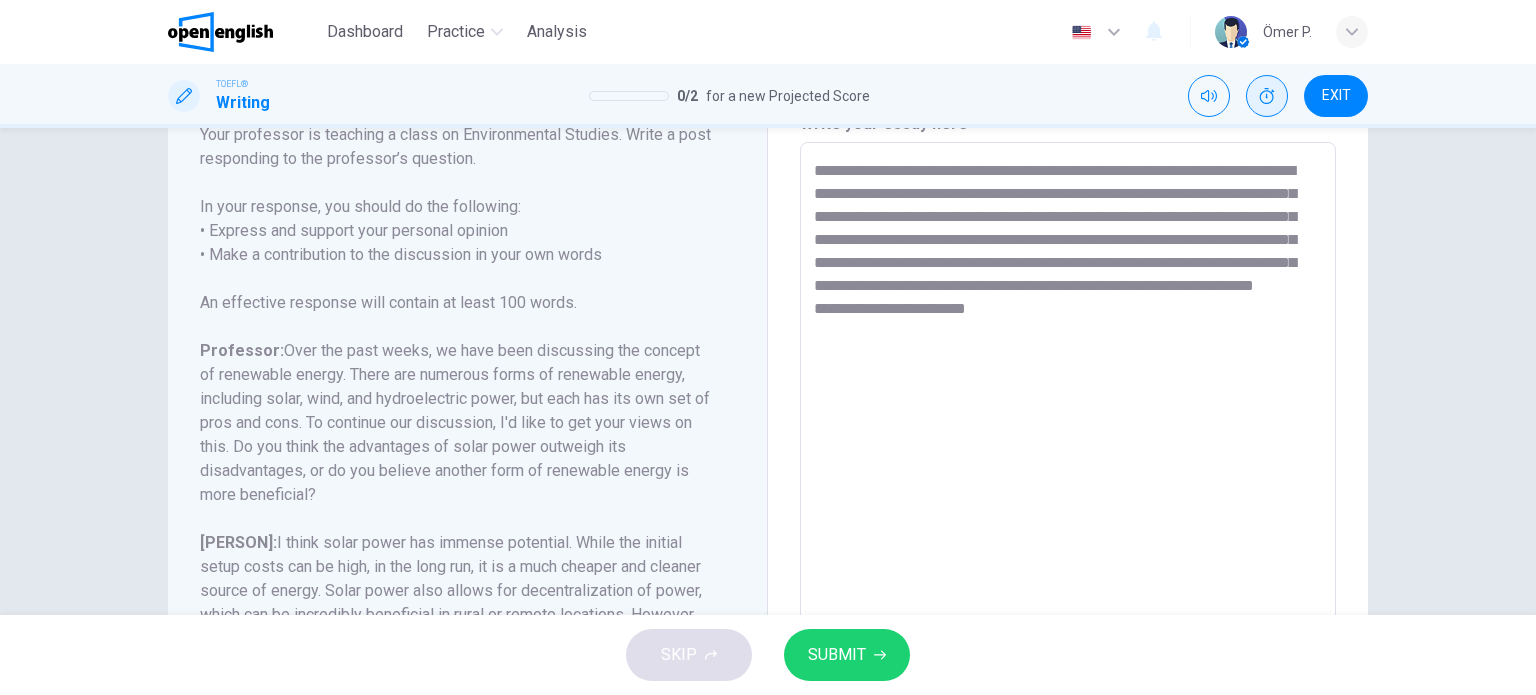 scroll, scrollTop: 103, scrollLeft: 0, axis: vertical 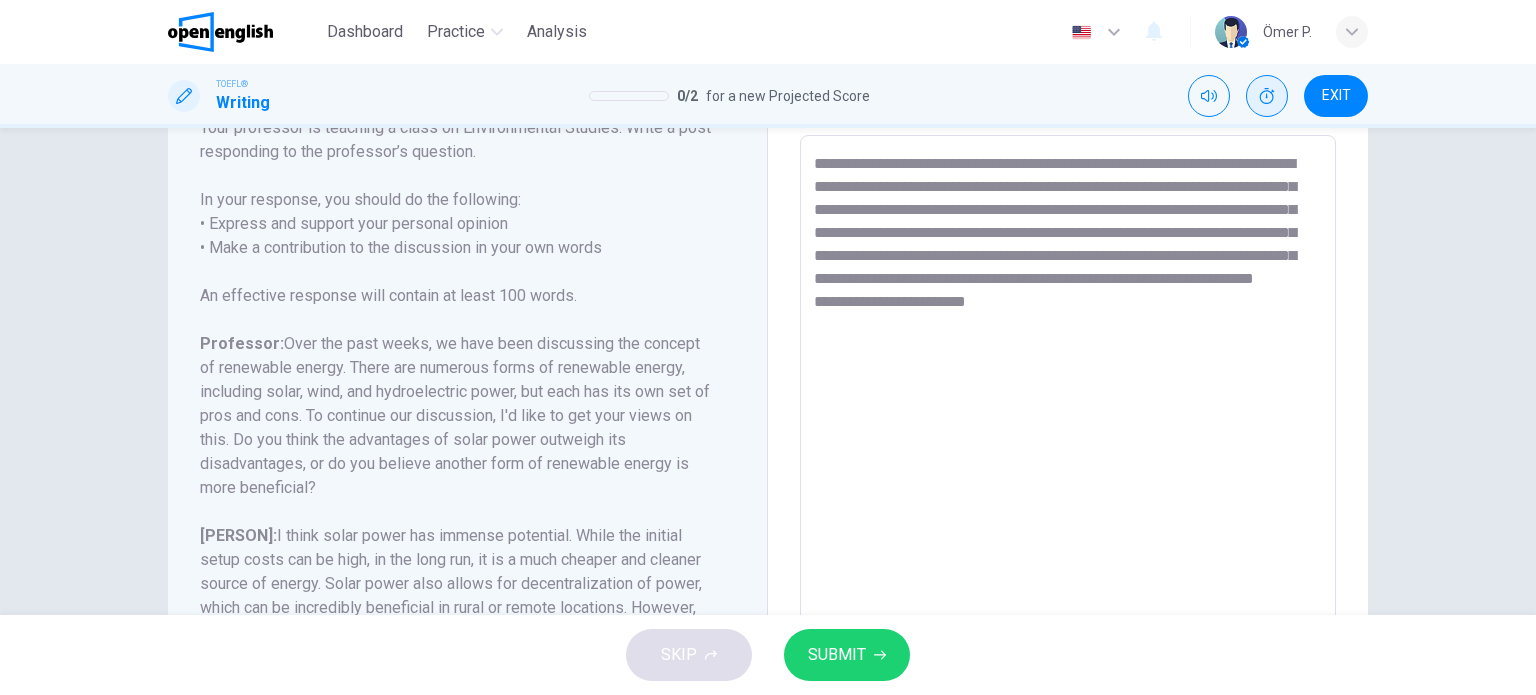 click on "**********" at bounding box center [1068, 469] 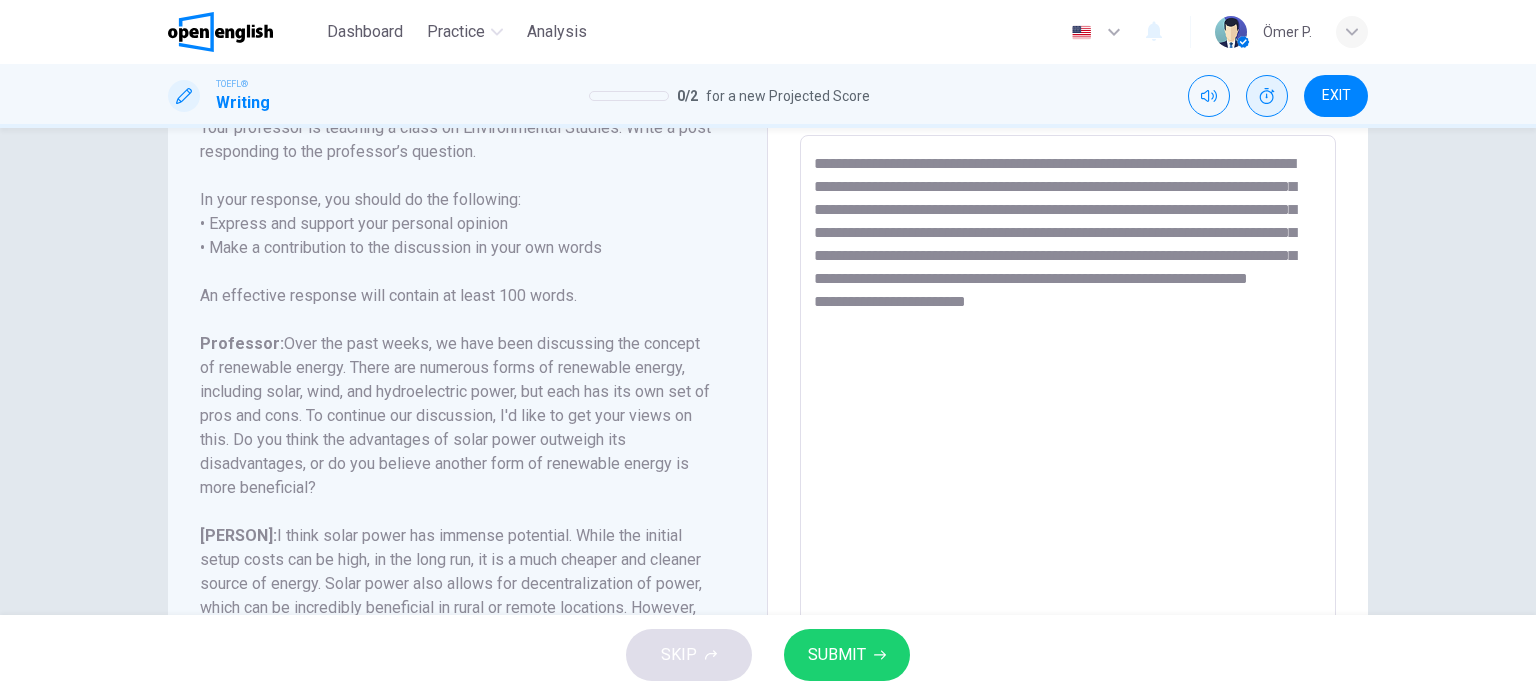 click on "**********" at bounding box center (1068, 469) 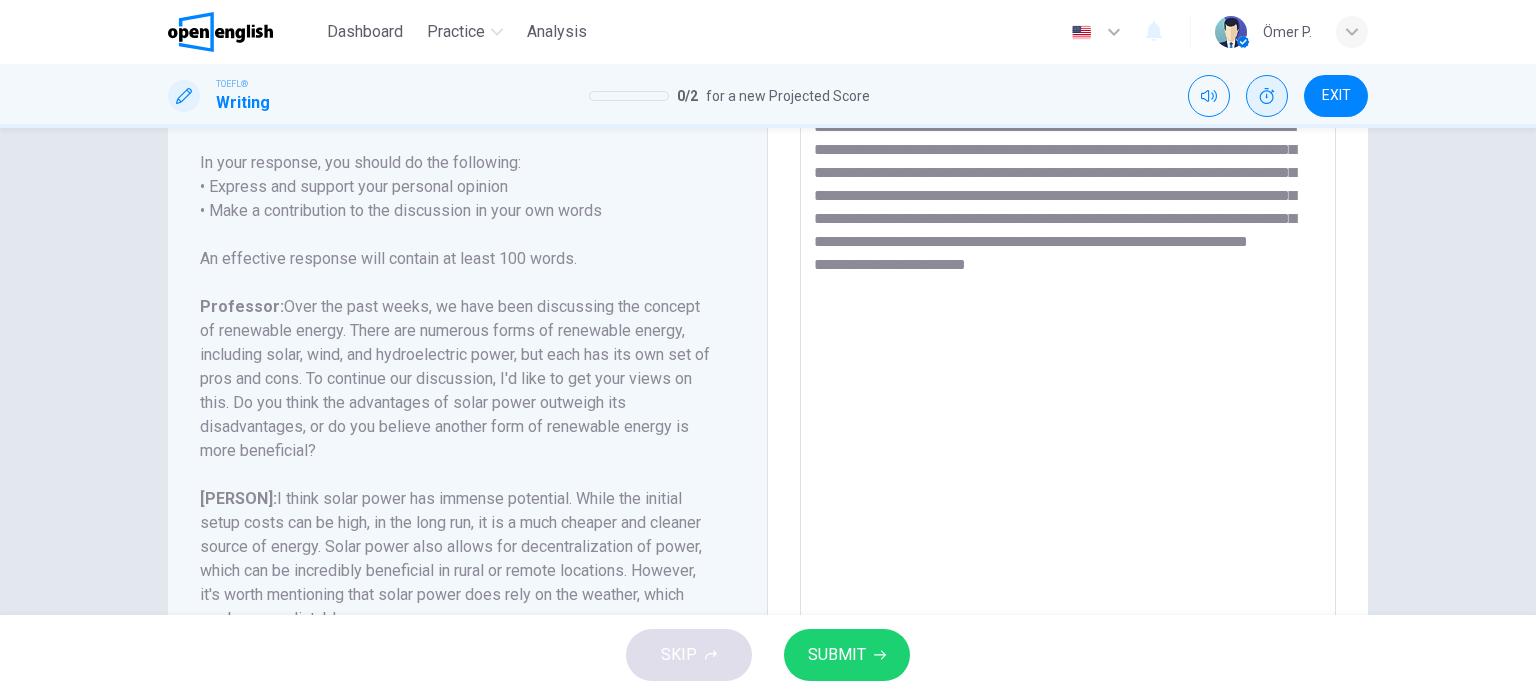 scroll, scrollTop: 203, scrollLeft: 0, axis: vertical 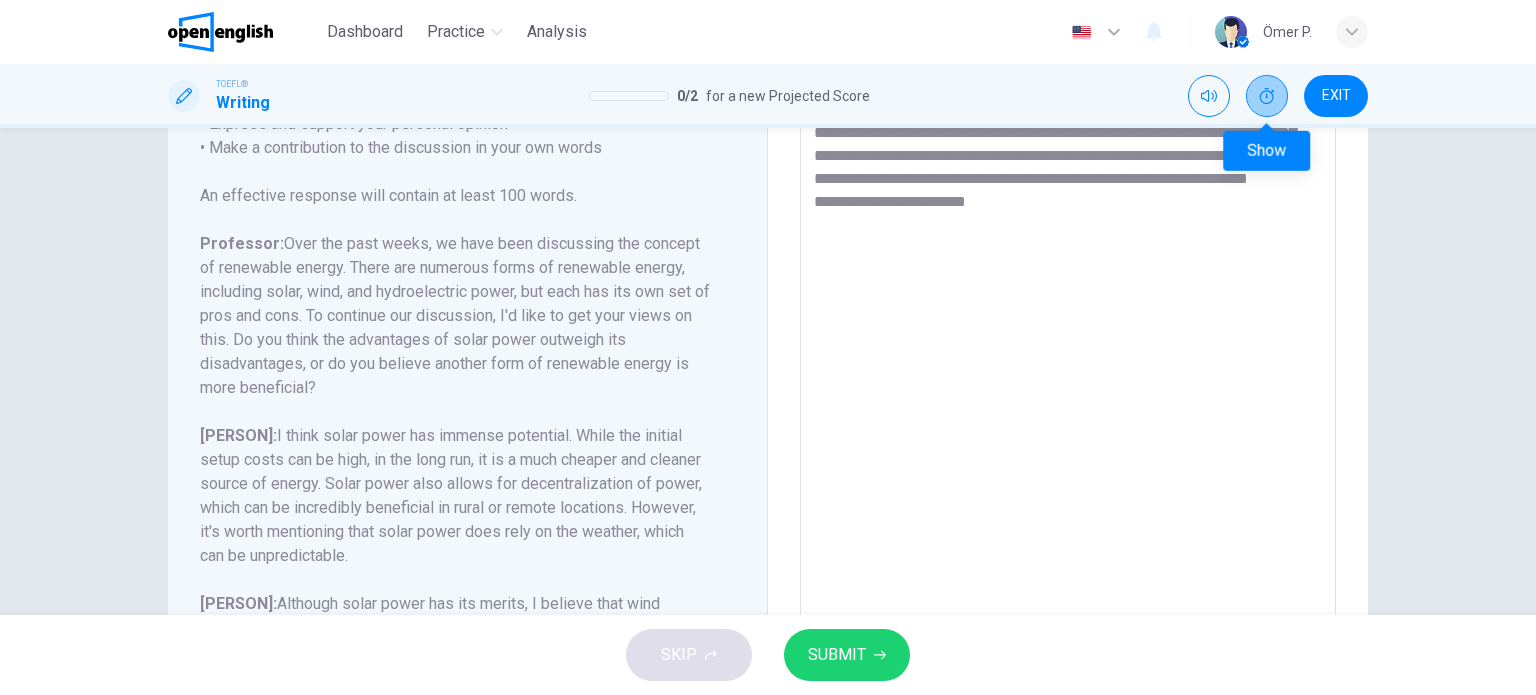 click at bounding box center (1267, 96) 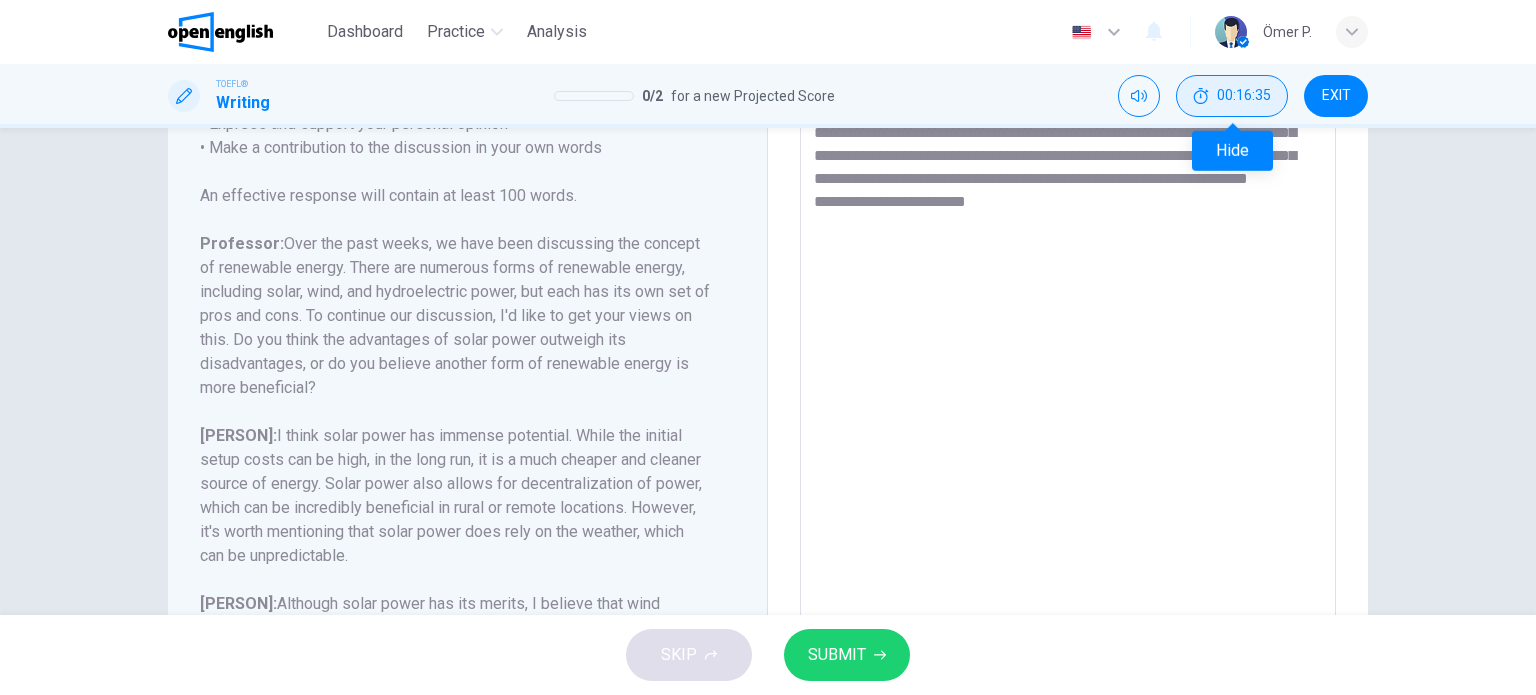 click on "00:16:35" at bounding box center [1232, 96] 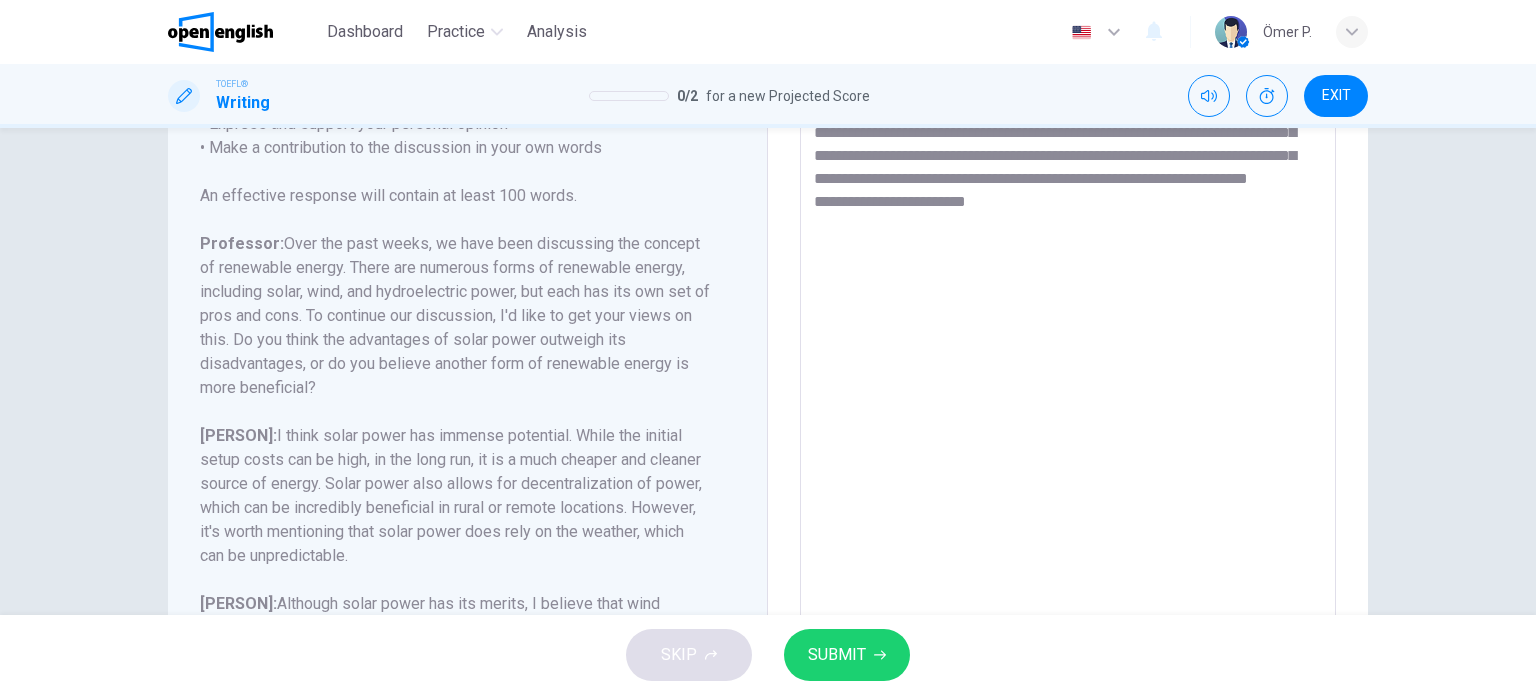 click on "**********" at bounding box center [1068, 369] 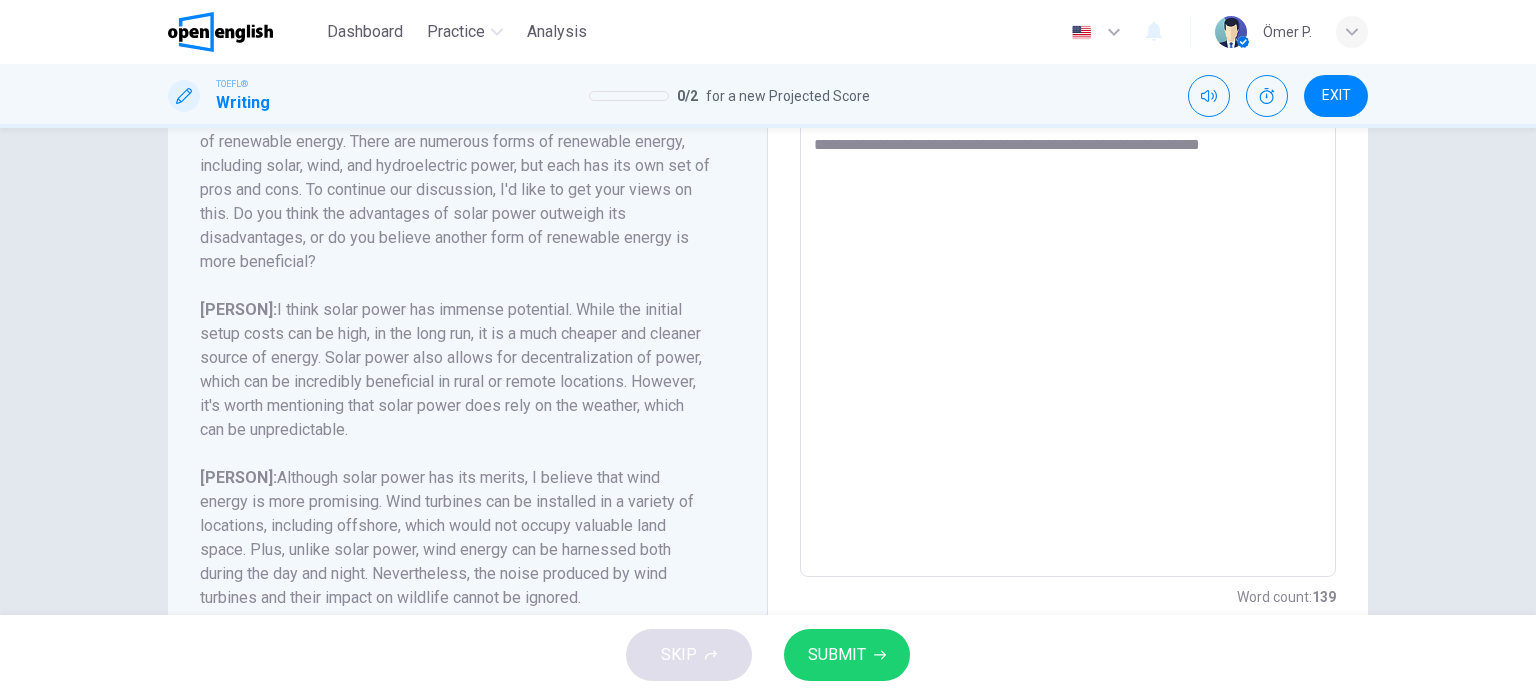 scroll, scrollTop: 203, scrollLeft: 0, axis: vertical 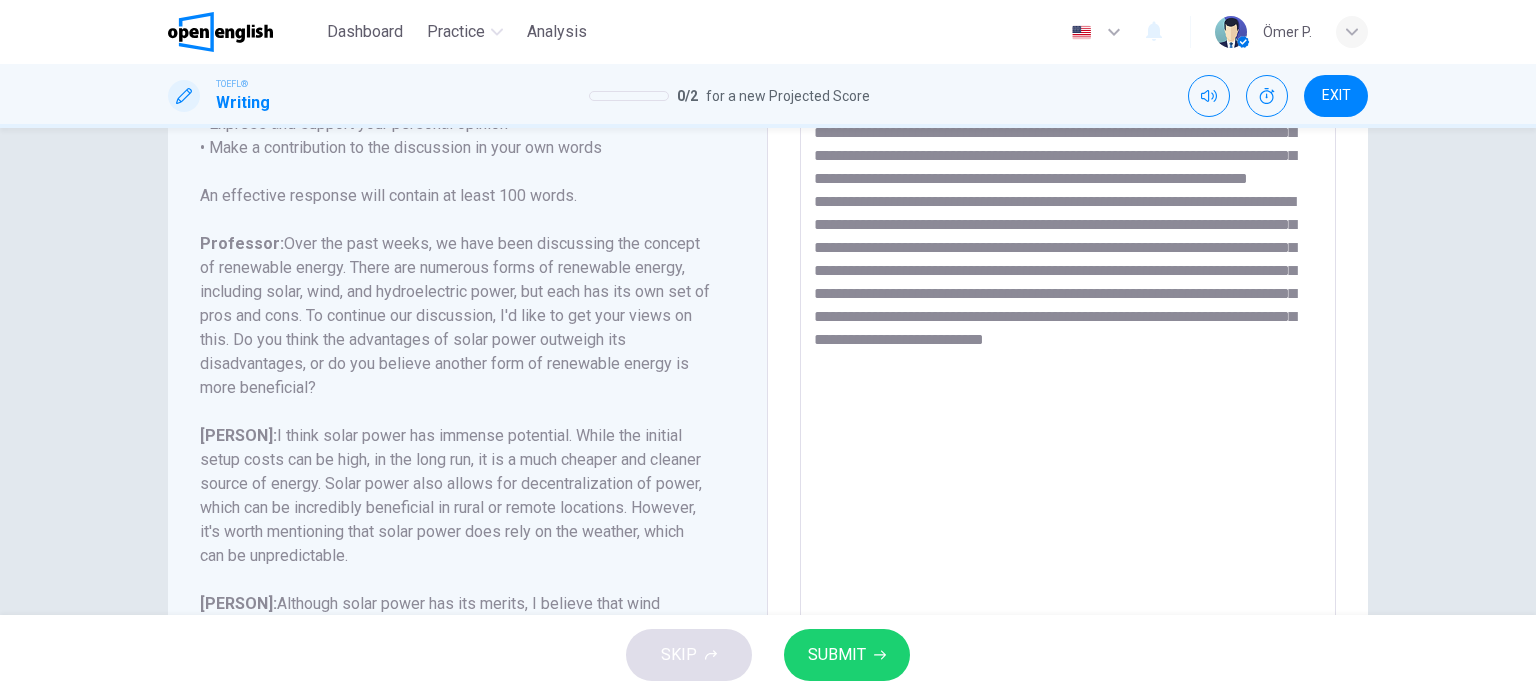 click on "SUBMIT" at bounding box center [847, 655] 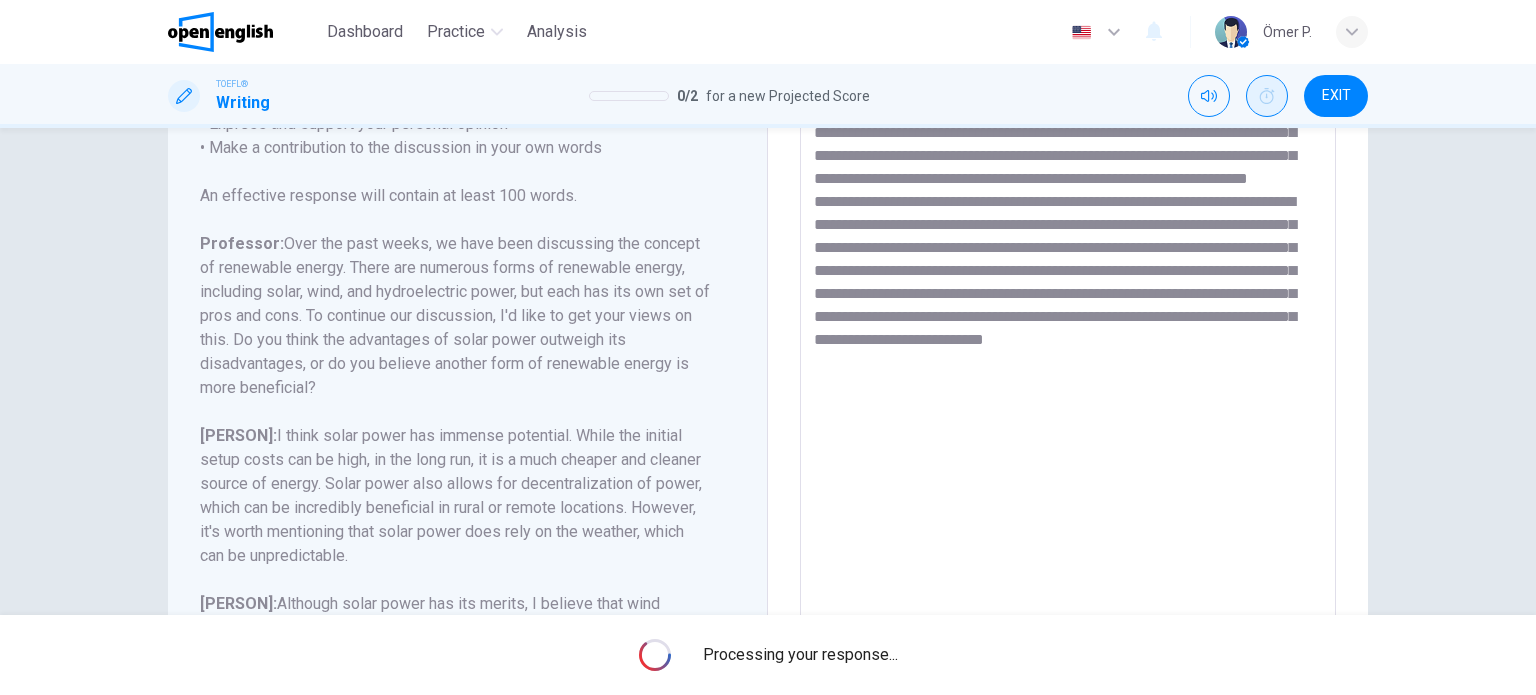 click at bounding box center [1267, 96] 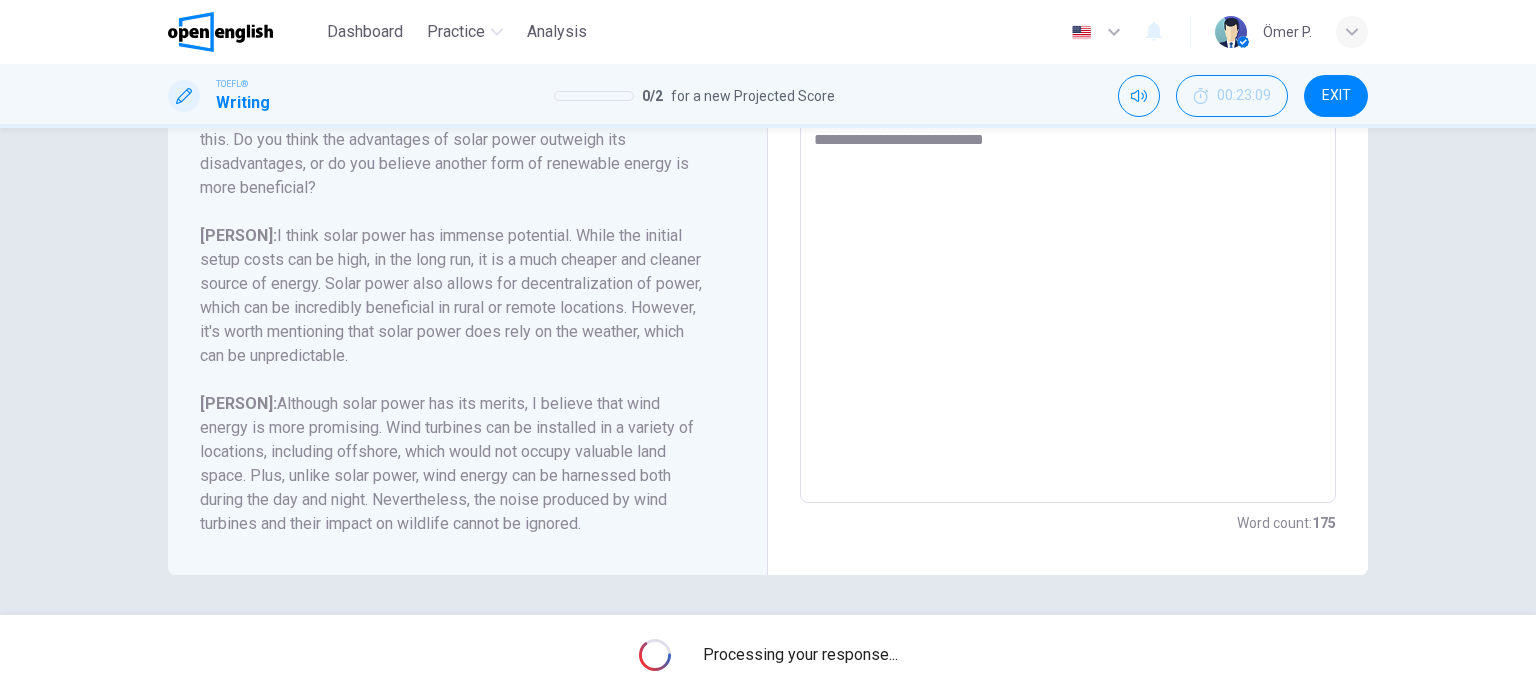 scroll, scrollTop: 103, scrollLeft: 0, axis: vertical 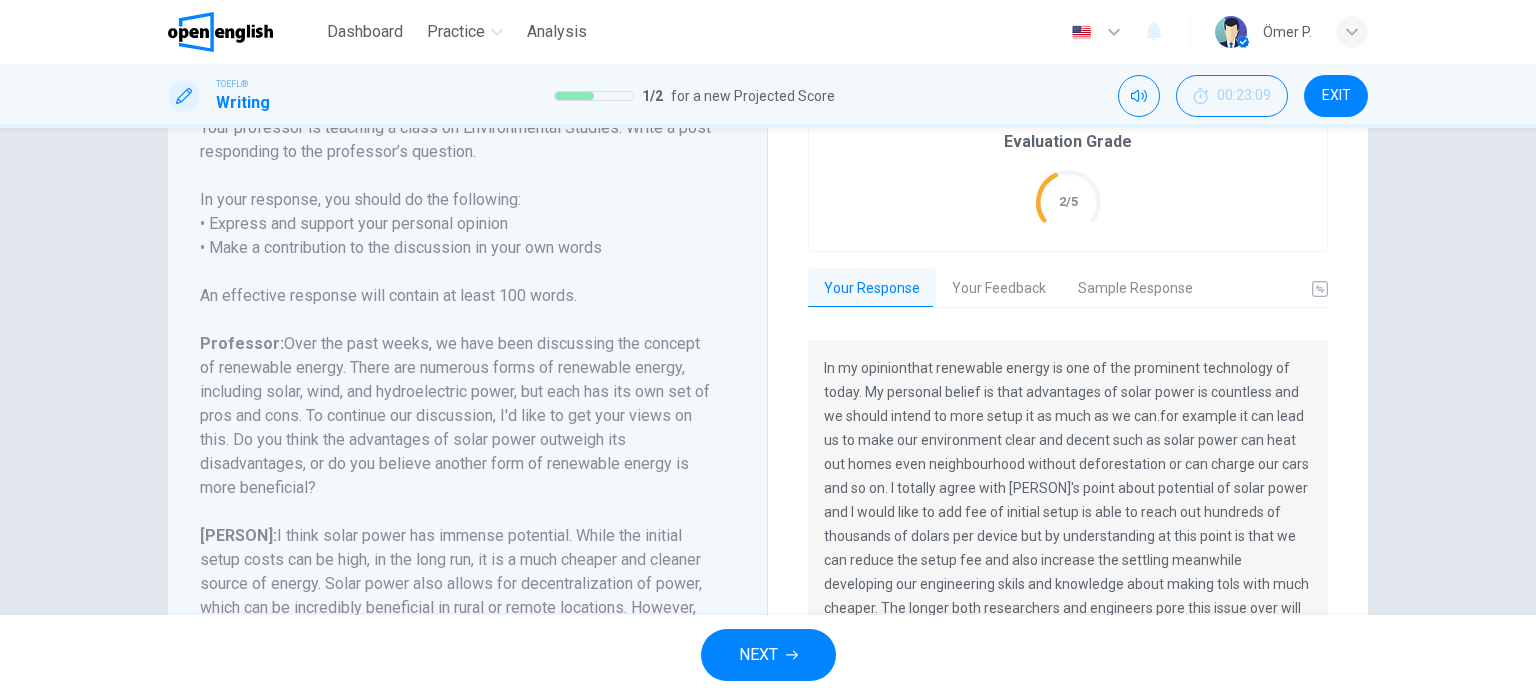click on "Your Feedback" at bounding box center [999, 289] 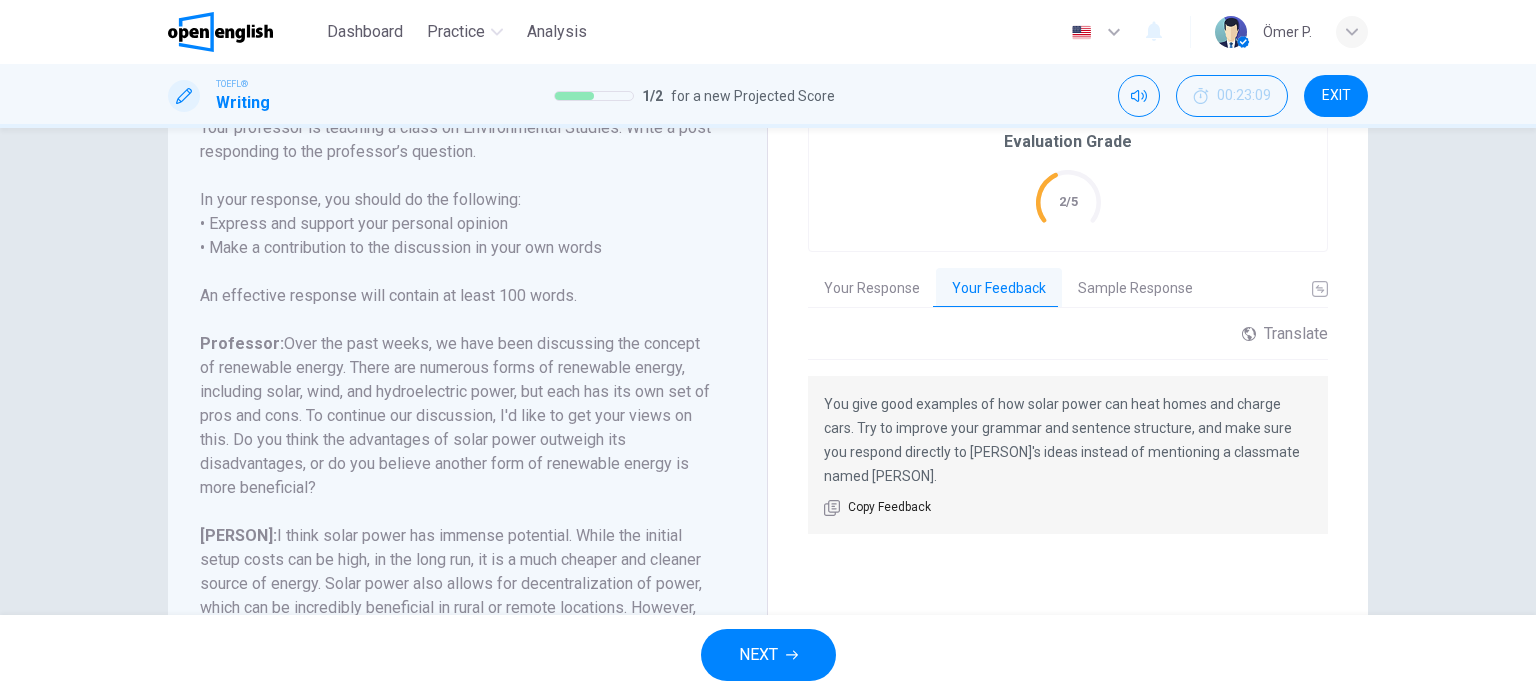click on "Your Response" at bounding box center (872, 289) 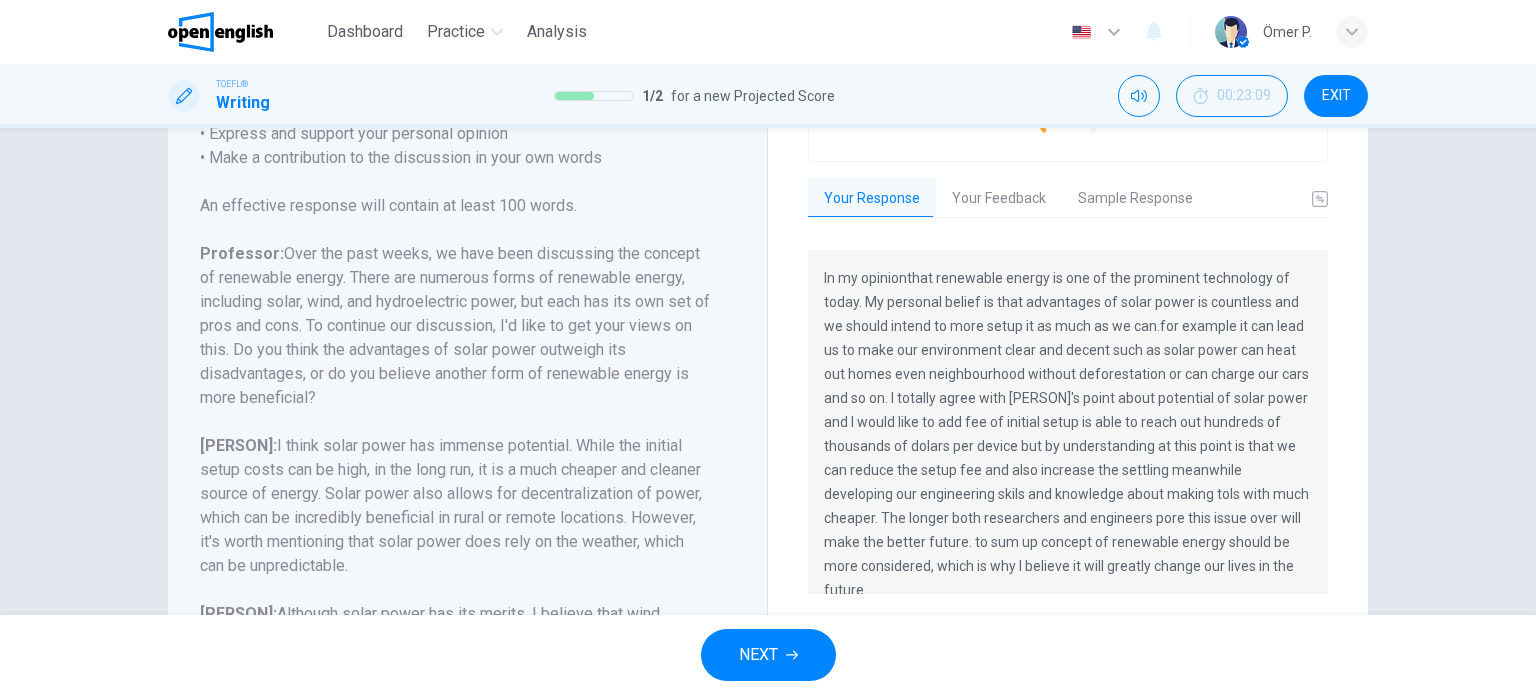 scroll, scrollTop: 403, scrollLeft: 0, axis: vertical 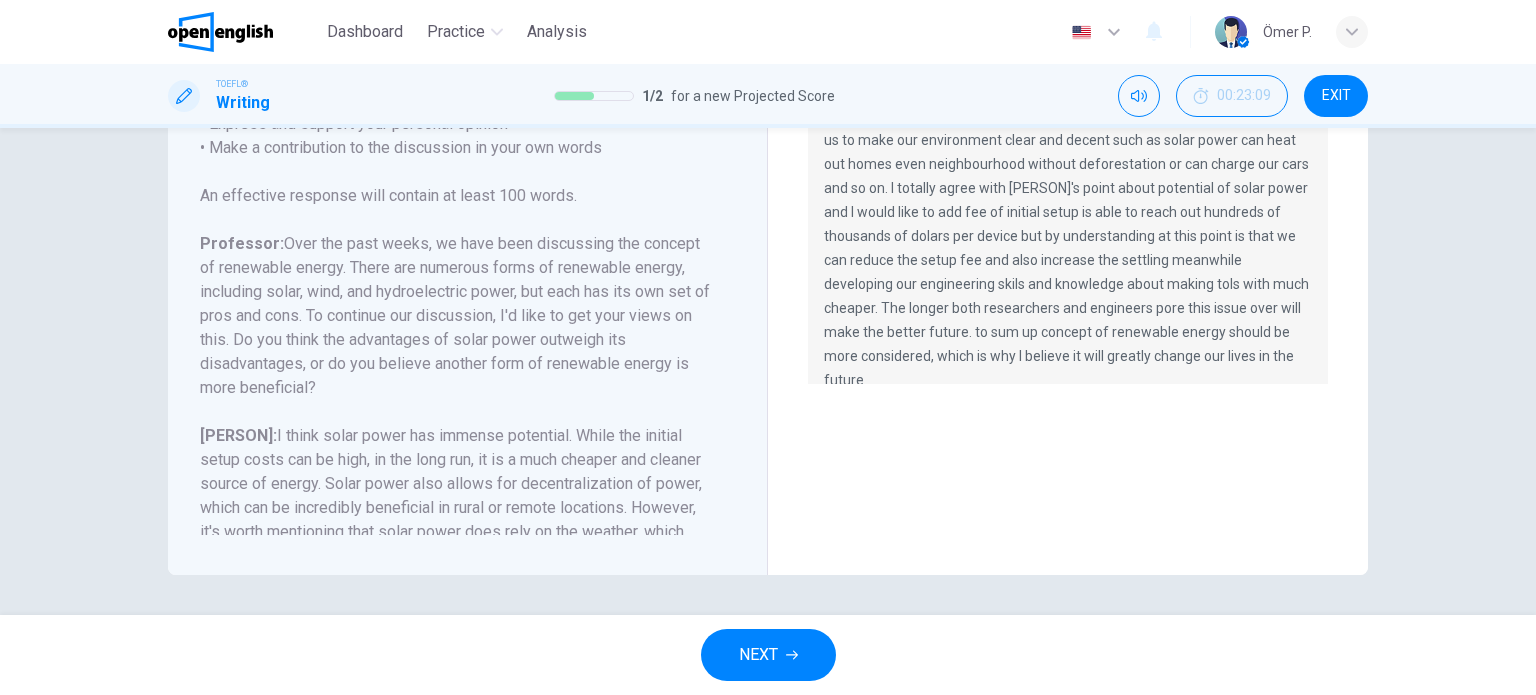 drag, startPoint x: 329, startPoint y: 386, endPoint x: 217, endPoint y: 298, distance: 142.43594 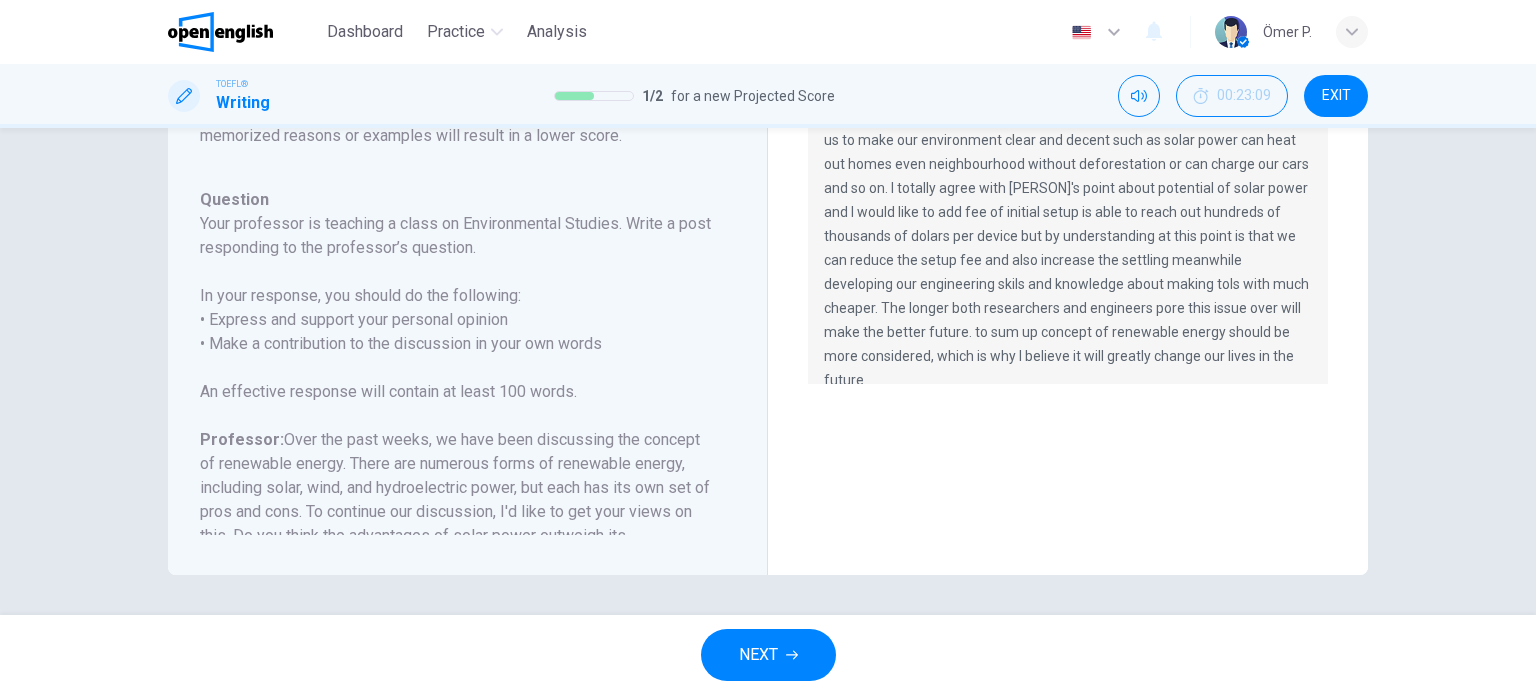 scroll, scrollTop: 37, scrollLeft: 0, axis: vertical 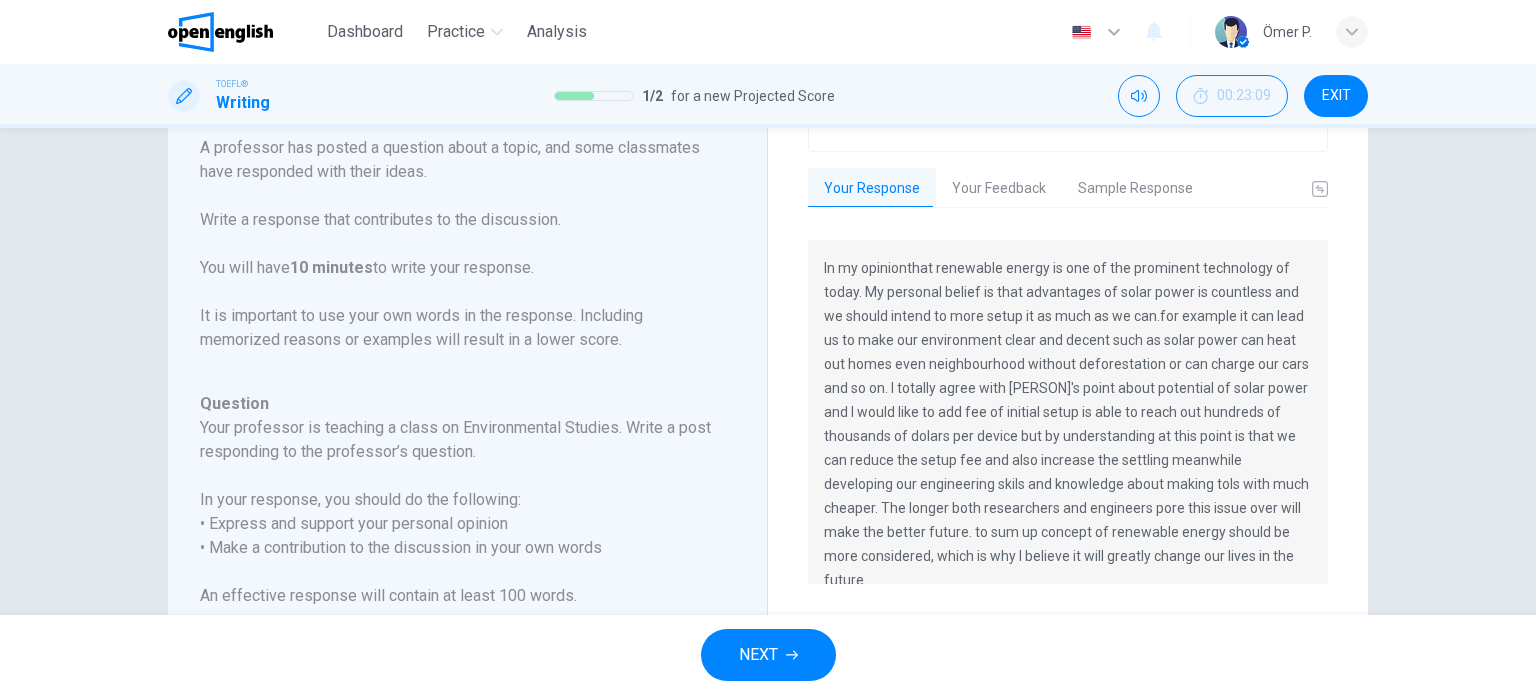 click on "Your Response" at bounding box center [872, 189] 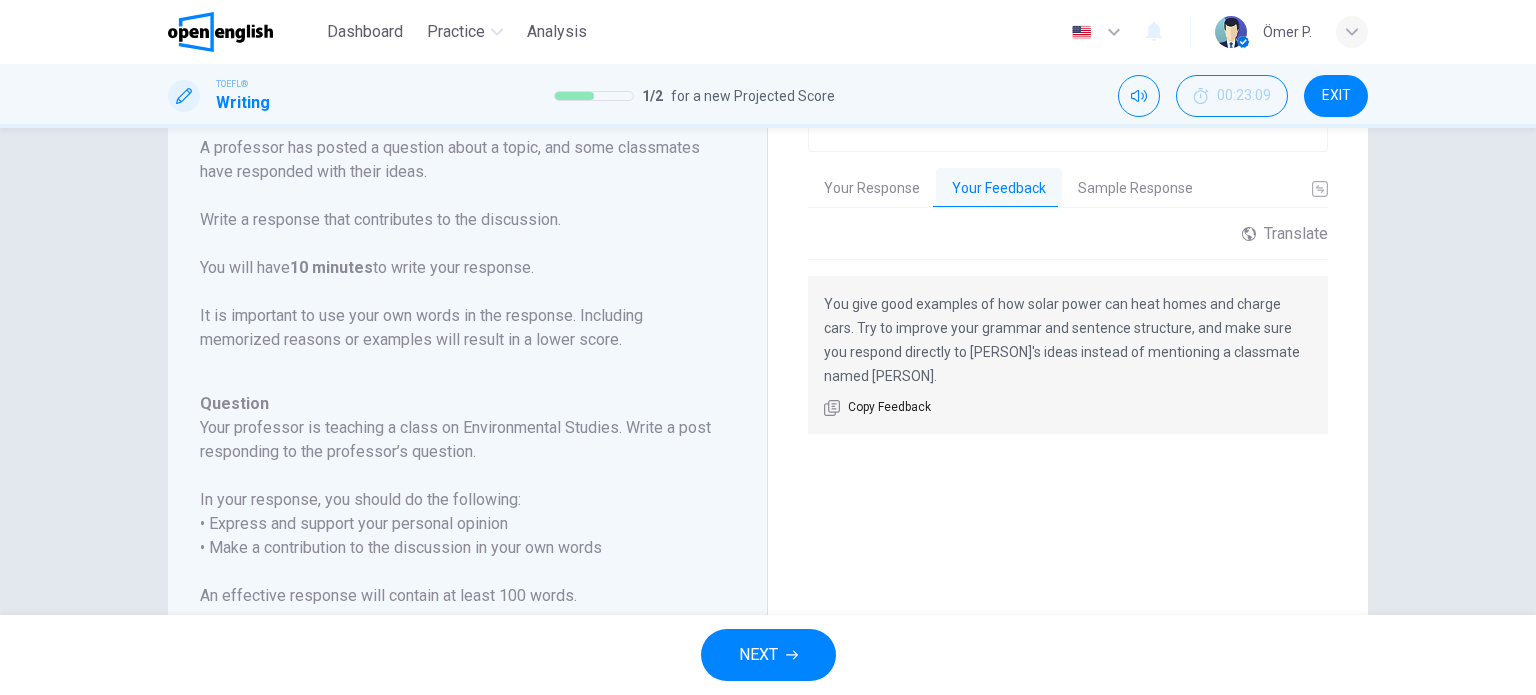 click on "Your Response" at bounding box center [872, 189] 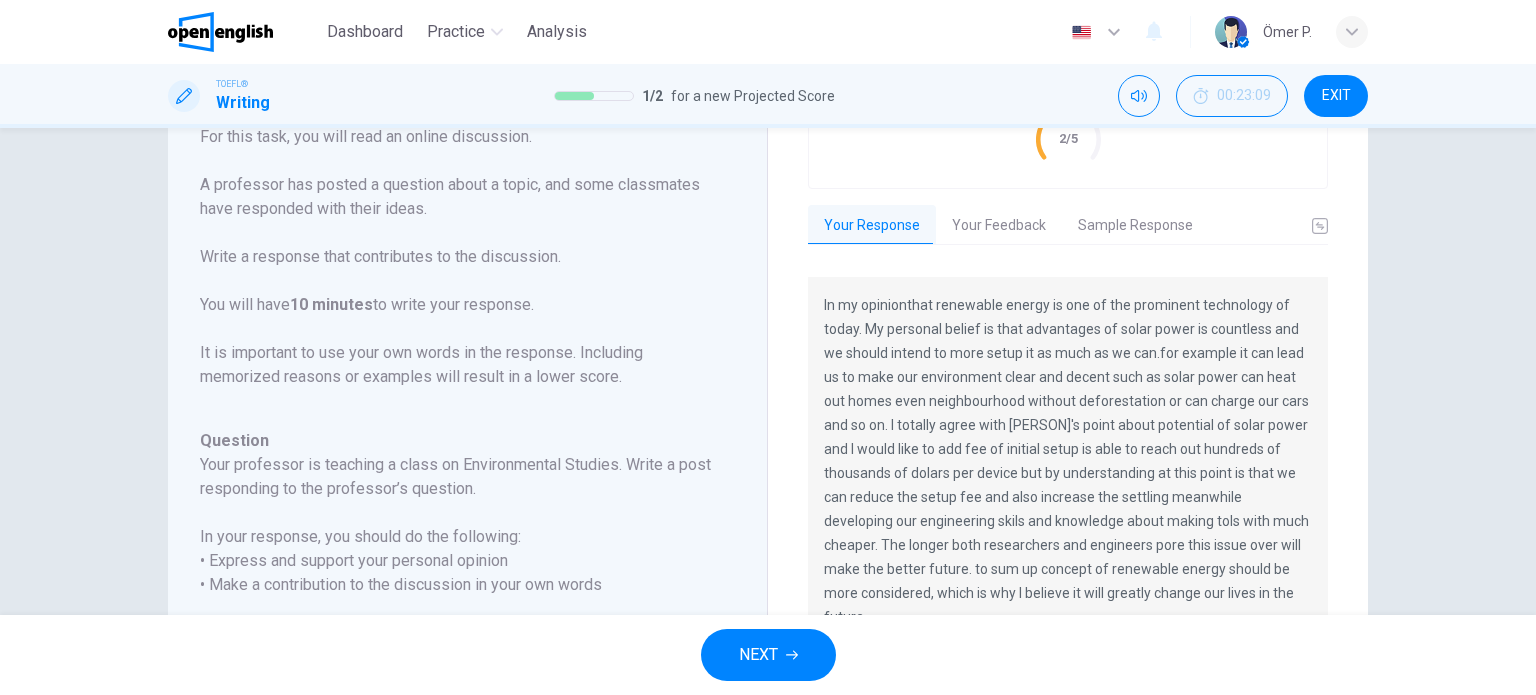 scroll, scrollTop: 103, scrollLeft: 0, axis: vertical 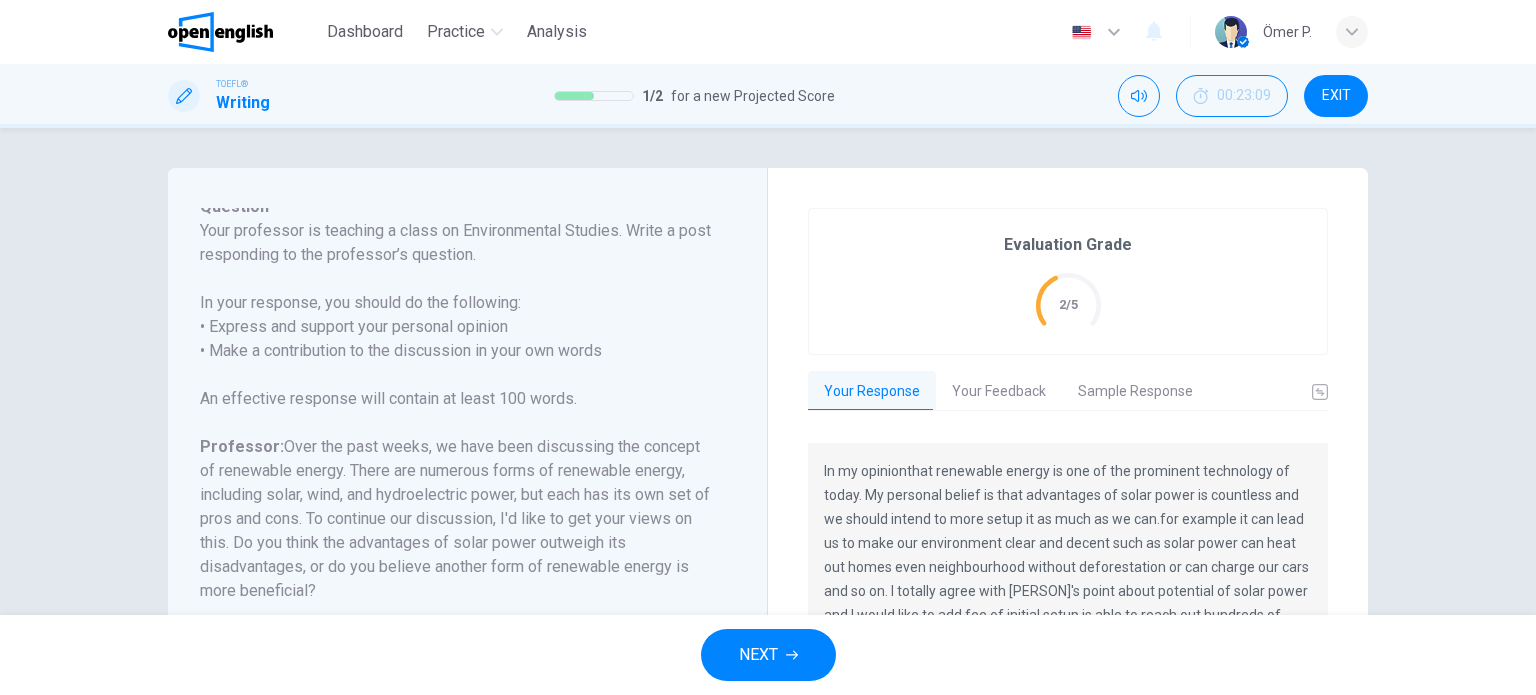 click on "Your Feedback" at bounding box center [999, 392] 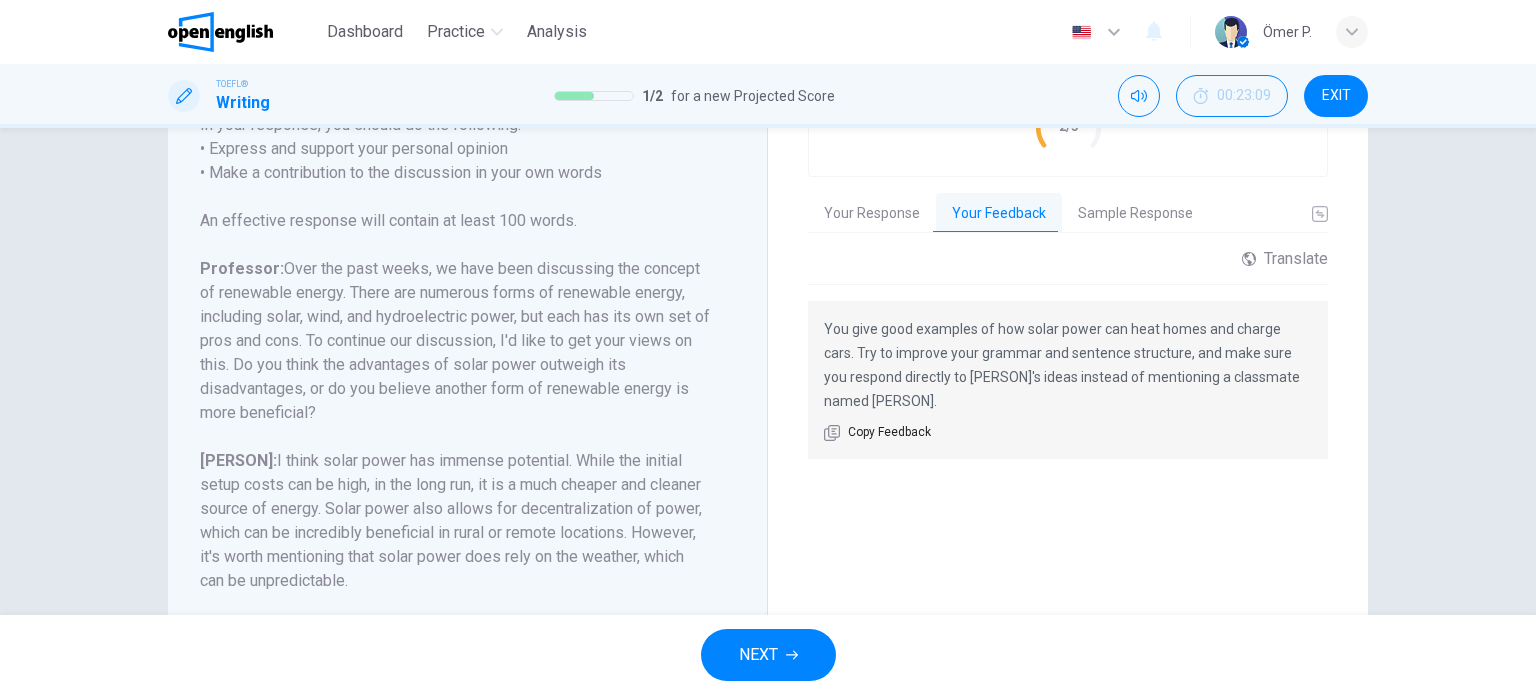 scroll, scrollTop: 200, scrollLeft: 0, axis: vertical 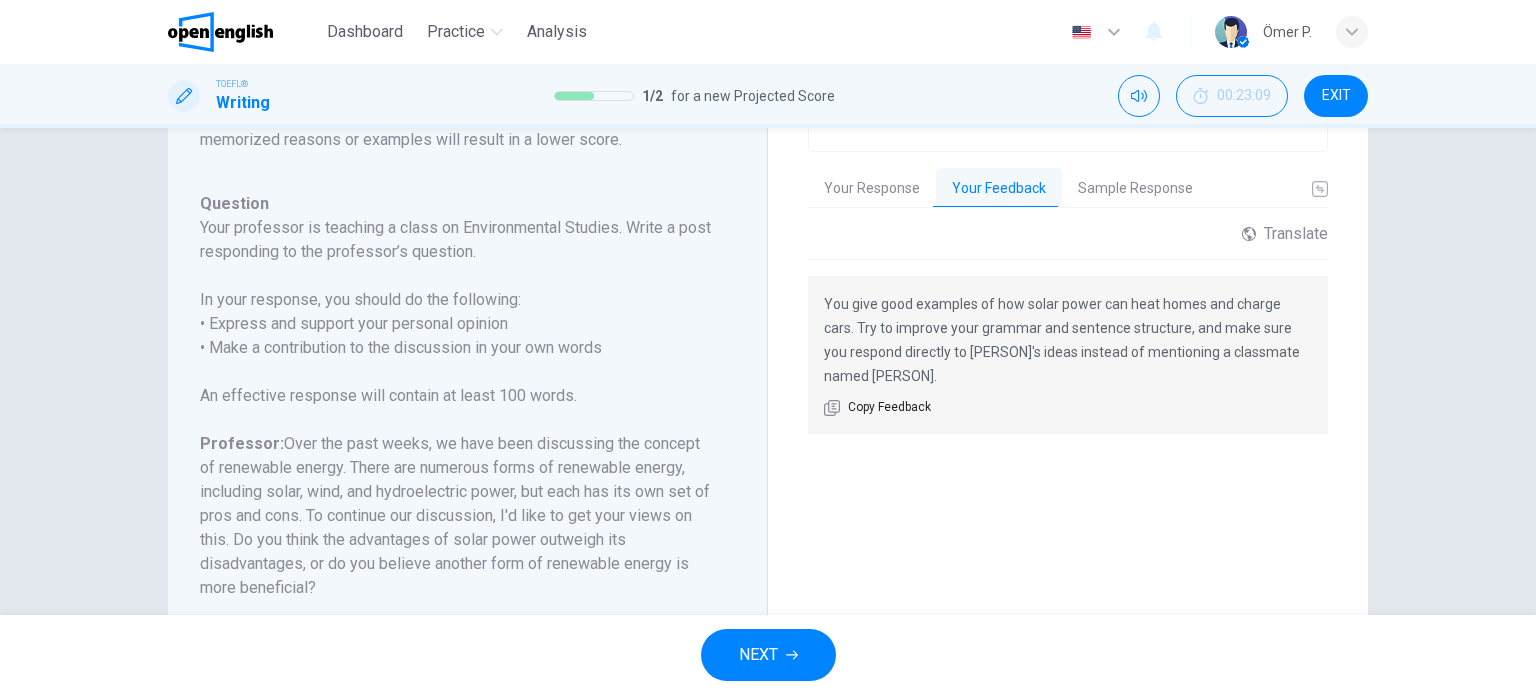 click on "Your Response" at bounding box center (872, 189) 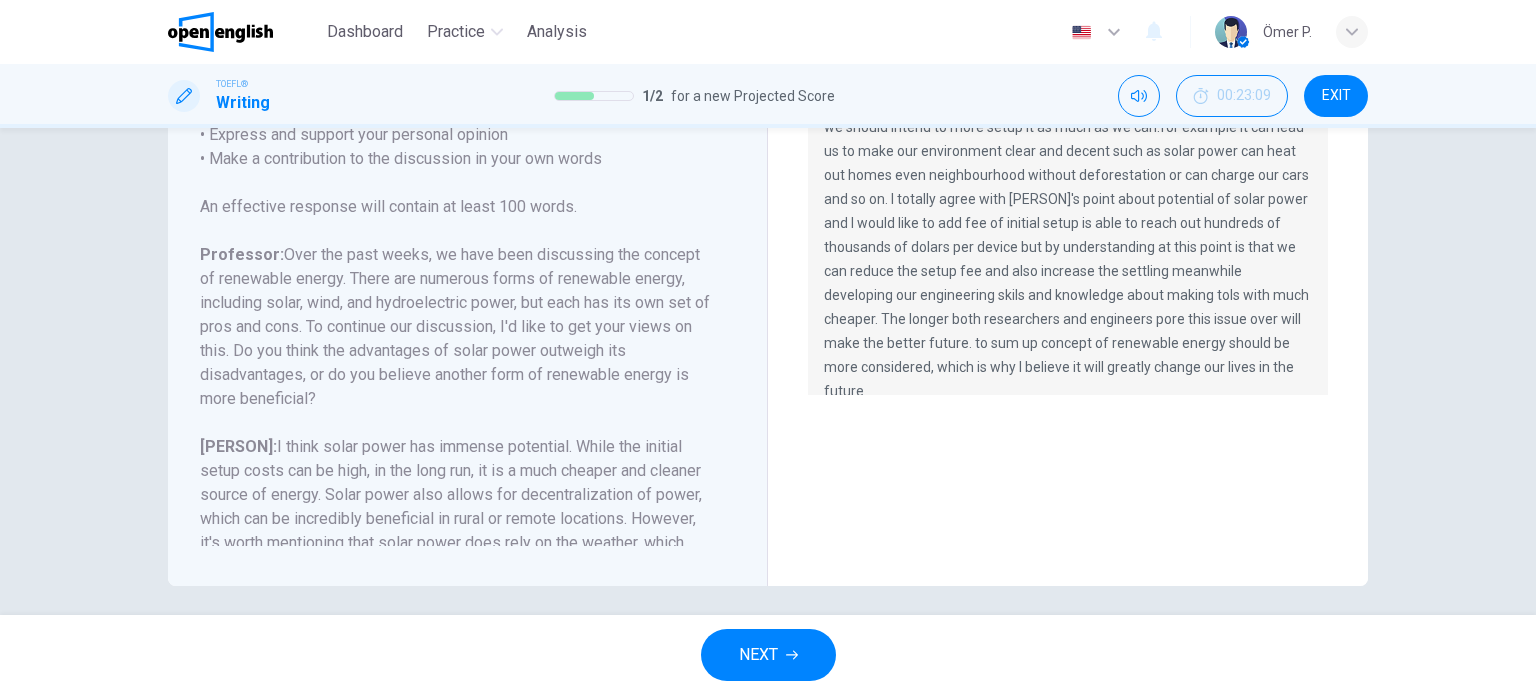 scroll, scrollTop: 403, scrollLeft: 0, axis: vertical 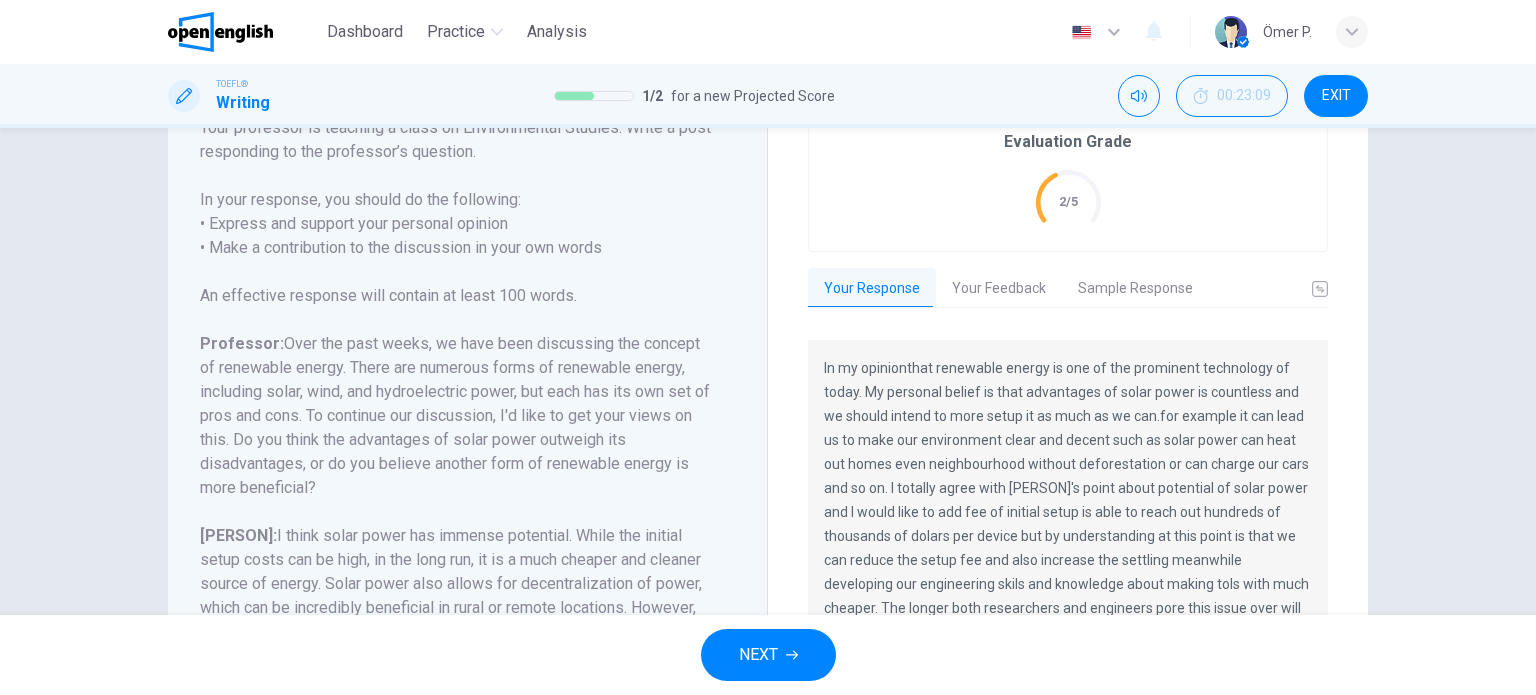 click on "Evaluation Grade 2/5 Your Response Your Feedback Sample Response Translate ​ ​ Powered by You give good examples of how solar power can heat homes and charge cars. Try to improve your grammar and sentence structure, and make sure you respond directly to [PERSON]'s ideas instead of mentioning a classmate named [PERSON]. Copy Feedback I believe that solar power has a significant edge over other renewable energy sources due to its accessibility and sustainability. While the initial setup costs can be high, solar power provides a long-term solution that can be harnessed in various geographical locations. The decentralization of power that solar energy offers can be particularly beneficial in rural or remote locations. However, it's essential to acknowledge that solar power's efficiency is weather-dependent, which can be a limitation in regions with less sunlight. In comparison, wind energy might be a more suitable option in such areas." at bounding box center [1068, 450] 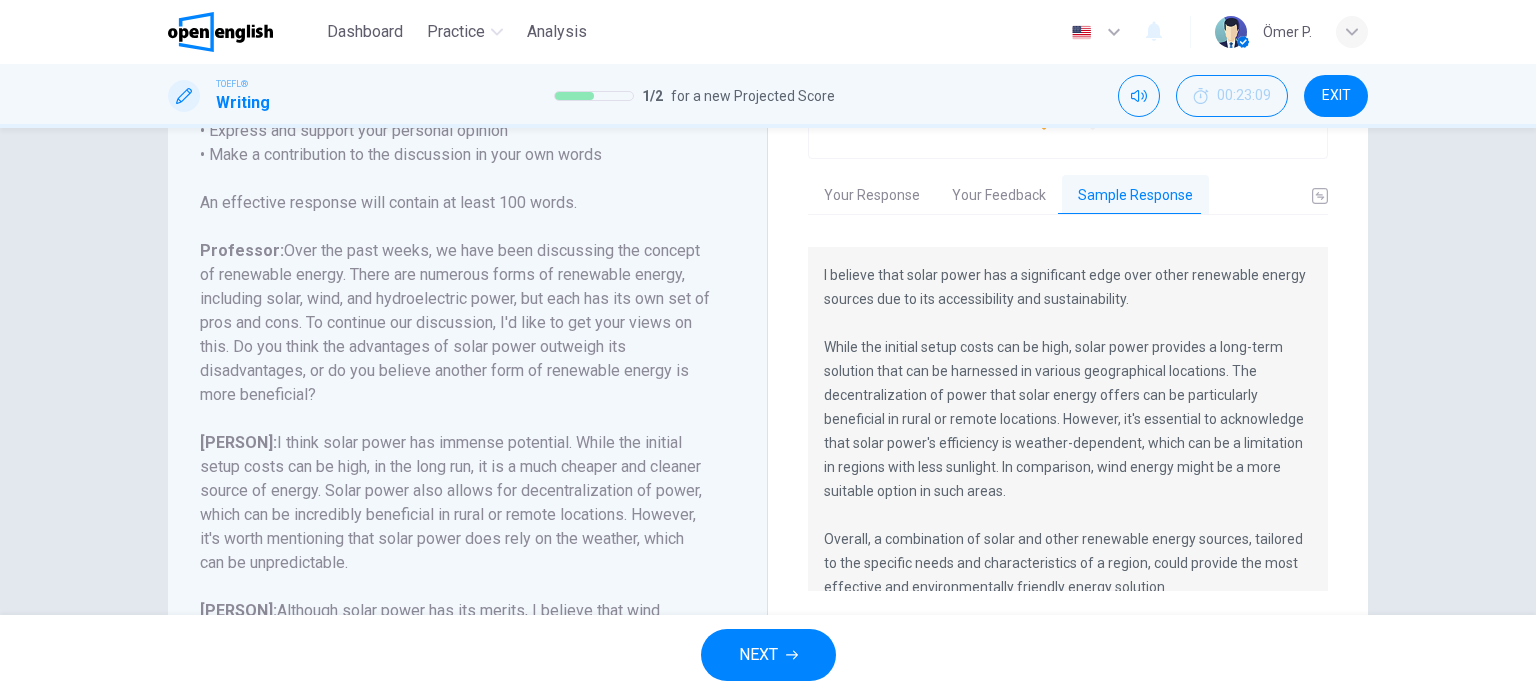 scroll, scrollTop: 203, scrollLeft: 0, axis: vertical 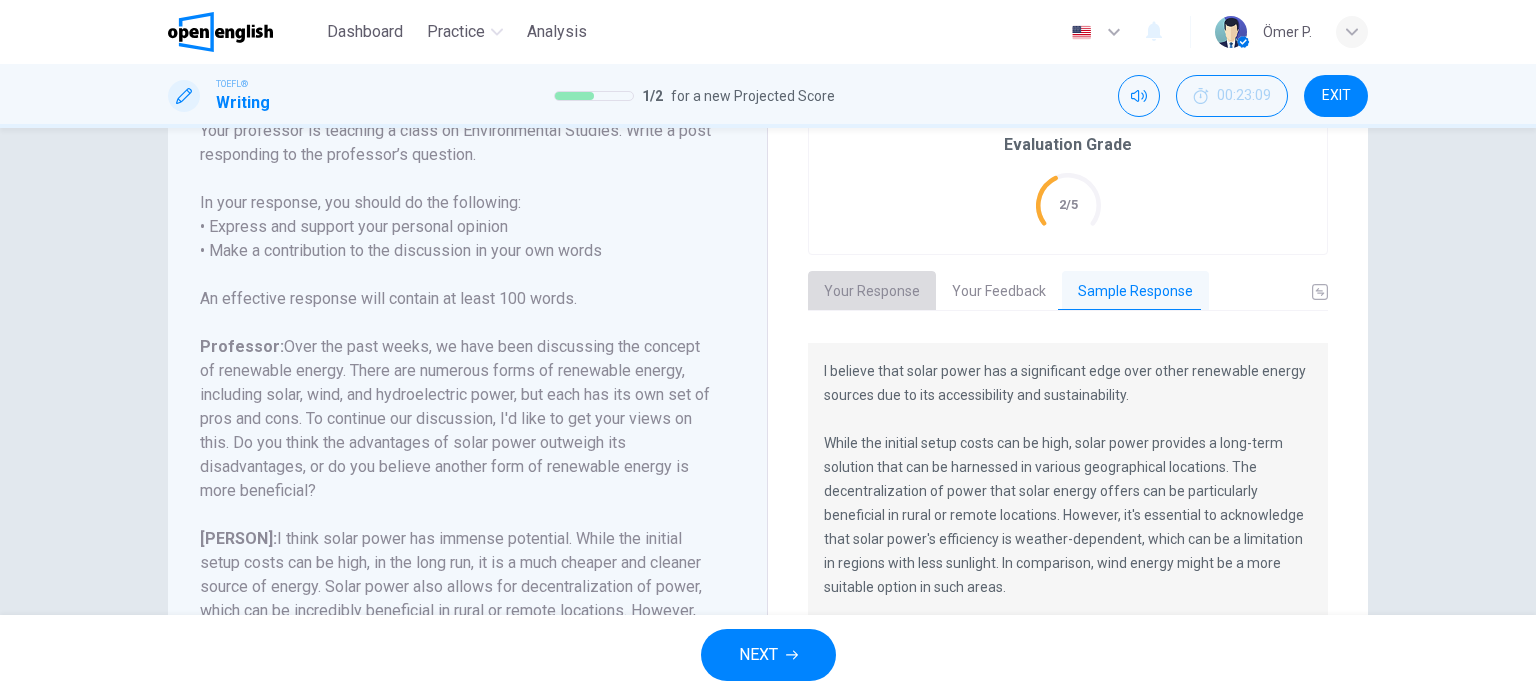 click on "Your Response" at bounding box center [872, 292] 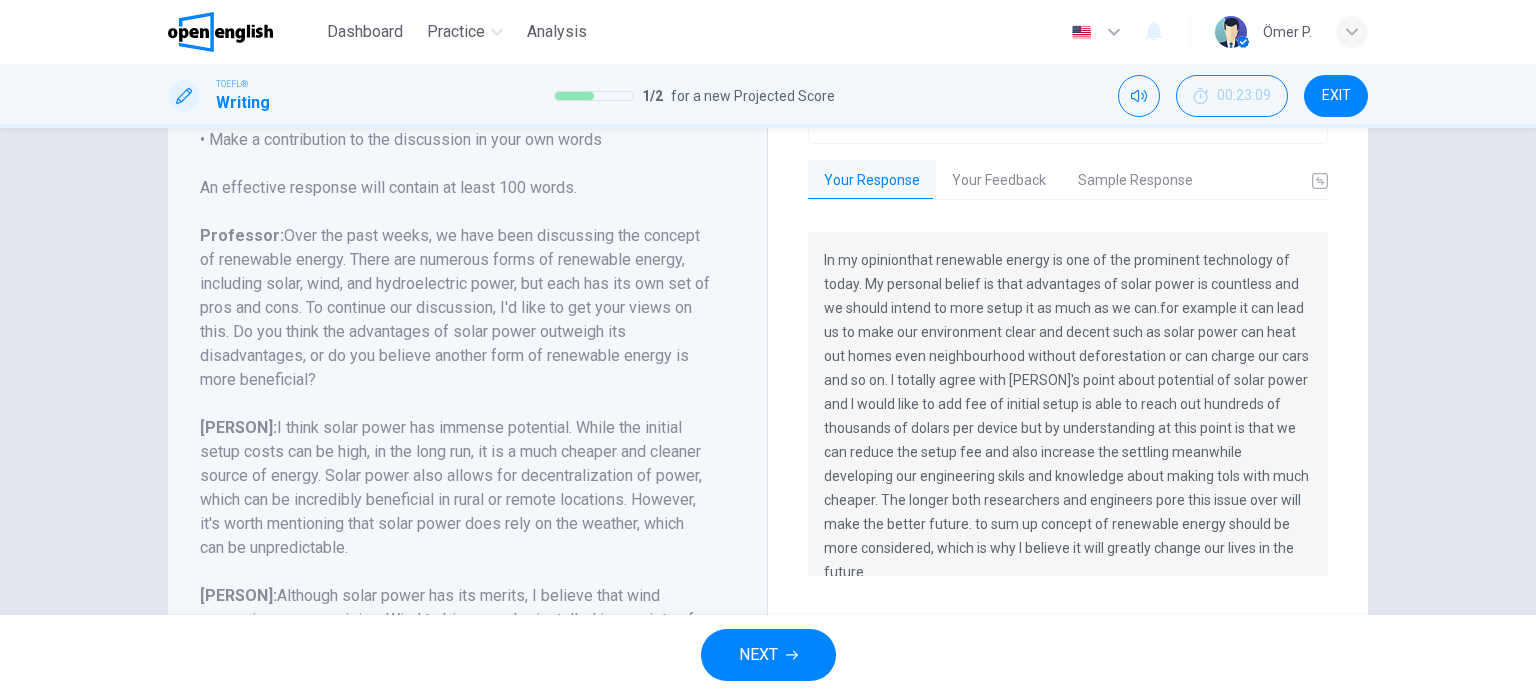 scroll, scrollTop: 300, scrollLeft: 0, axis: vertical 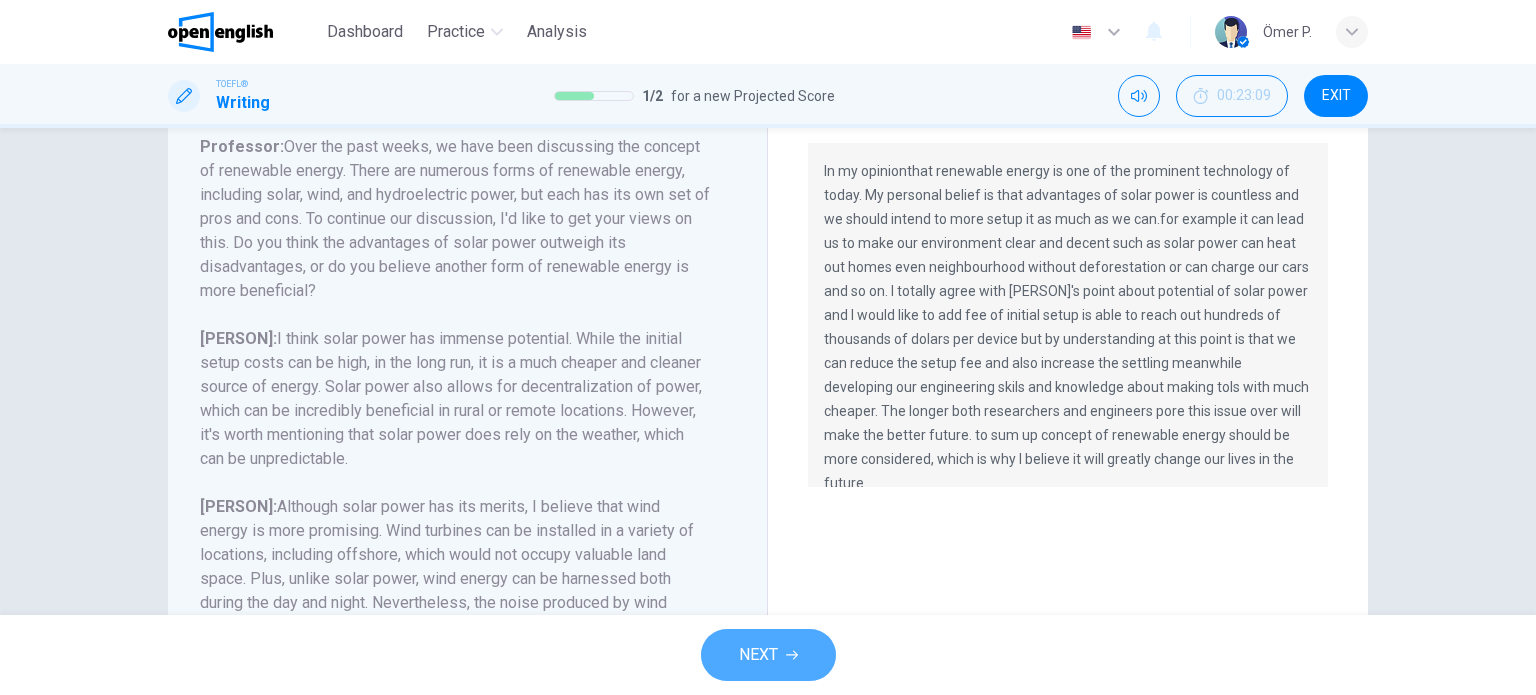 click on "NEXT" at bounding box center (768, 655) 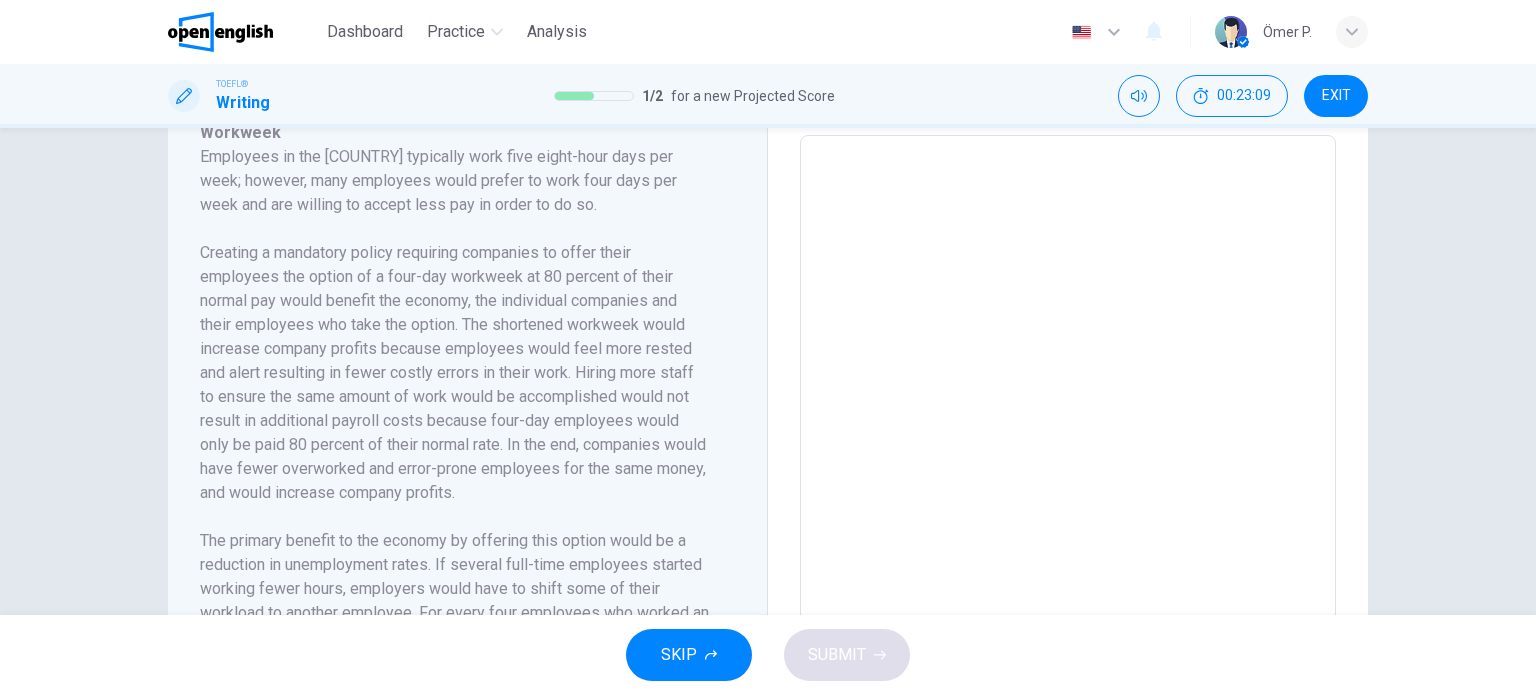 scroll, scrollTop: 657, scrollLeft: 0, axis: vertical 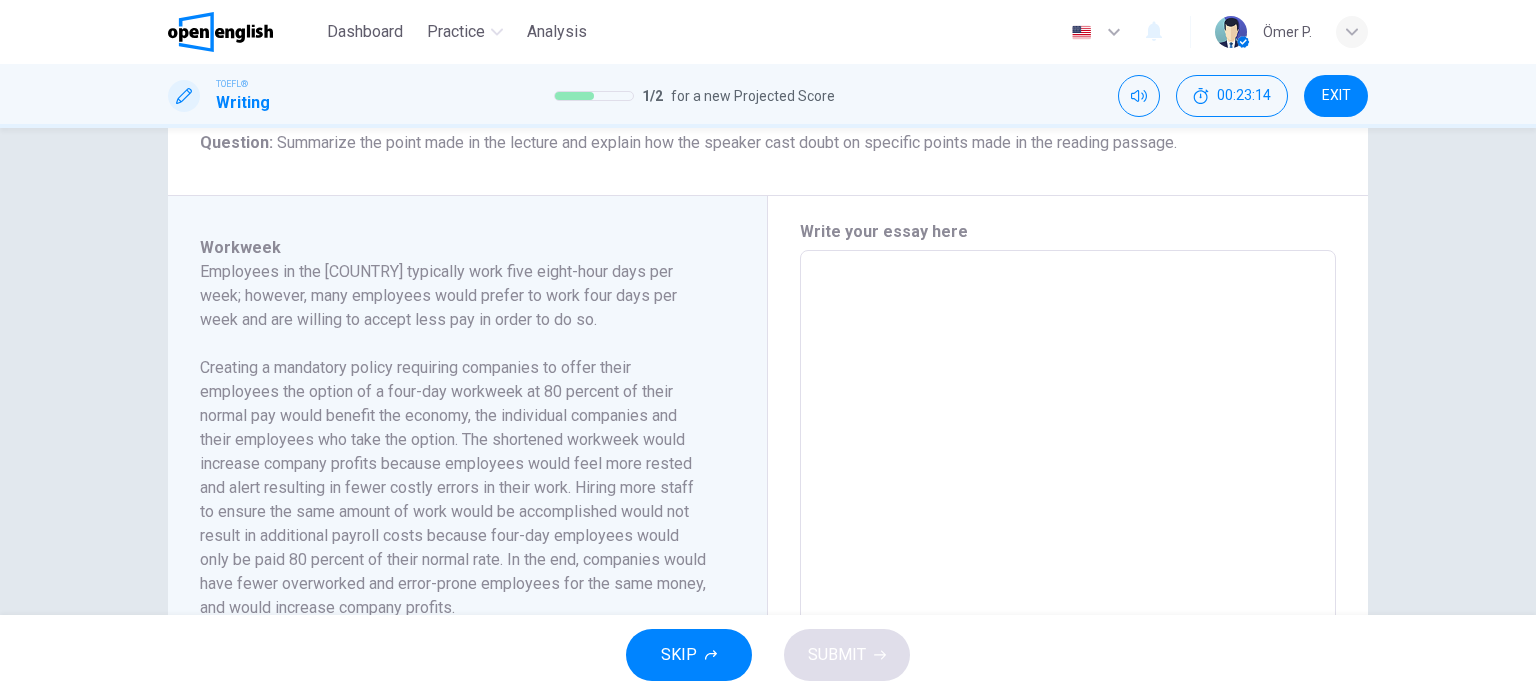click at bounding box center [1068, 535] 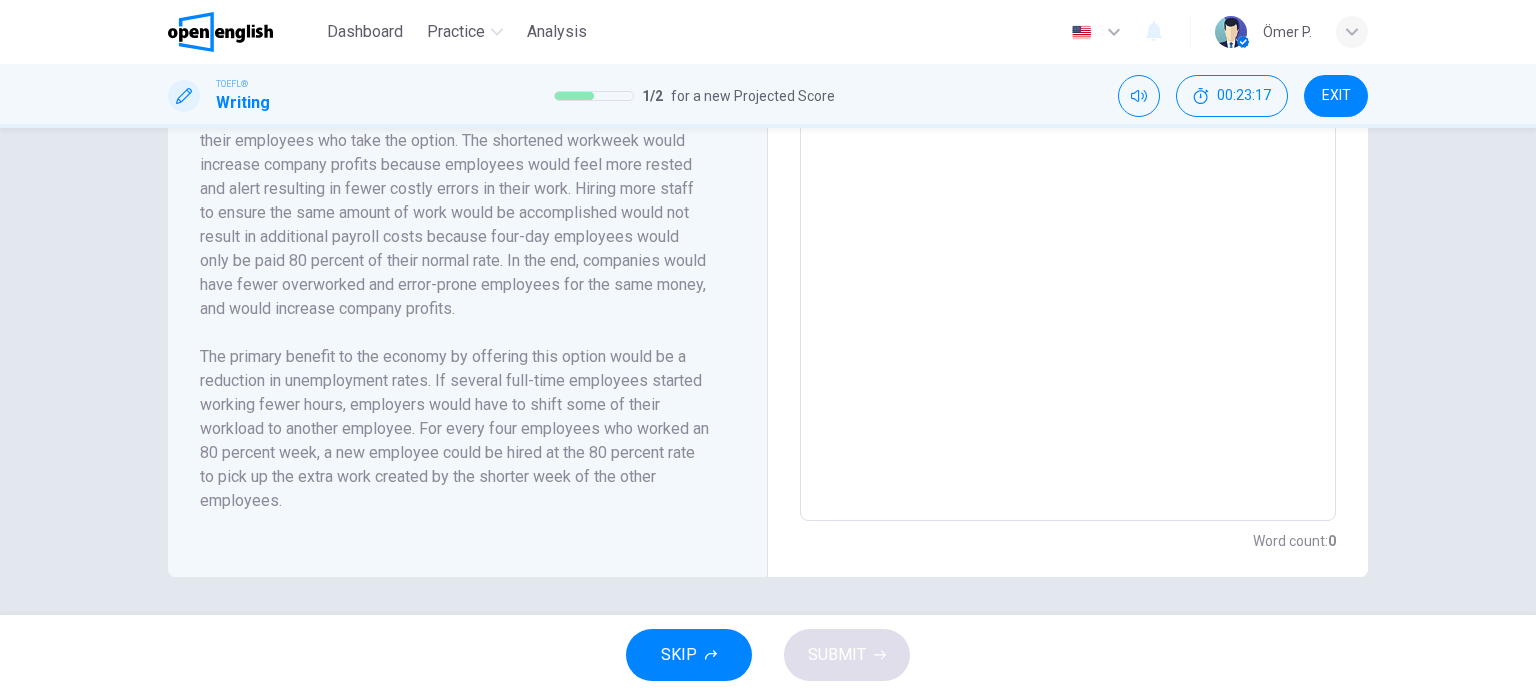 scroll, scrollTop: 657, scrollLeft: 0, axis: vertical 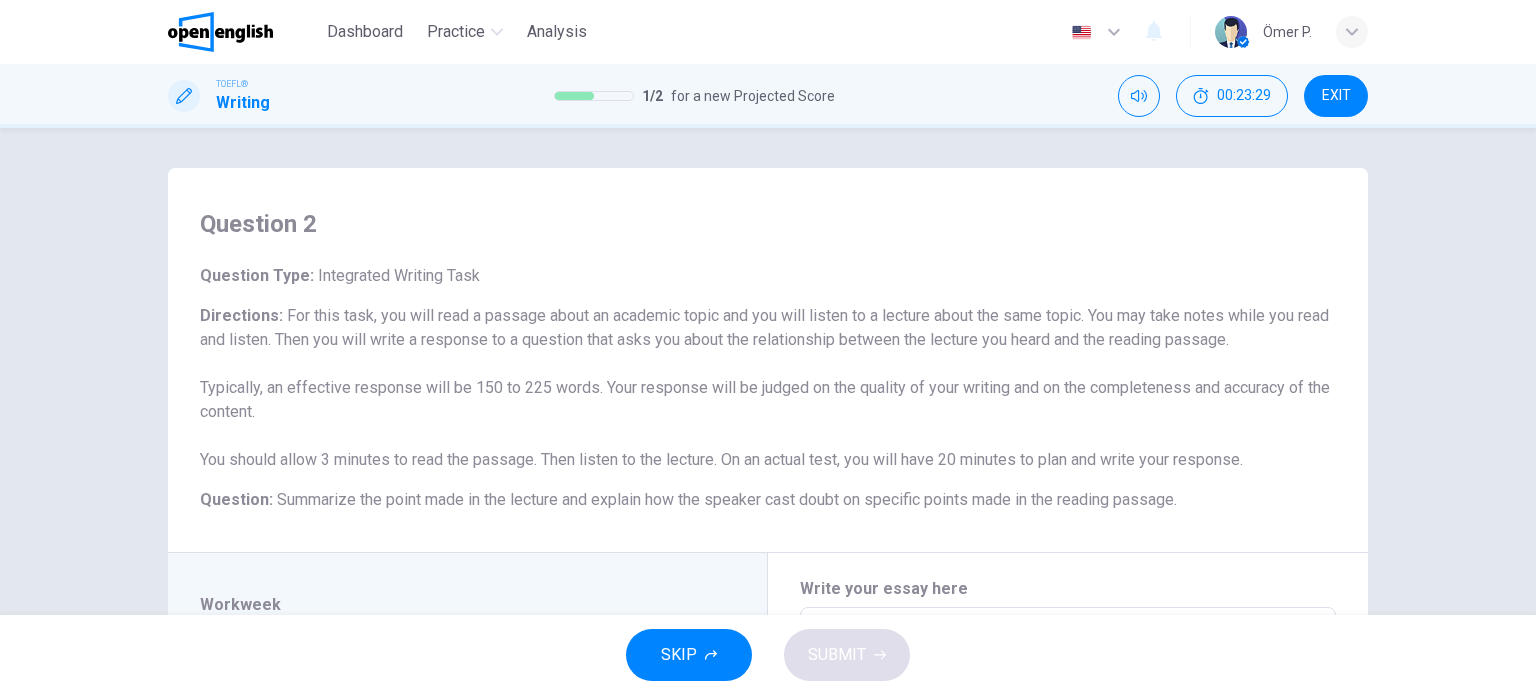 click on "EXIT" at bounding box center (1336, 96) 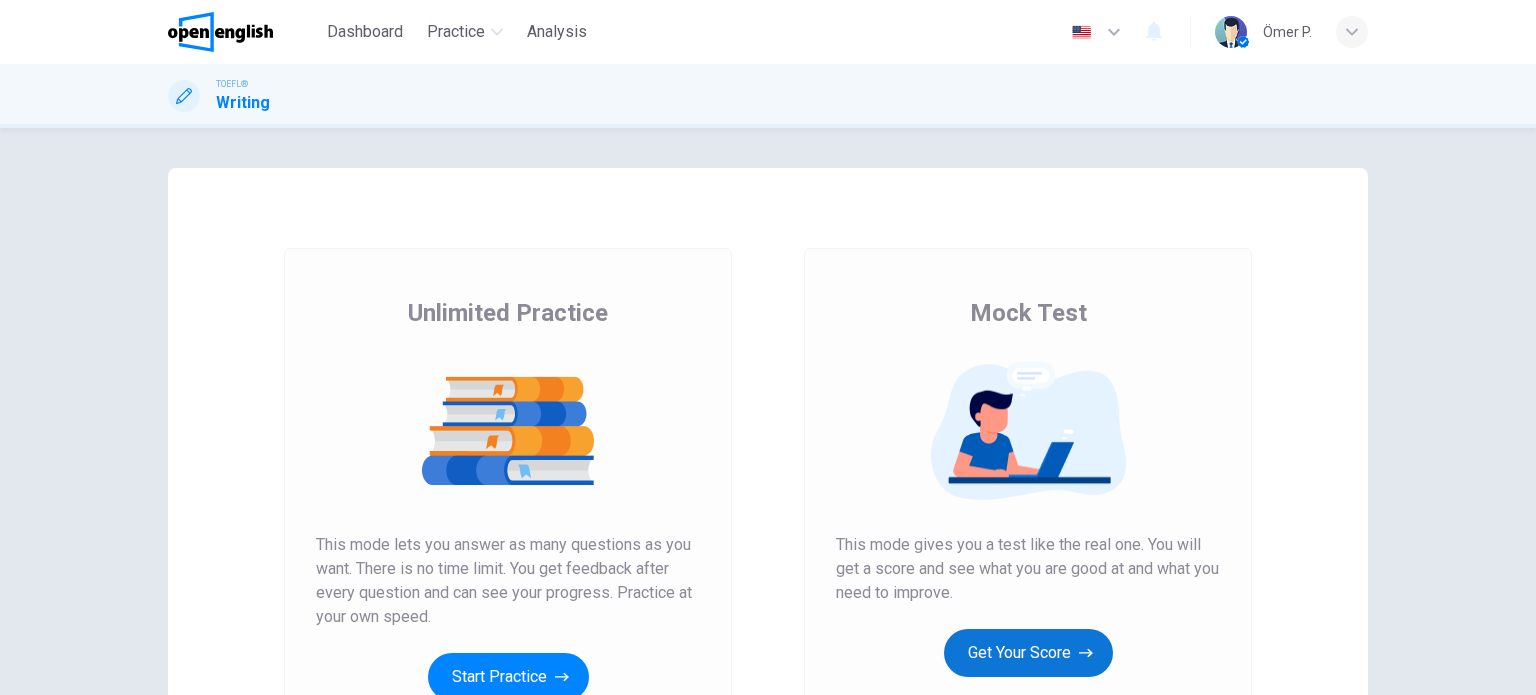 scroll, scrollTop: 0, scrollLeft: 0, axis: both 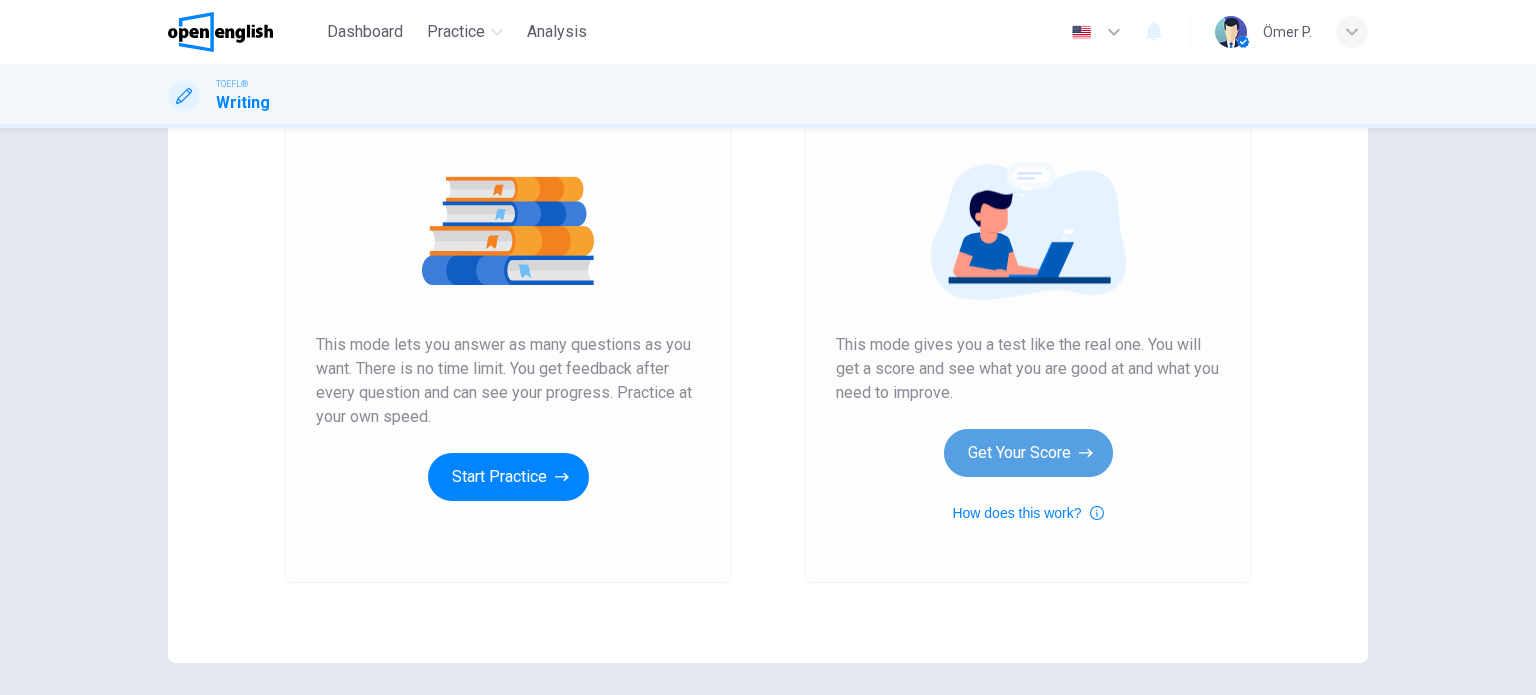 click on "Get Your Score" at bounding box center [1028, 453] 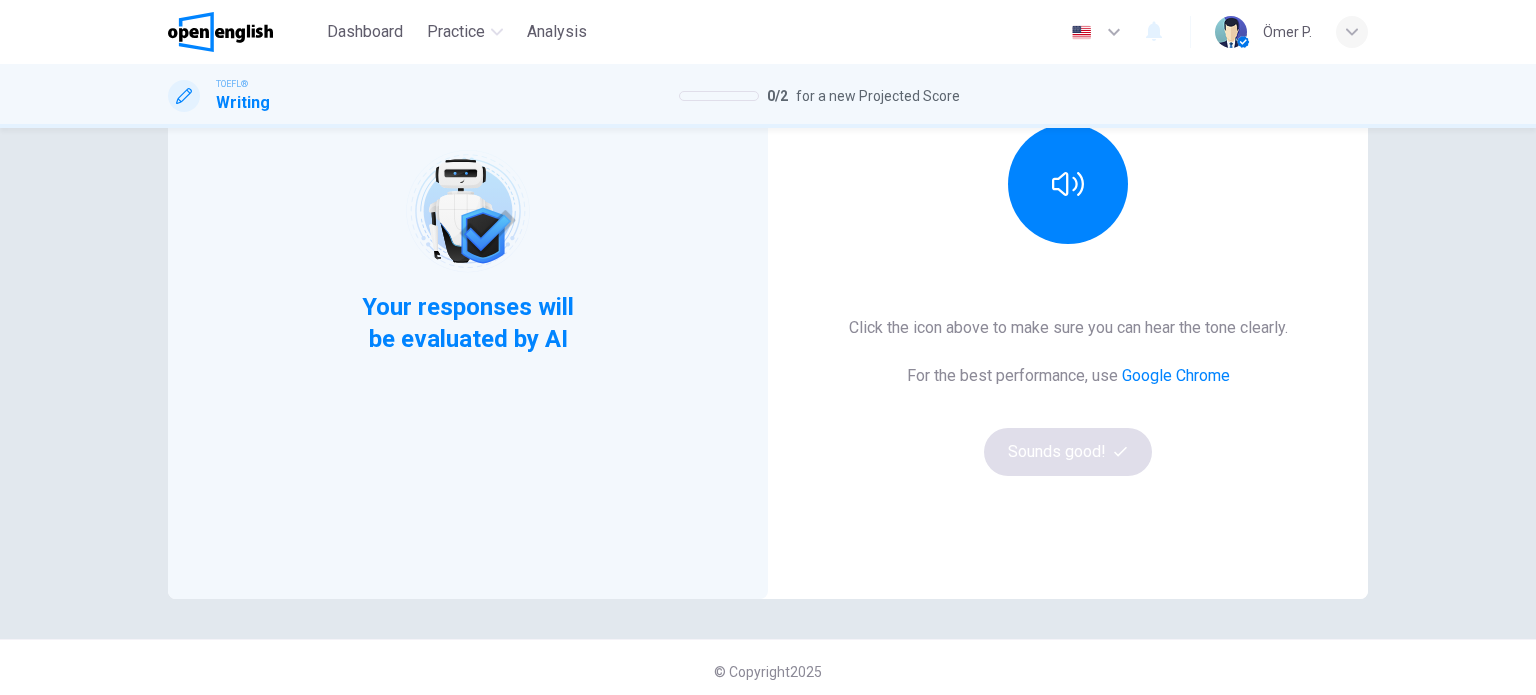scroll, scrollTop: 272, scrollLeft: 0, axis: vertical 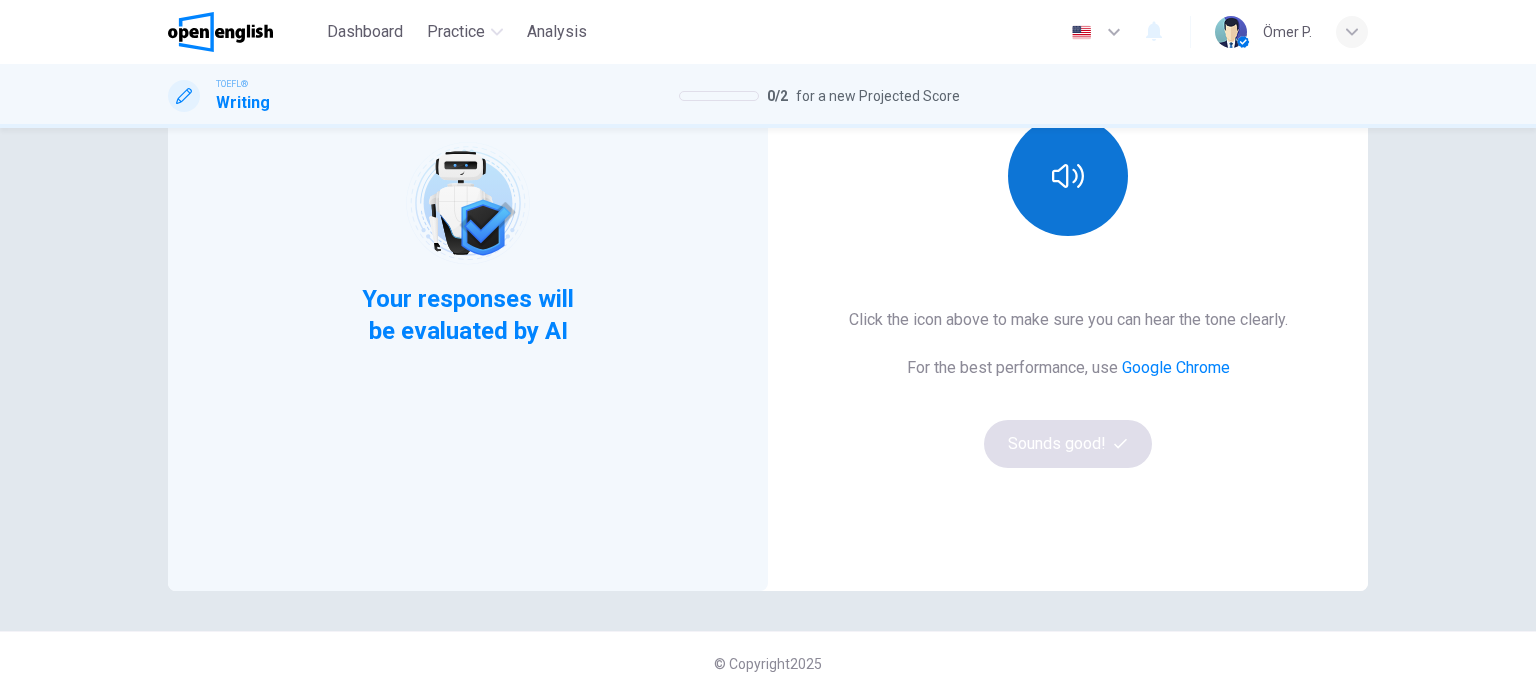 click 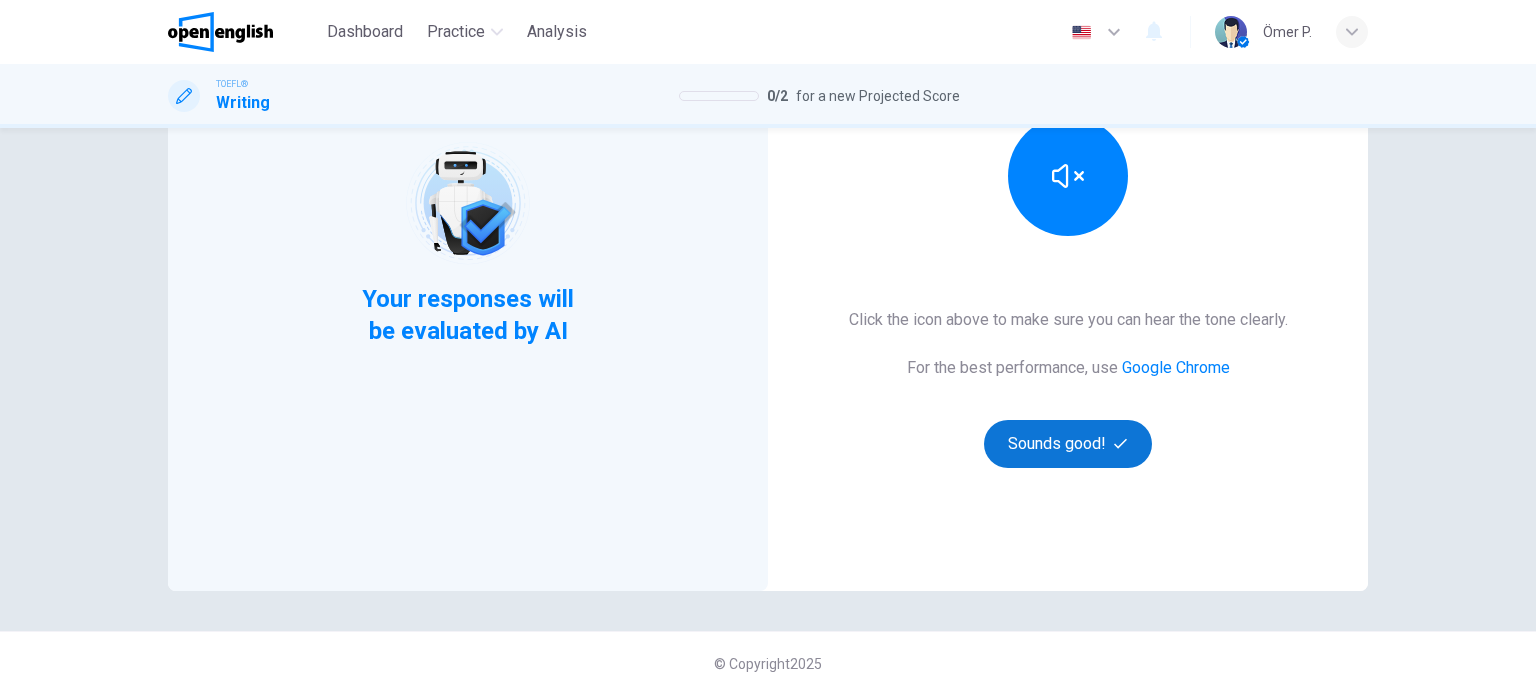 click on "Sounds good!" at bounding box center [1068, 444] 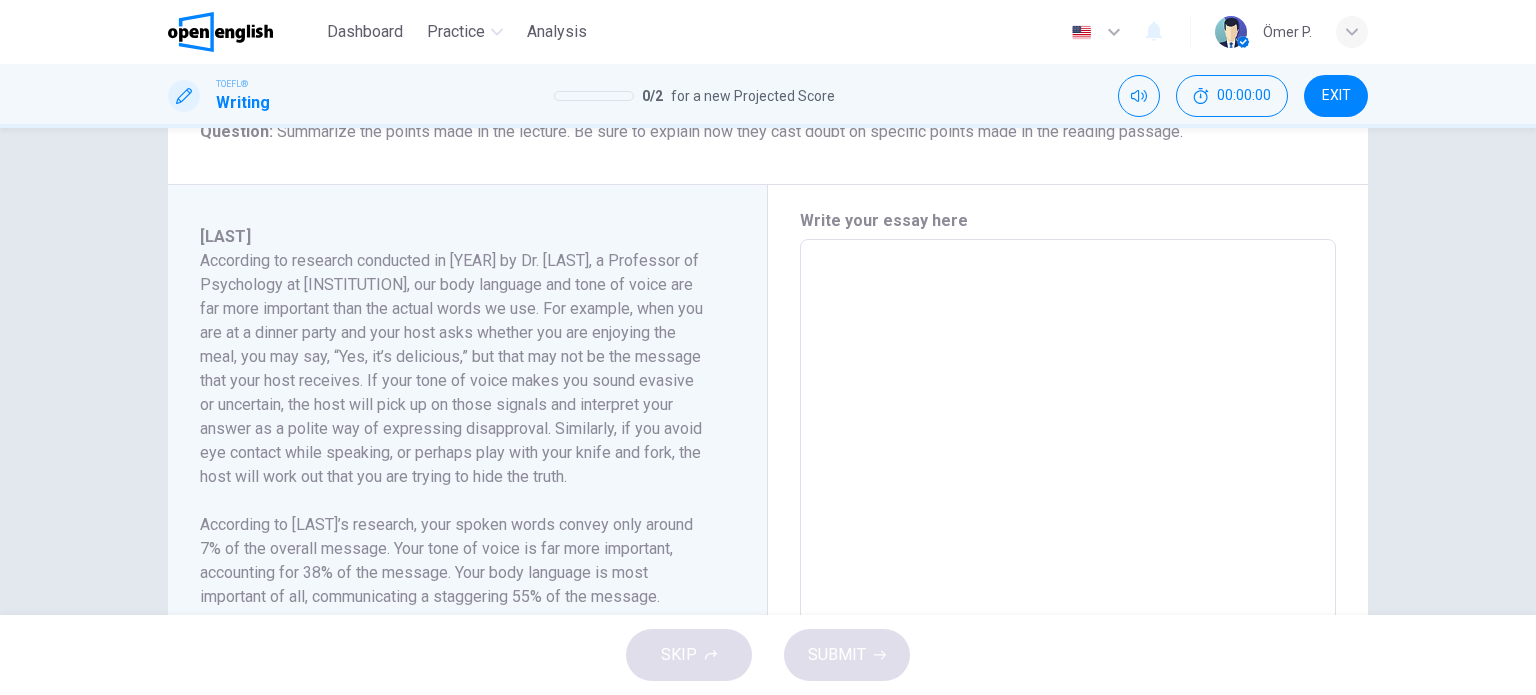 scroll, scrollTop: 657, scrollLeft: 0, axis: vertical 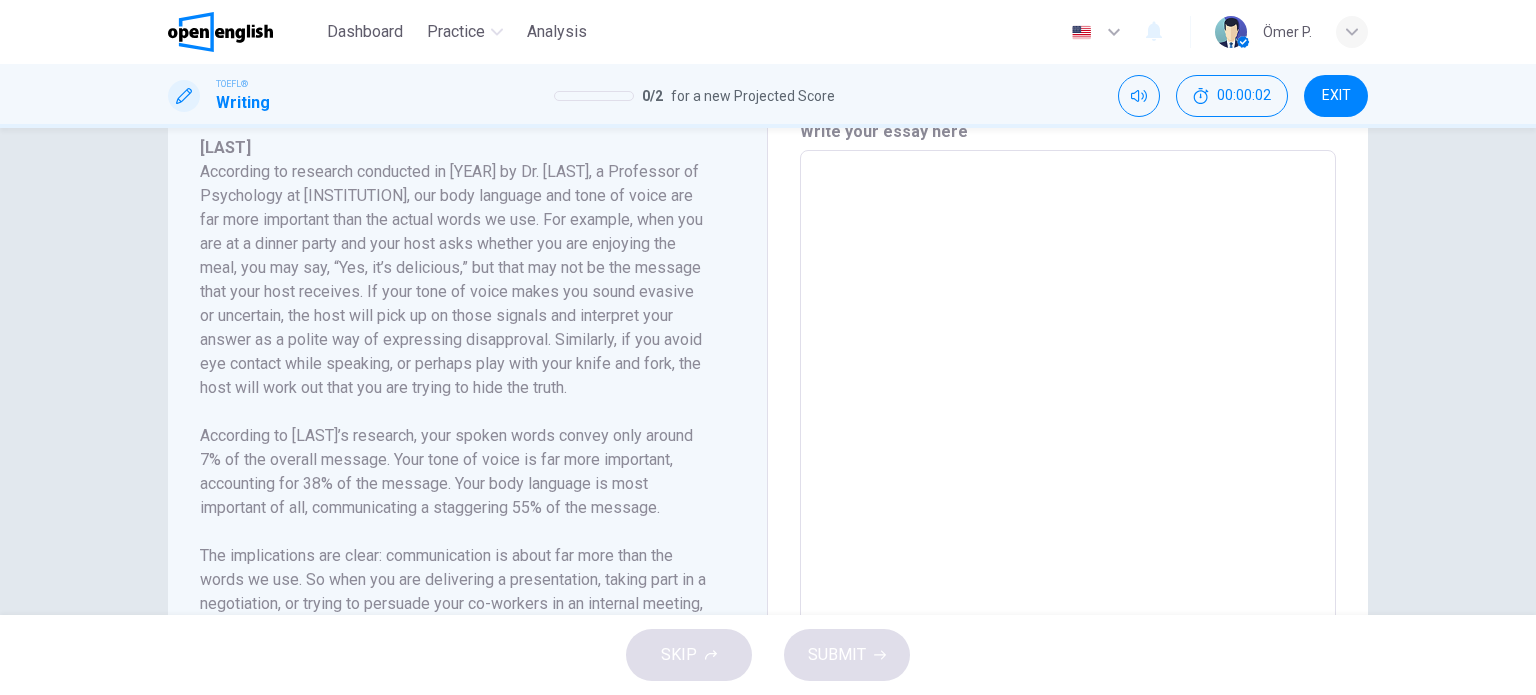 click at bounding box center (1068, 435) 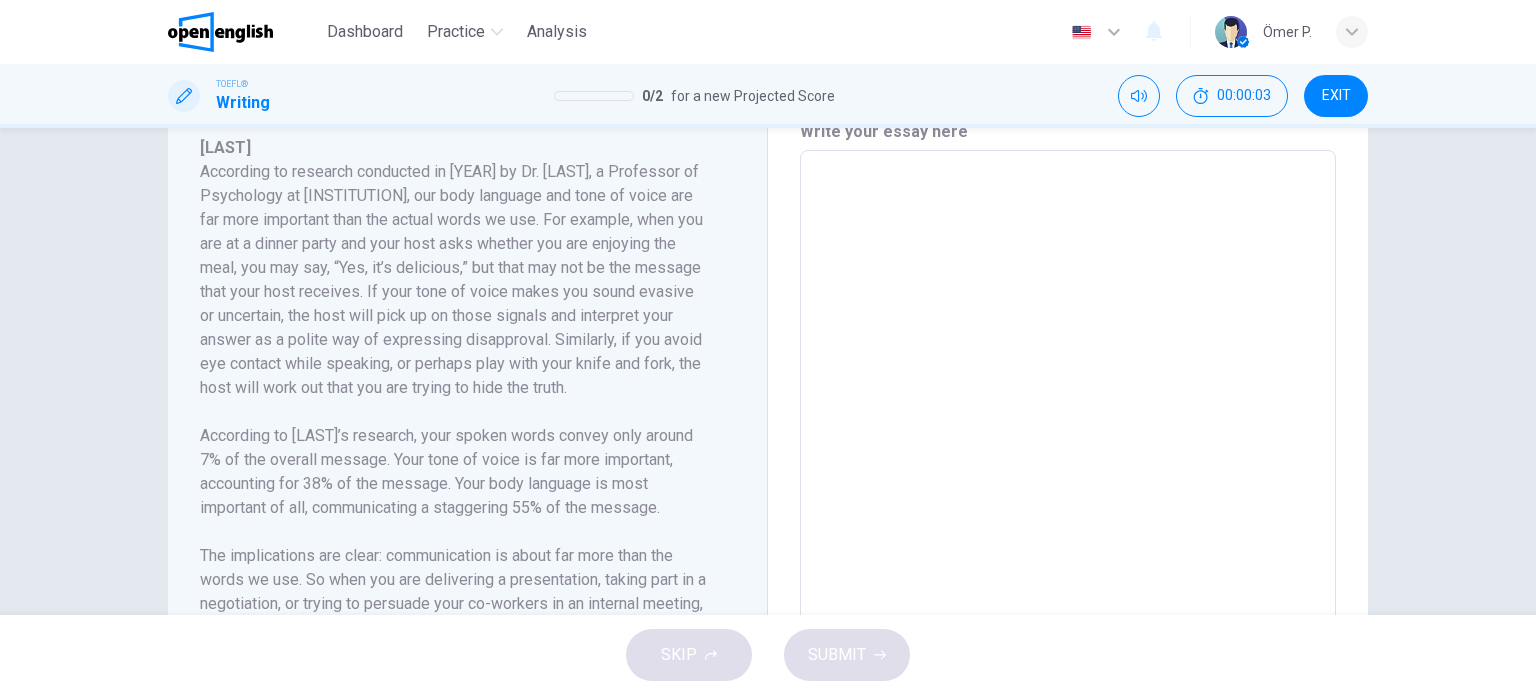 type on "*" 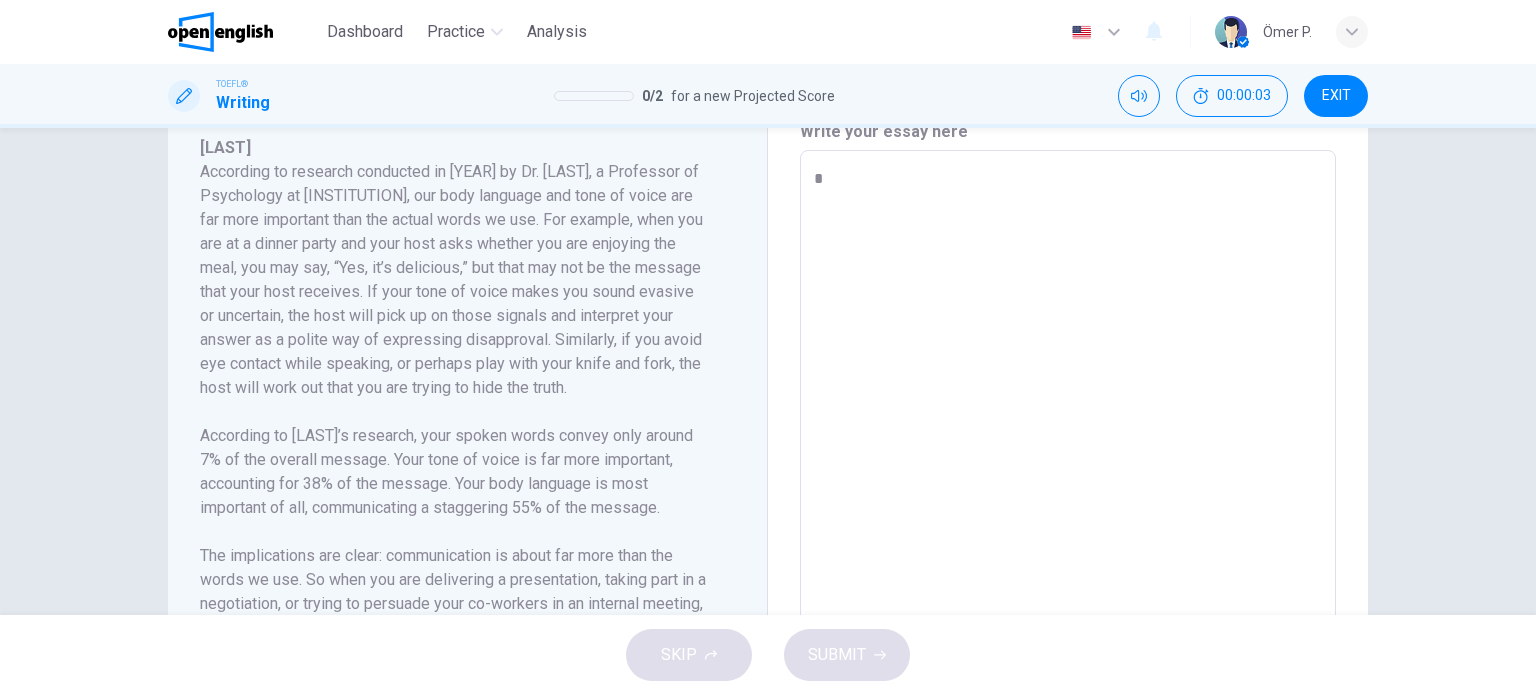 type on "*" 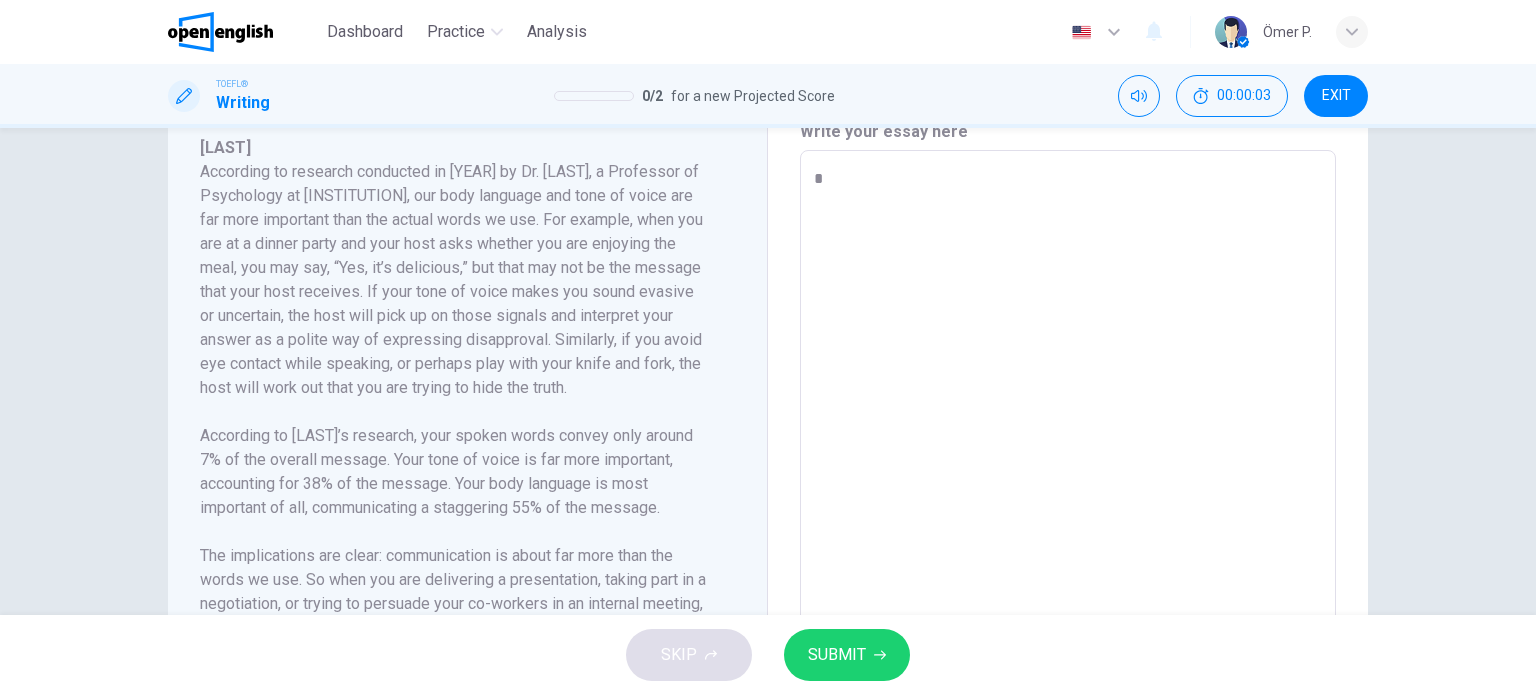 type on "*" 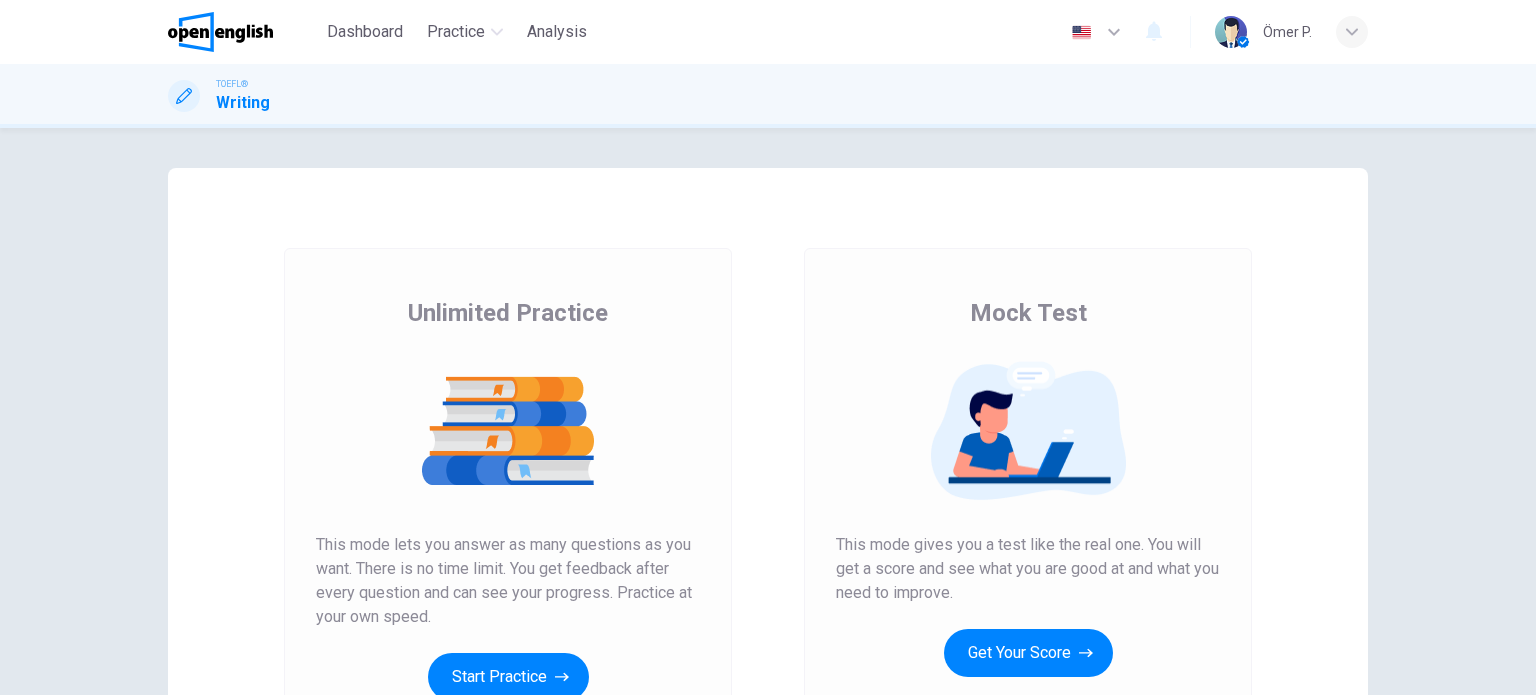 scroll, scrollTop: 0, scrollLeft: 0, axis: both 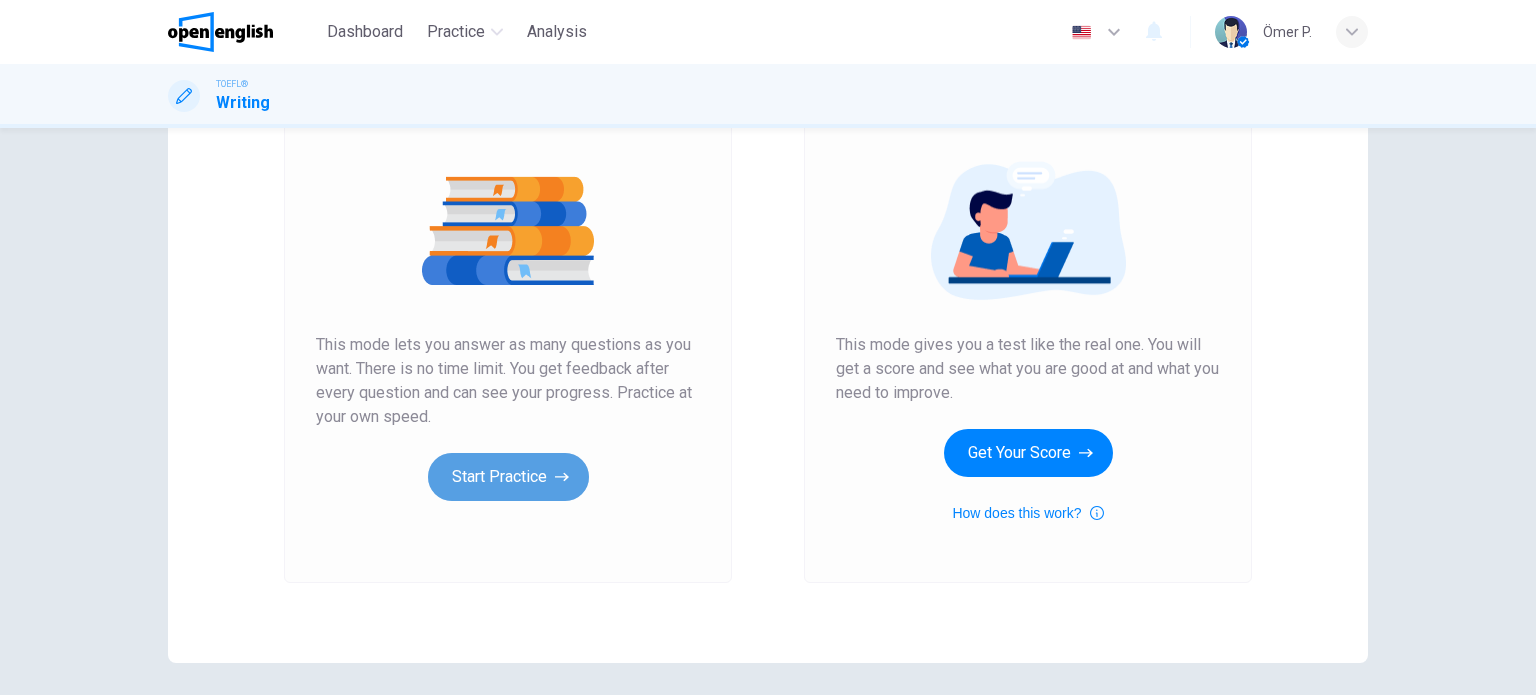 click on "Start Practice" at bounding box center (508, 477) 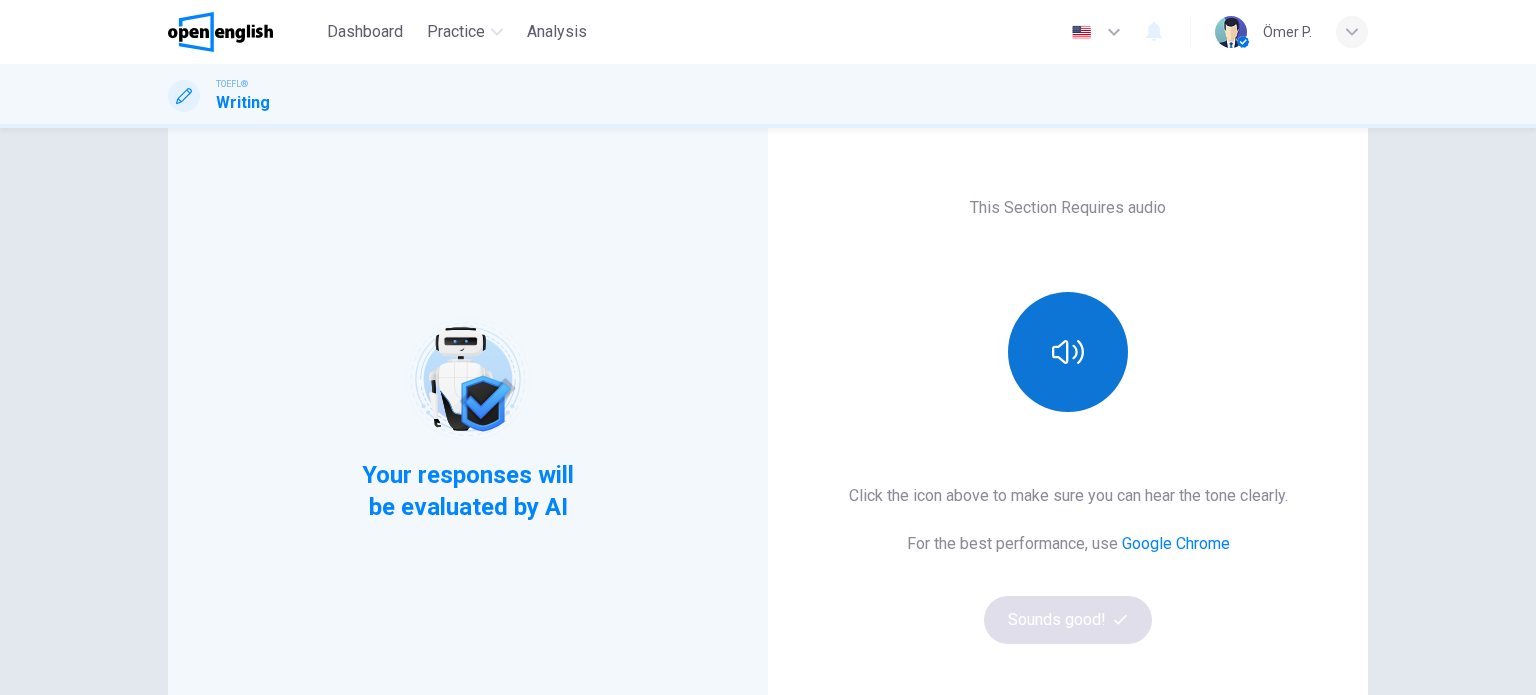 scroll, scrollTop: 100, scrollLeft: 0, axis: vertical 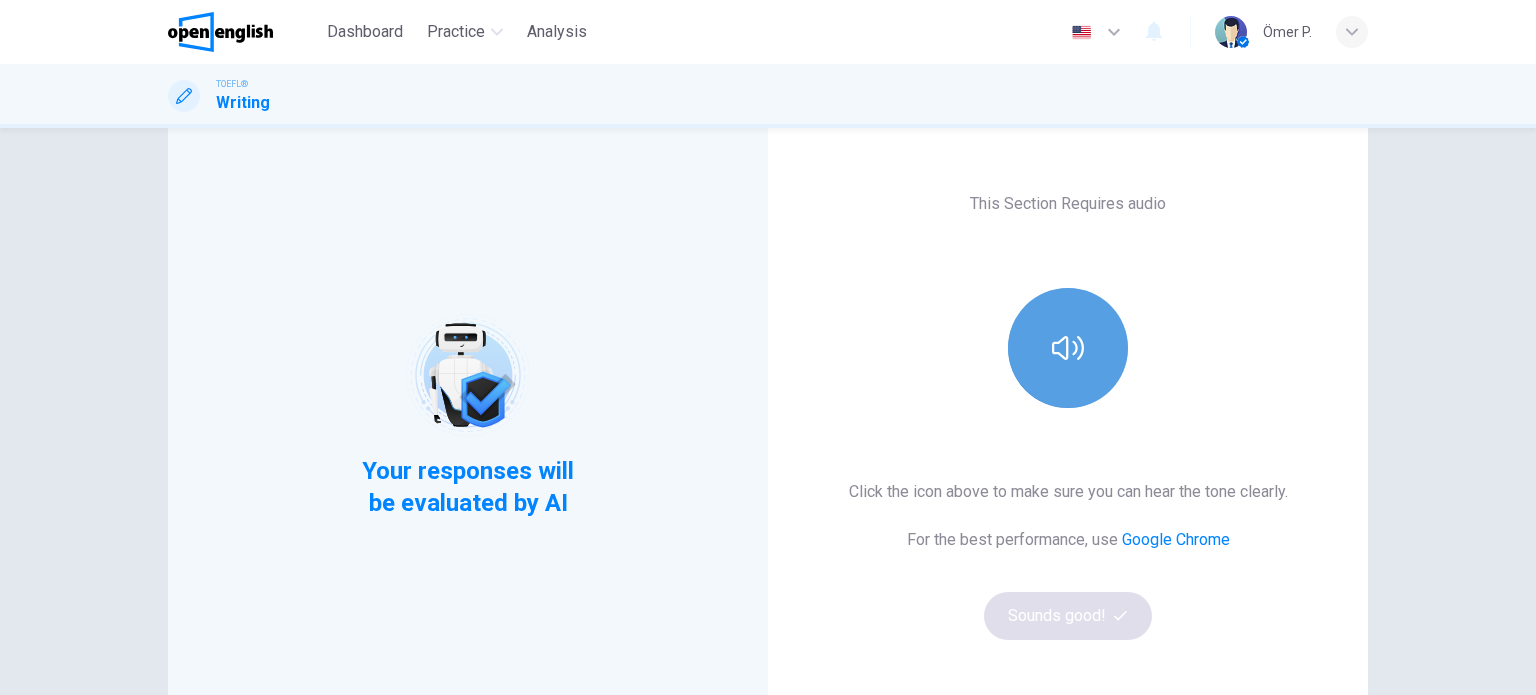 click at bounding box center [1068, 348] 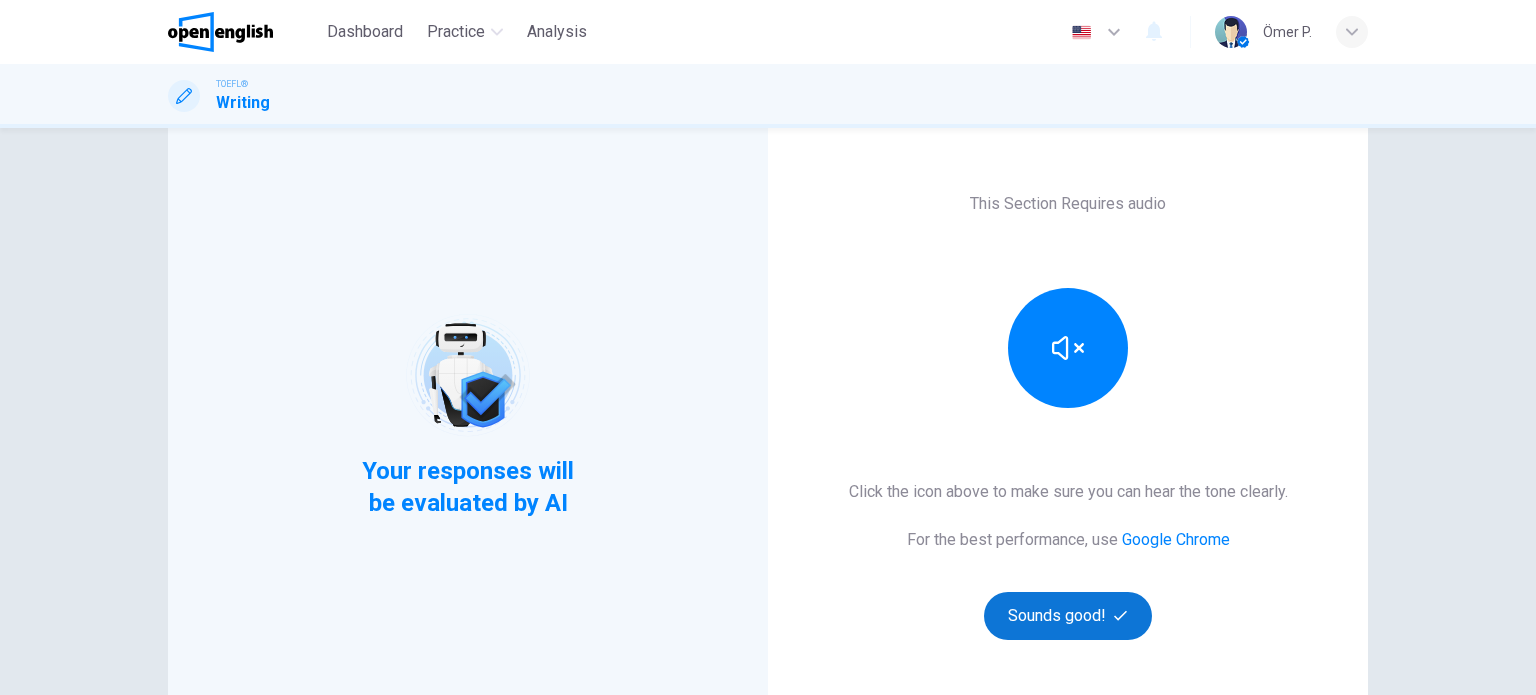 click on "Sounds good!" at bounding box center [1068, 616] 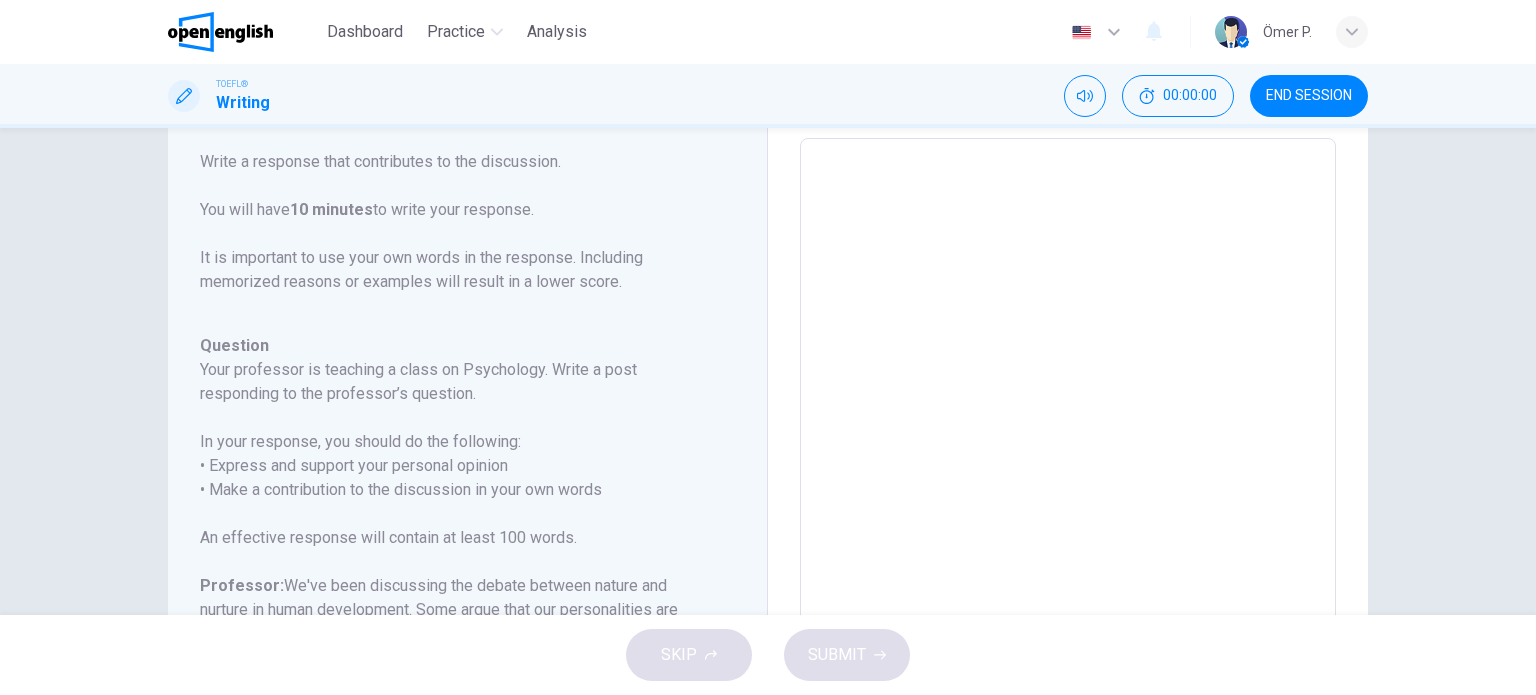 scroll, scrollTop: 221, scrollLeft: 0, axis: vertical 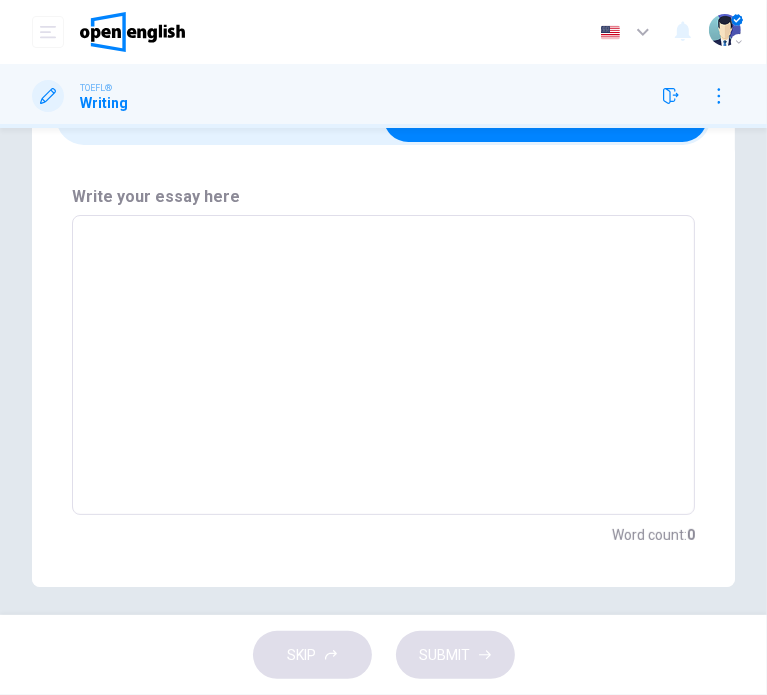 click at bounding box center [383, 365] 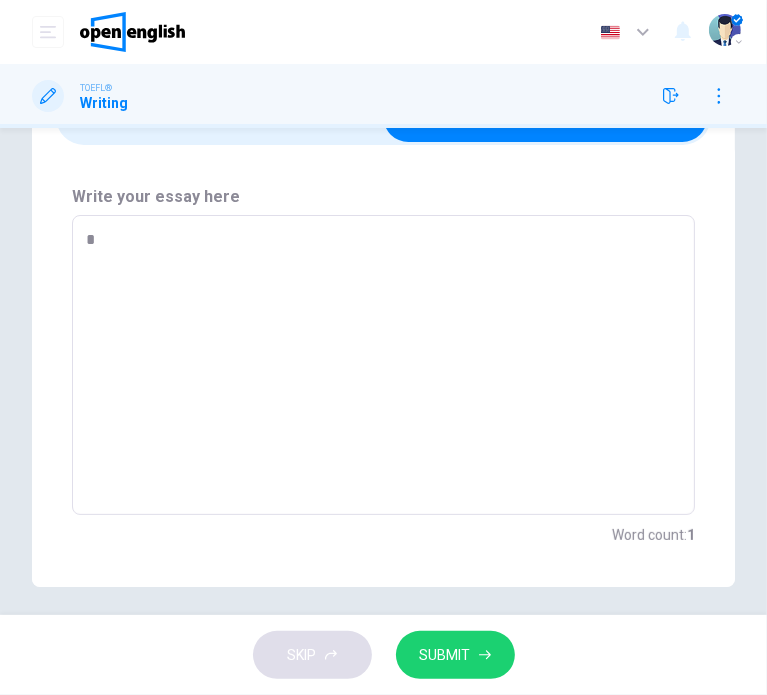 type on "**" 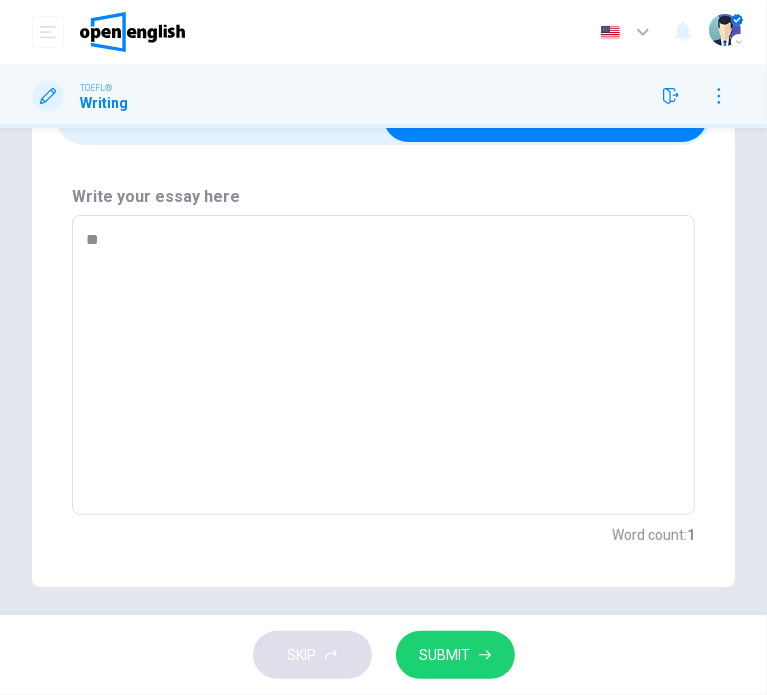type on "***" 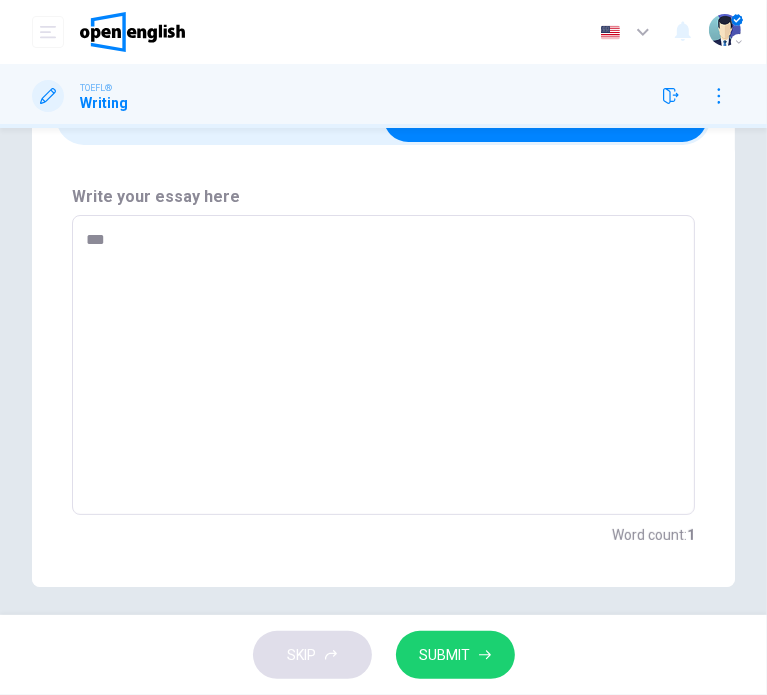 type on "*" 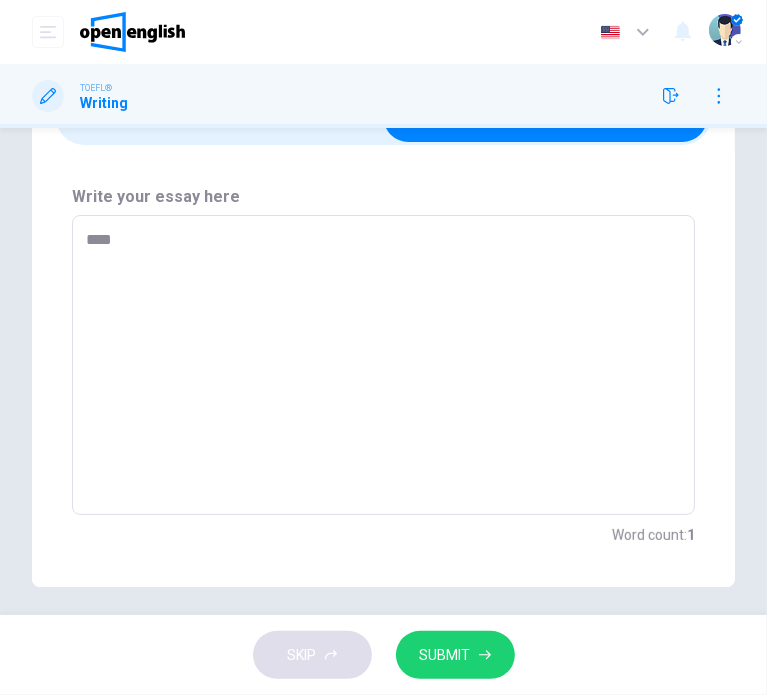 type on "*" 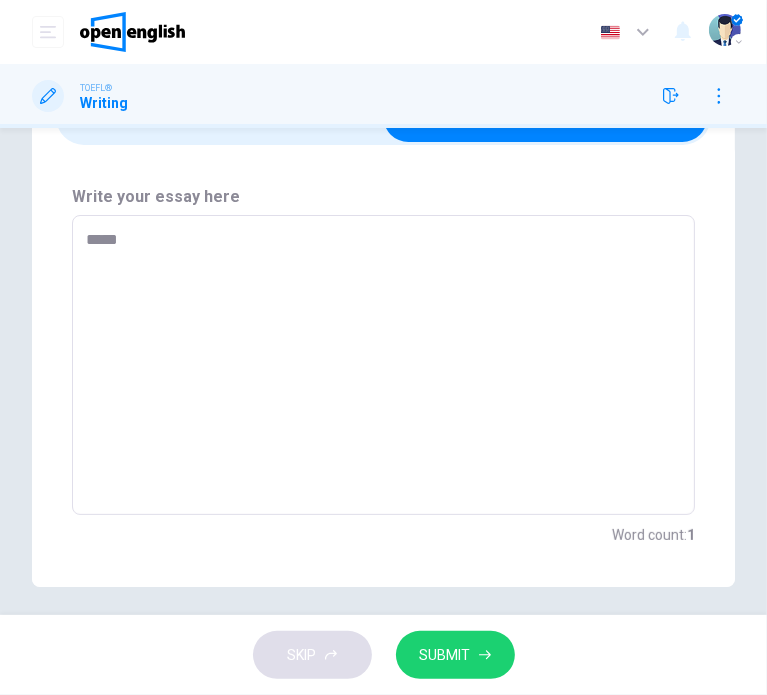 type on "*" 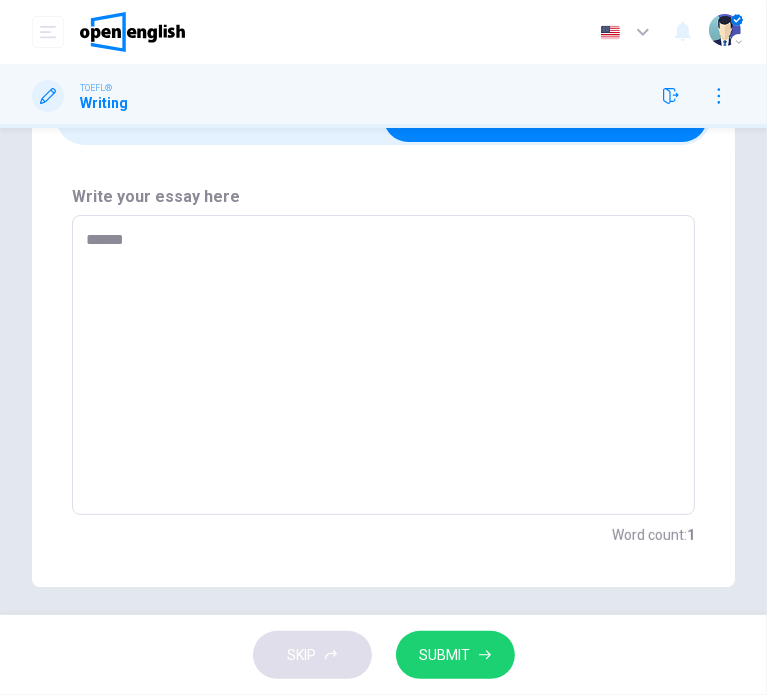 type on "*******" 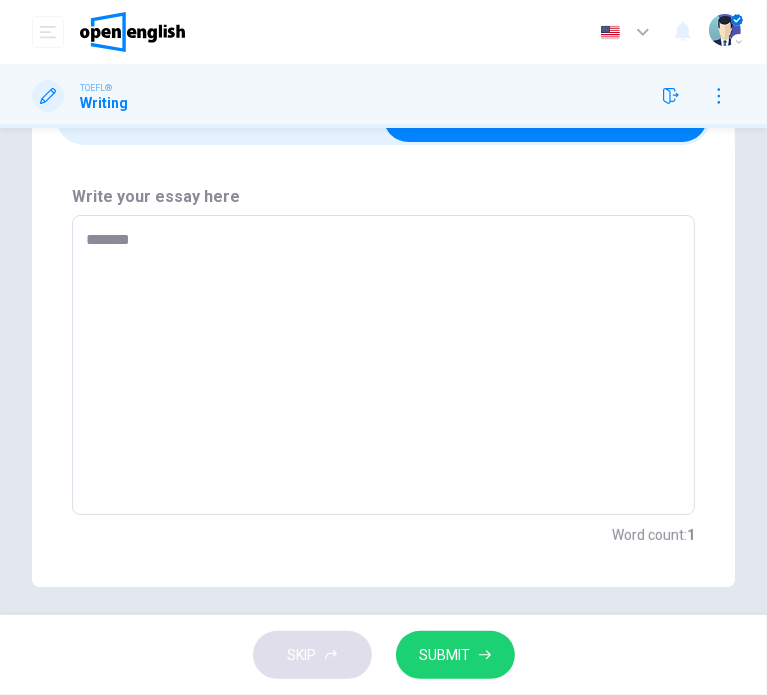 type on "*" 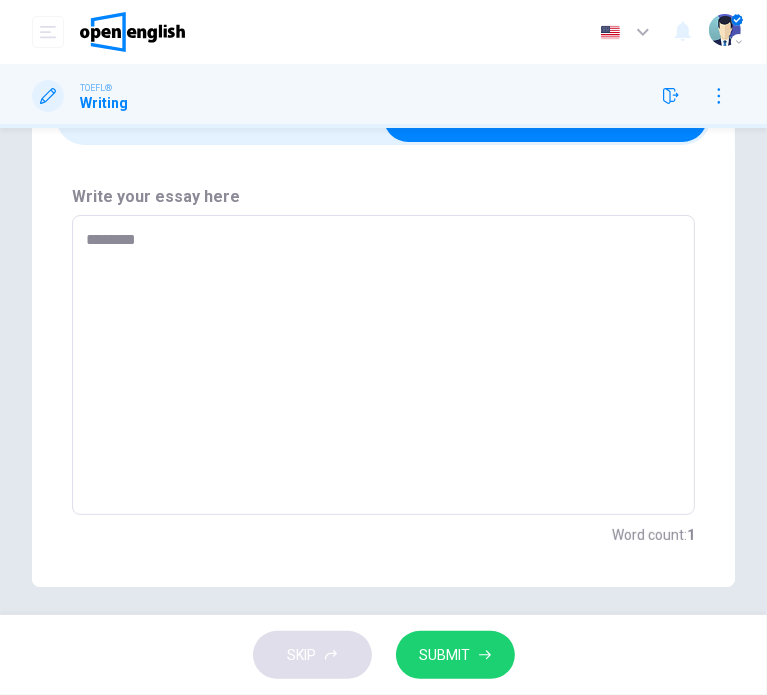 type on "*" 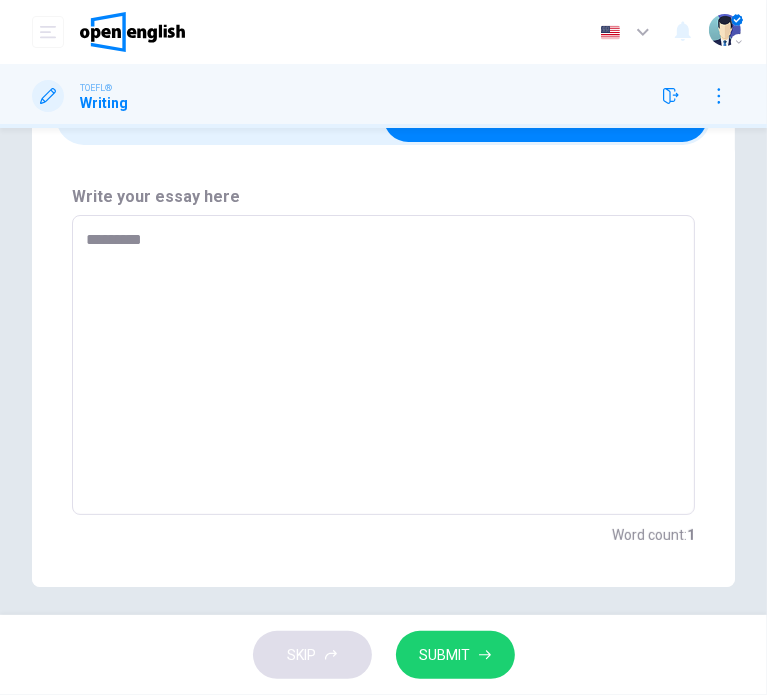 type on "*" 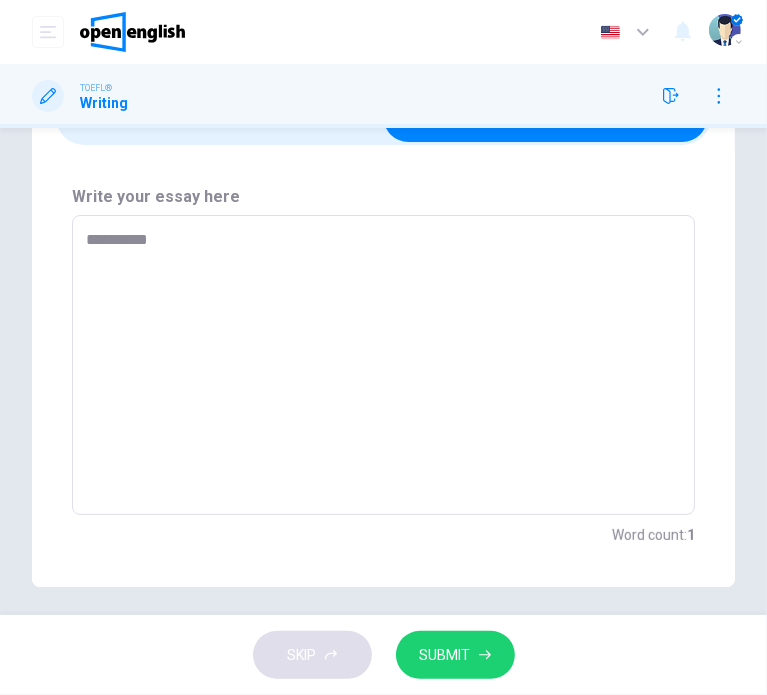 type on "*" 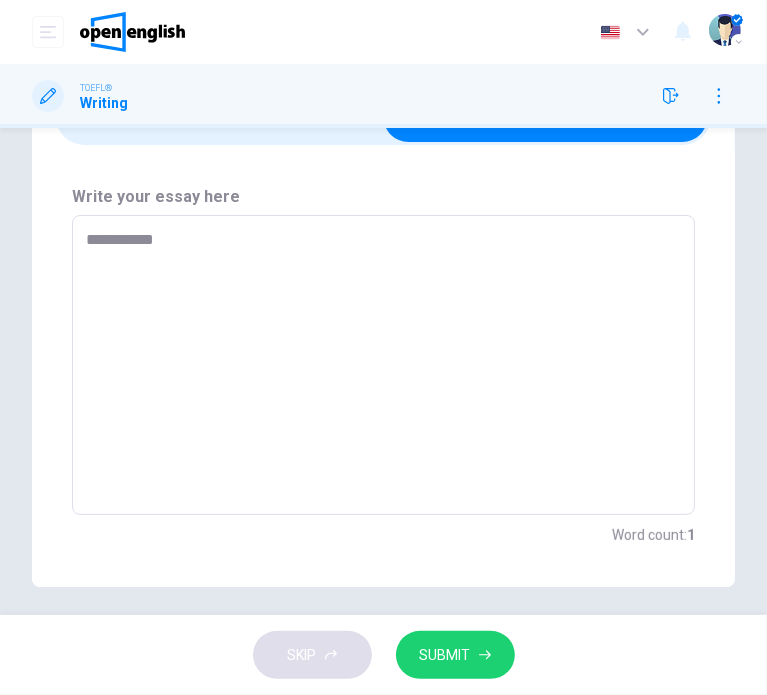 type on "*" 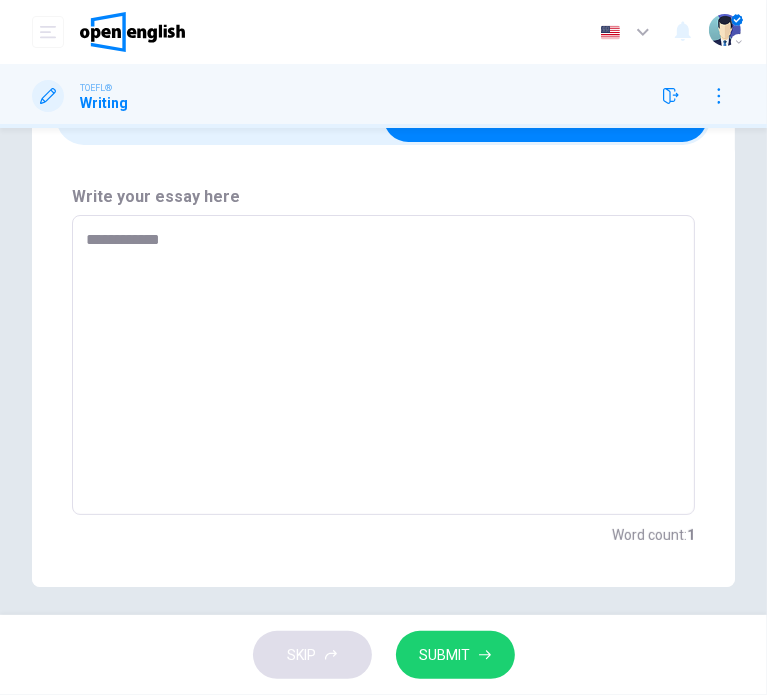 type on "**********" 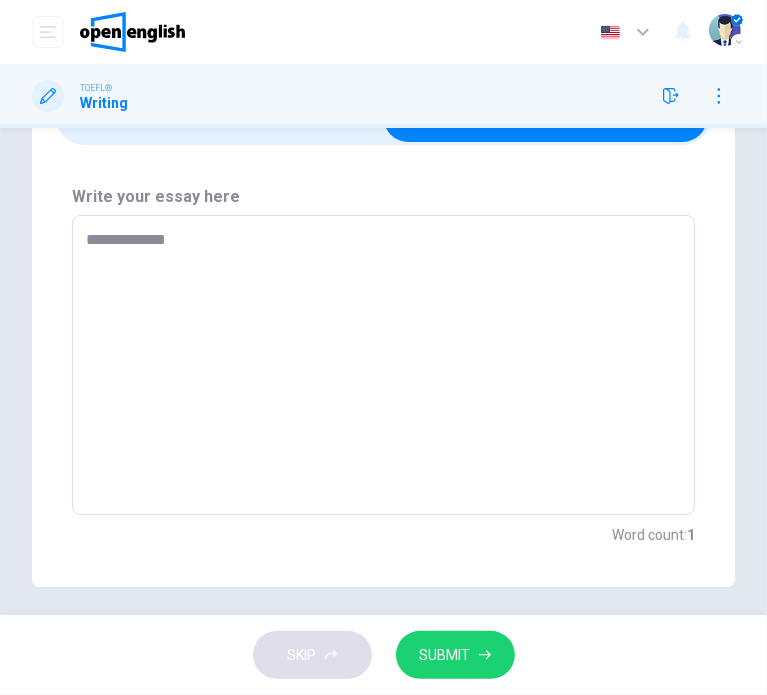 type on "*" 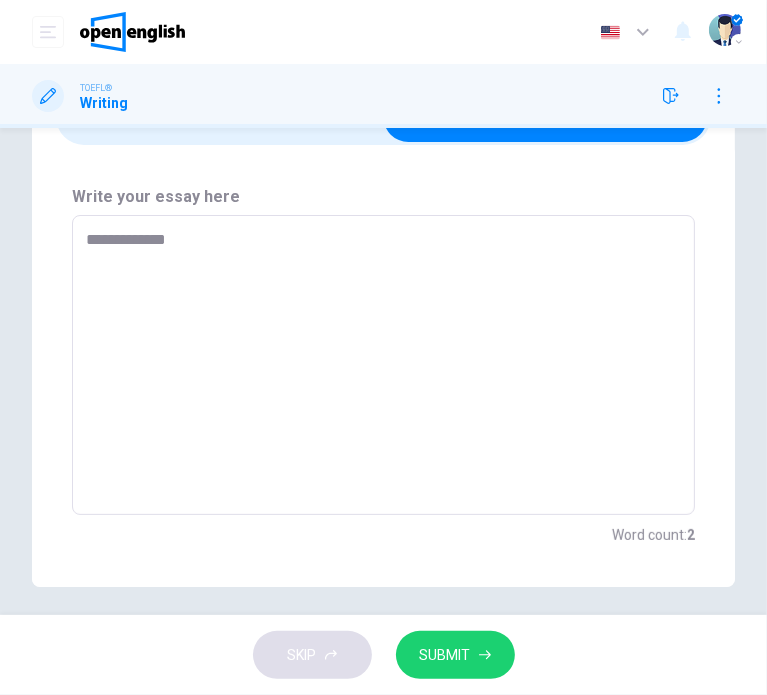 type on "**********" 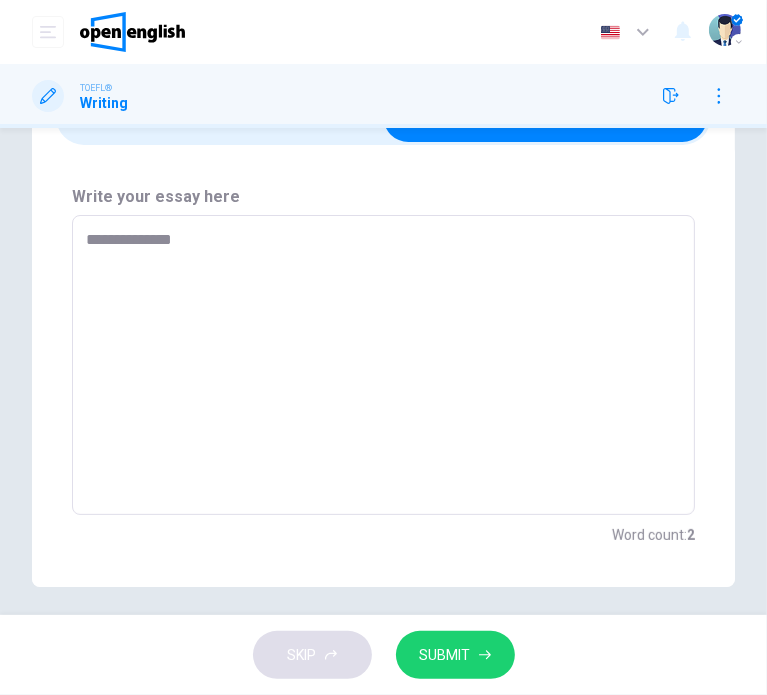 type on "*" 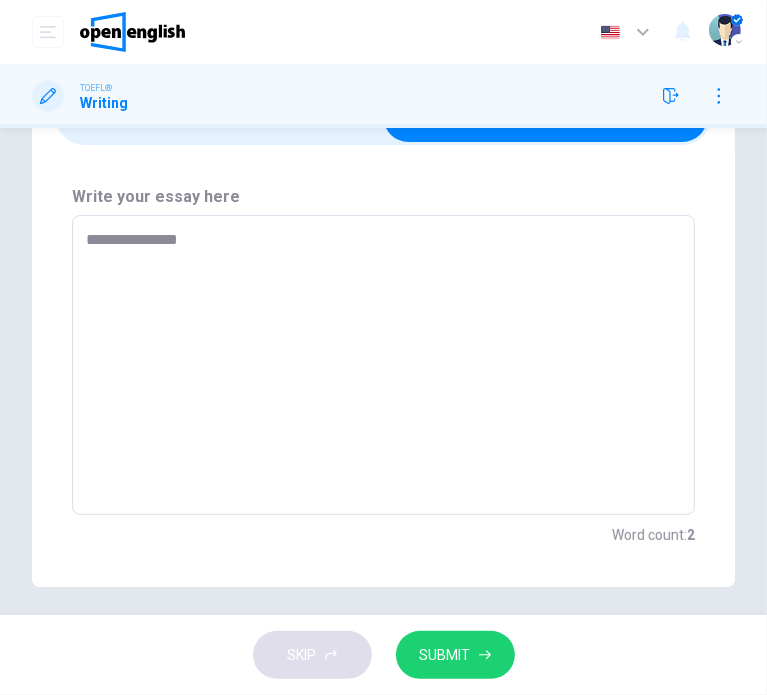 type on "*" 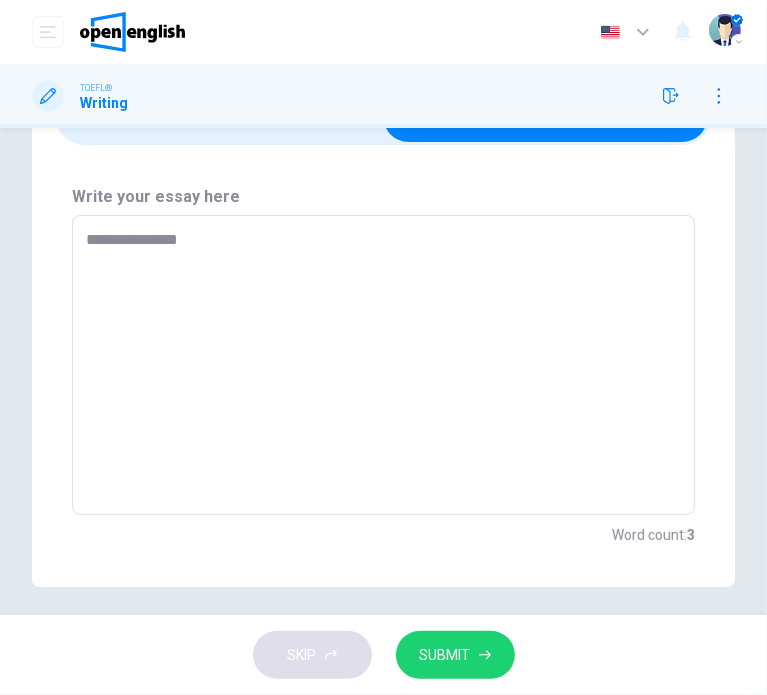 type on "**********" 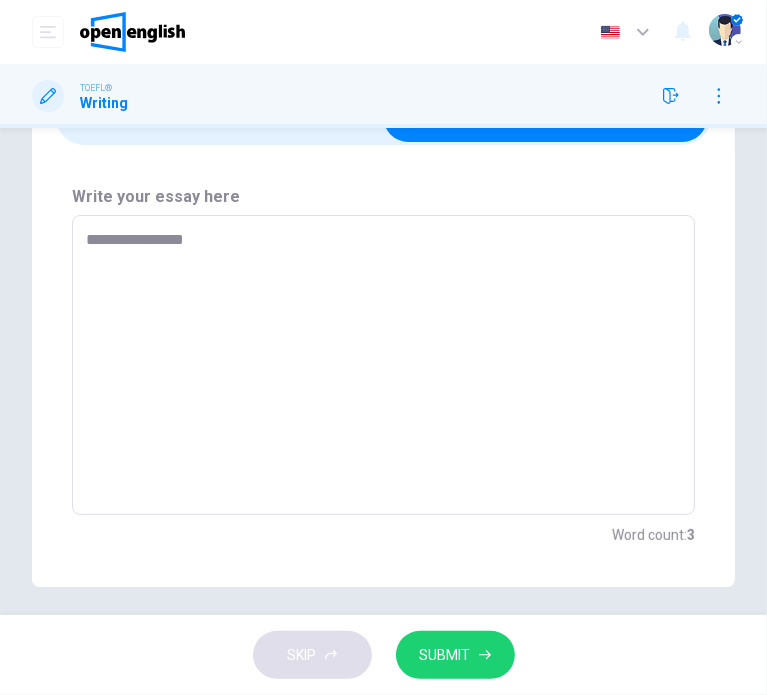type on "*" 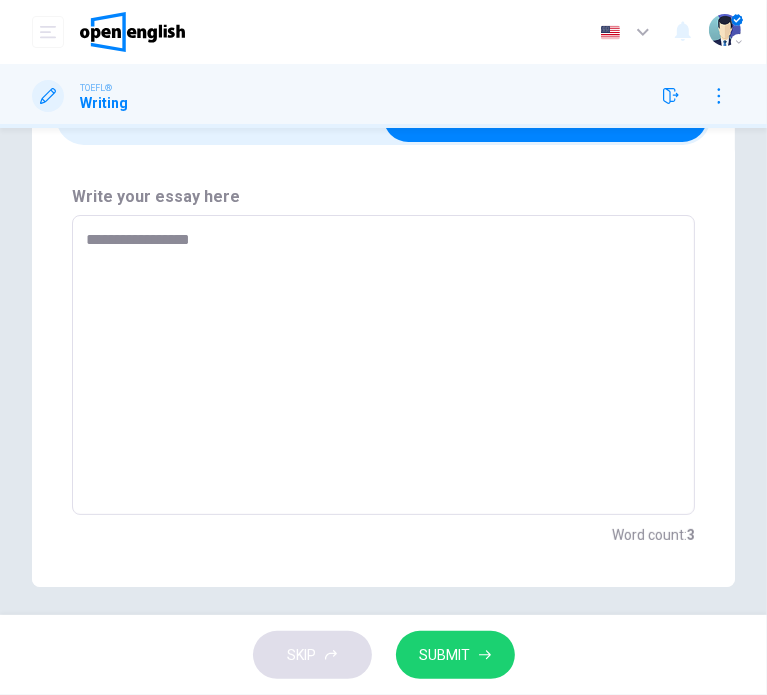 type on "**********" 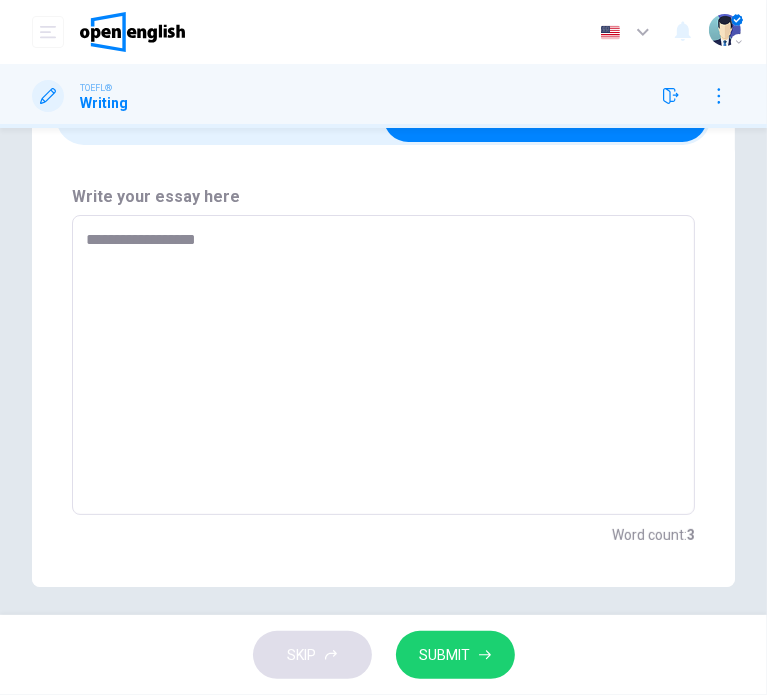 type on "*" 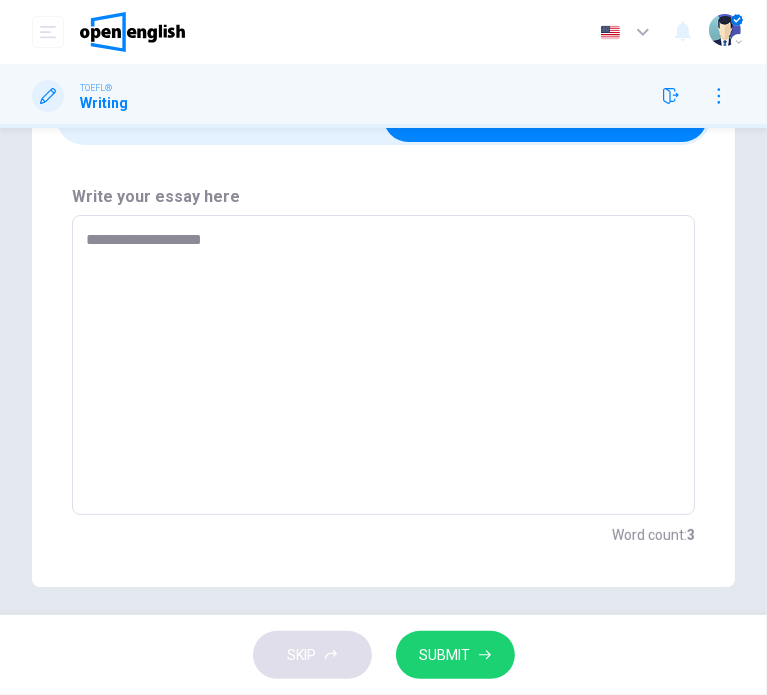 type on "*" 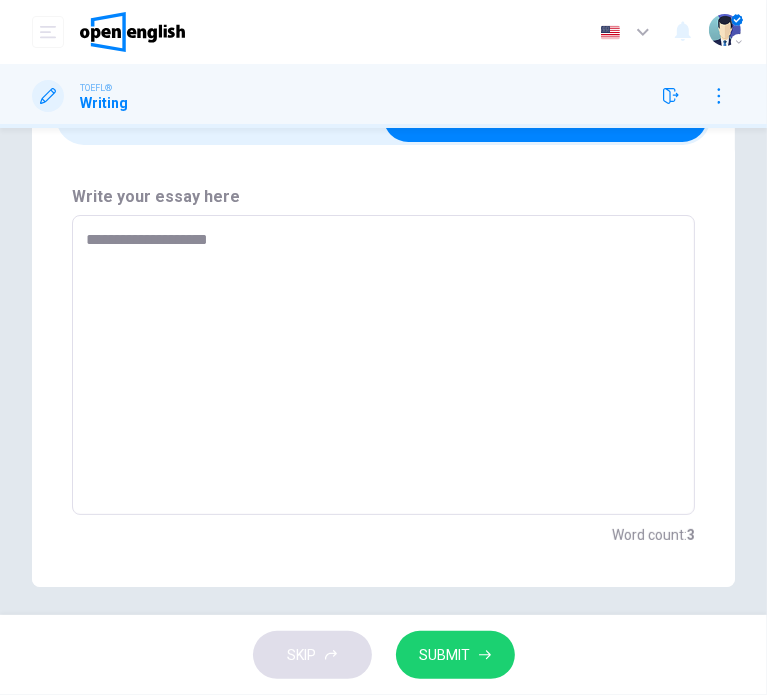 type on "*" 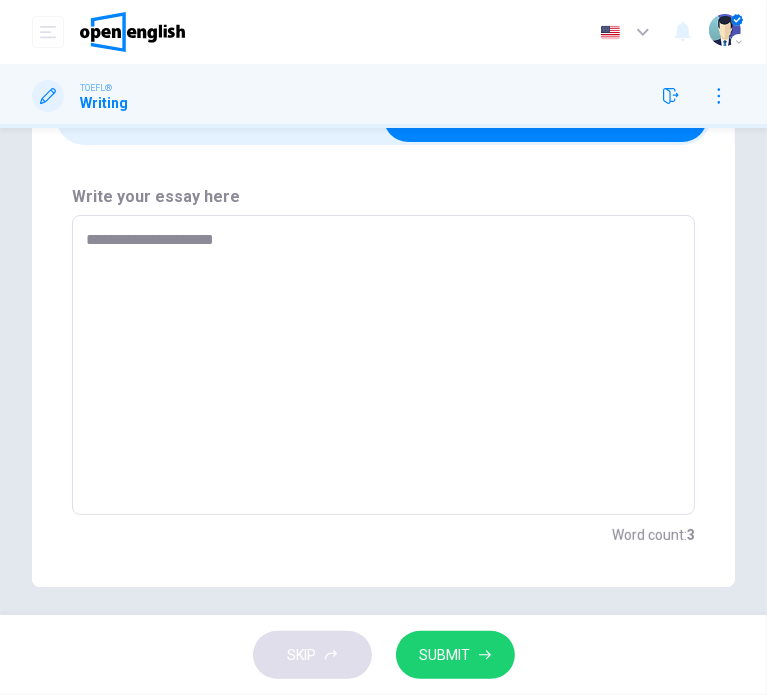 type on "**********" 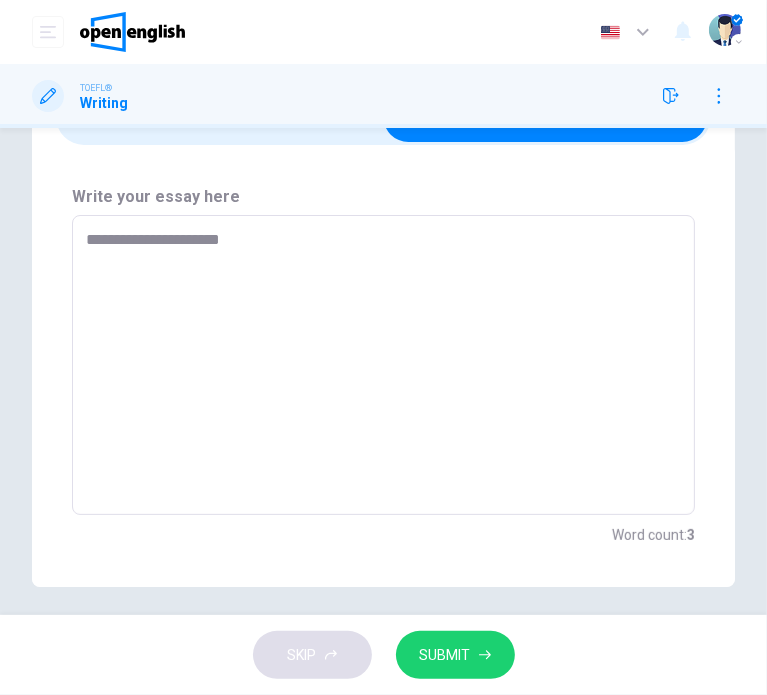 type on "*" 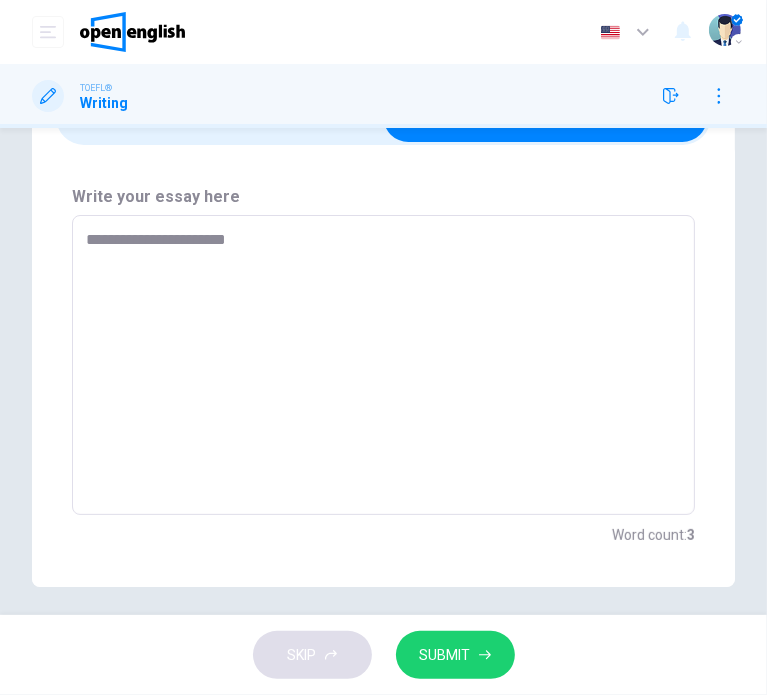 type on "**********" 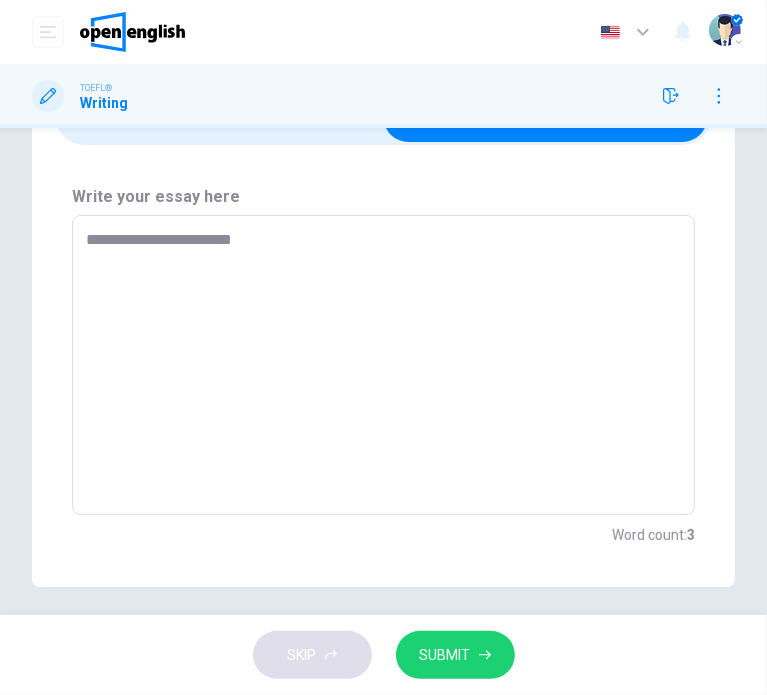type on "*" 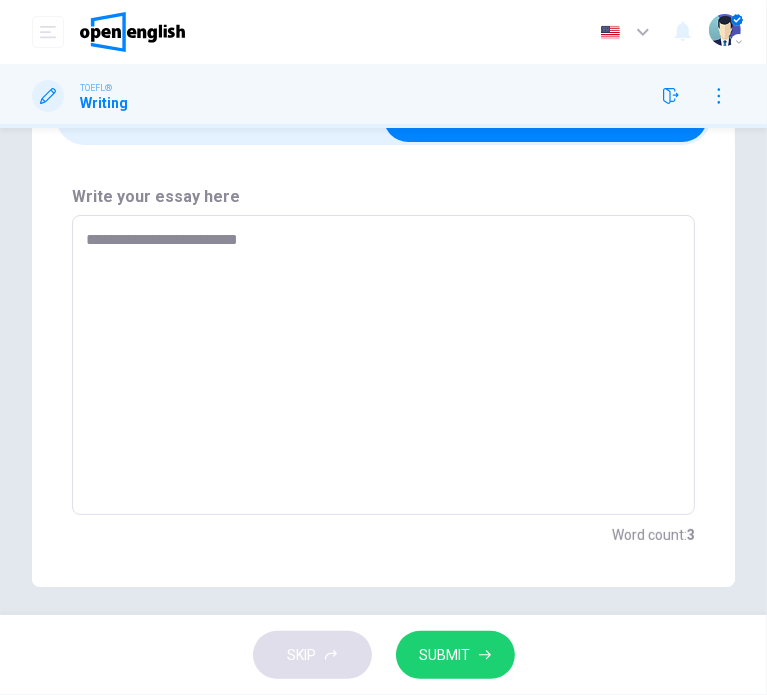 type on "*" 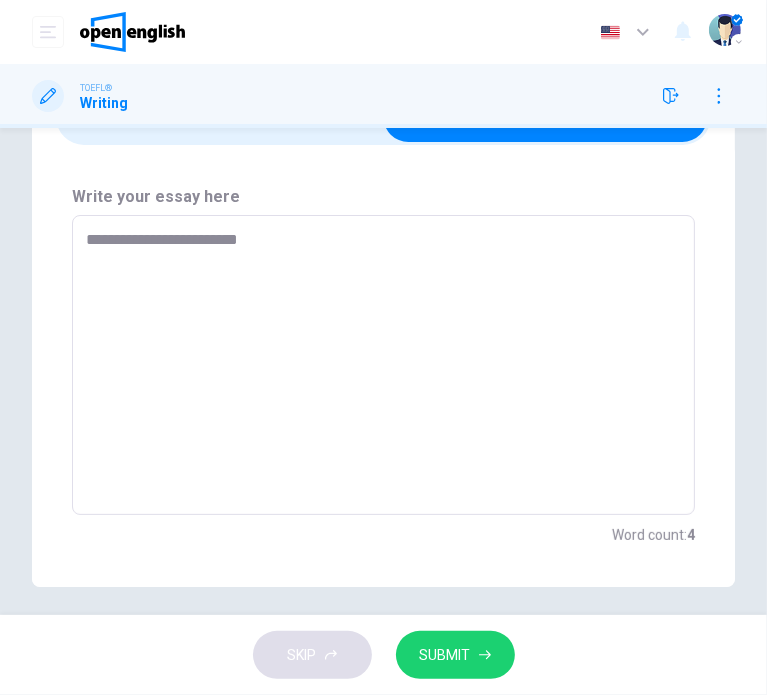 type on "**********" 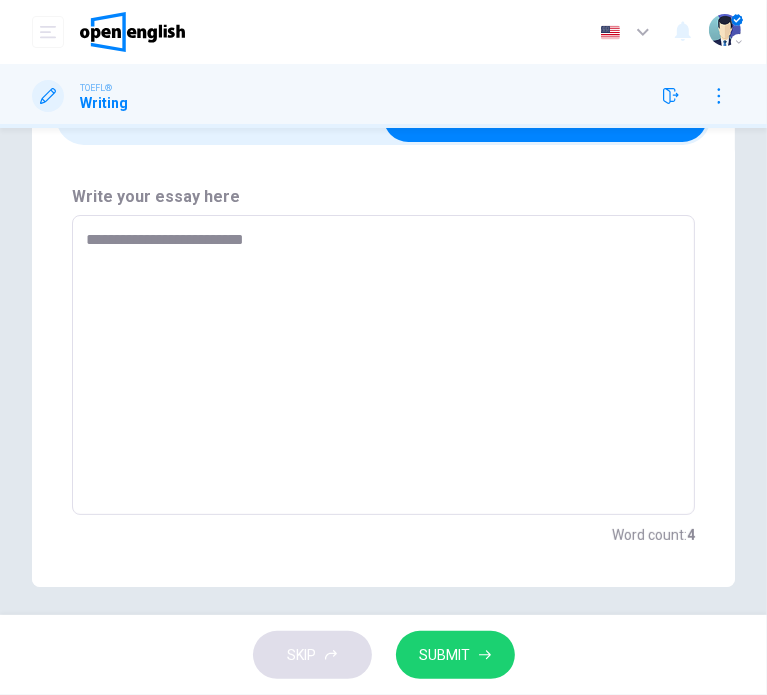 type on "*" 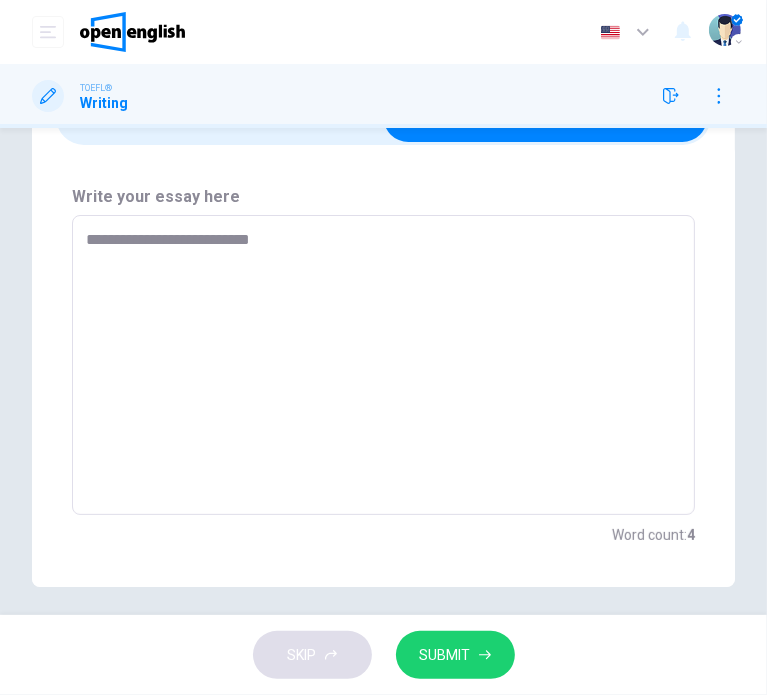 type on "*" 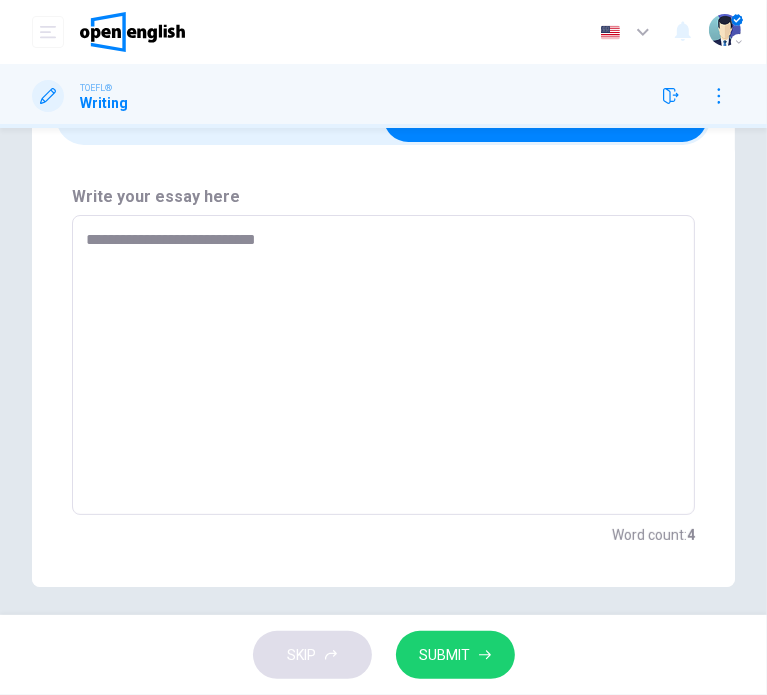 type on "*" 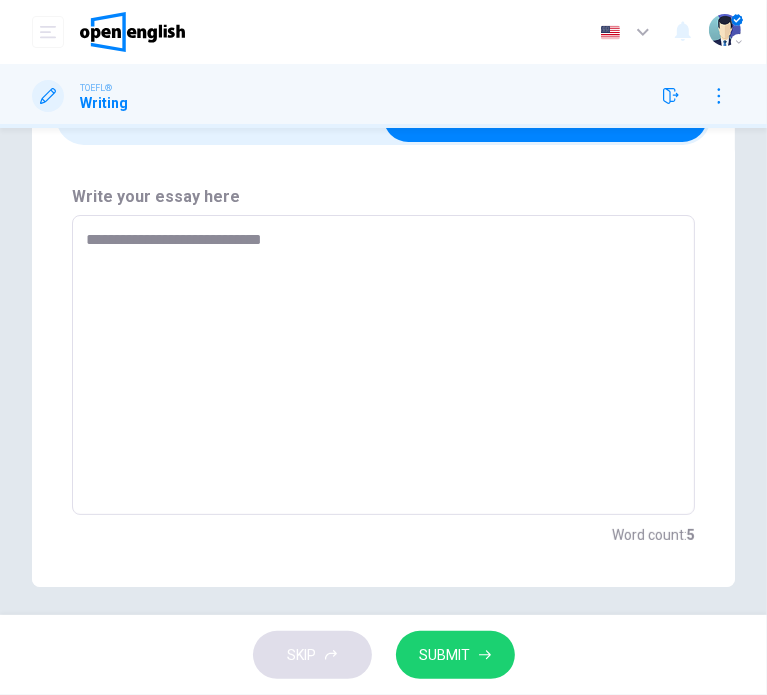type on "**********" 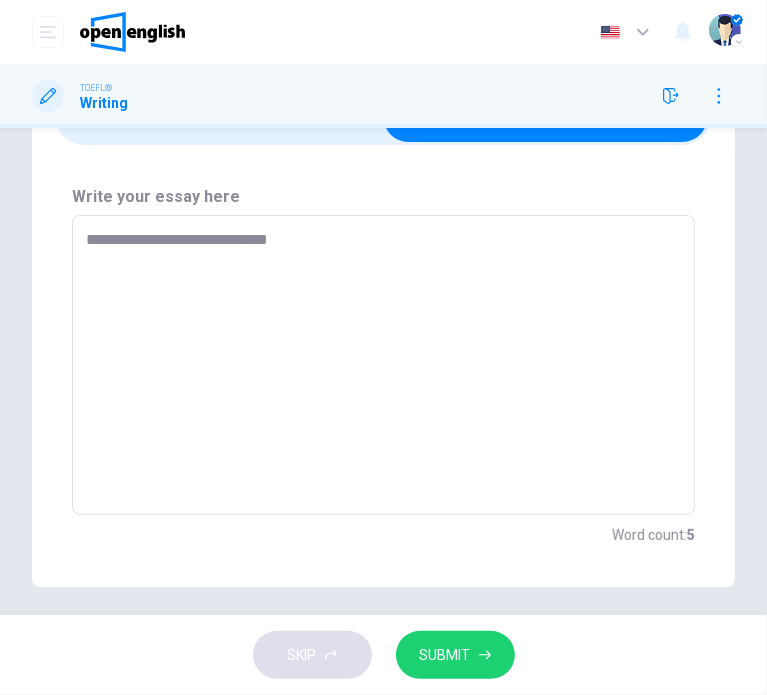 type on "*" 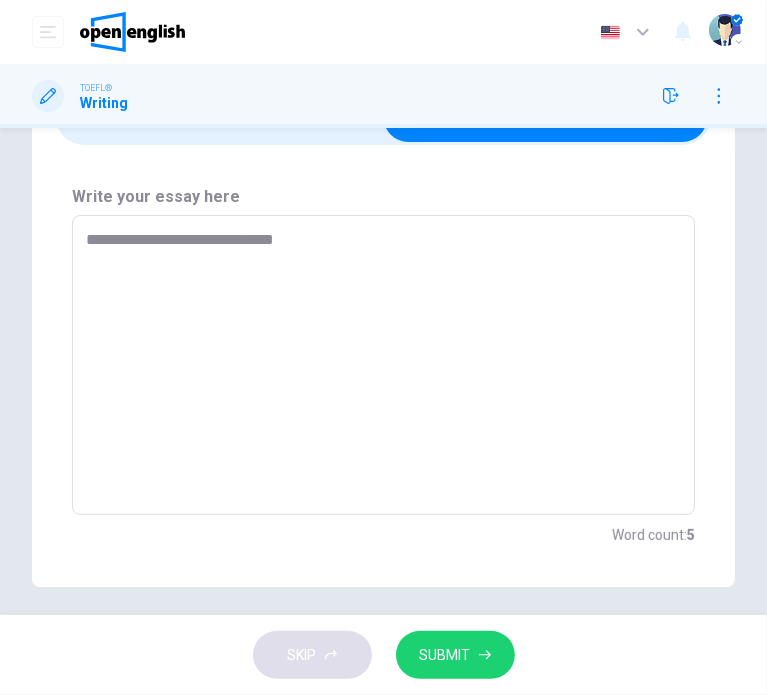 type on "*" 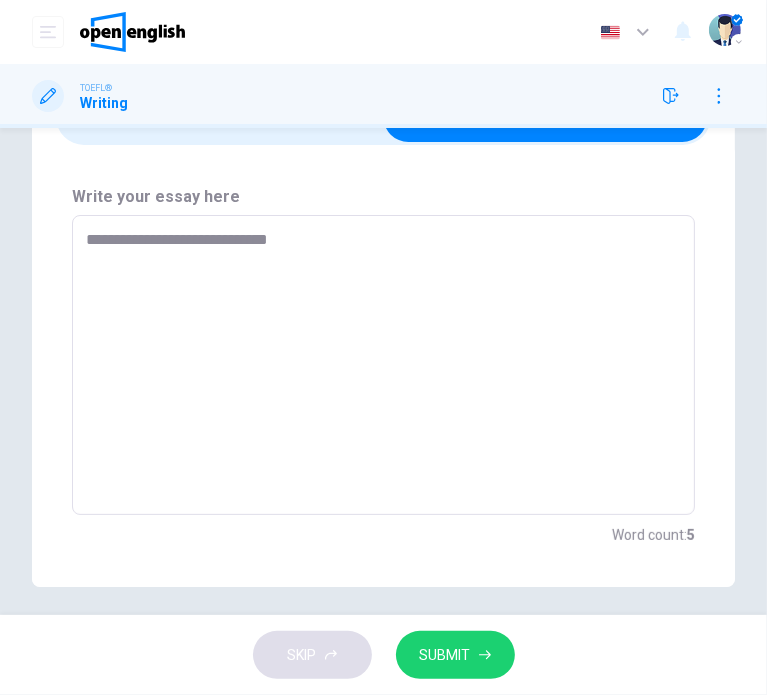 type on "*" 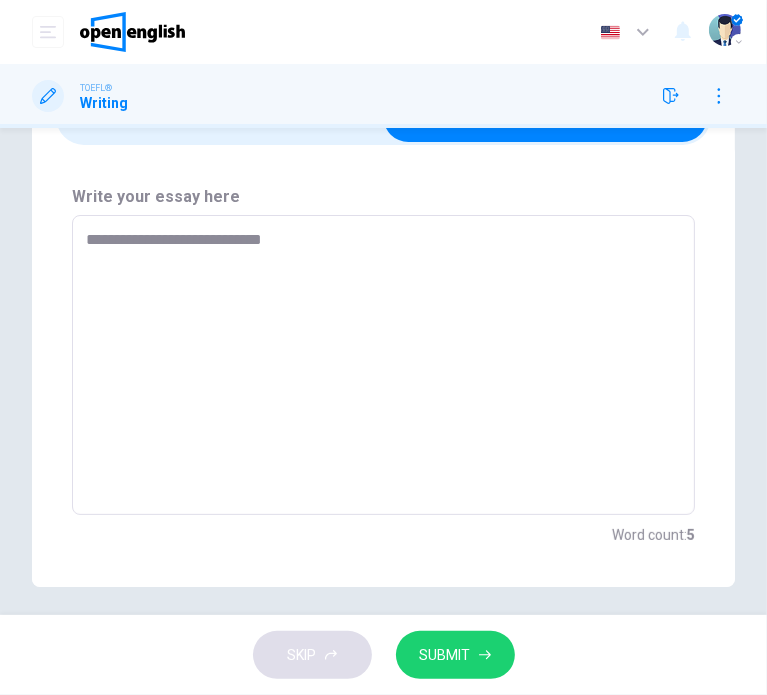 type on "*" 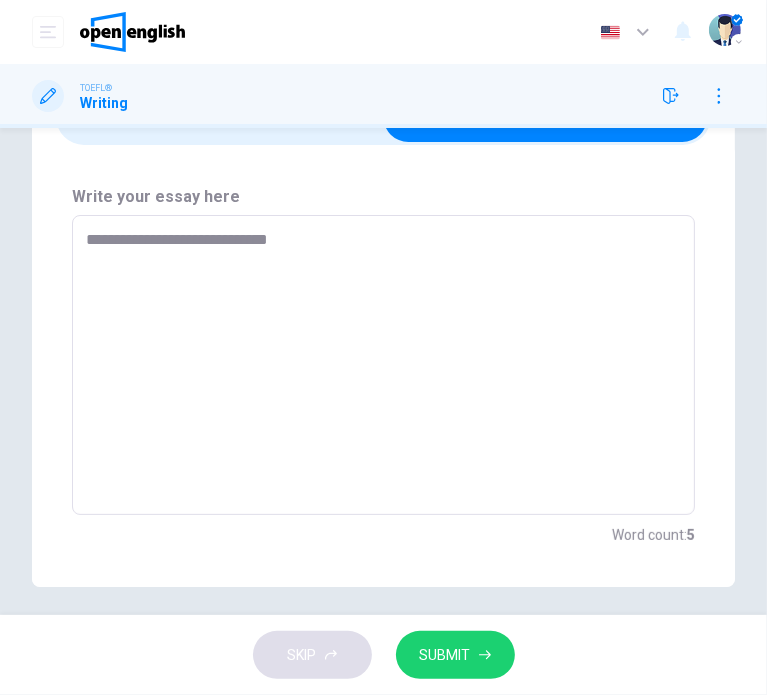 type on "**********" 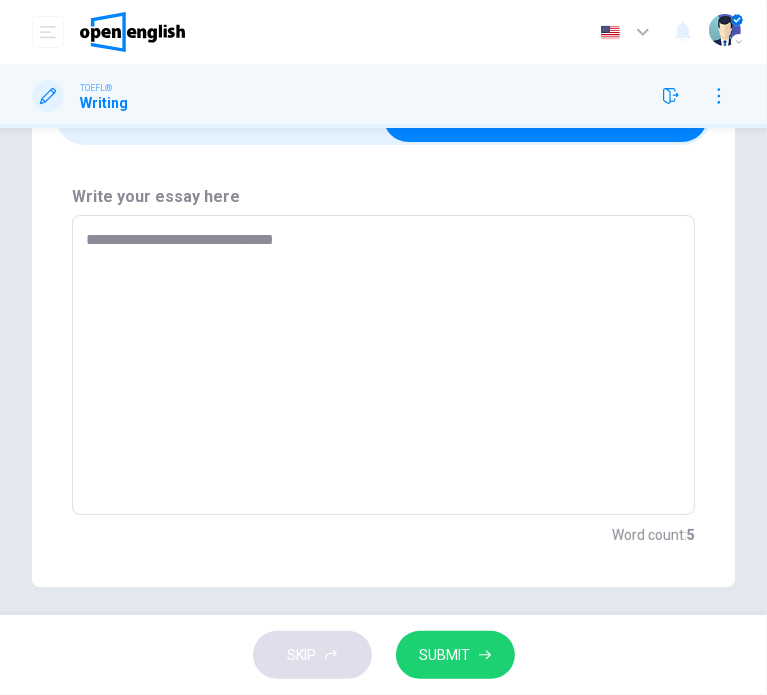 type on "*" 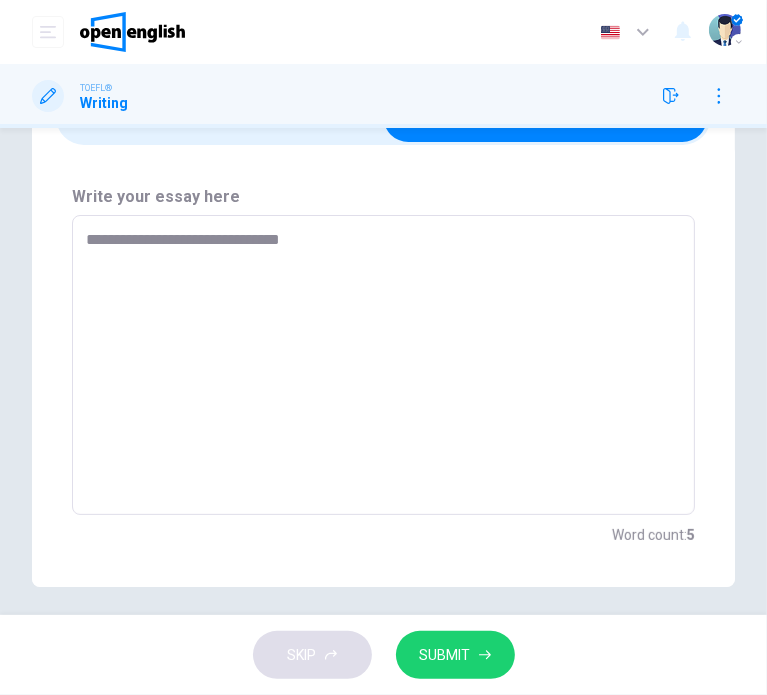 type on "*" 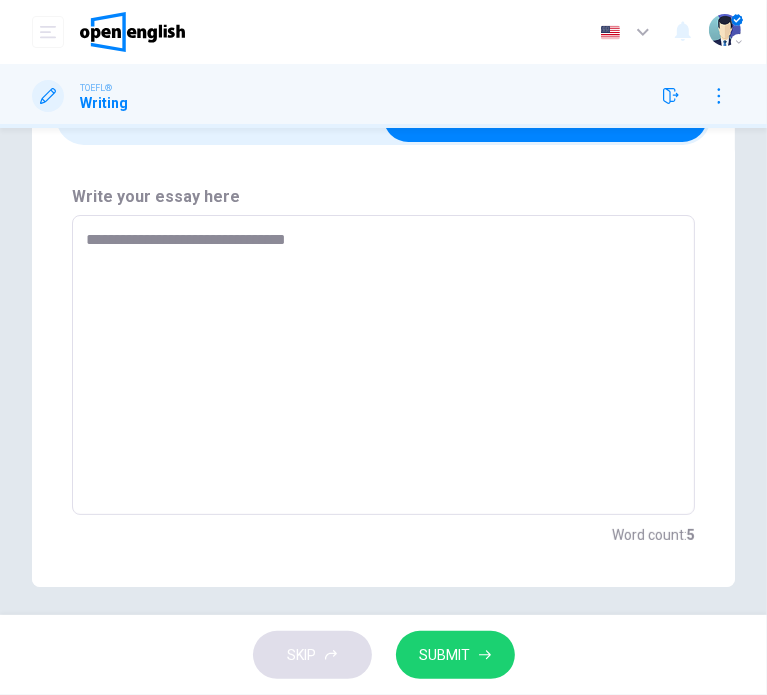 type on "**********" 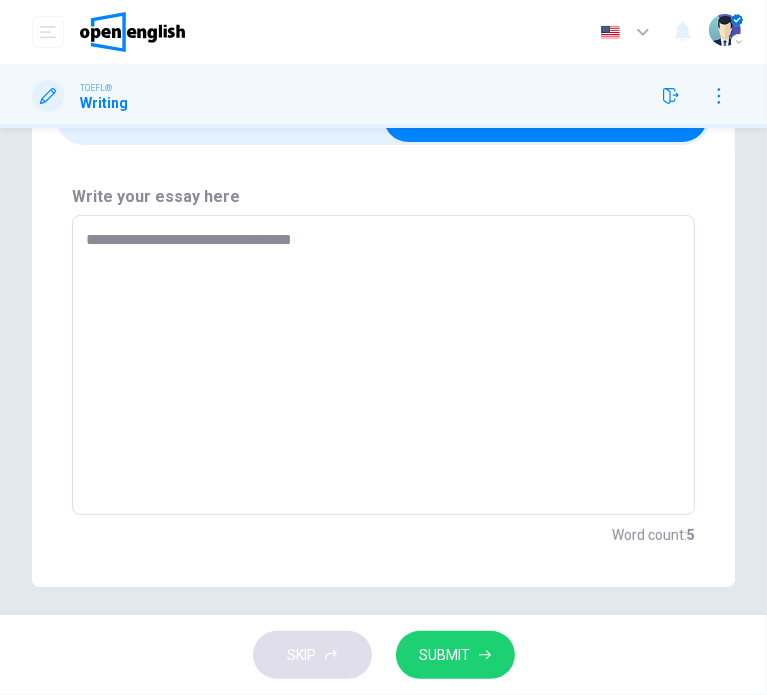 type on "*" 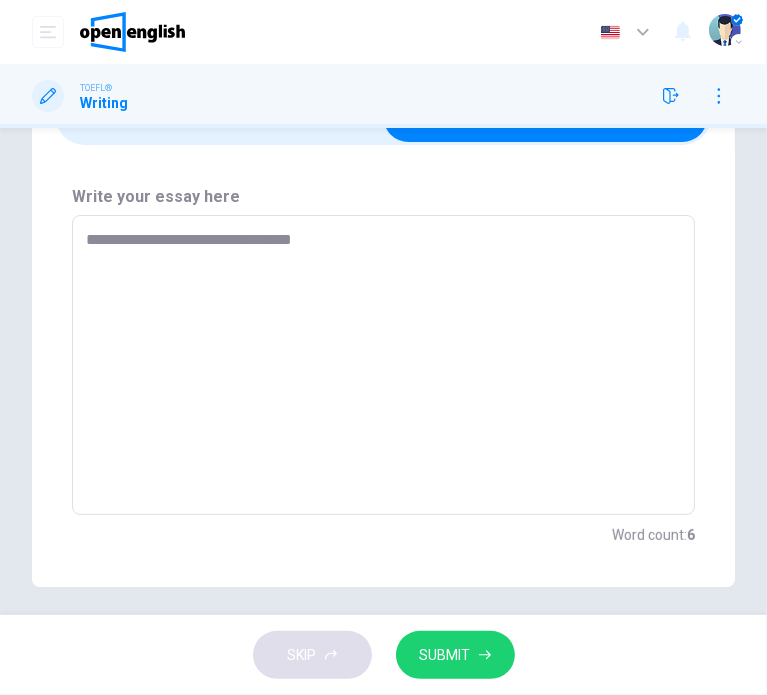 type on "**********" 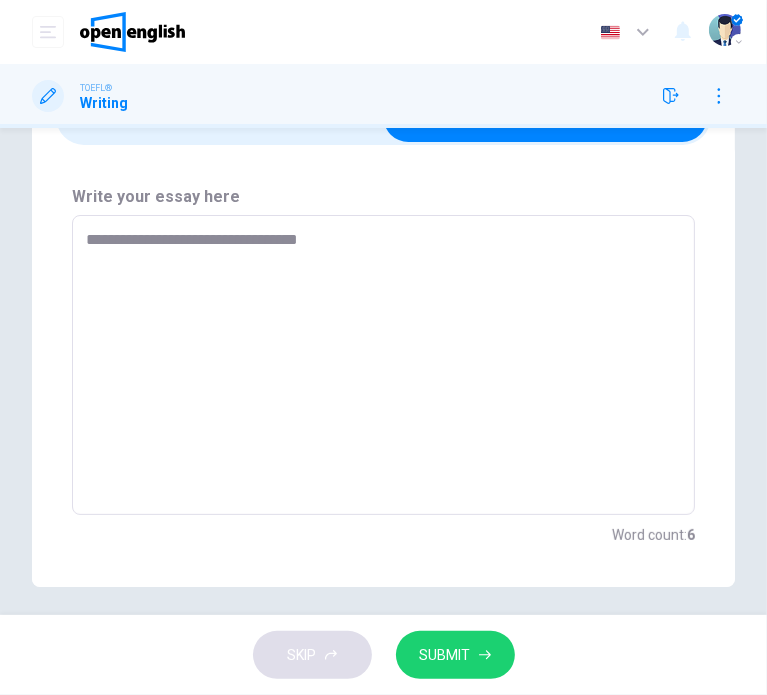type on "*" 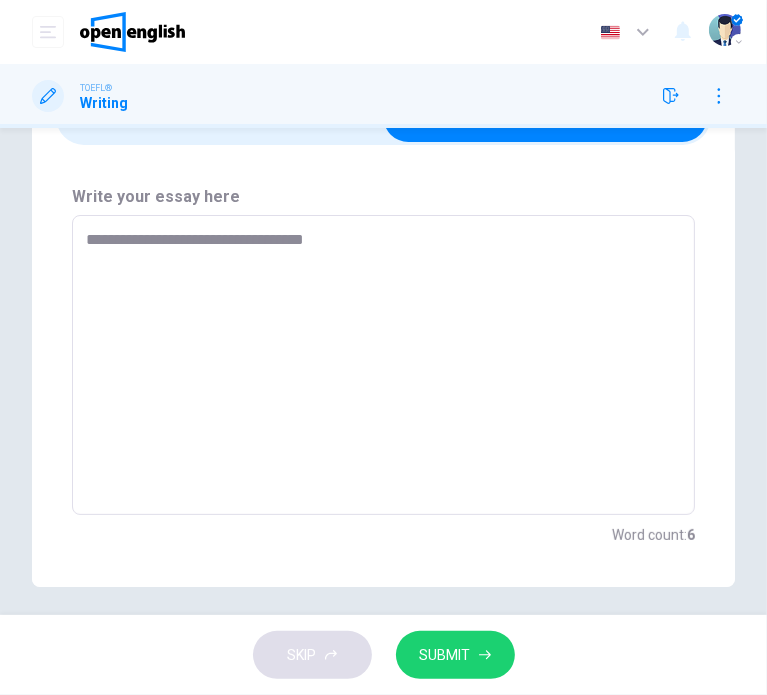 type on "*" 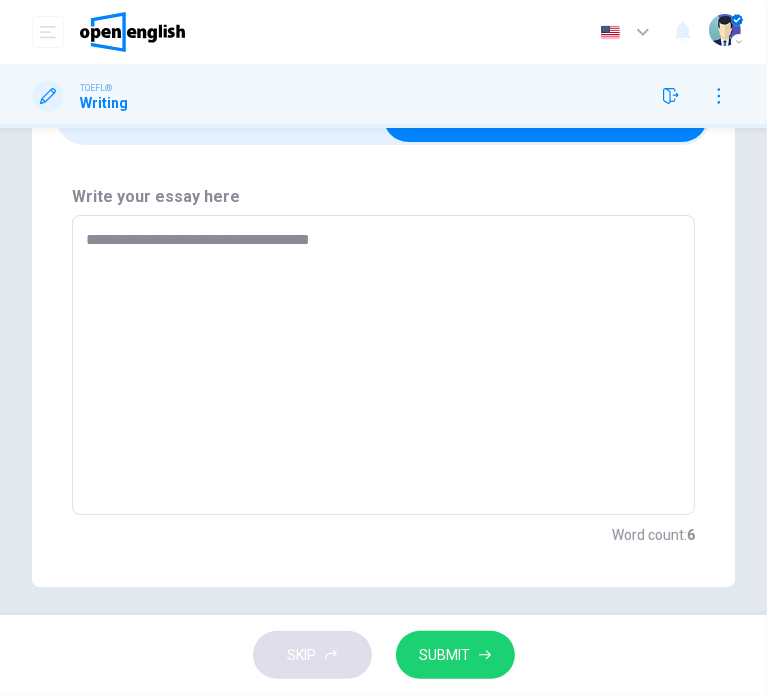 type on "*" 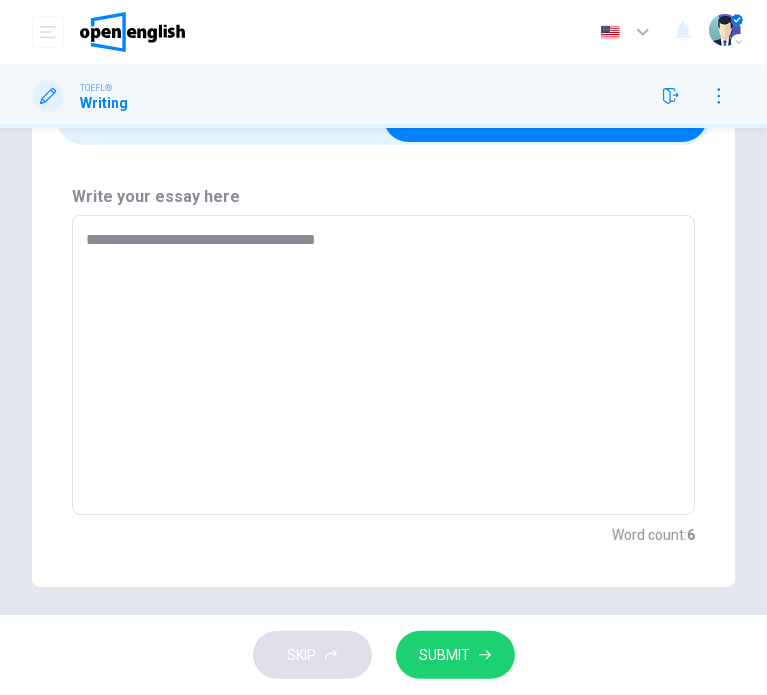 type on "*" 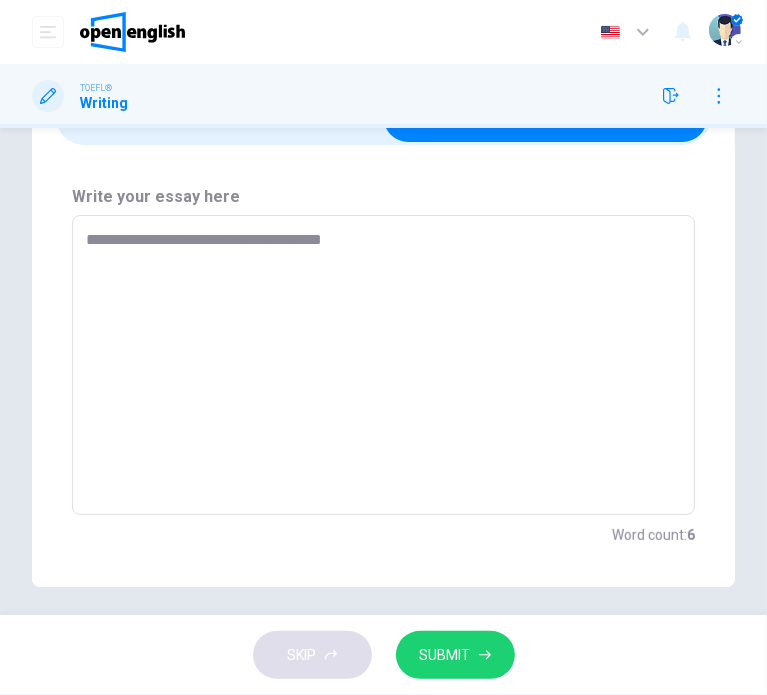 type on "**********" 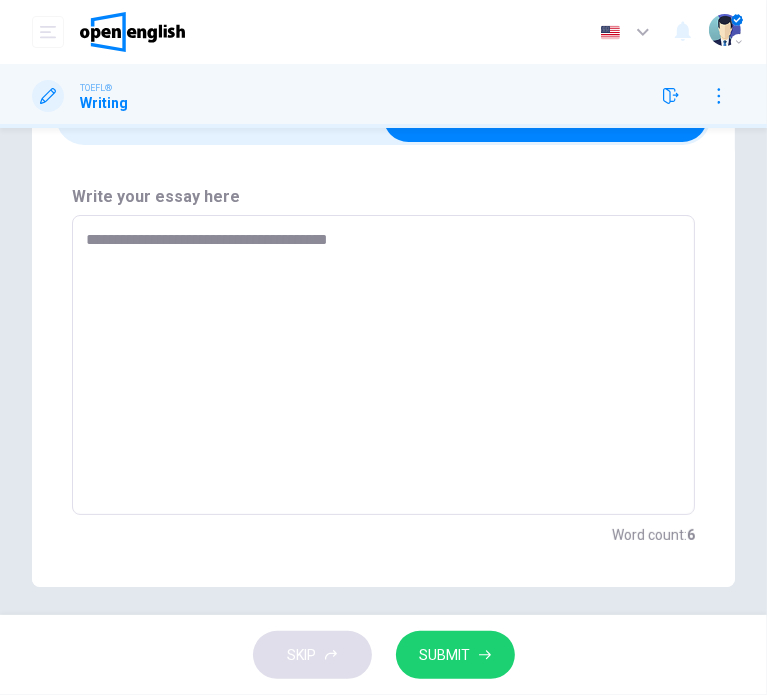 type on "*" 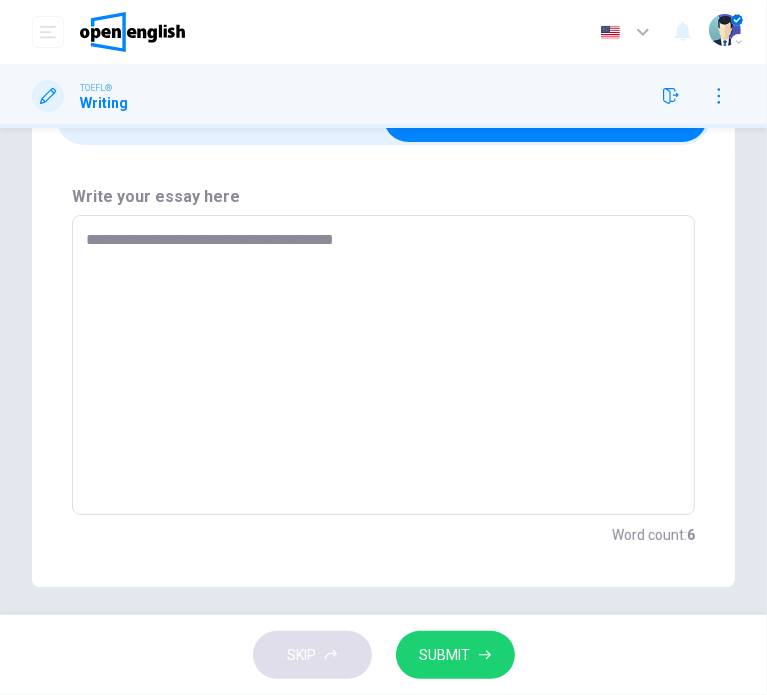 type on "*" 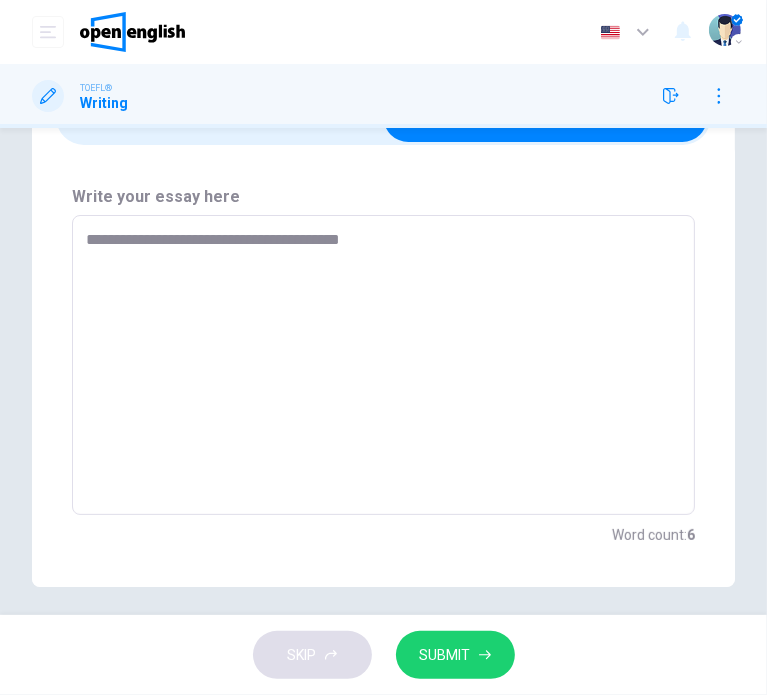 type on "*" 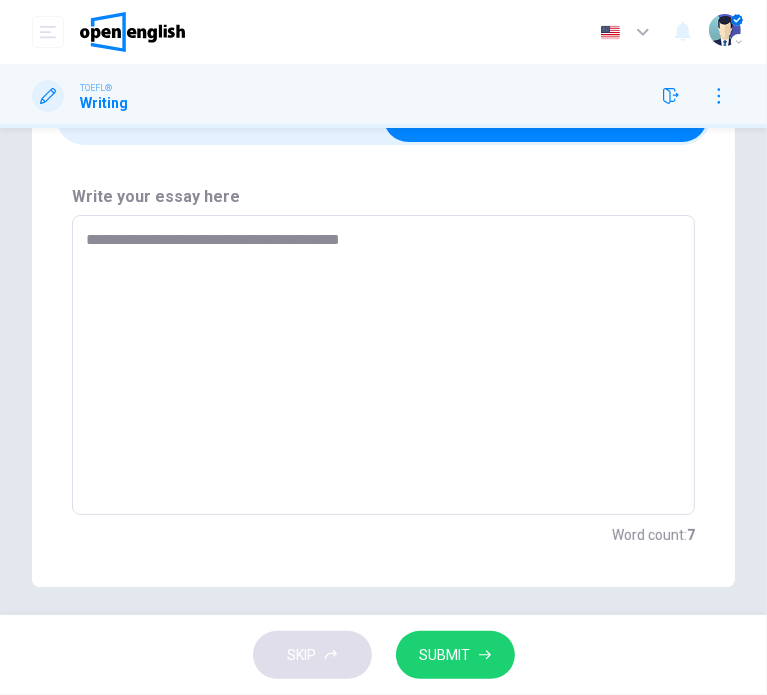 type on "**********" 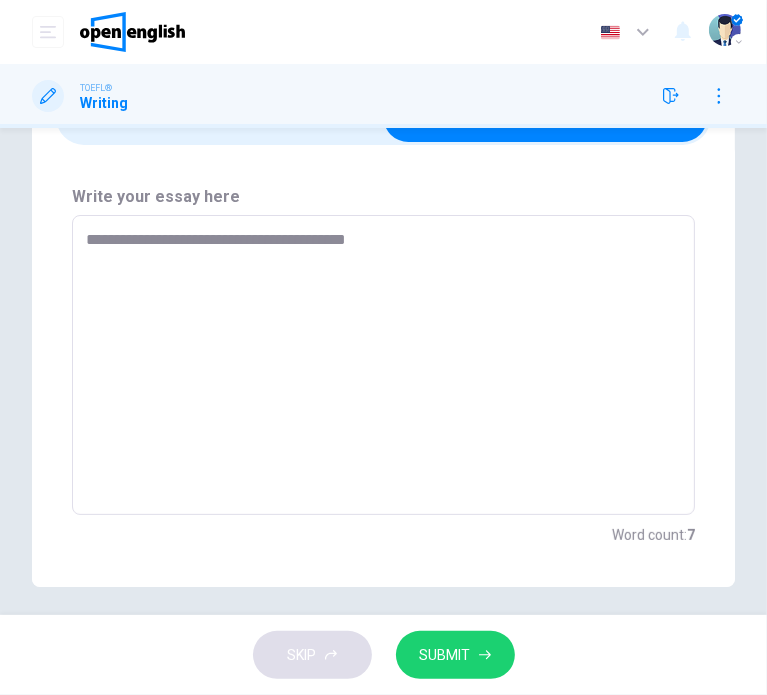 type on "*" 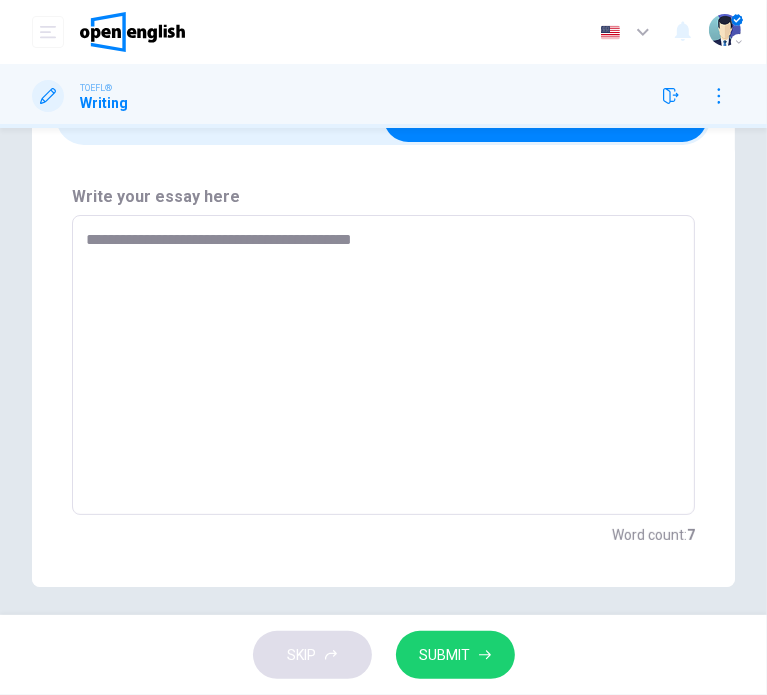 type on "*" 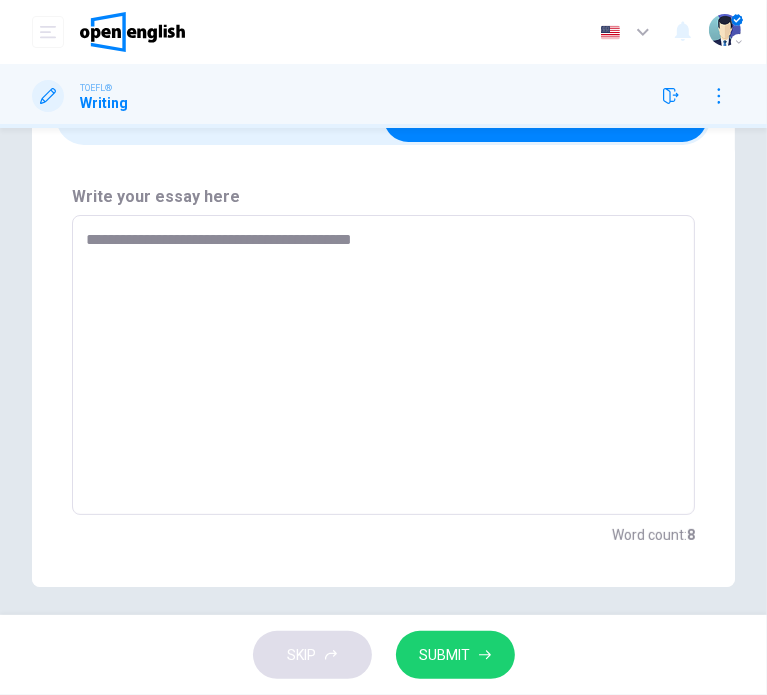 type on "**********" 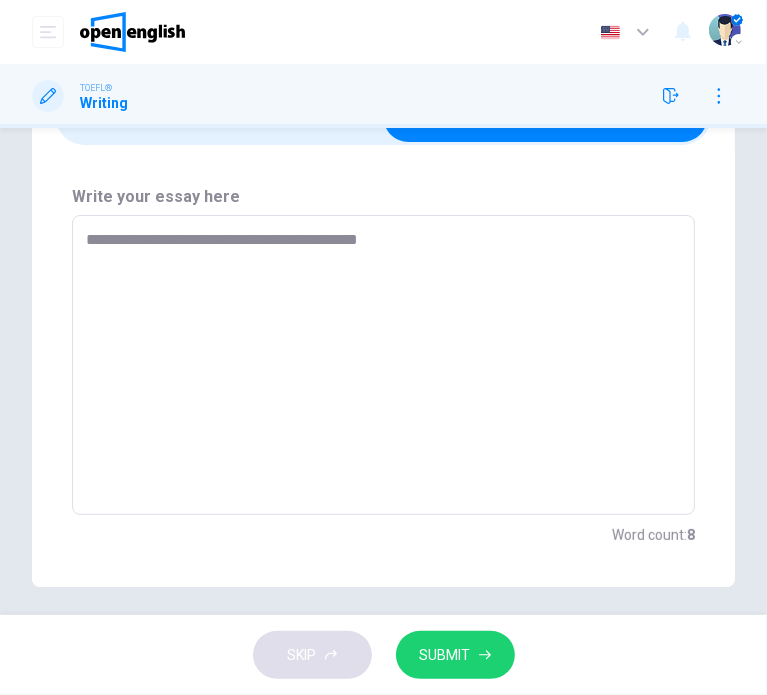 type on "*" 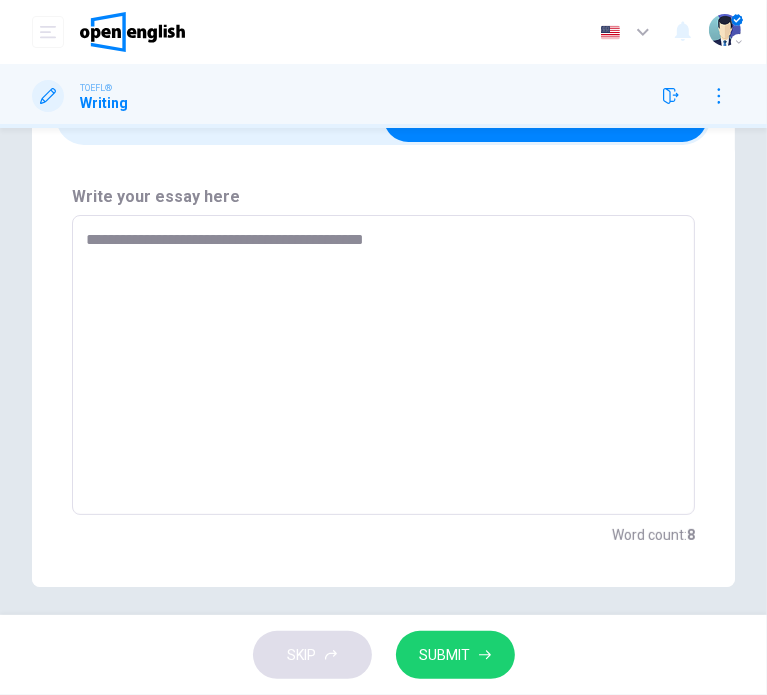 type on "*" 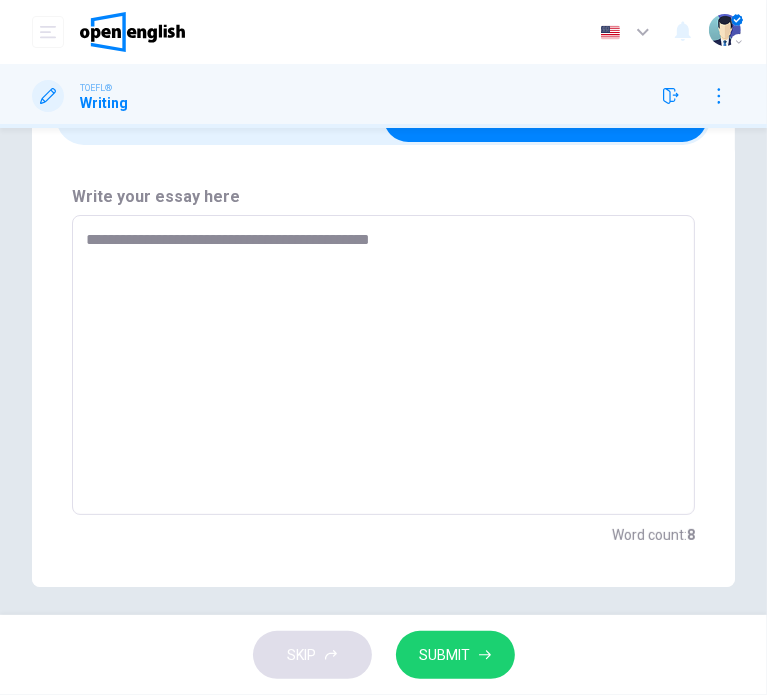 type on "*" 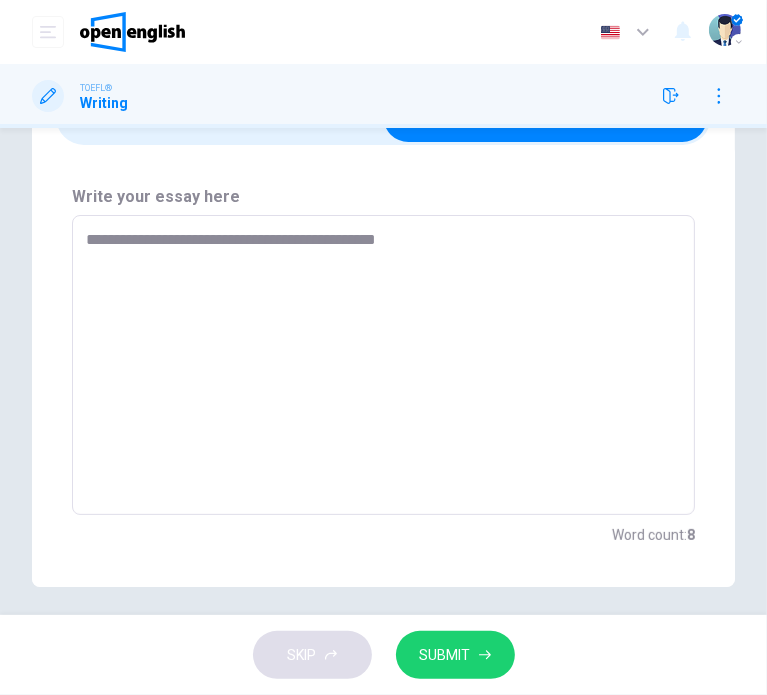 type on "**********" 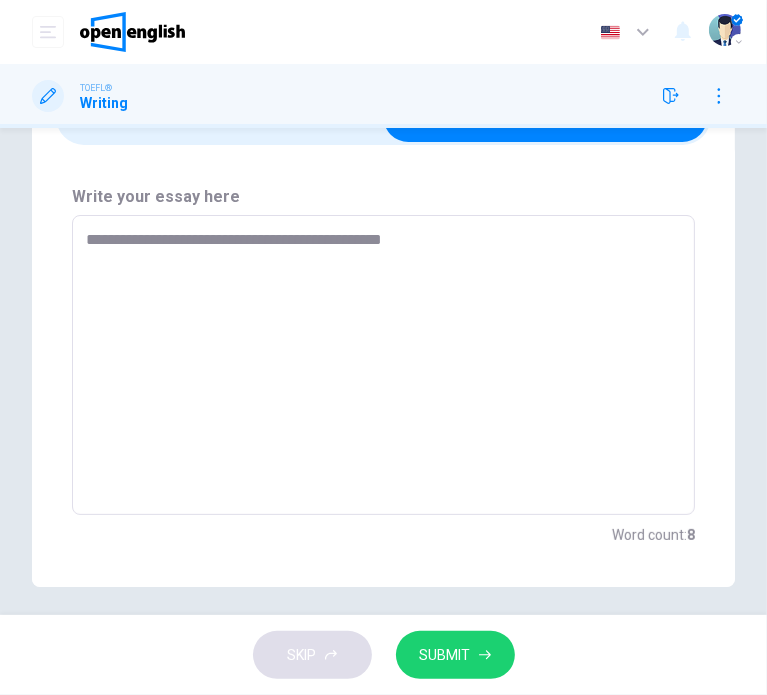 type on "*" 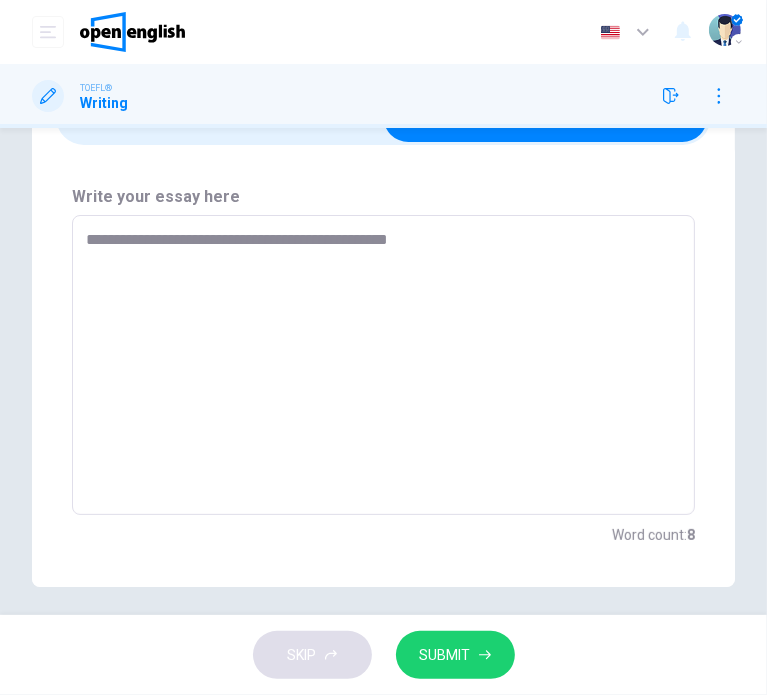 type on "*" 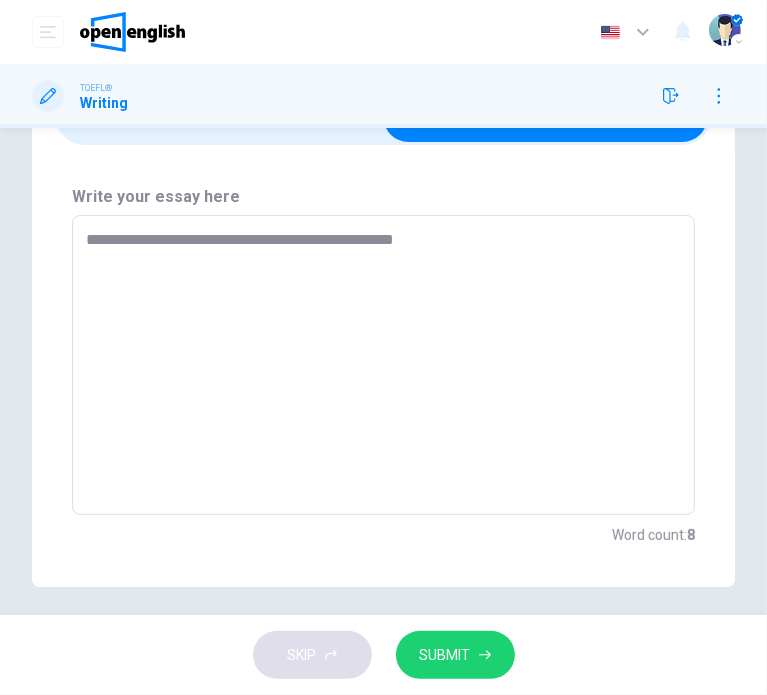 type on "*" 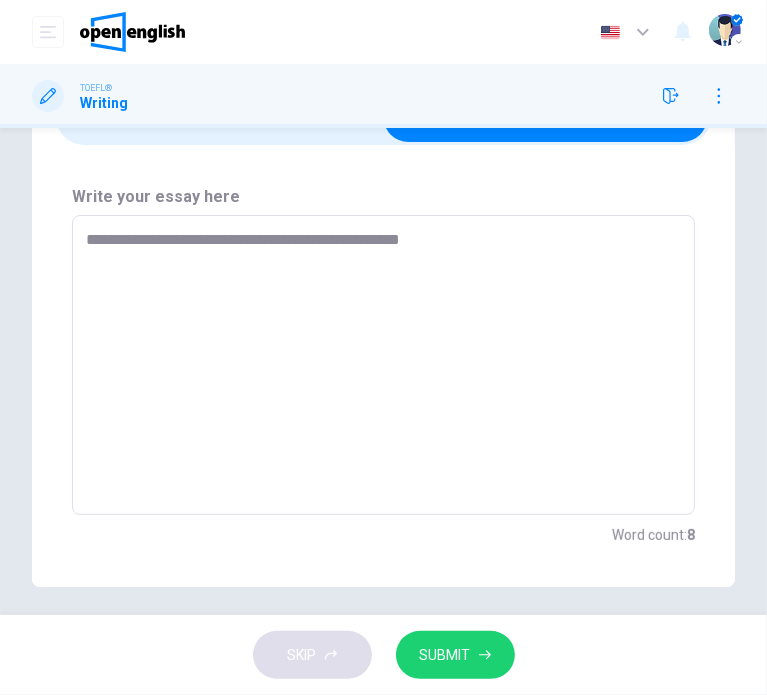 type on "**********" 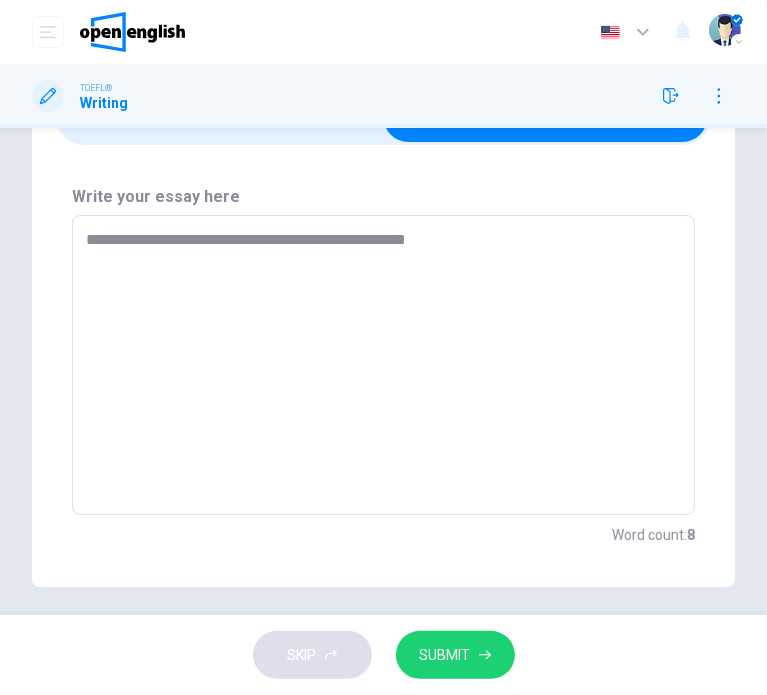 type on "*" 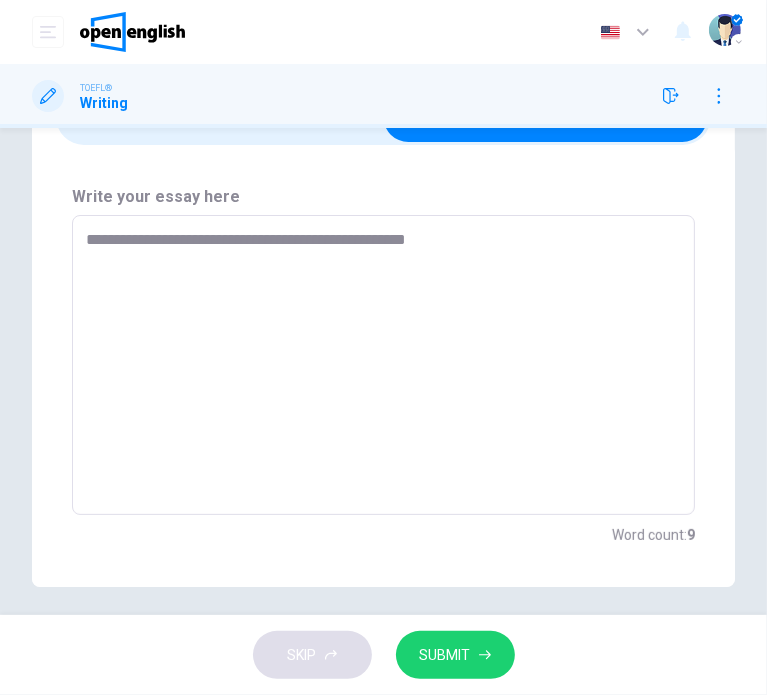 type on "**********" 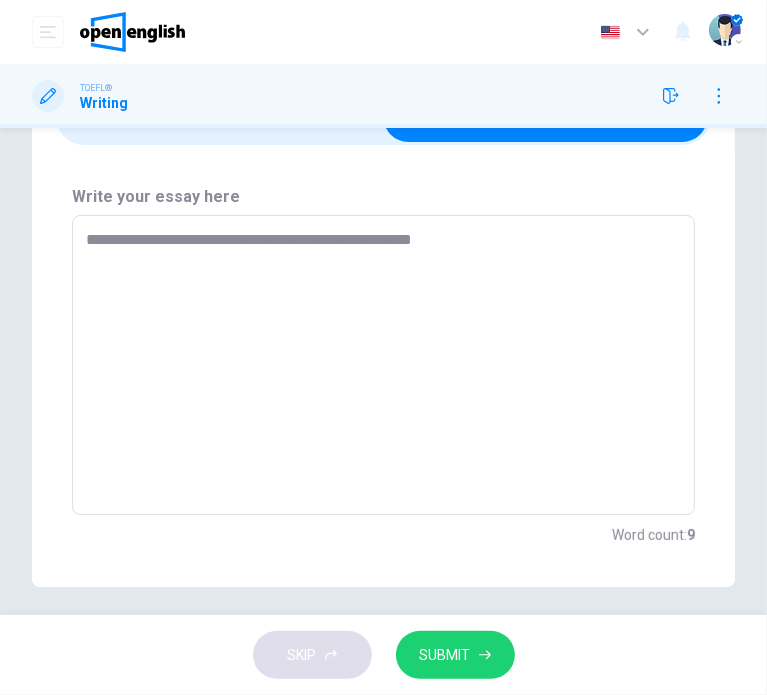 type on "**********" 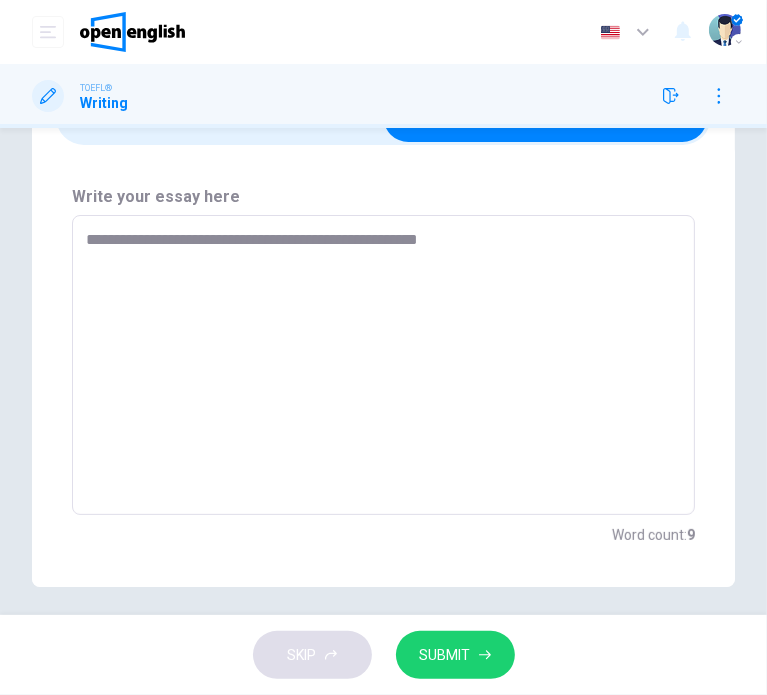 type on "*" 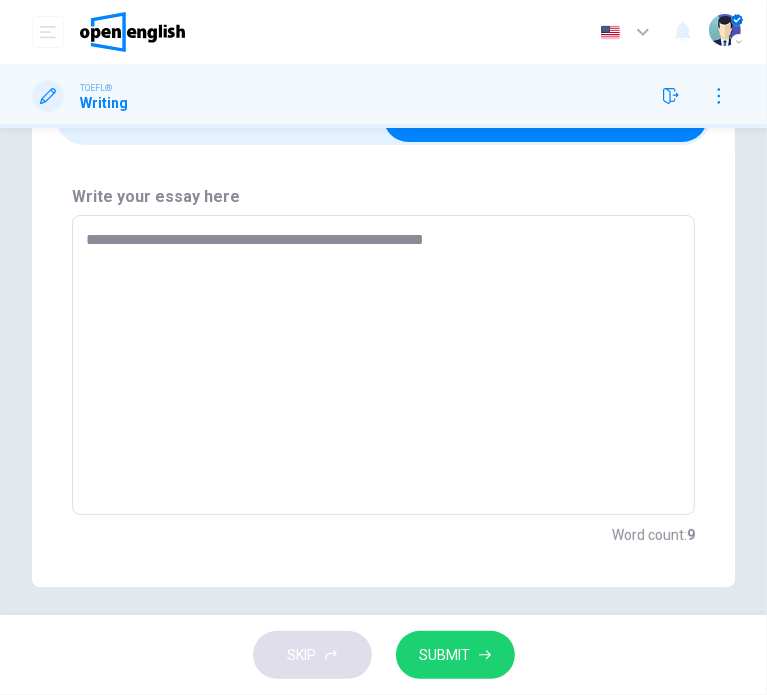 type on "**********" 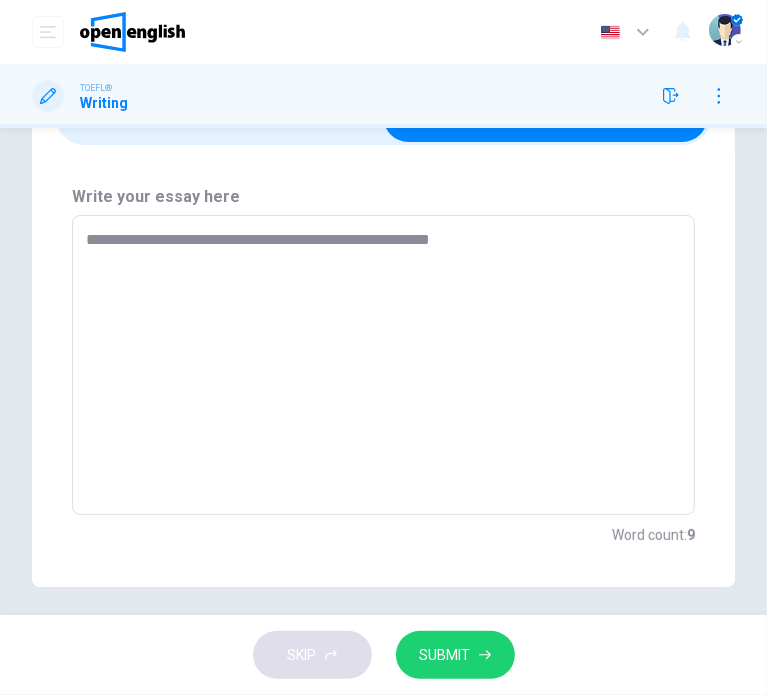 type on "**********" 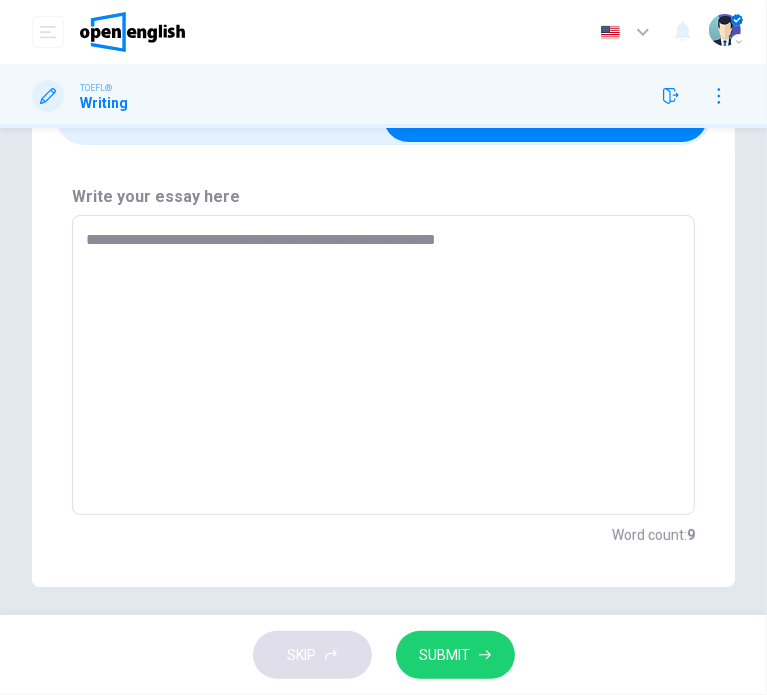 type on "*" 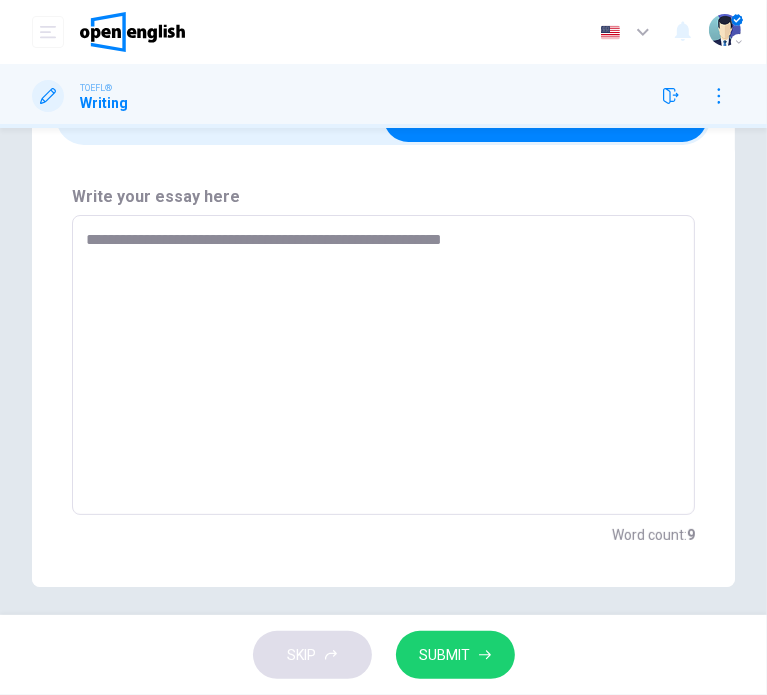 type on "*" 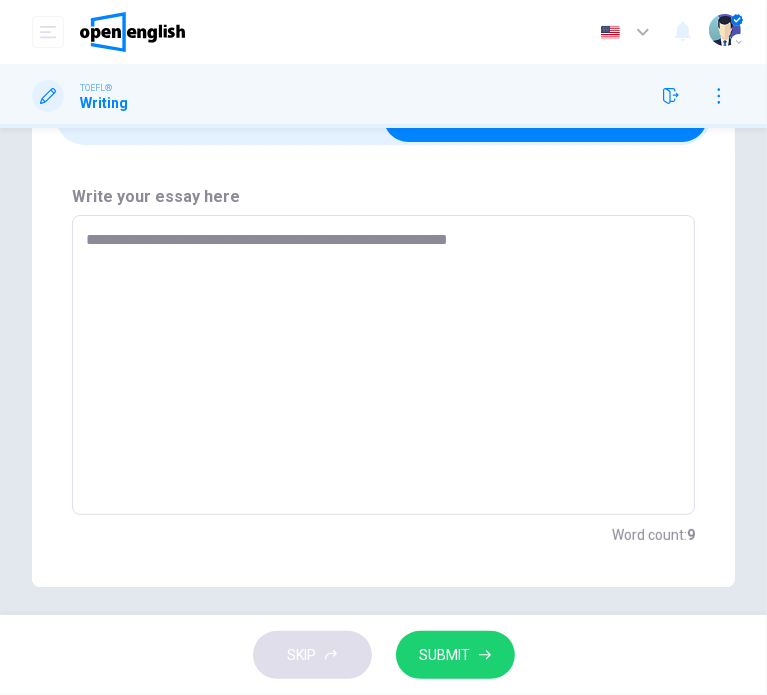 type on "*" 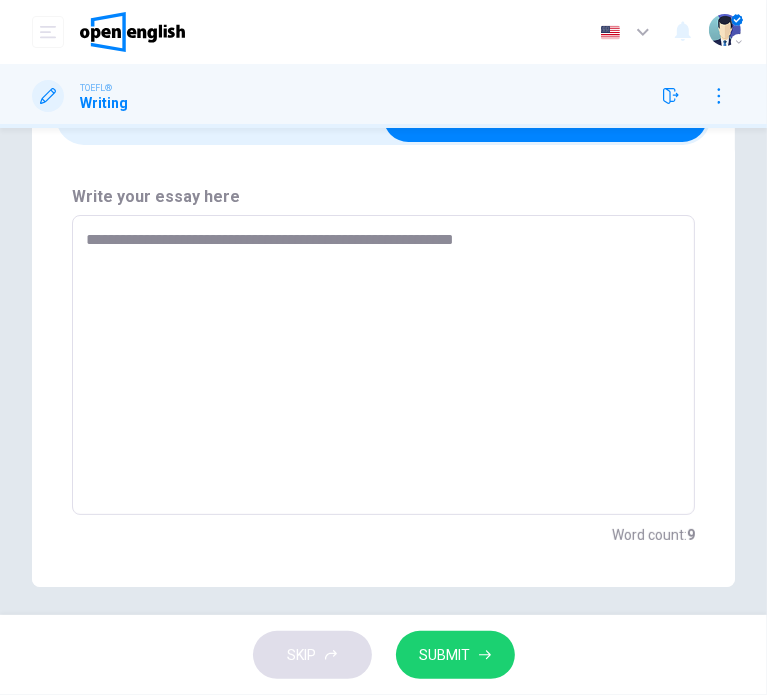 type on "*" 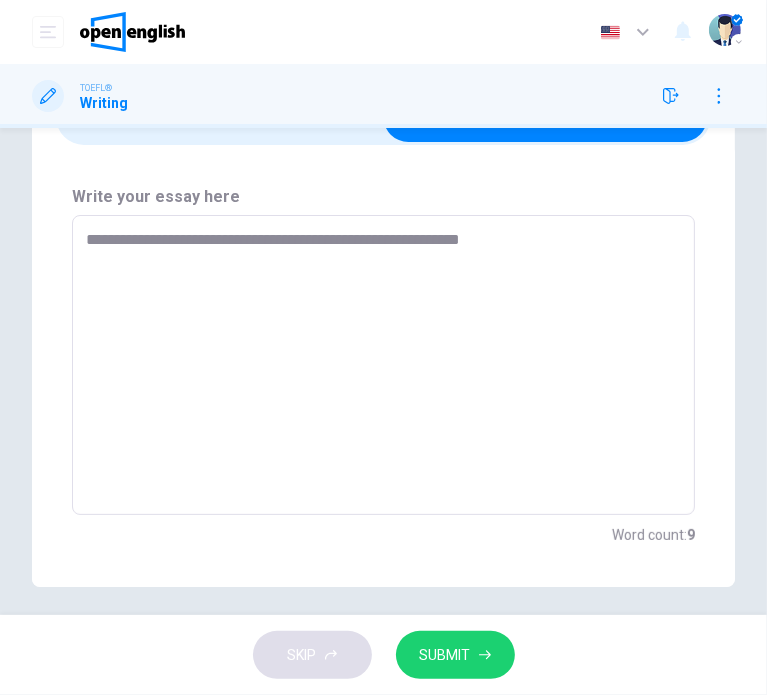 type on "*" 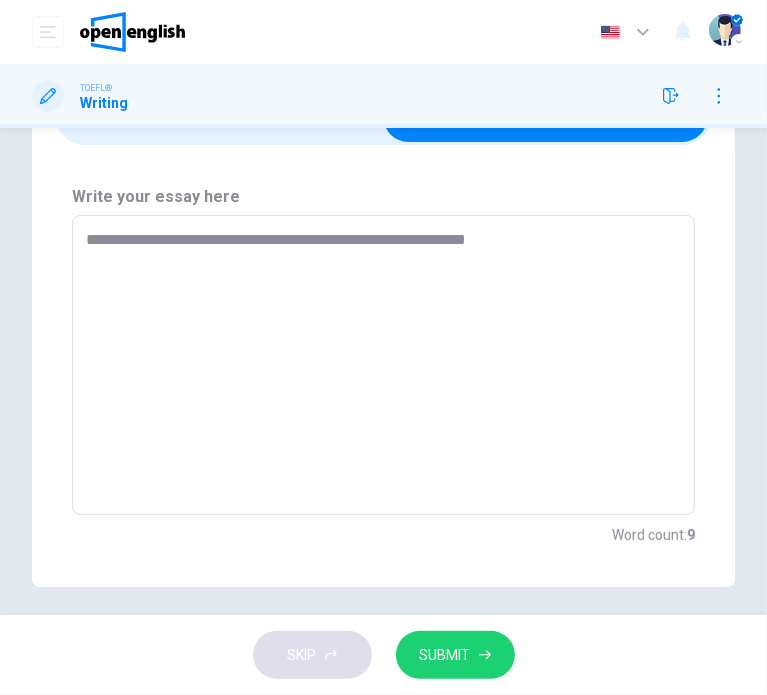 type on "*" 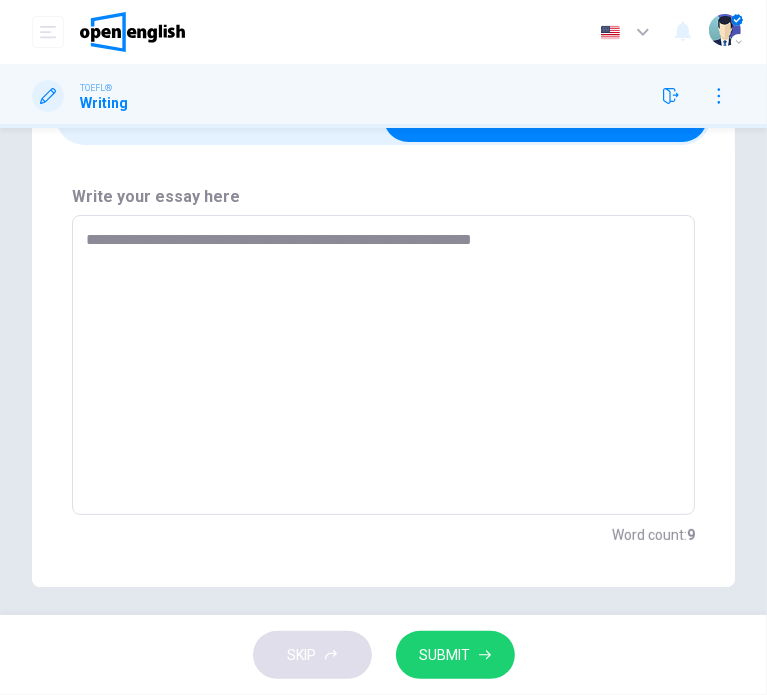 type on "*" 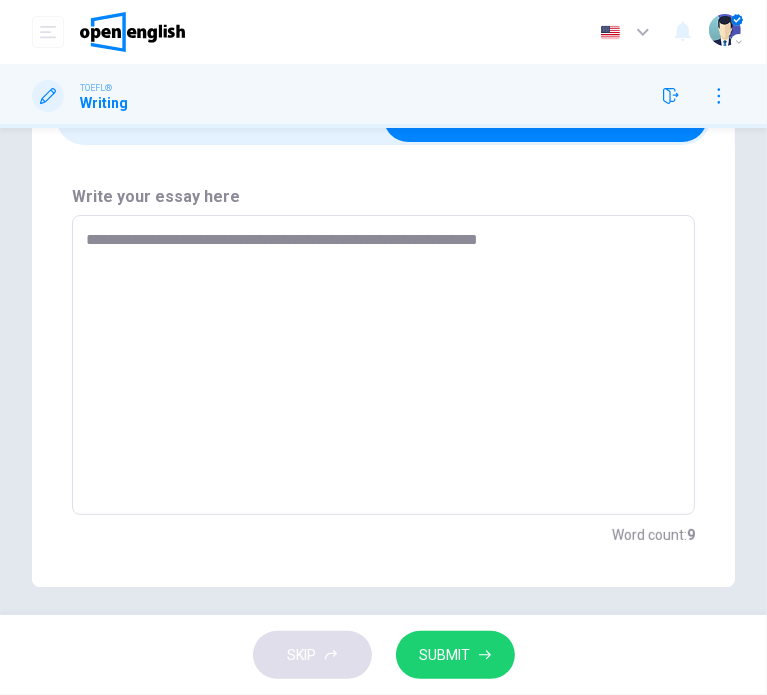 type on "**********" 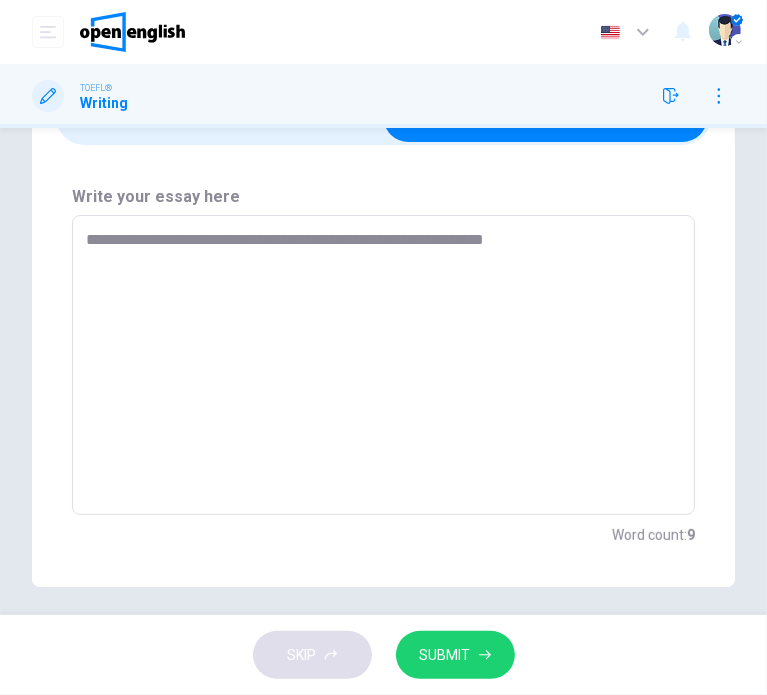 type on "**********" 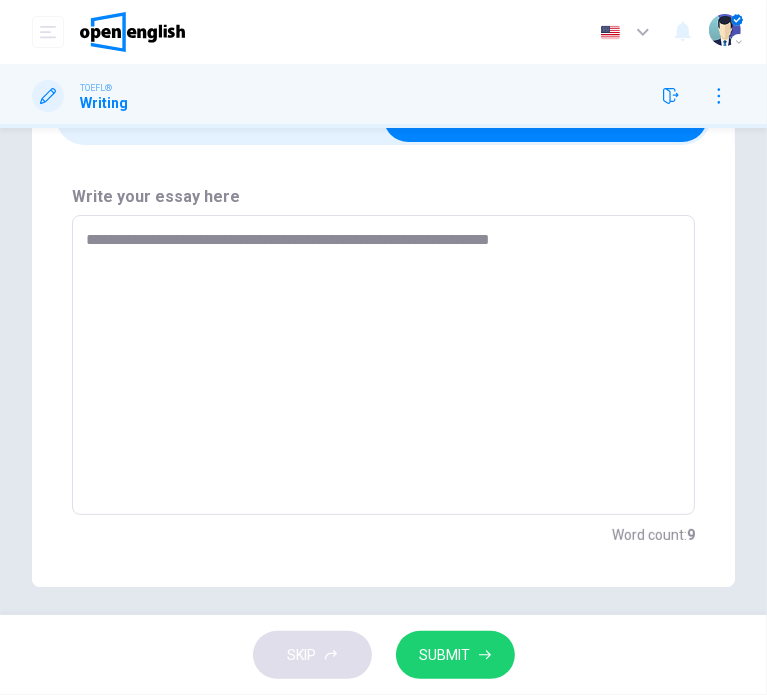 type on "*" 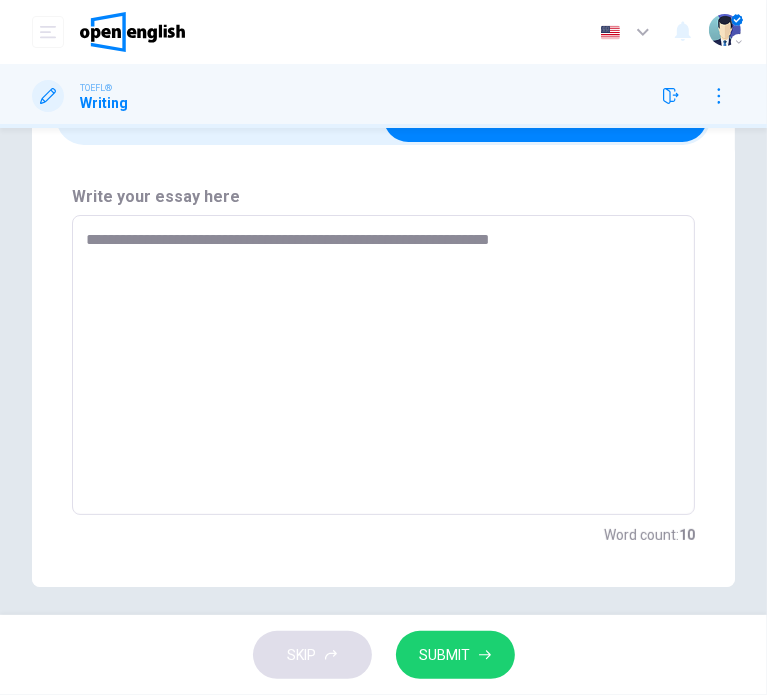 type on "**********" 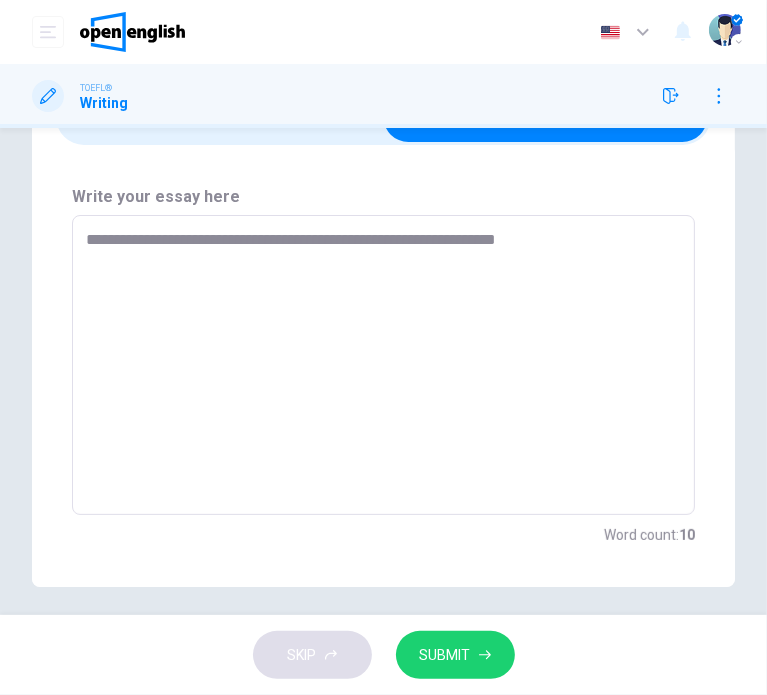 type on "*" 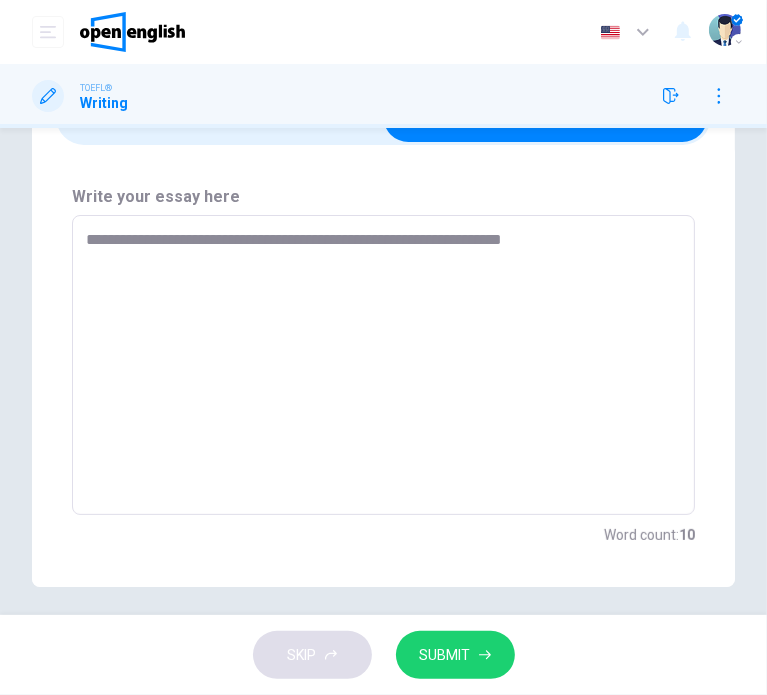 type on "*" 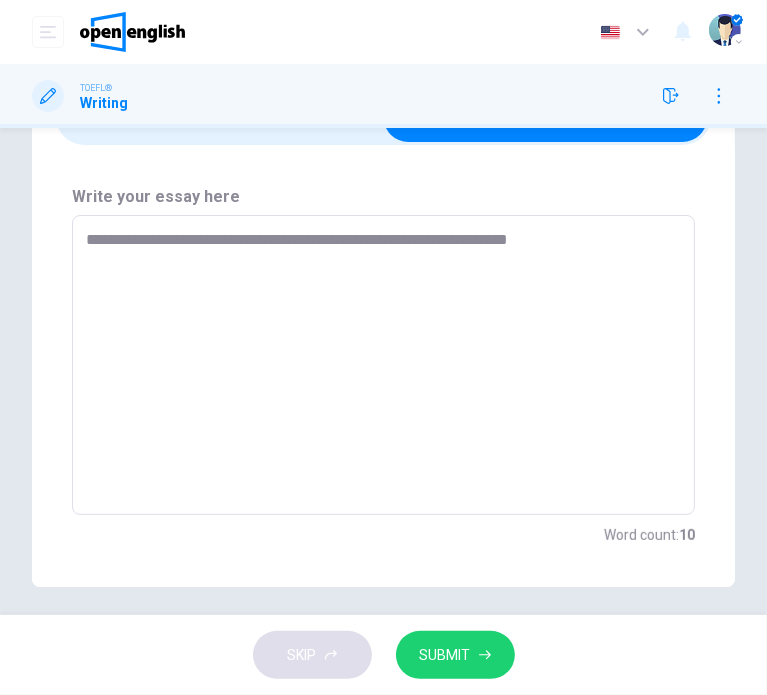 type on "*" 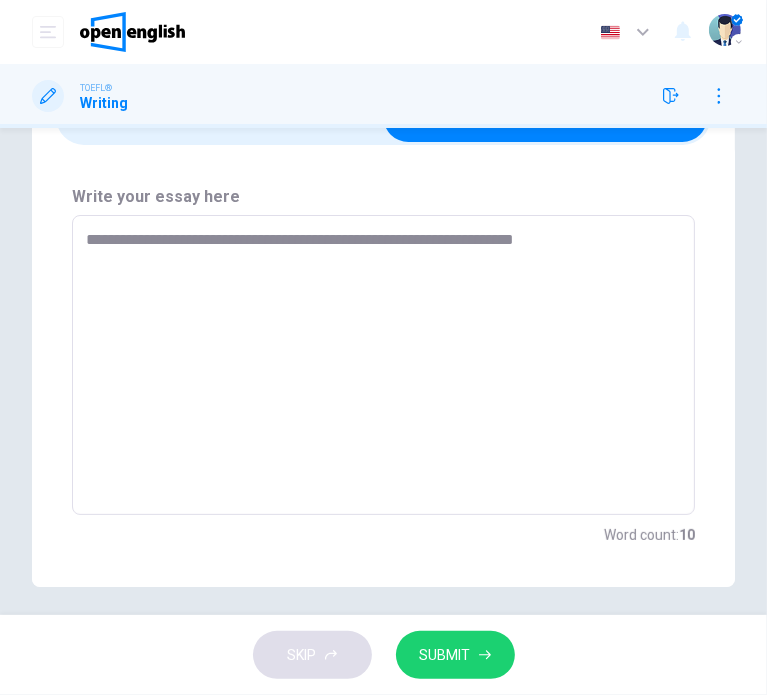 type on "**********" 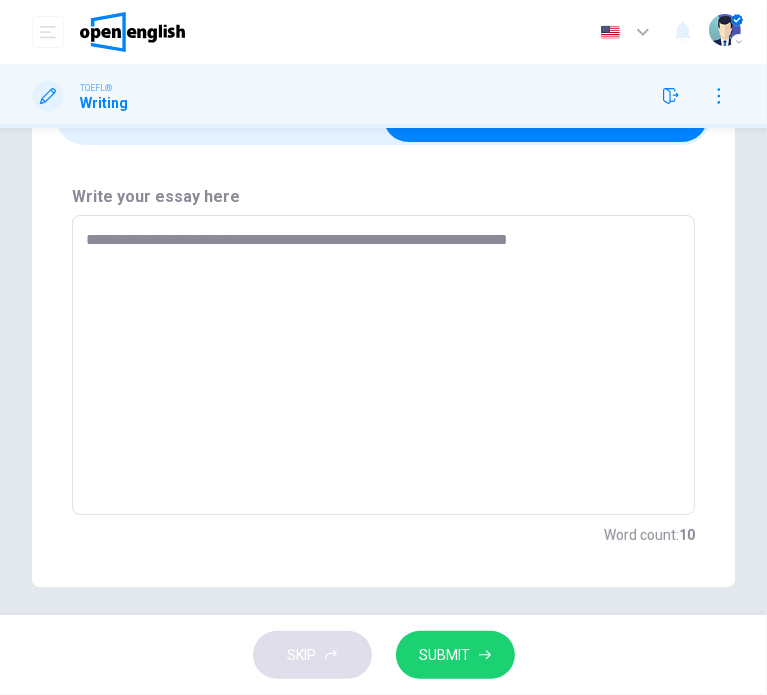 type on "*" 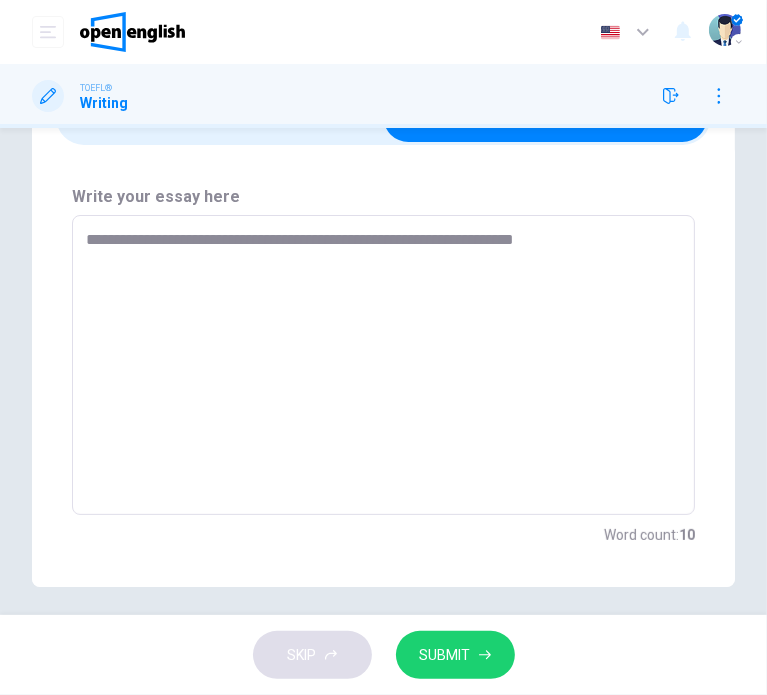 type on "*" 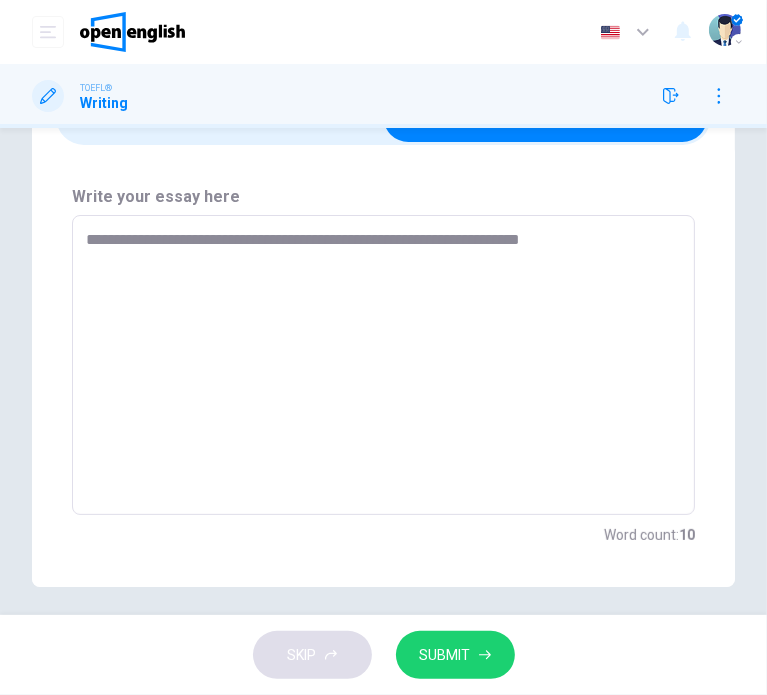 type on "*" 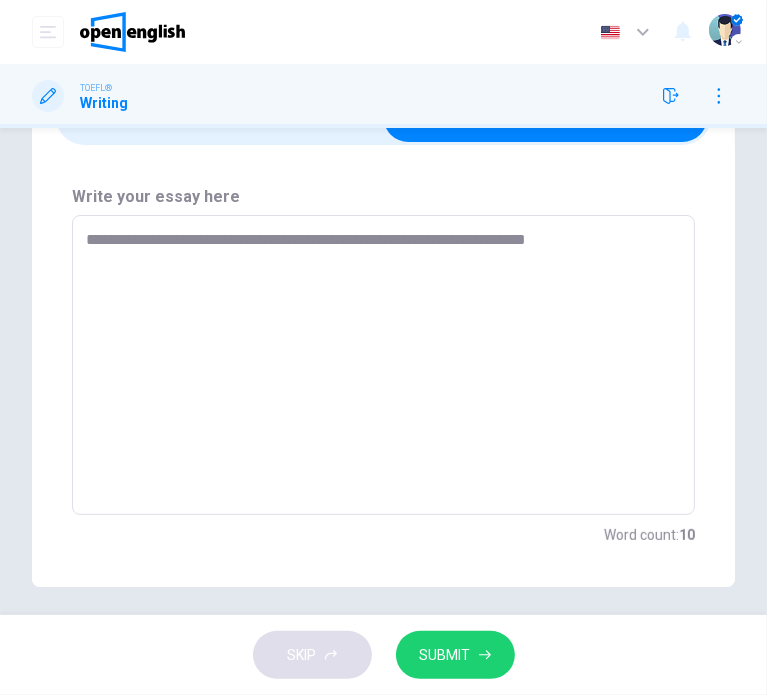 type on "*" 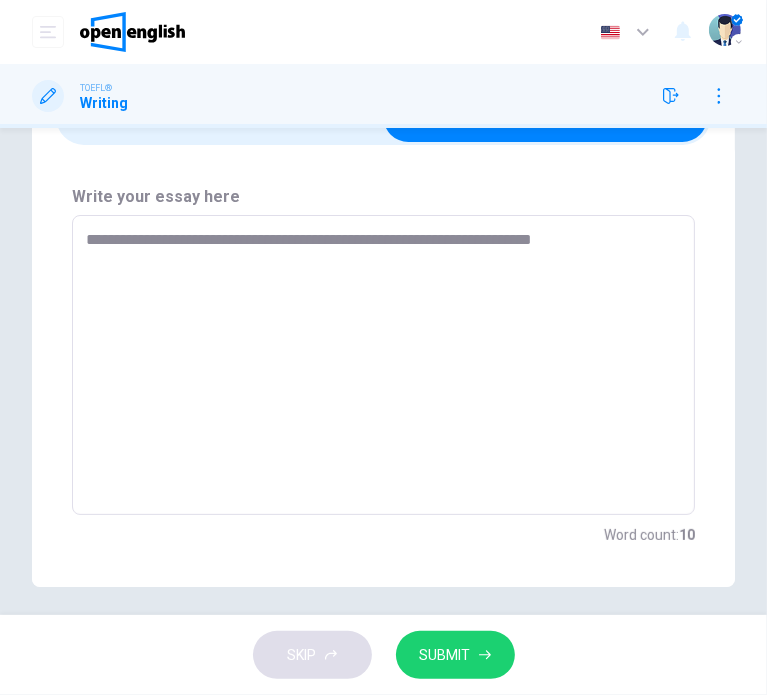 type on "*" 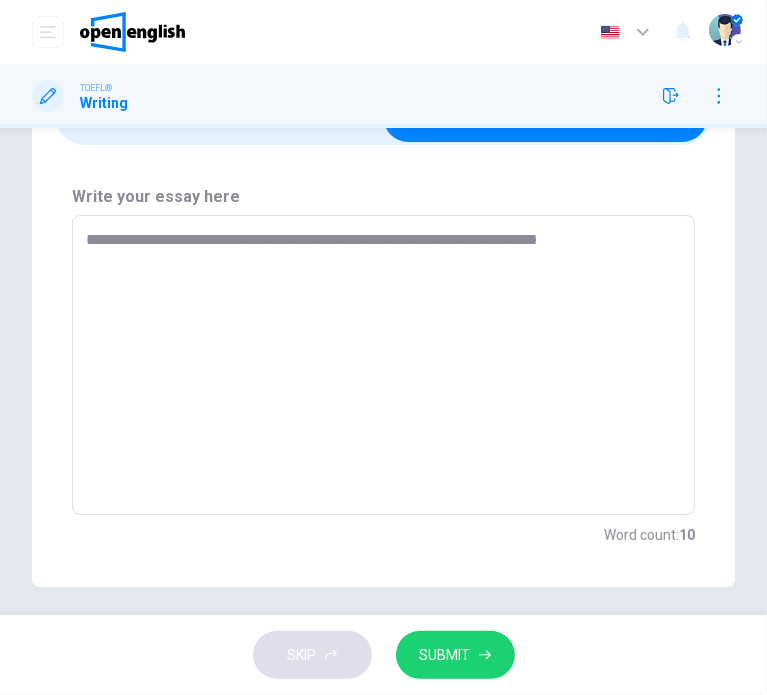 type on "**********" 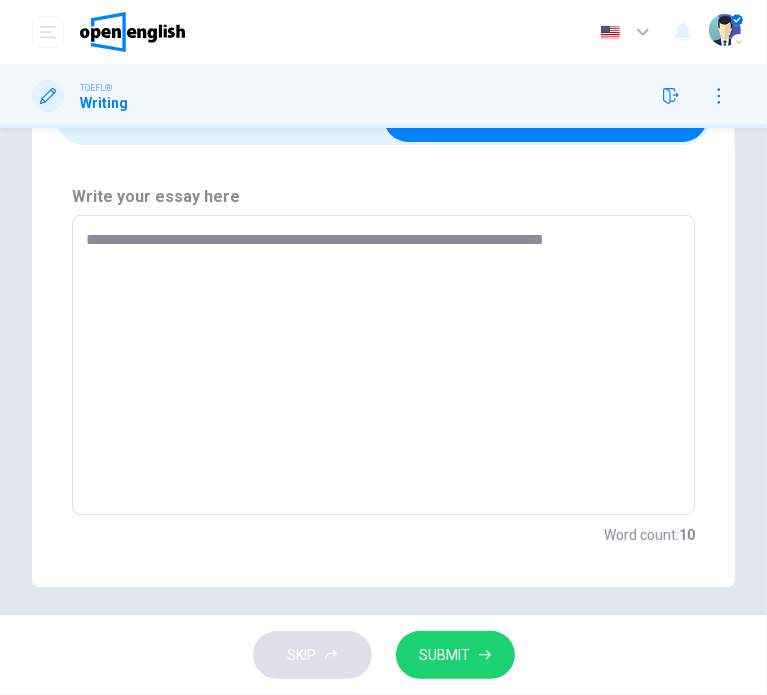 type on "*" 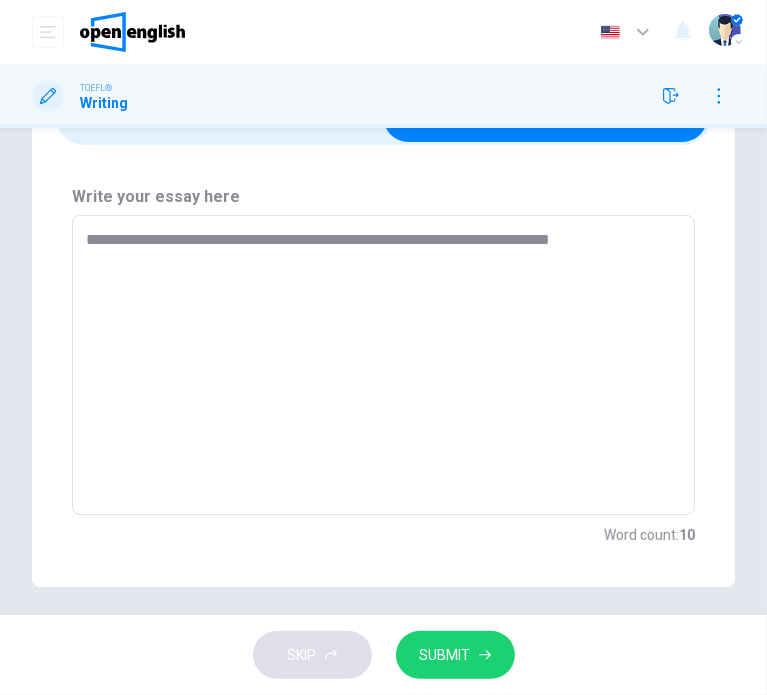 type on "*" 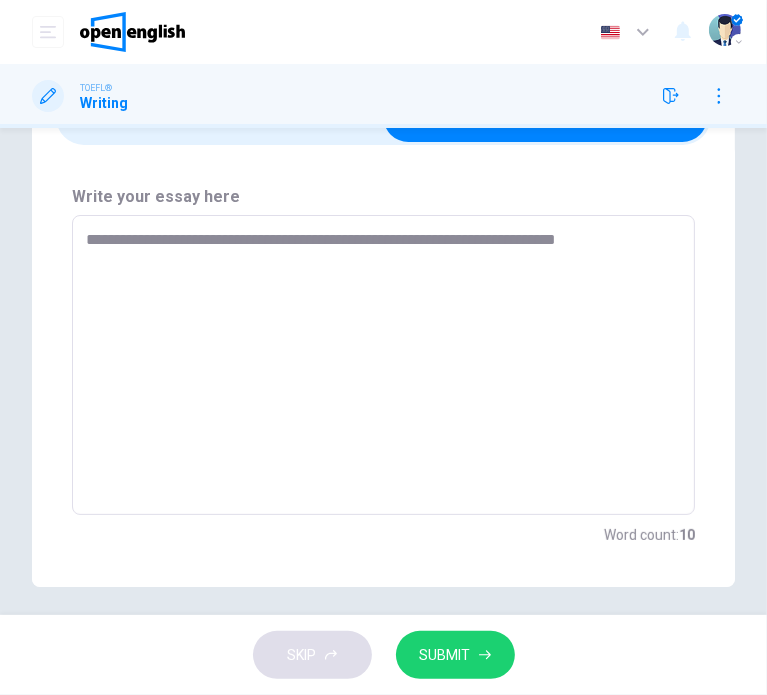 type on "*" 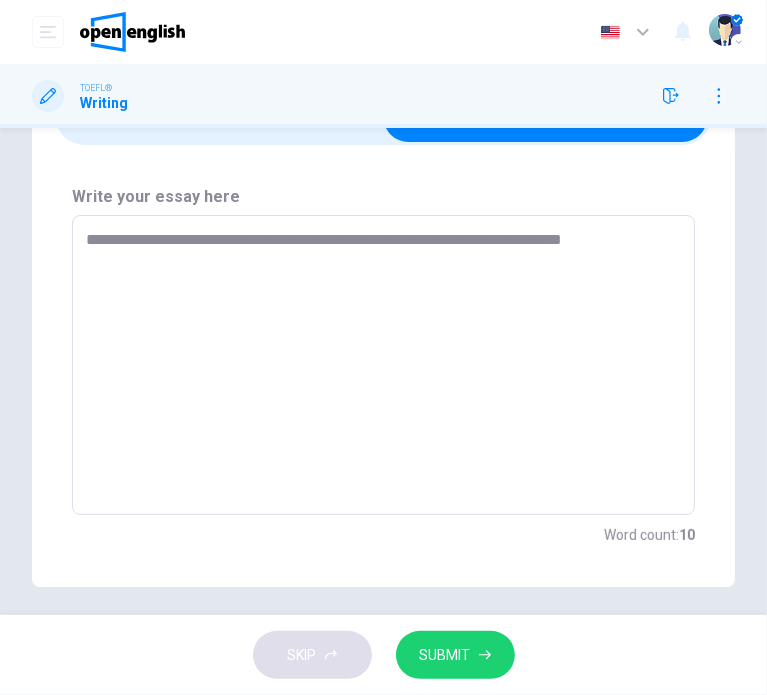 type on "*" 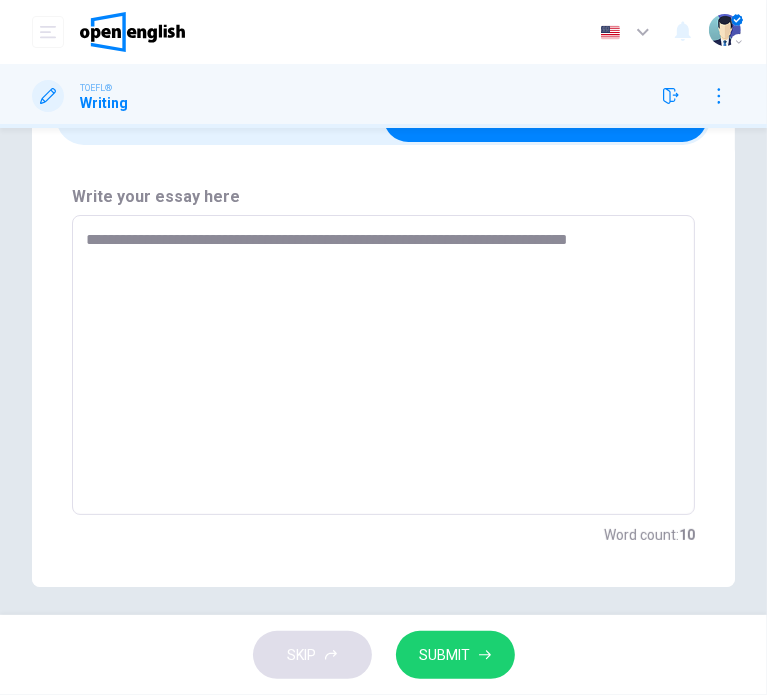 type on "**********" 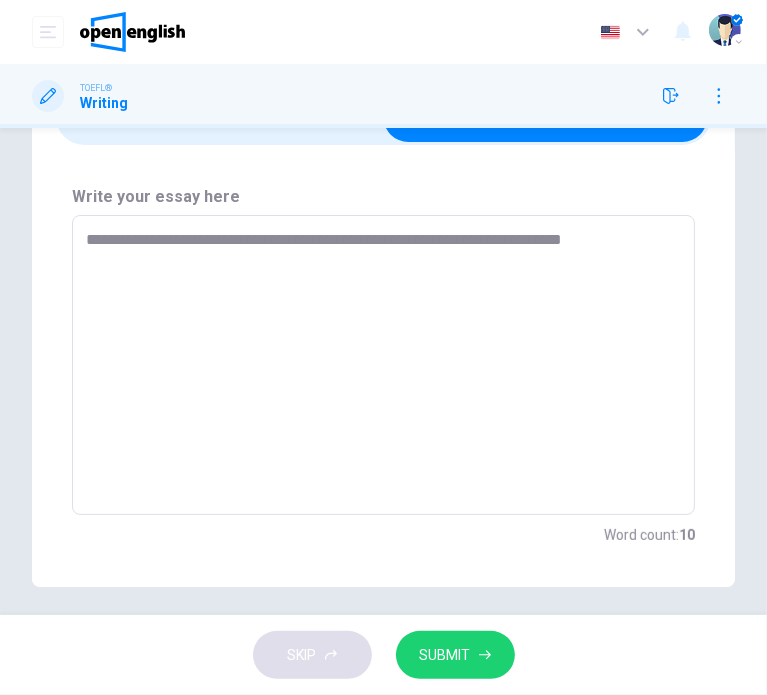 type on "*" 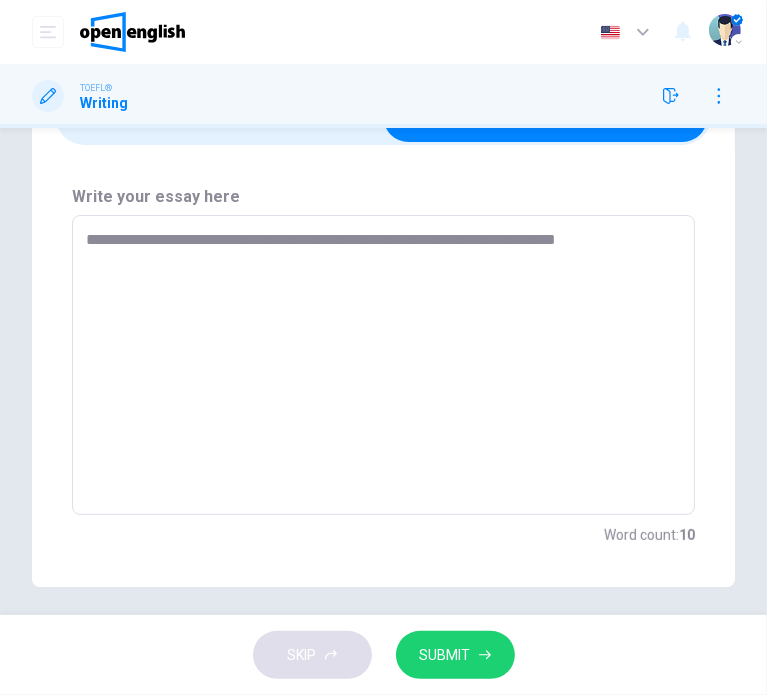 type on "*" 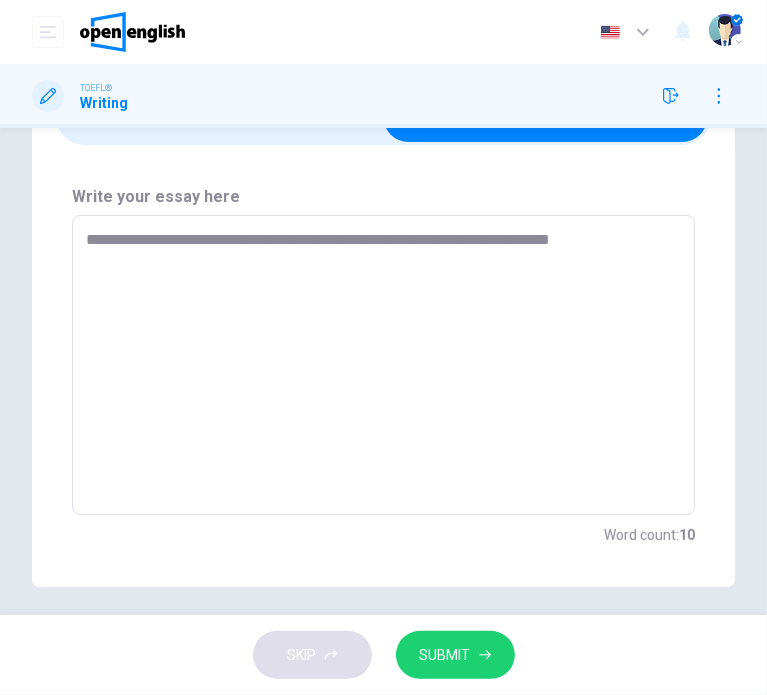 type on "*" 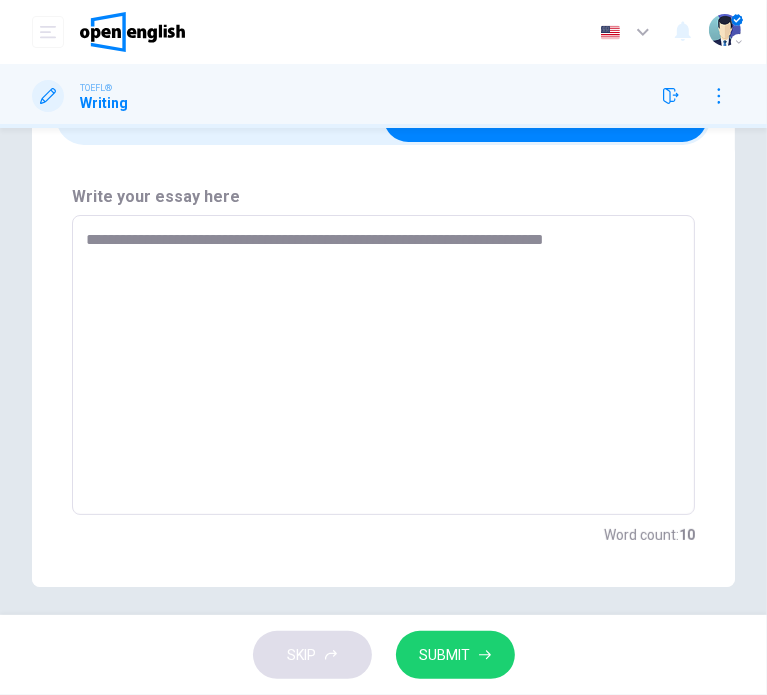 type on "*" 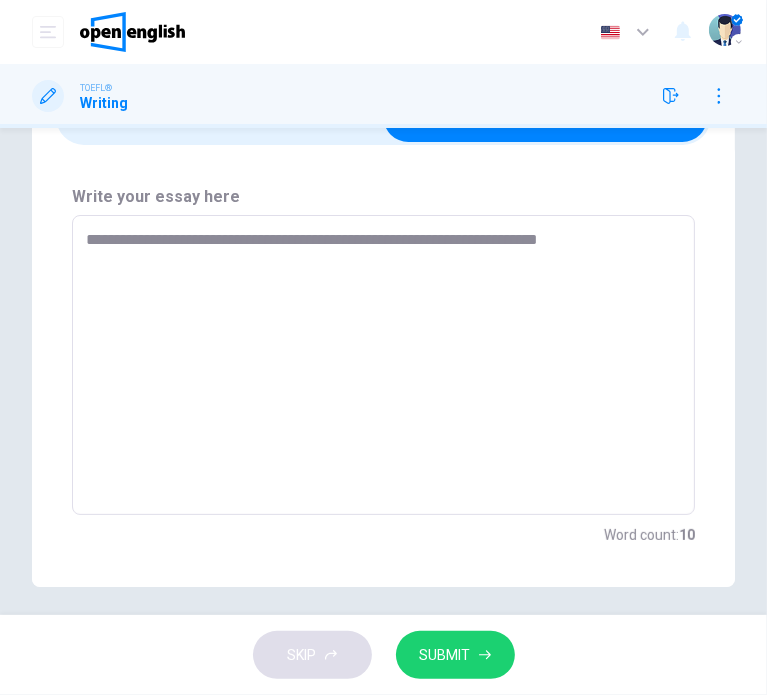 type on "*" 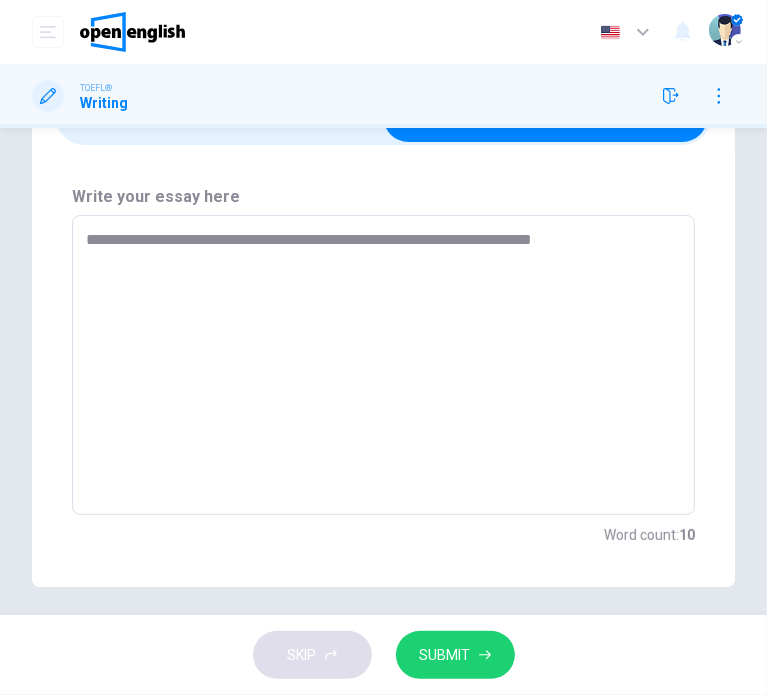 type on "*" 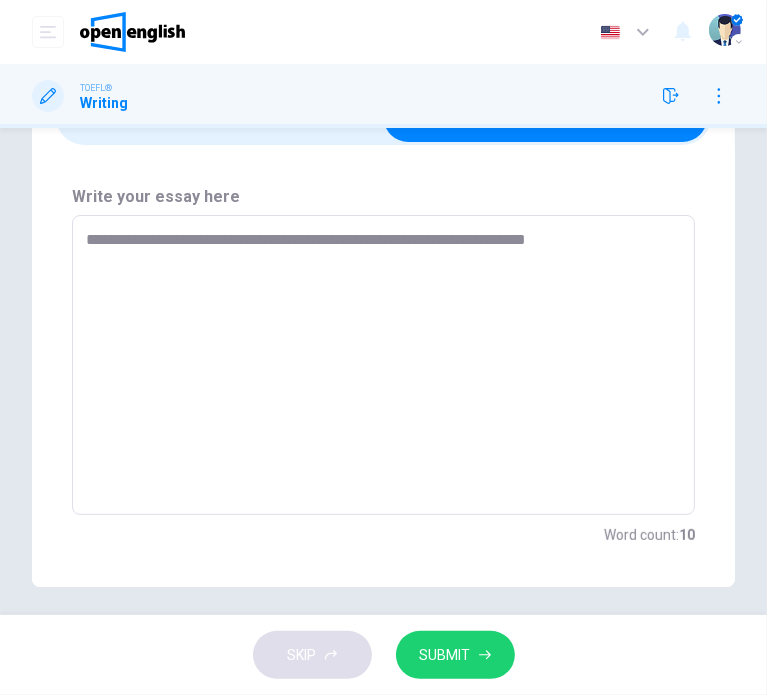 type on "*" 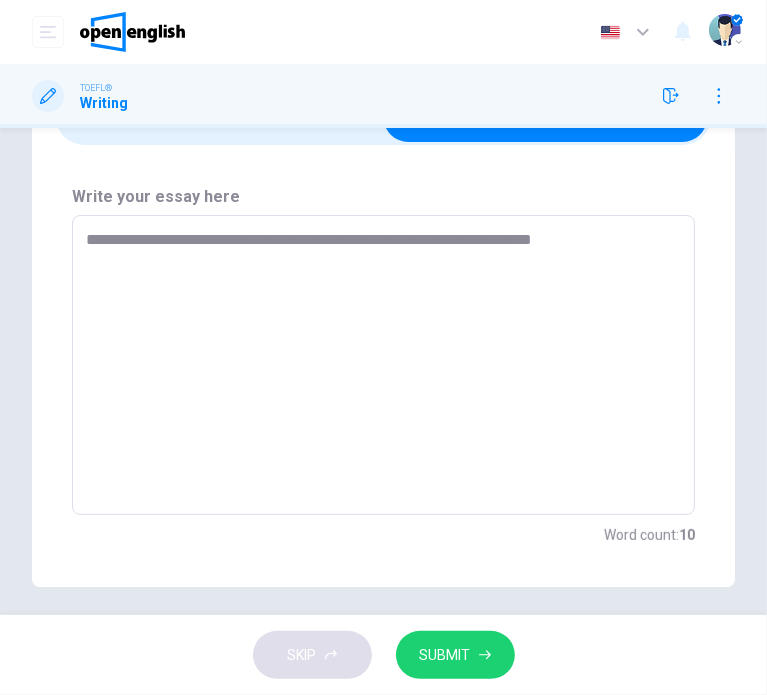 type on "*" 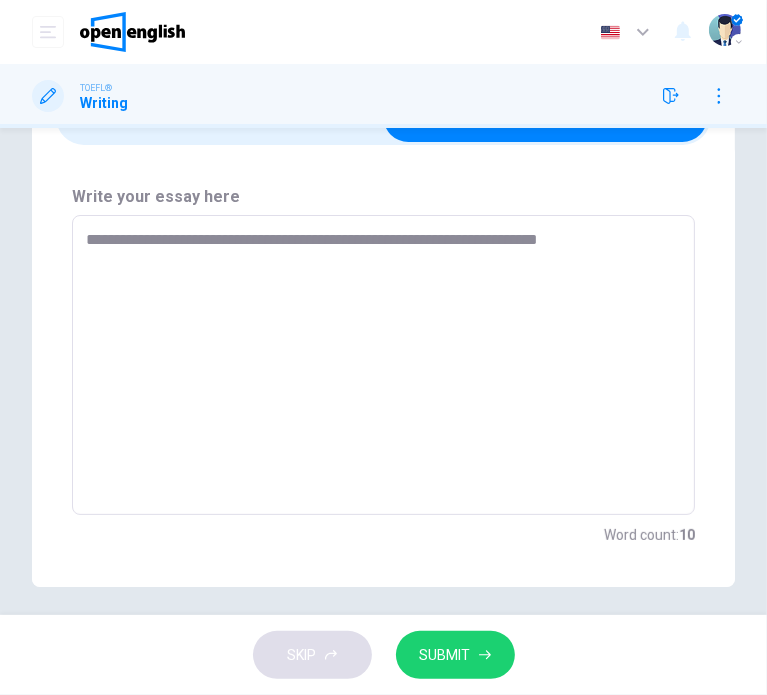 type on "*" 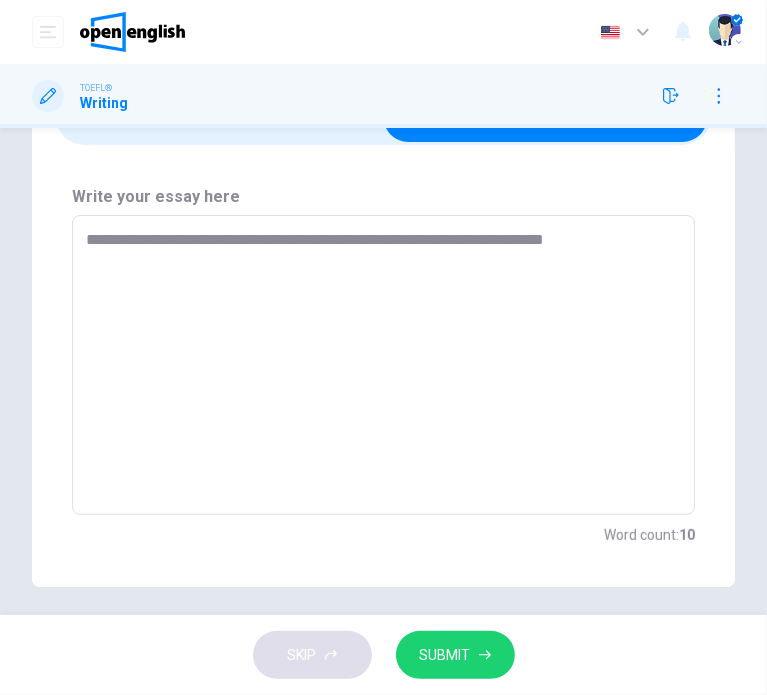 type on "*" 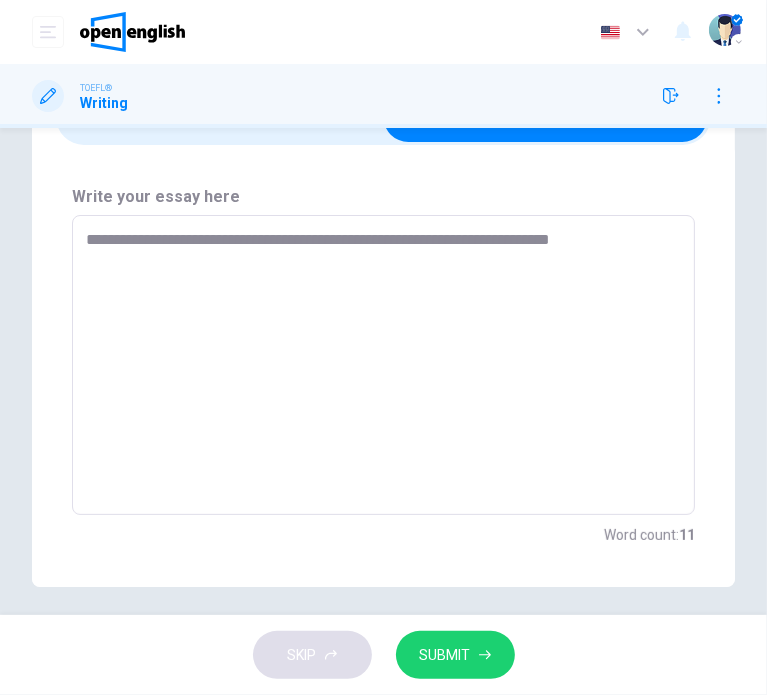 type on "**********" 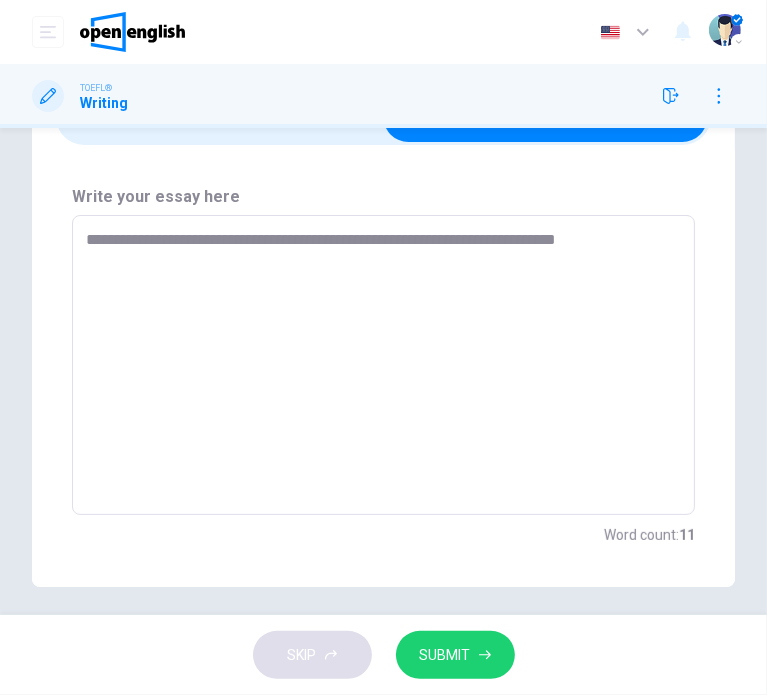 type on "*" 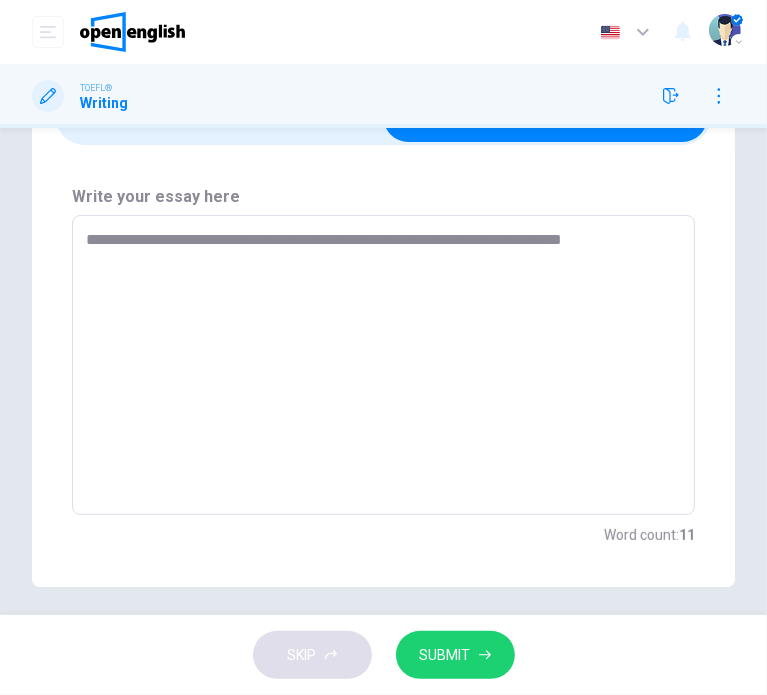type on "*" 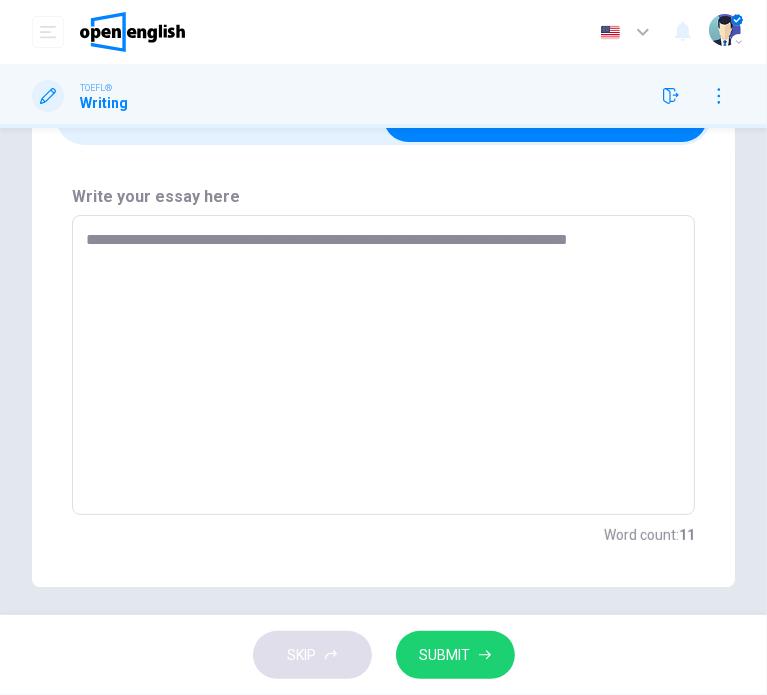 type on "*" 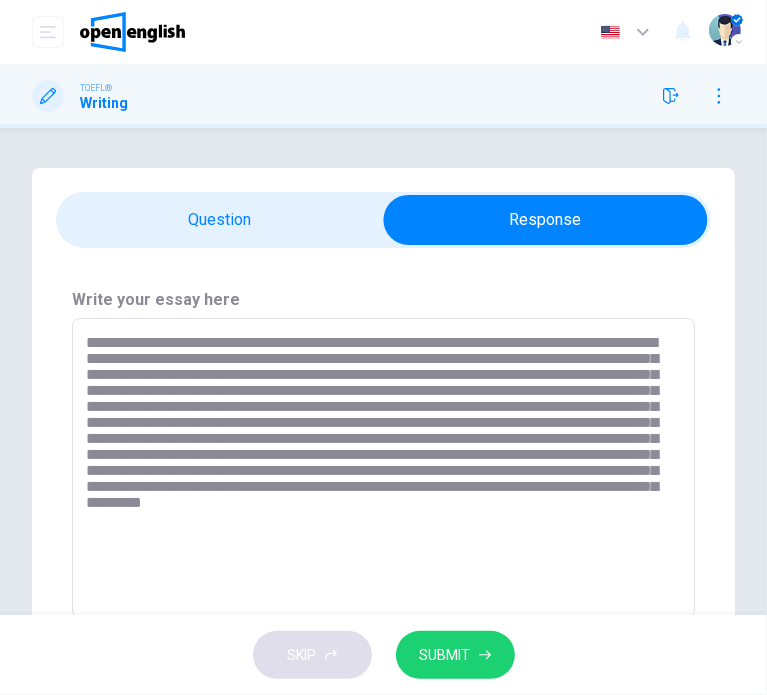 scroll, scrollTop: 0, scrollLeft: 0, axis: both 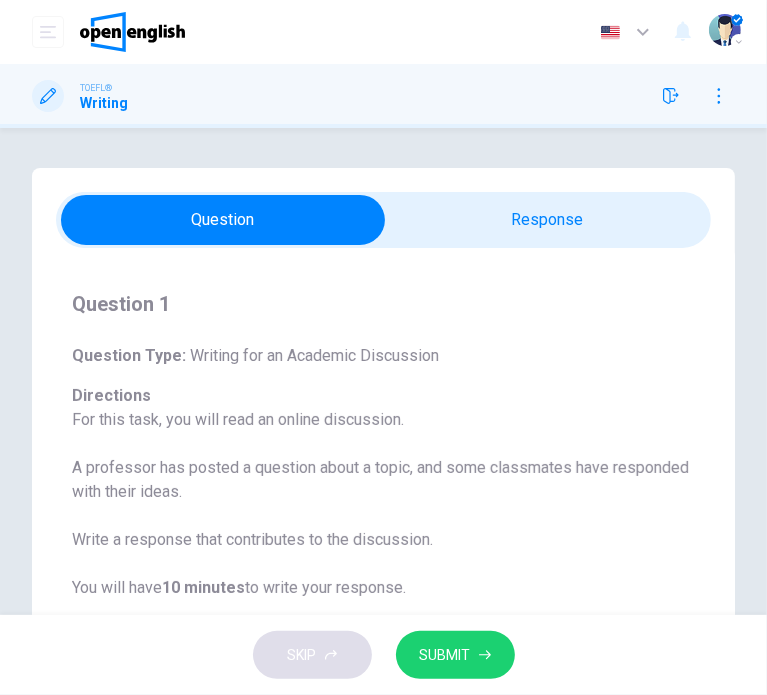 click on "Question   1 Question Type :   Writing for an Academic Discussion Directions For this task, you will read an online discussion. A professor has posted a question about a topic, and some classmates have responded with their ideas. Write a response that contributes to the discussion. You will have  10 minutes  to write your response.  It is important to use your own words in the response. Including memorized reasons or examples will result in a lower score. Question : Your professor is teaching a class on Psychology. Write a post responding to the professor’s question. In your response, you should do the following:
• Express and support your personal opinion
• Make a contribution to the discussion in your own words An effective response will contain at least 100 words. Professor: Benjamin:  While genetics provide the blueprint, I believe our environment and experiences play a crucial role in shaping our personalities. Sophia: Question In your response, you should do the following: Professor: Benjamin:" at bounding box center [383, 653] 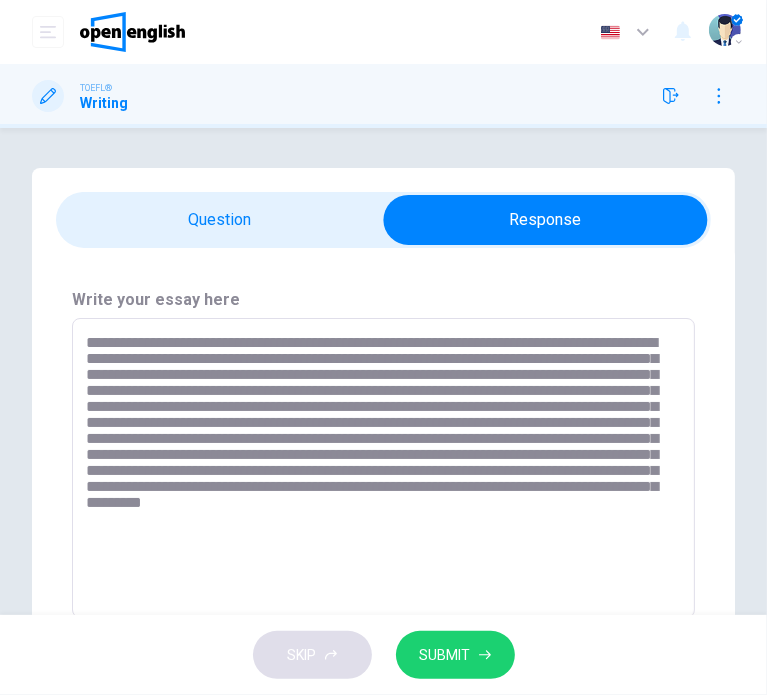 click on "**********" at bounding box center [378, 468] 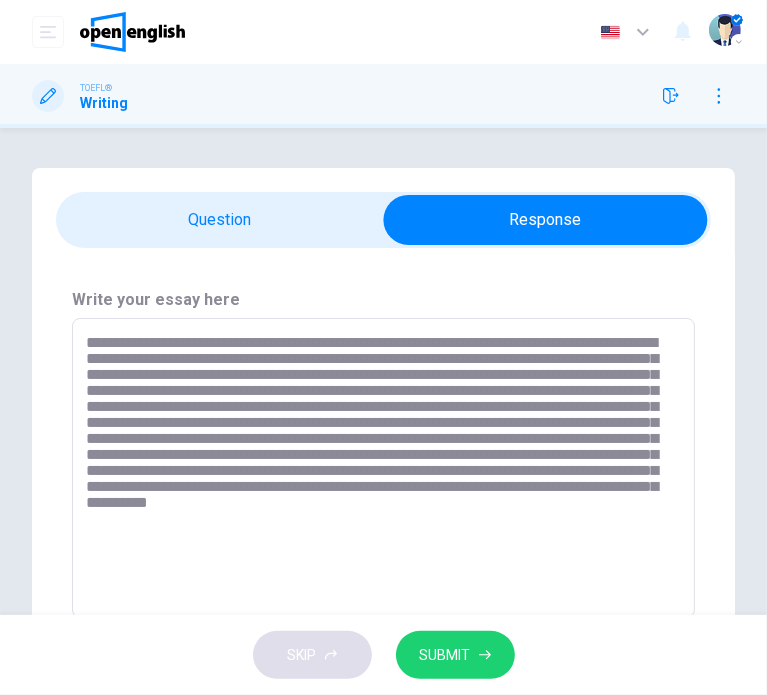 click on "**********" at bounding box center [378, 468] 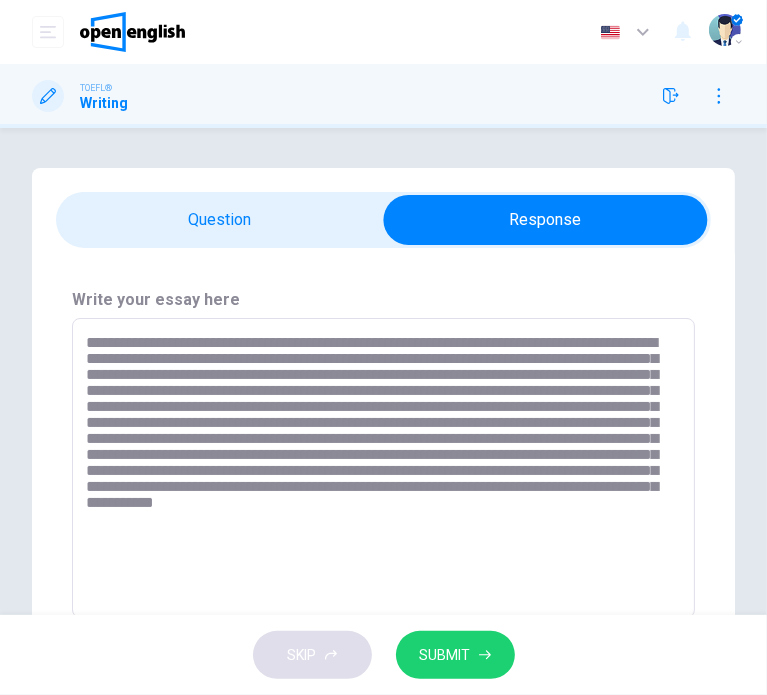 click on "**********" at bounding box center [378, 468] 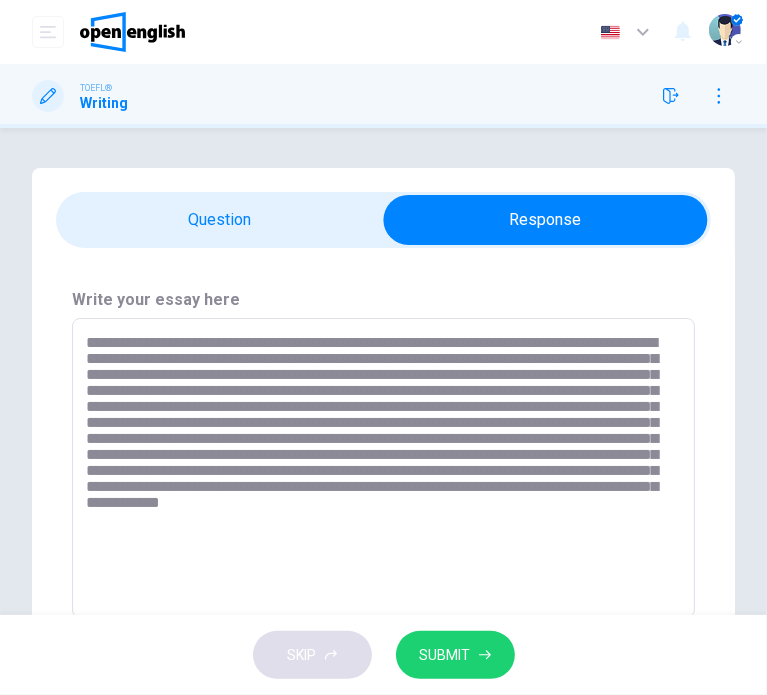 click on "**********" at bounding box center (378, 468) 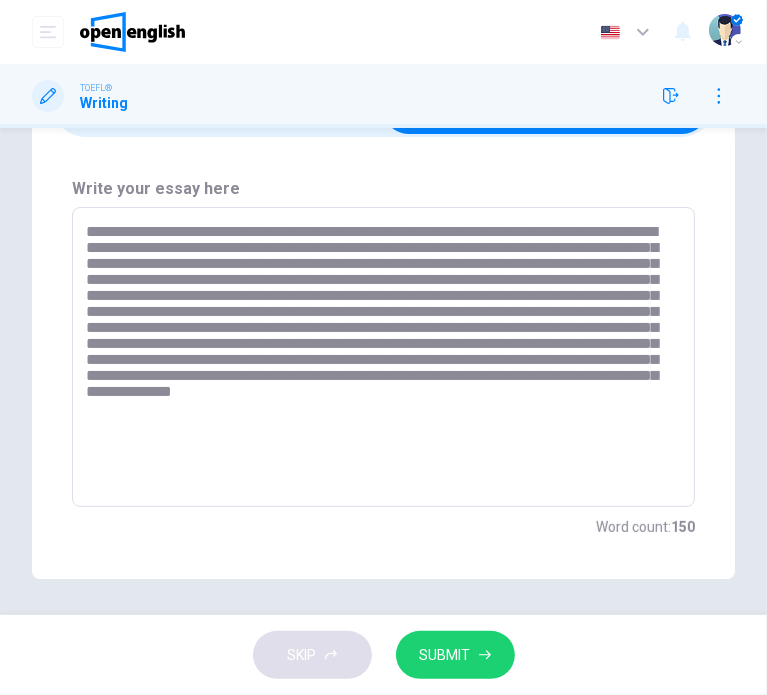 scroll, scrollTop: 115, scrollLeft: 0, axis: vertical 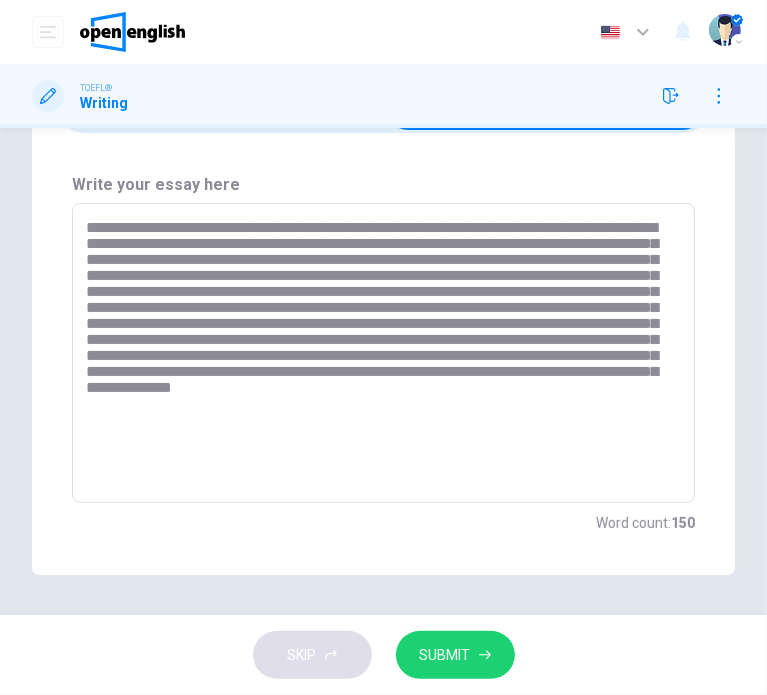 click on "**********" at bounding box center (378, 353) 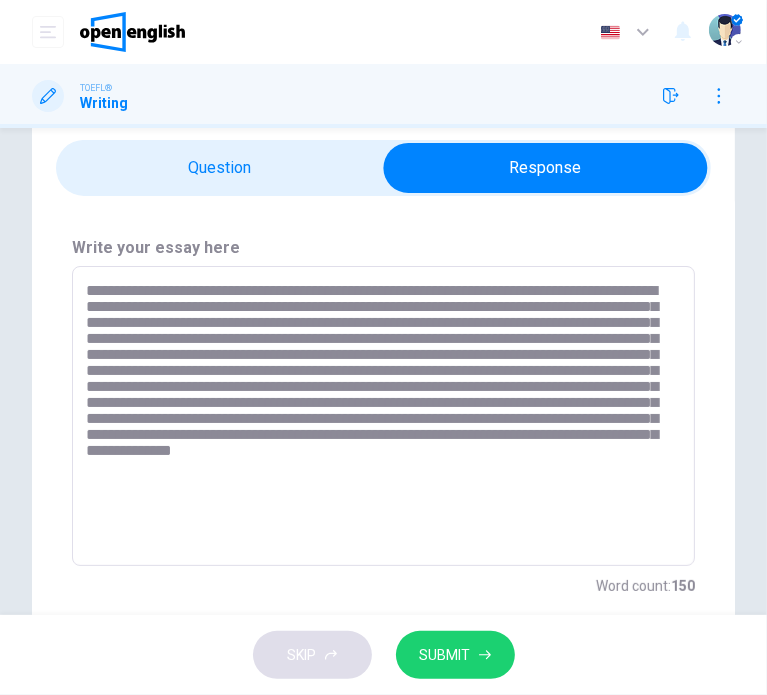 scroll, scrollTop: 115, scrollLeft: 0, axis: vertical 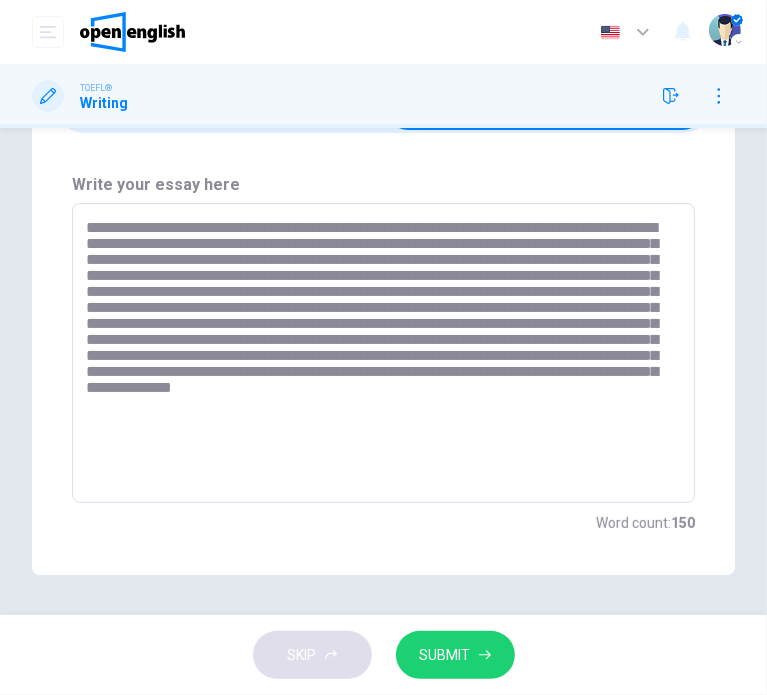 click on "SUBMIT" at bounding box center [455, 655] 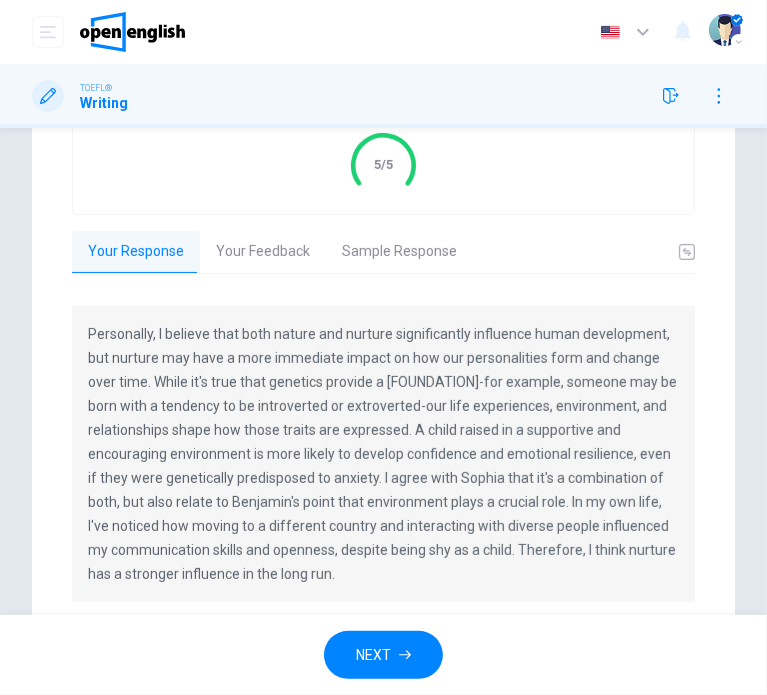 scroll, scrollTop: 265, scrollLeft: 0, axis: vertical 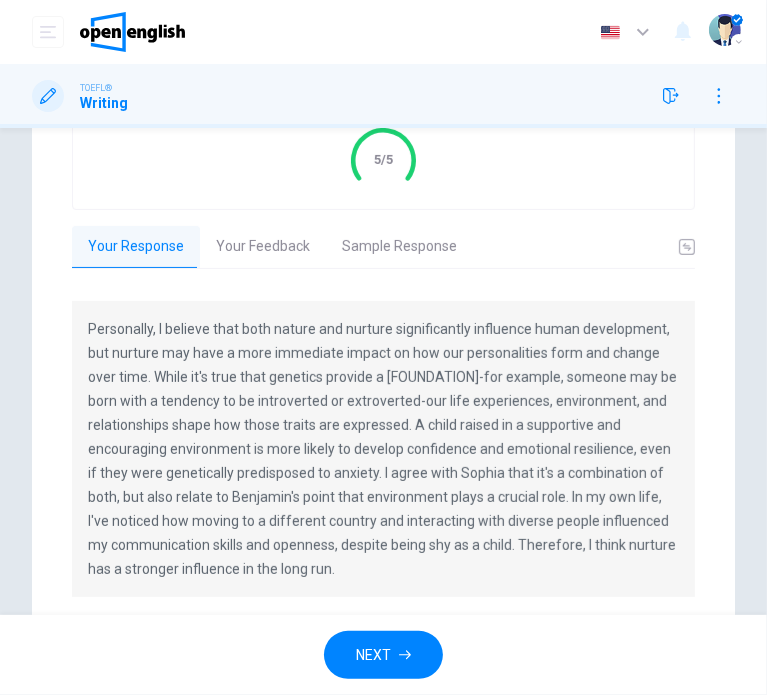 click on "Sample Response" at bounding box center [399, 247] 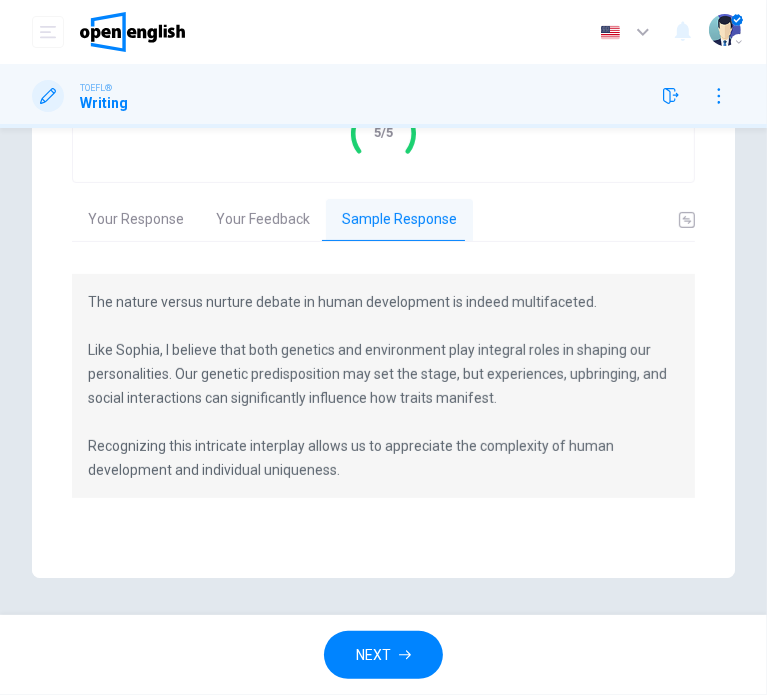 scroll, scrollTop: 293, scrollLeft: 0, axis: vertical 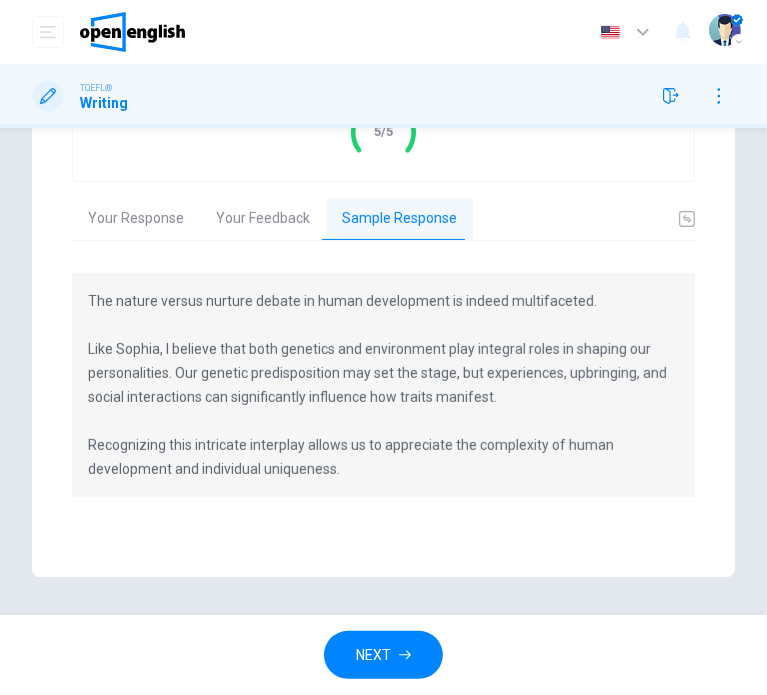 click on "Your Feedback" at bounding box center [263, 219] 